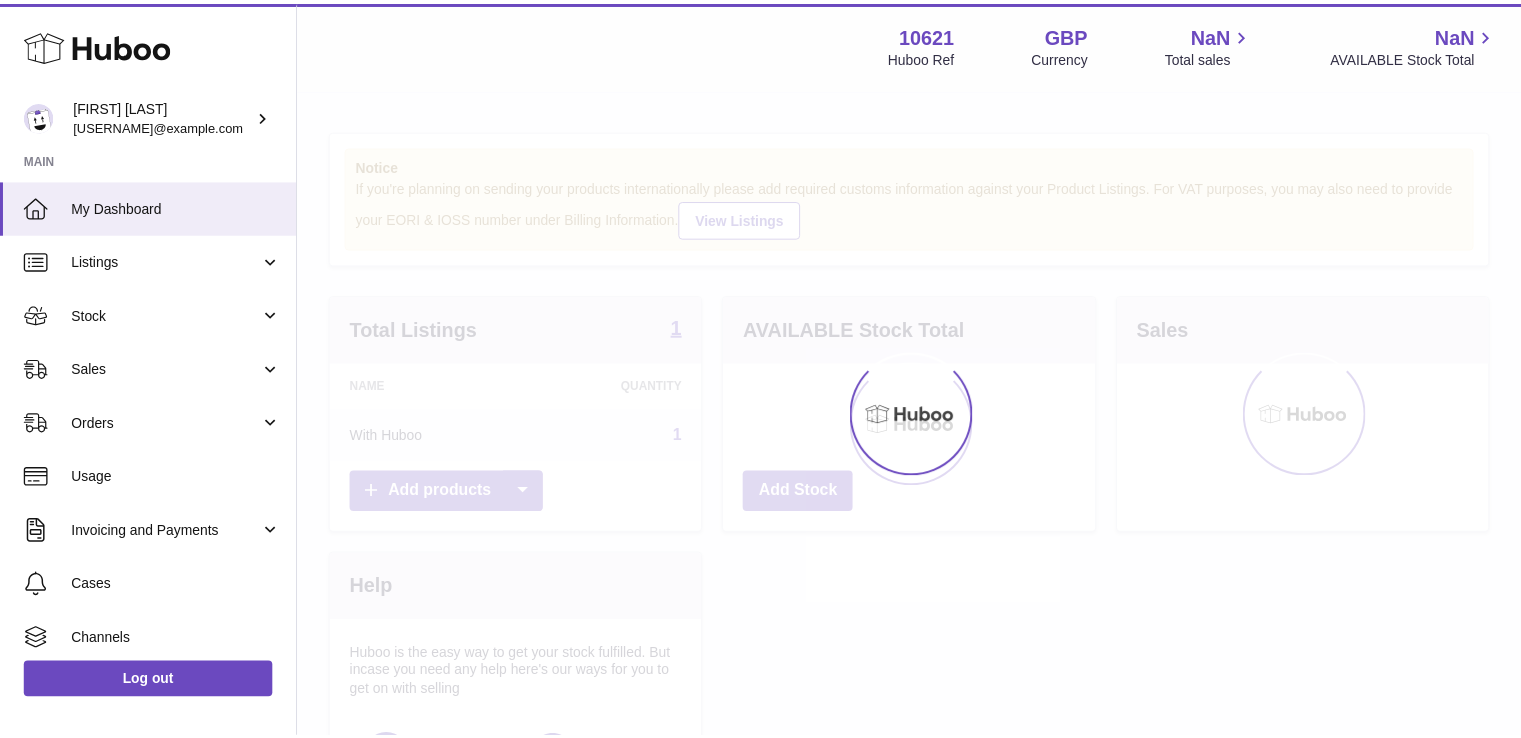 scroll, scrollTop: 0, scrollLeft: 0, axis: both 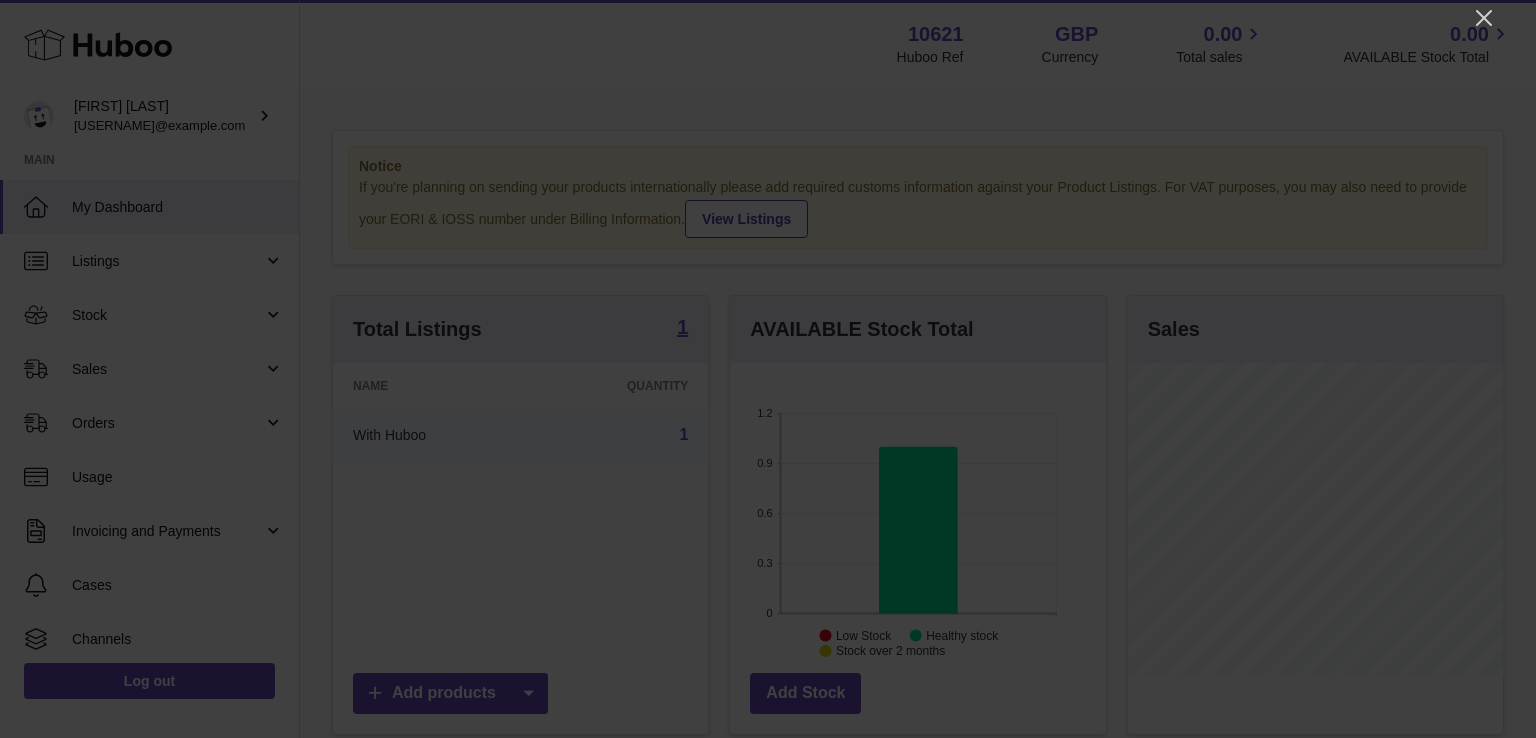 click 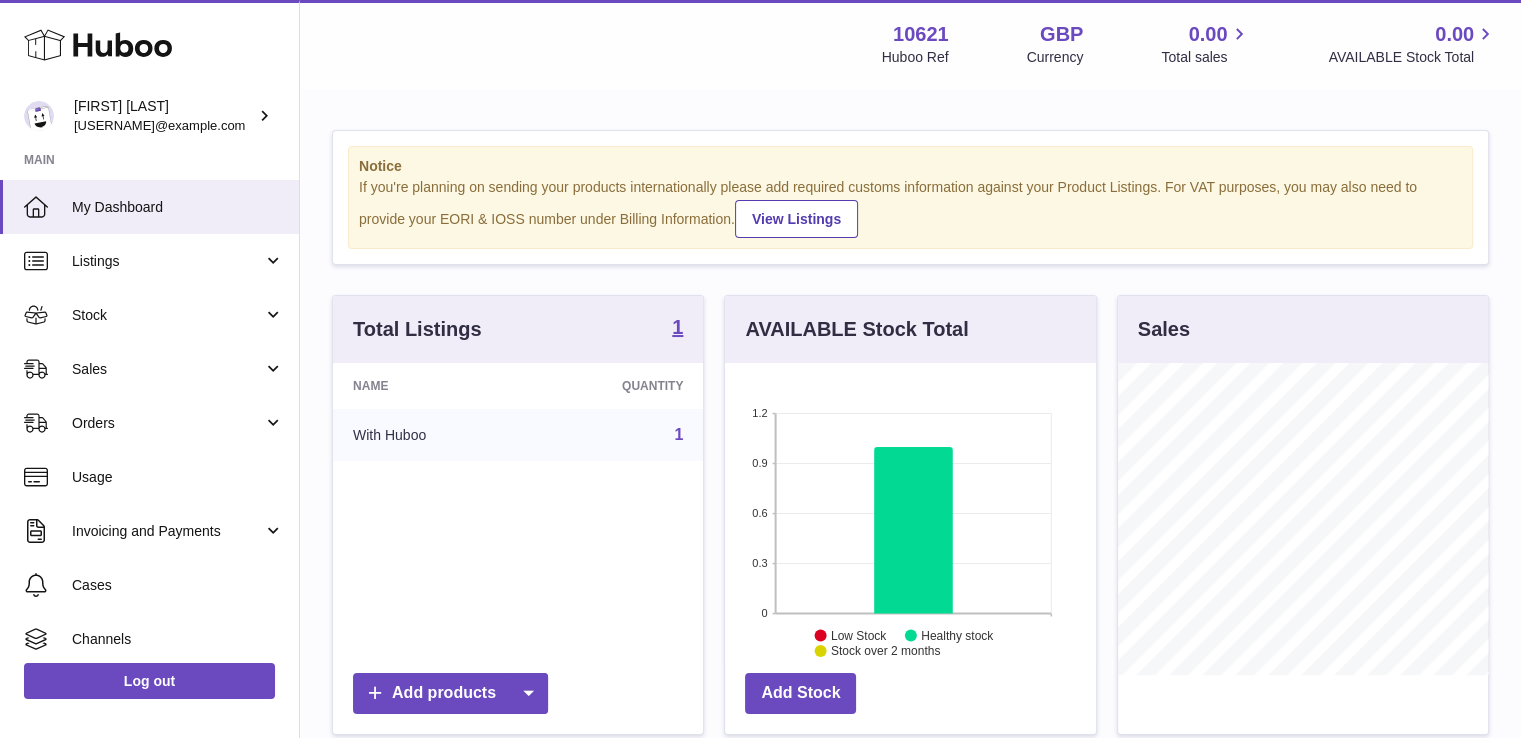scroll, scrollTop: 312, scrollLeft: 371, axis: both 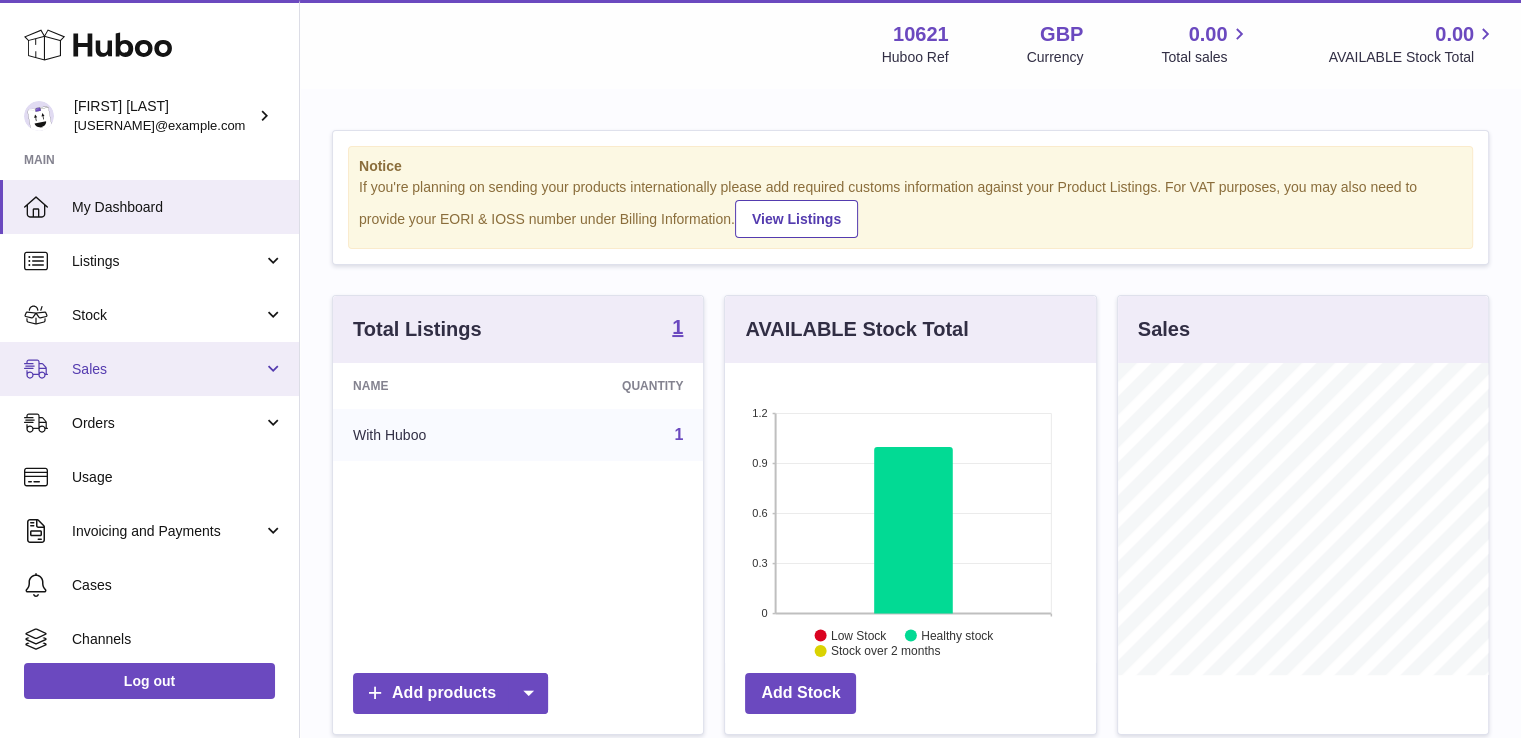 click on "Sales" at bounding box center [167, 369] 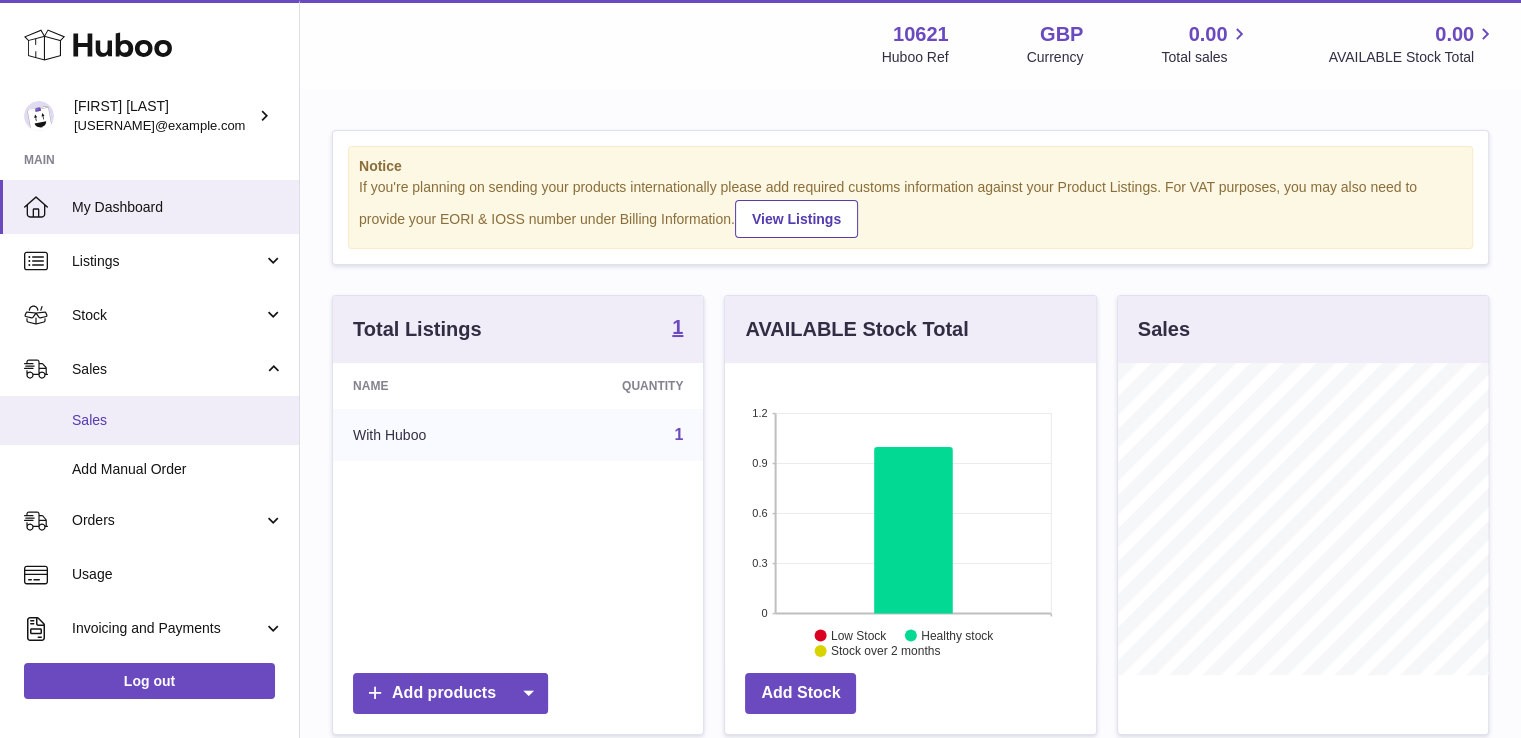 click on "Sales" at bounding box center (178, 420) 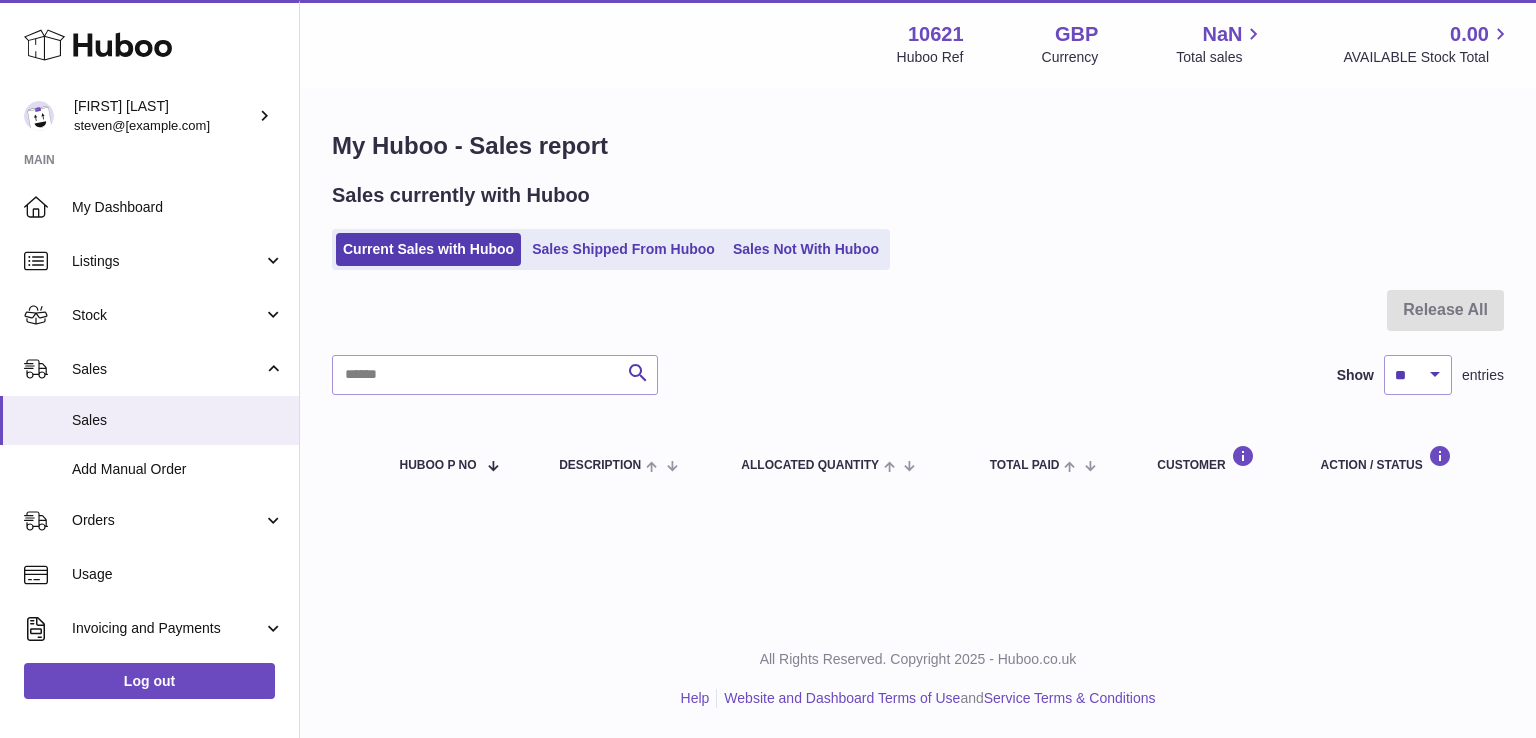 scroll, scrollTop: 0, scrollLeft: 0, axis: both 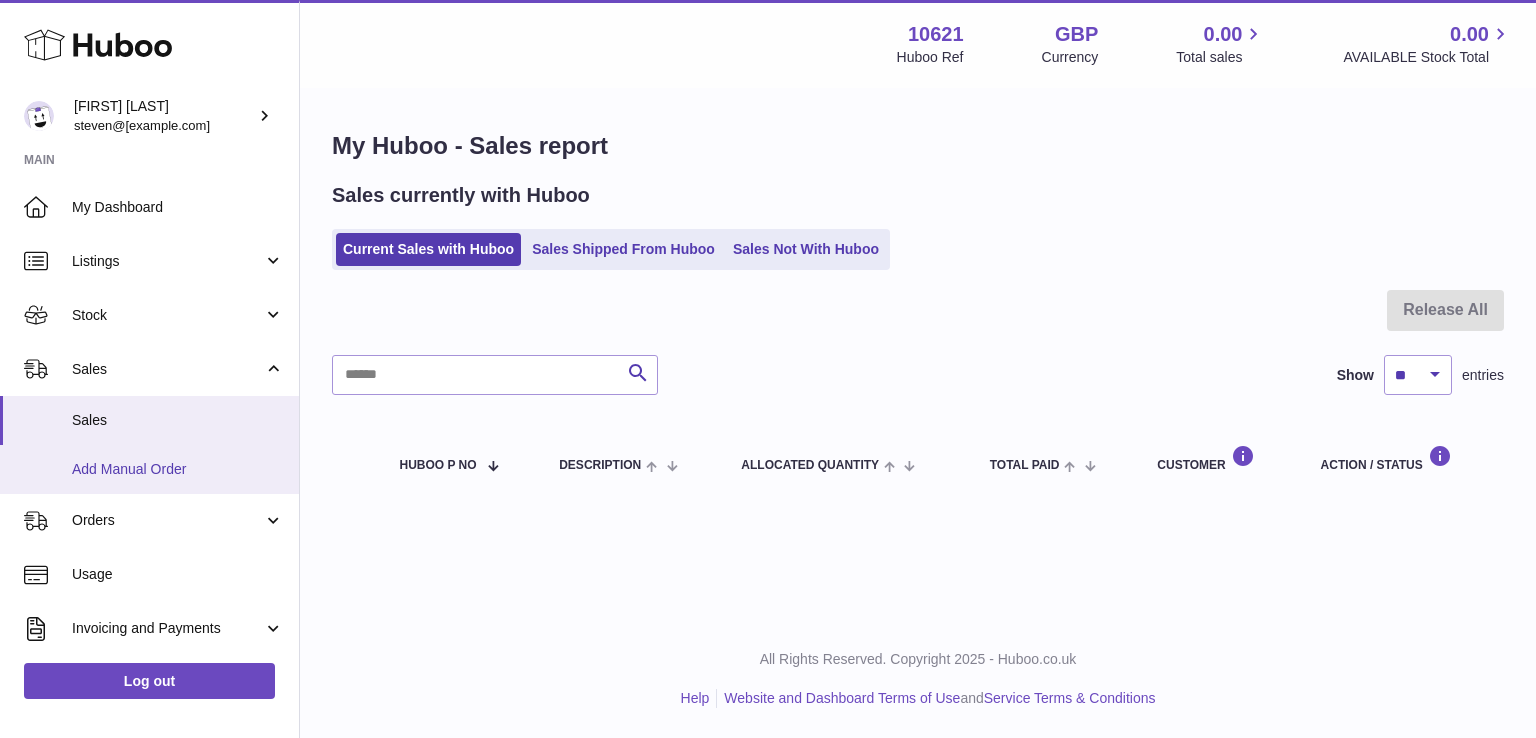click on "Add Manual Order" at bounding box center (149, 469) 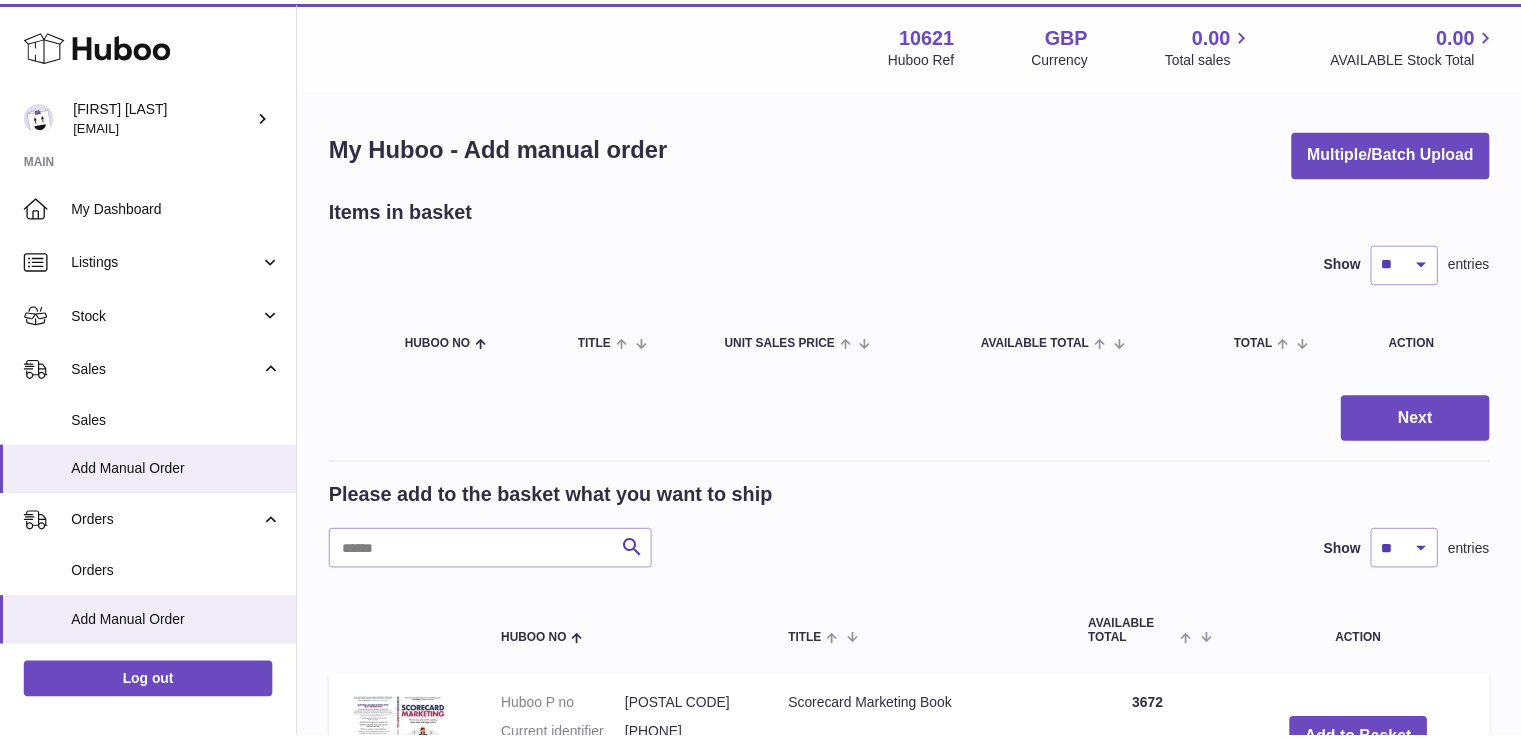 scroll, scrollTop: 0, scrollLeft: 0, axis: both 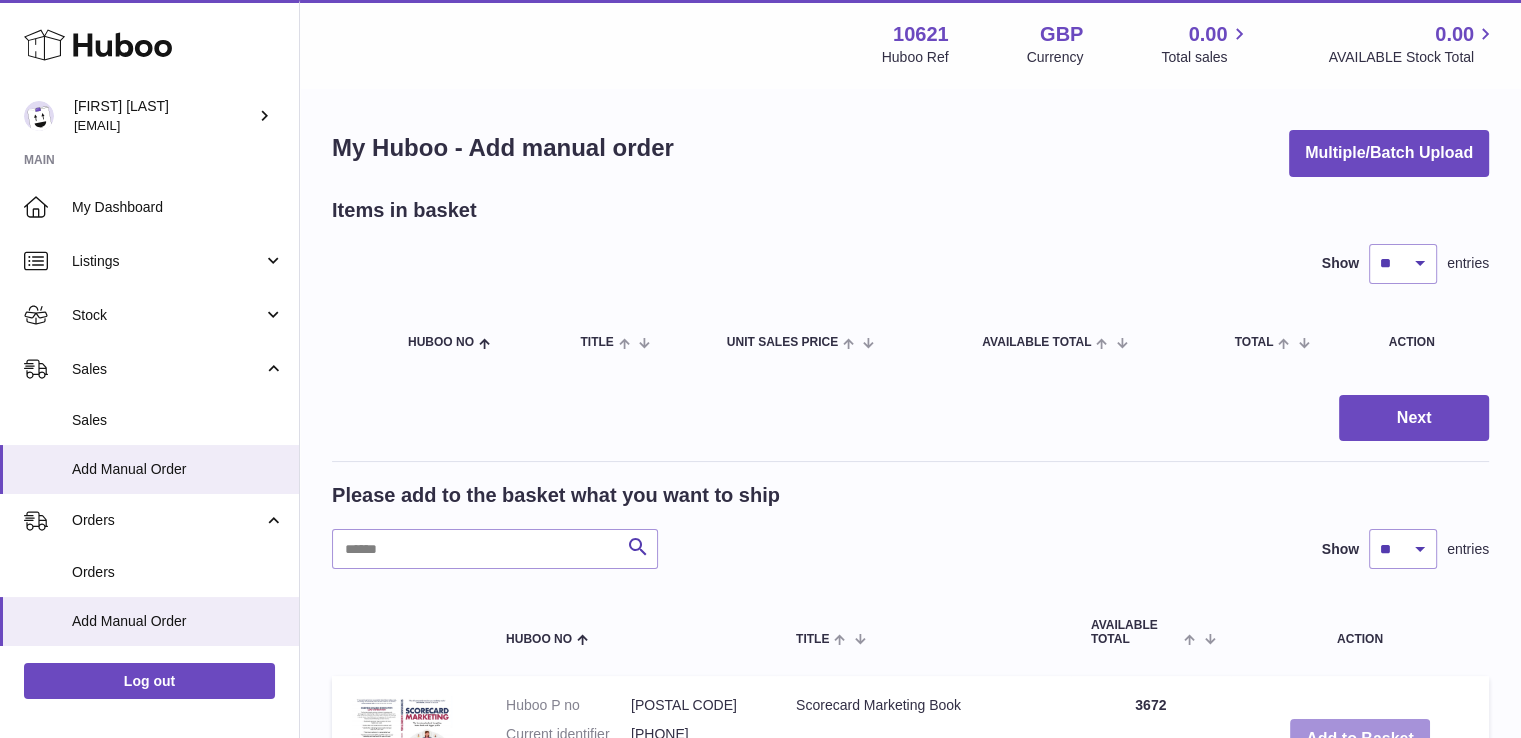 click on "Add to Basket" at bounding box center [1360, 739] 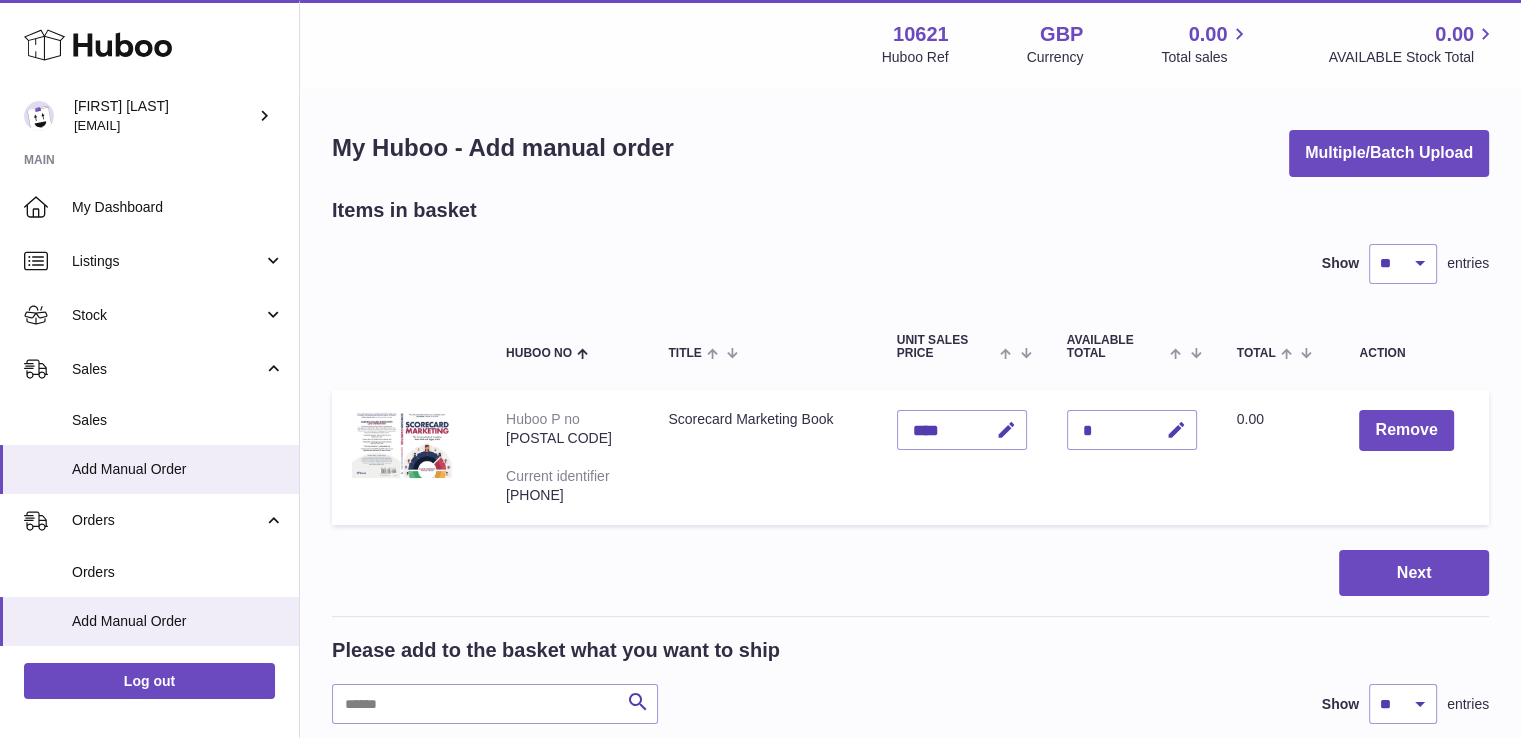 click on "Items in basket
Show
** ** ** ***
entries
Huboo no       Title       Unit Sales Price       AVAILABLE Total       Total
Action
Huboo P no   P-485663   Current identifier   9781781337196
Scorecard Marketing Book
Unit Sales Price
****
Quantity
*
Total   0.00
Remove
Next
Please add to the basket what you want to ship       Search
Show
** ** ** ***
entries
Huboo no       Title
AVAILABLE Total
Action
Huboo P no   P-485663   Current identifier   9781781337196     Client SKU   9781781337196
Scorecard Marketing Book
Quantity 3671" at bounding box center [910, 605] 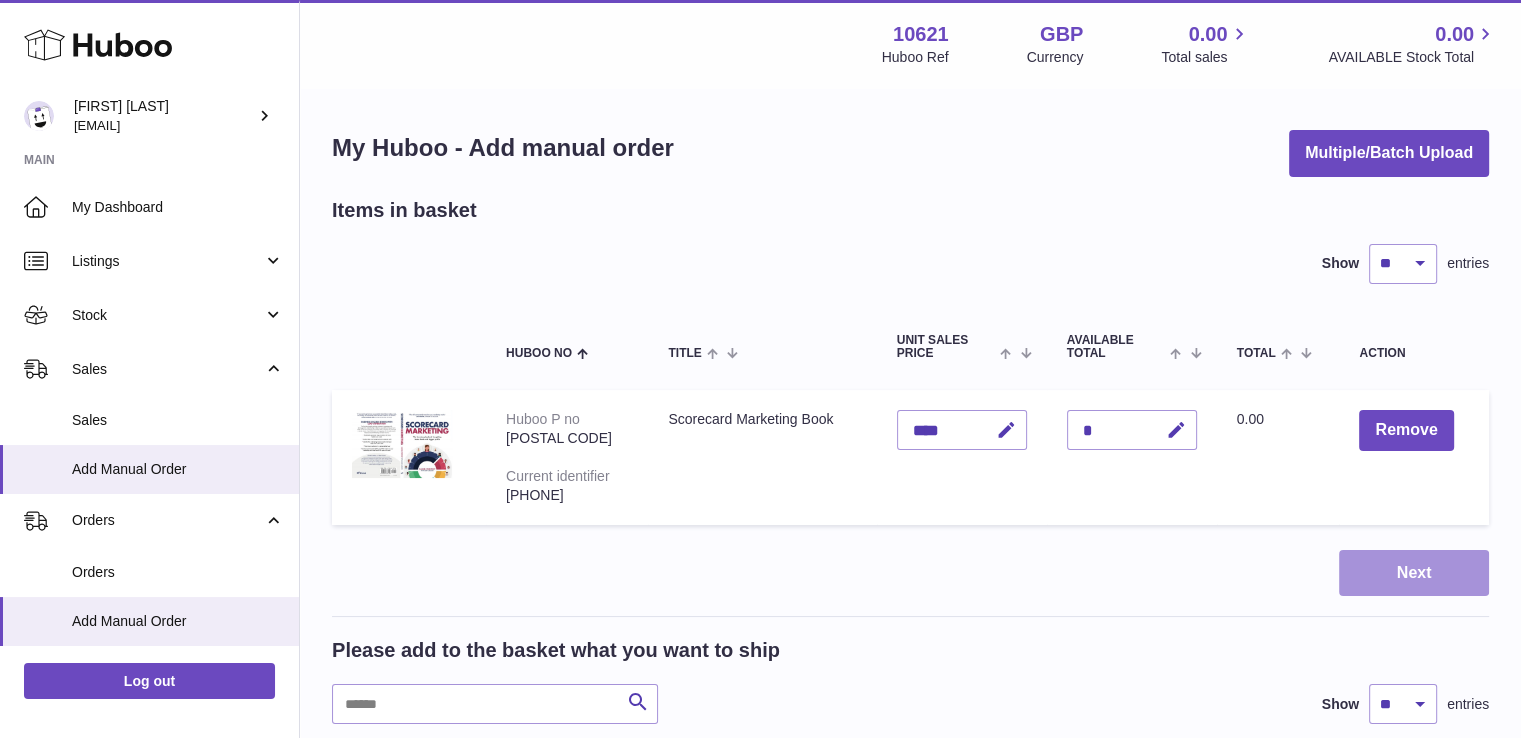 click on "Next" at bounding box center [1414, 573] 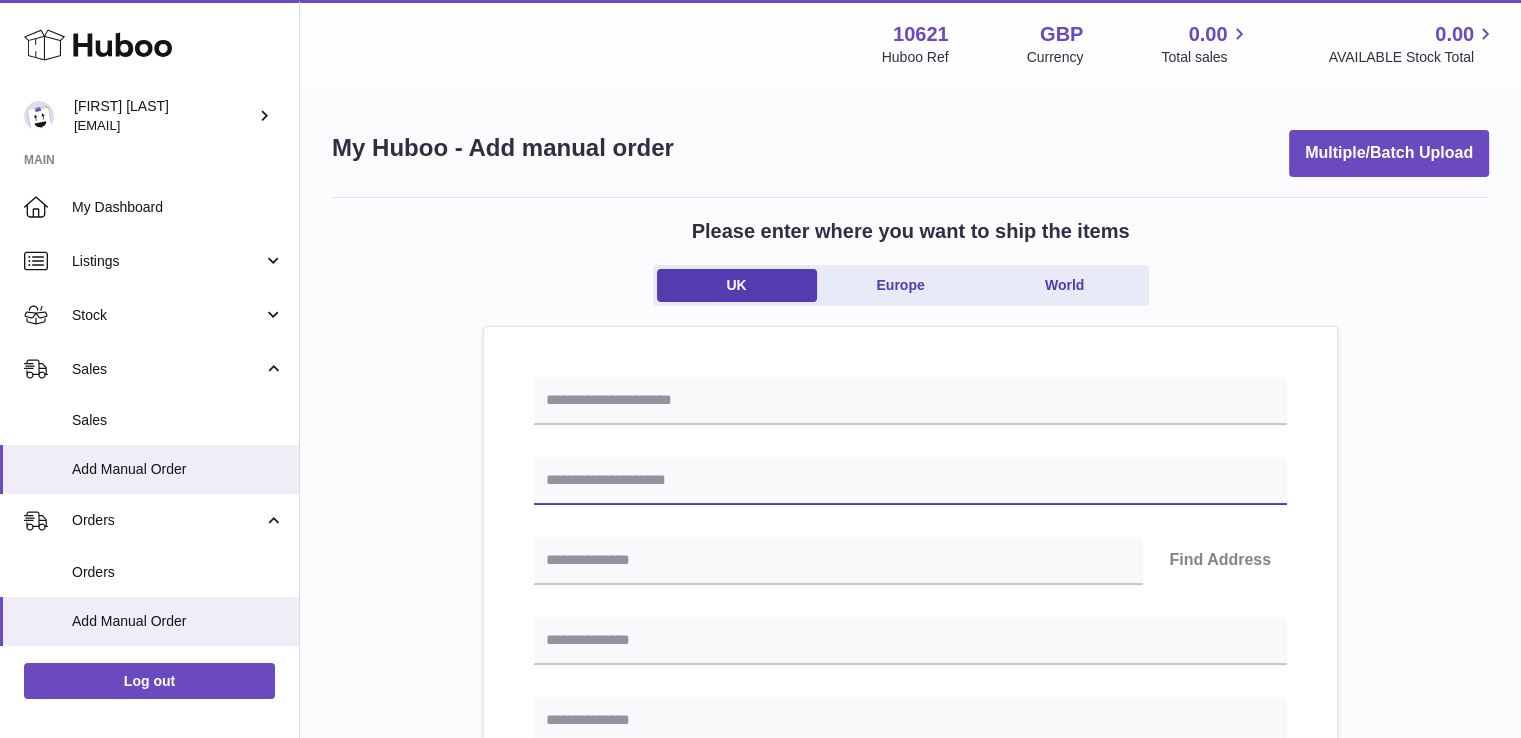 click at bounding box center (910, 481) 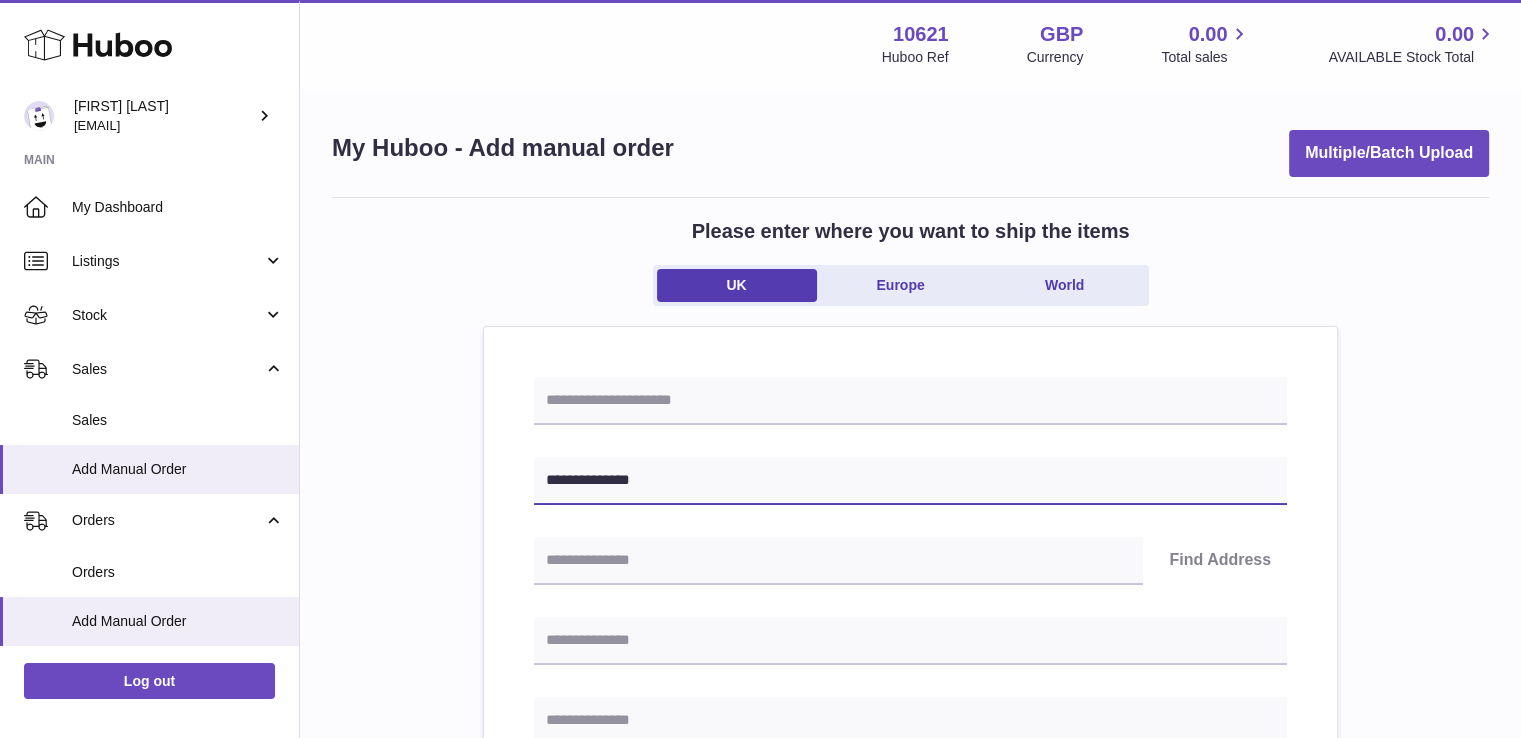 type on "**********" 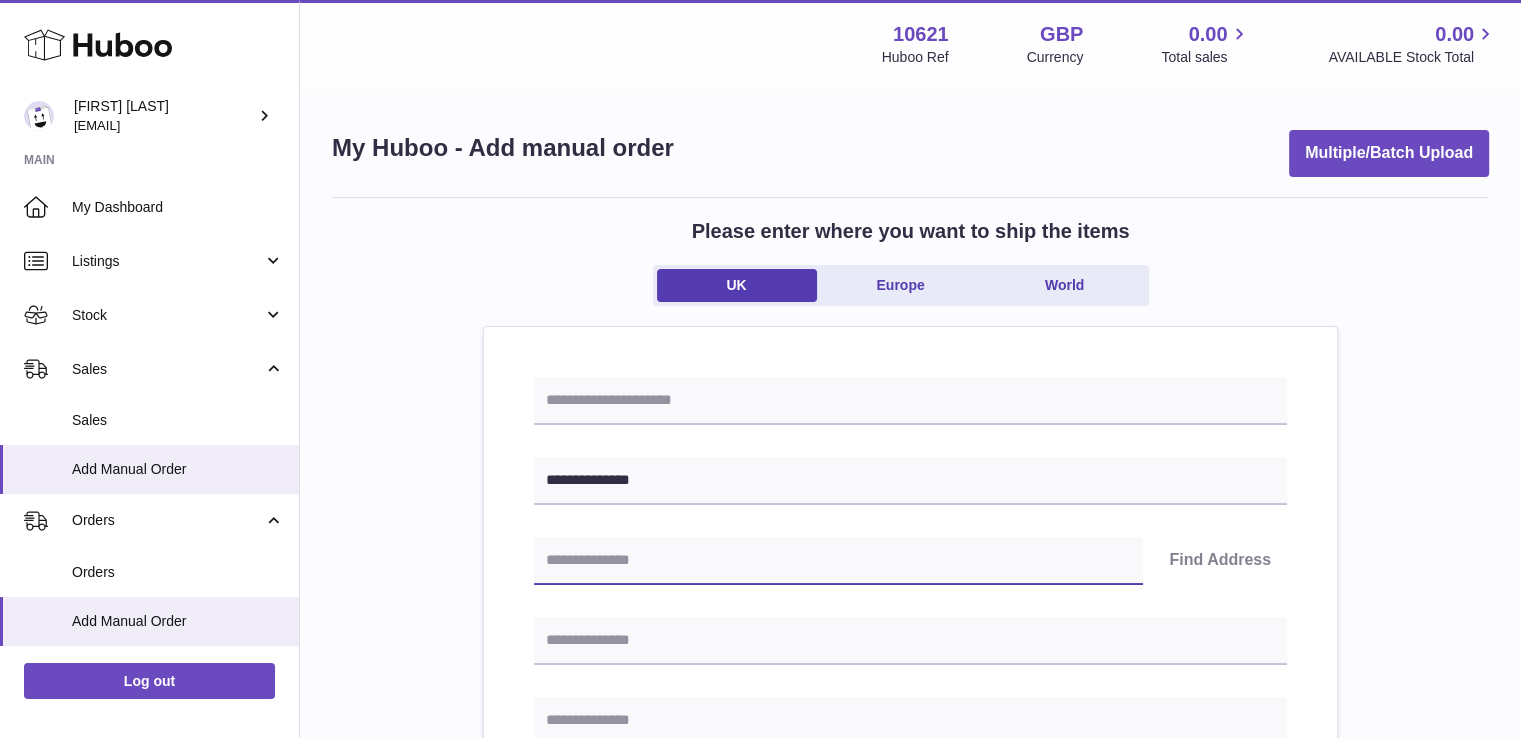 paste on "********" 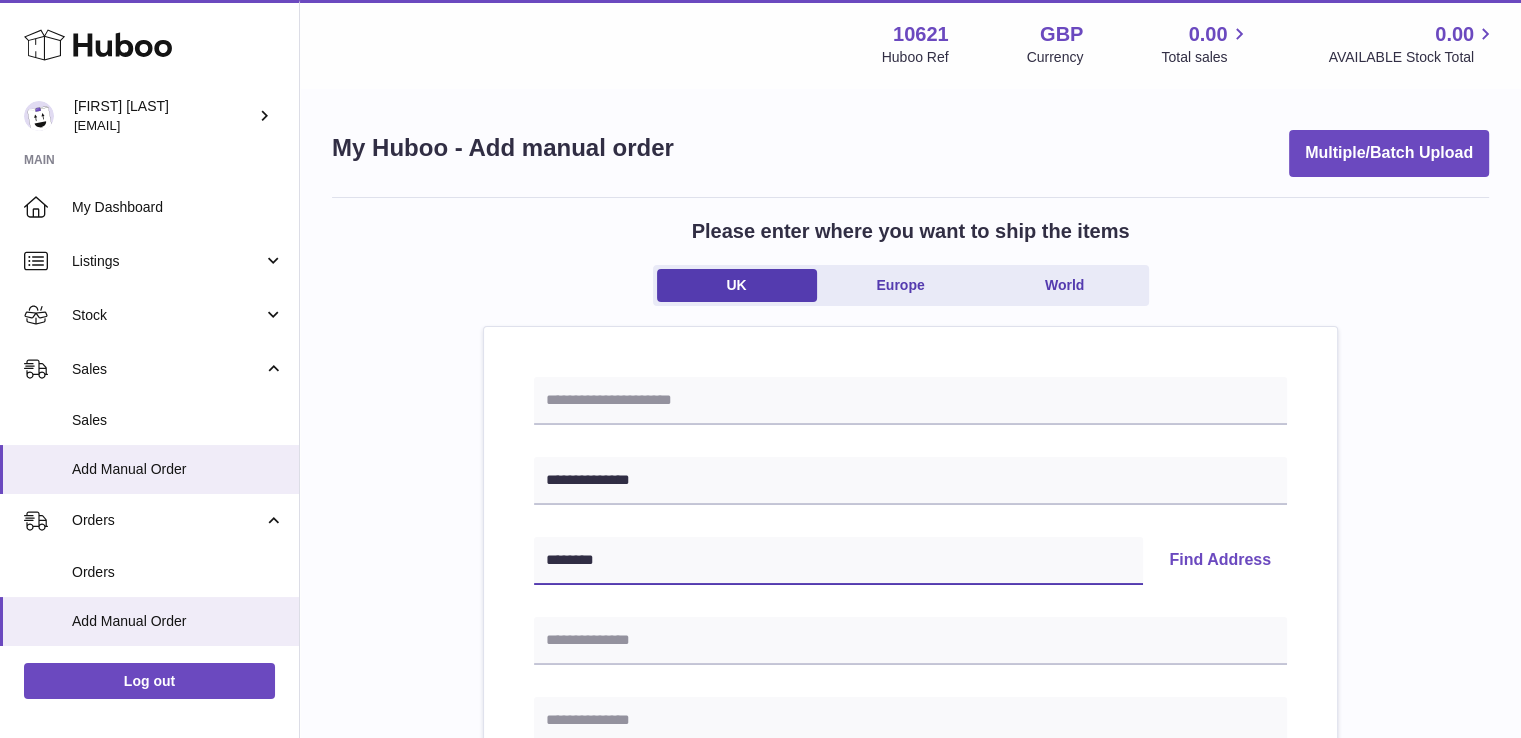 type on "********" 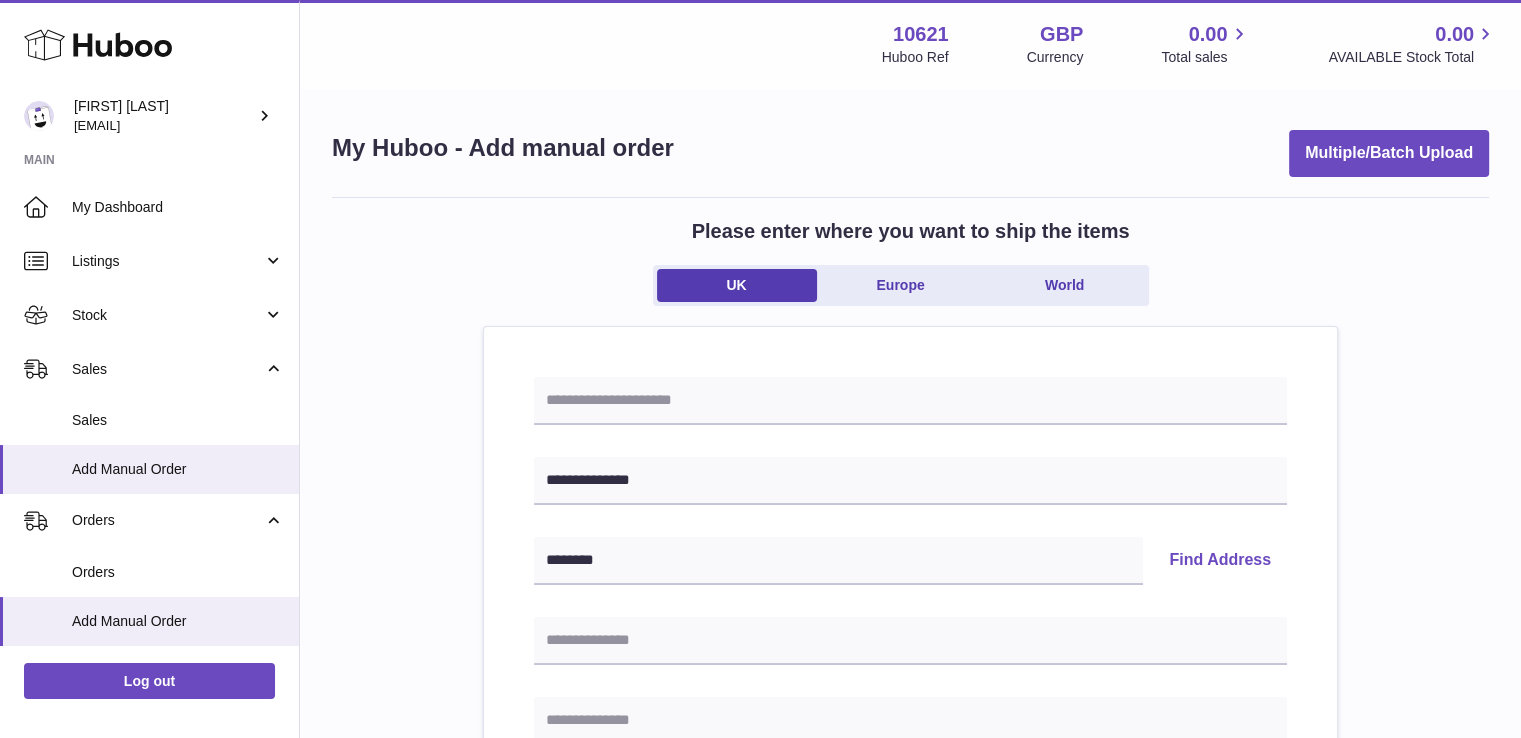 type 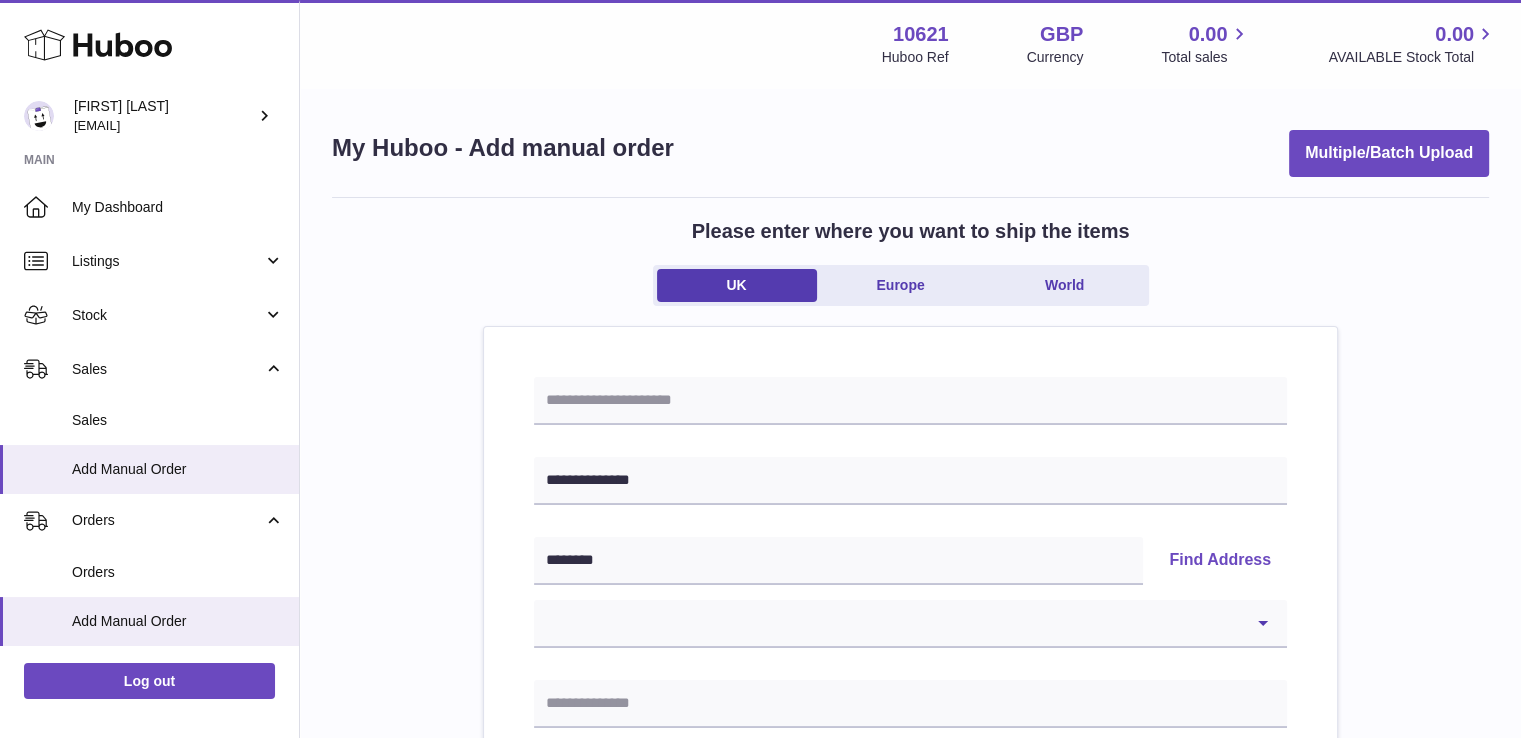 click on "Find Address" at bounding box center (1220, 561) 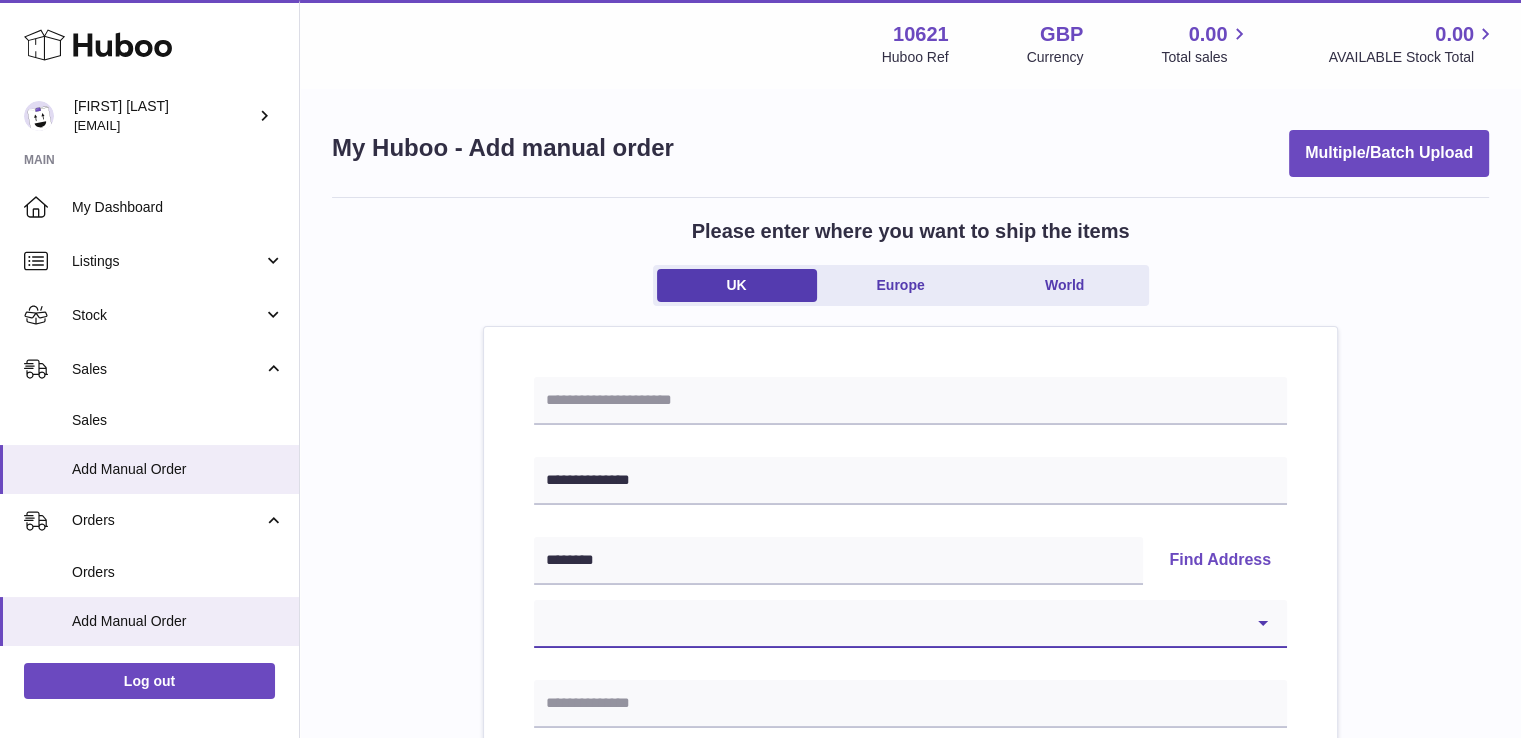click on "**********" at bounding box center (910, 624) 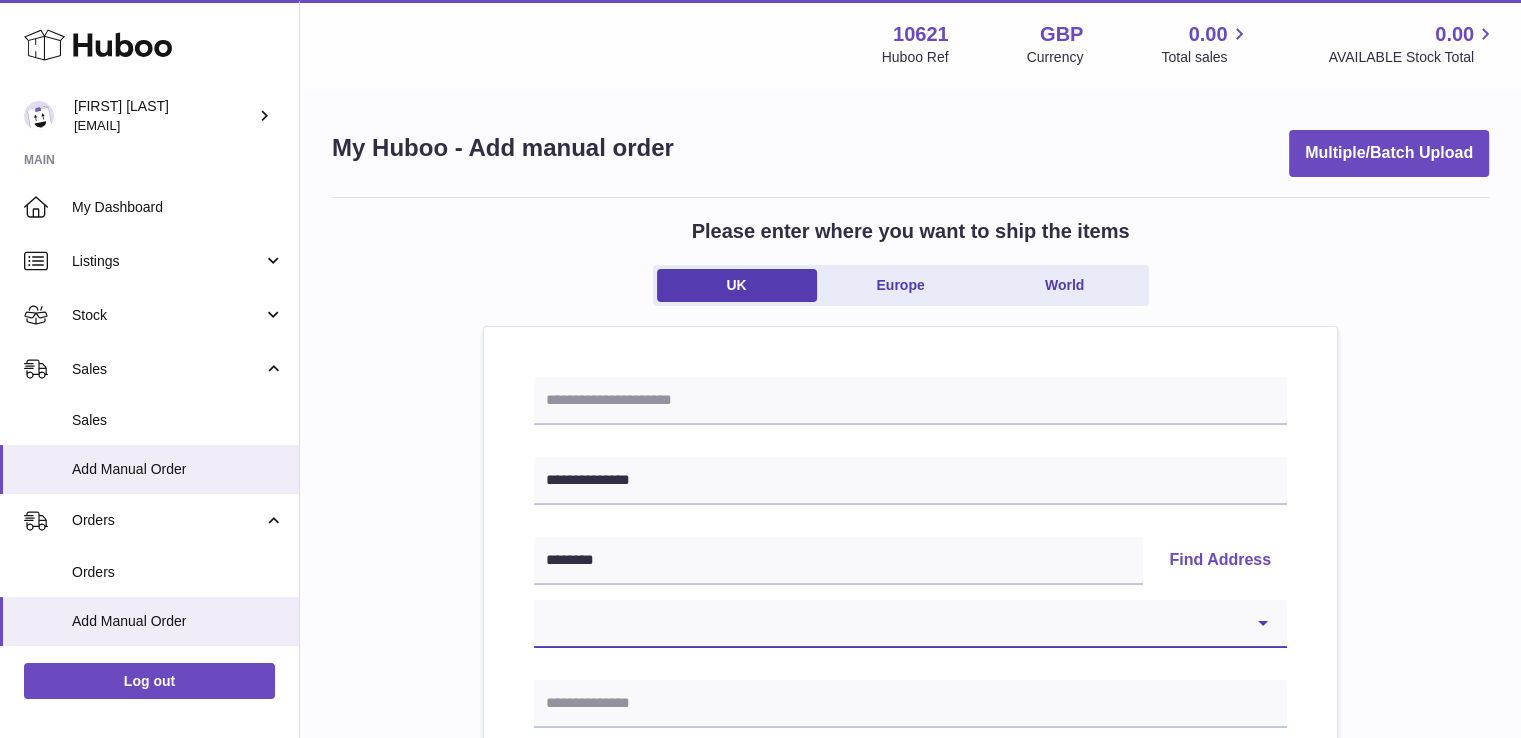 select on "**" 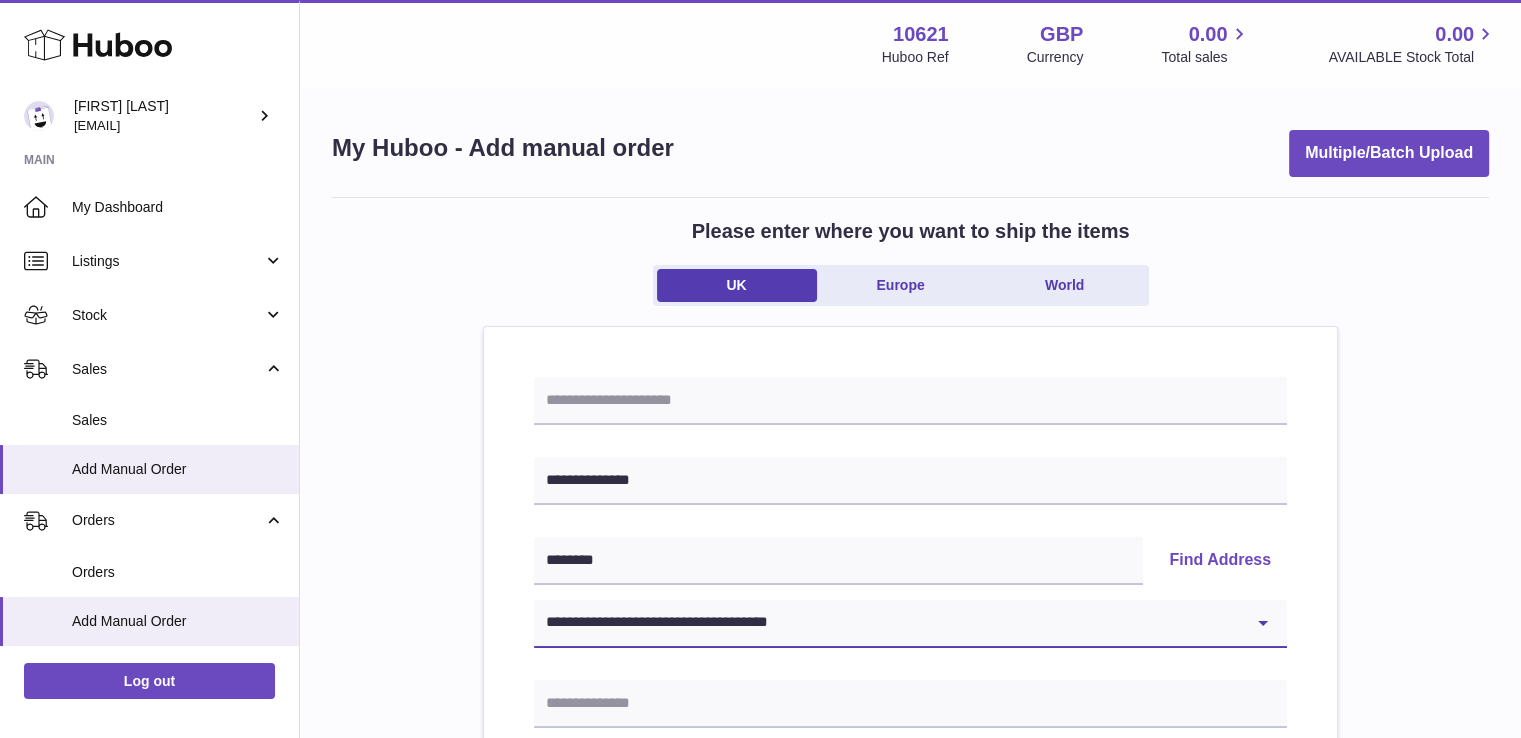 click on "**********" at bounding box center (910, 624) 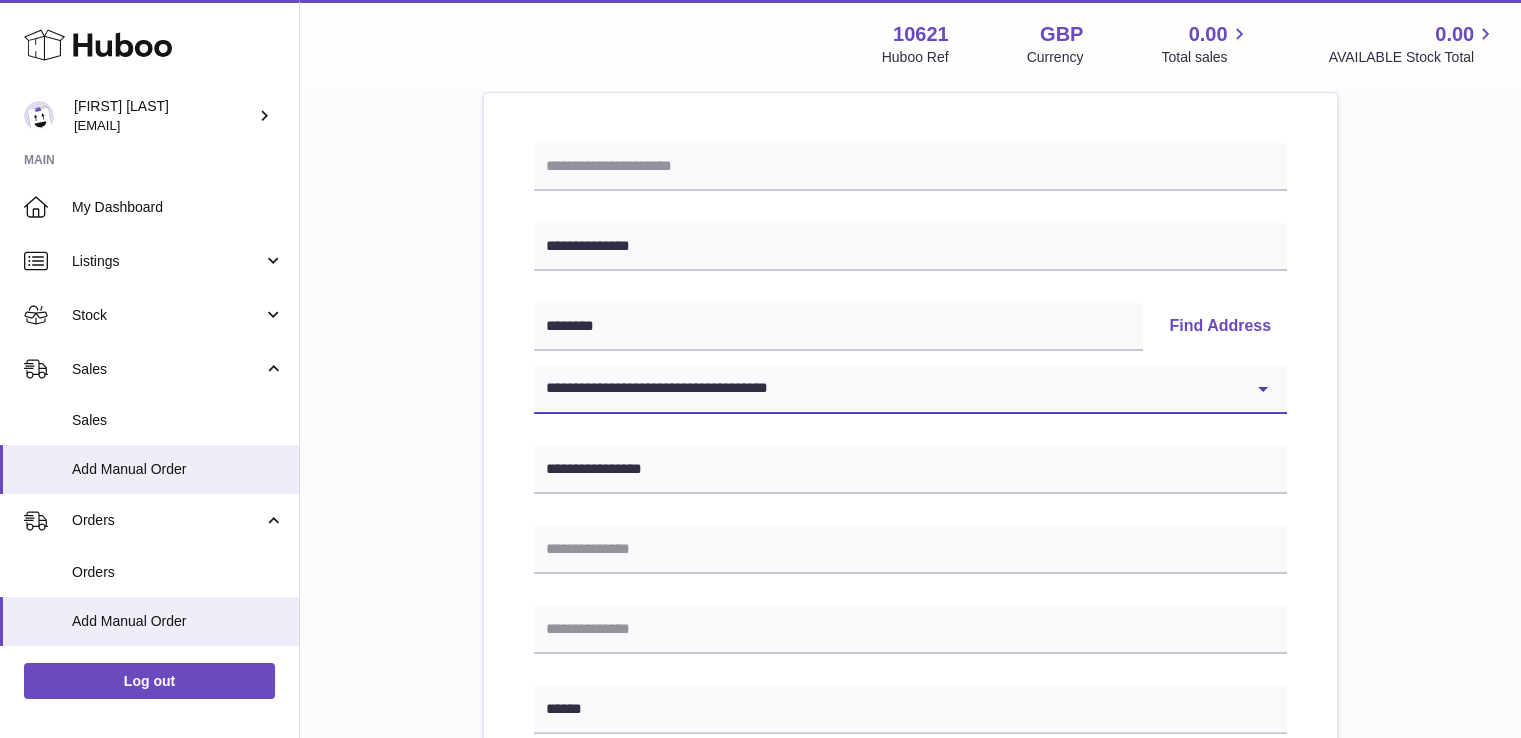 scroll, scrollTop: 1072, scrollLeft: 0, axis: vertical 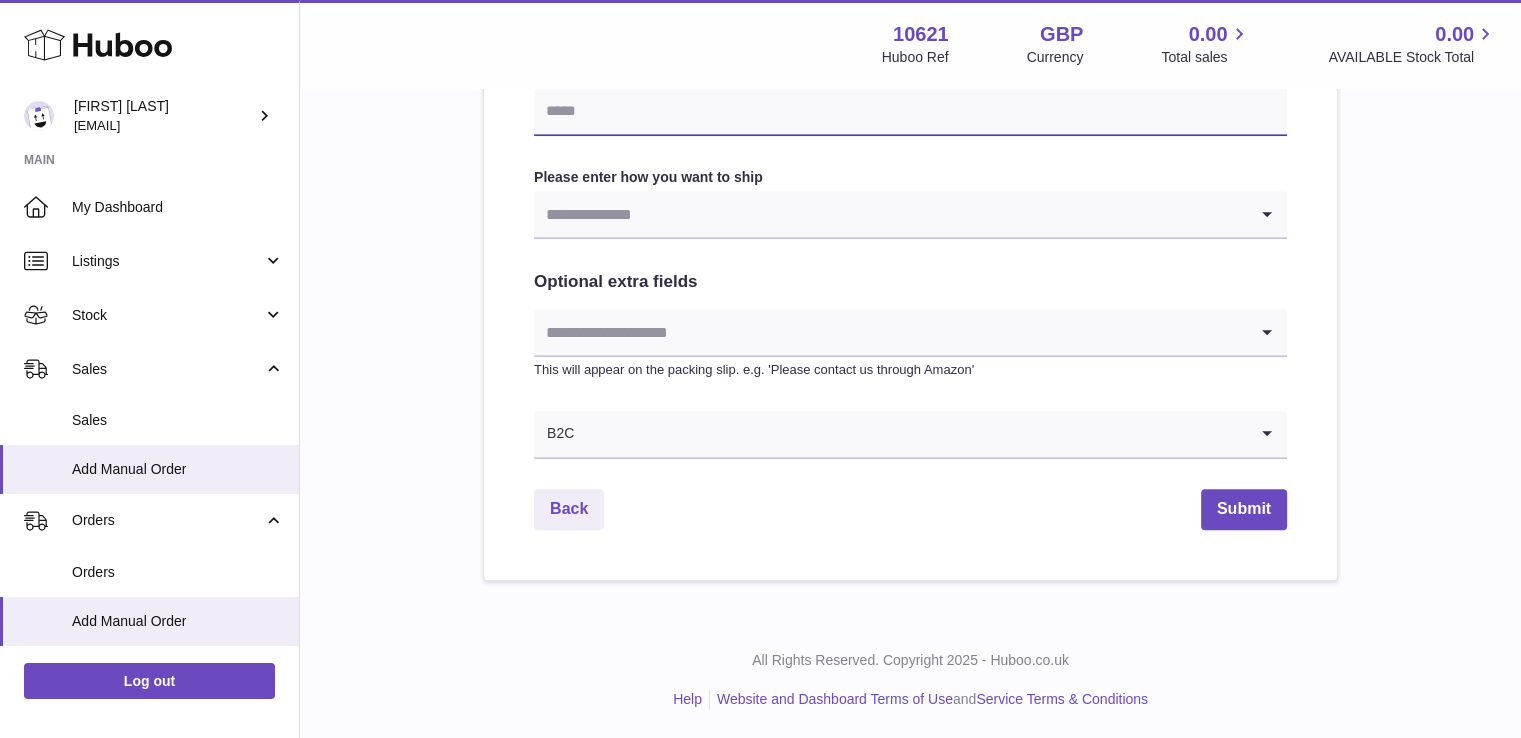 click at bounding box center [910, 112] 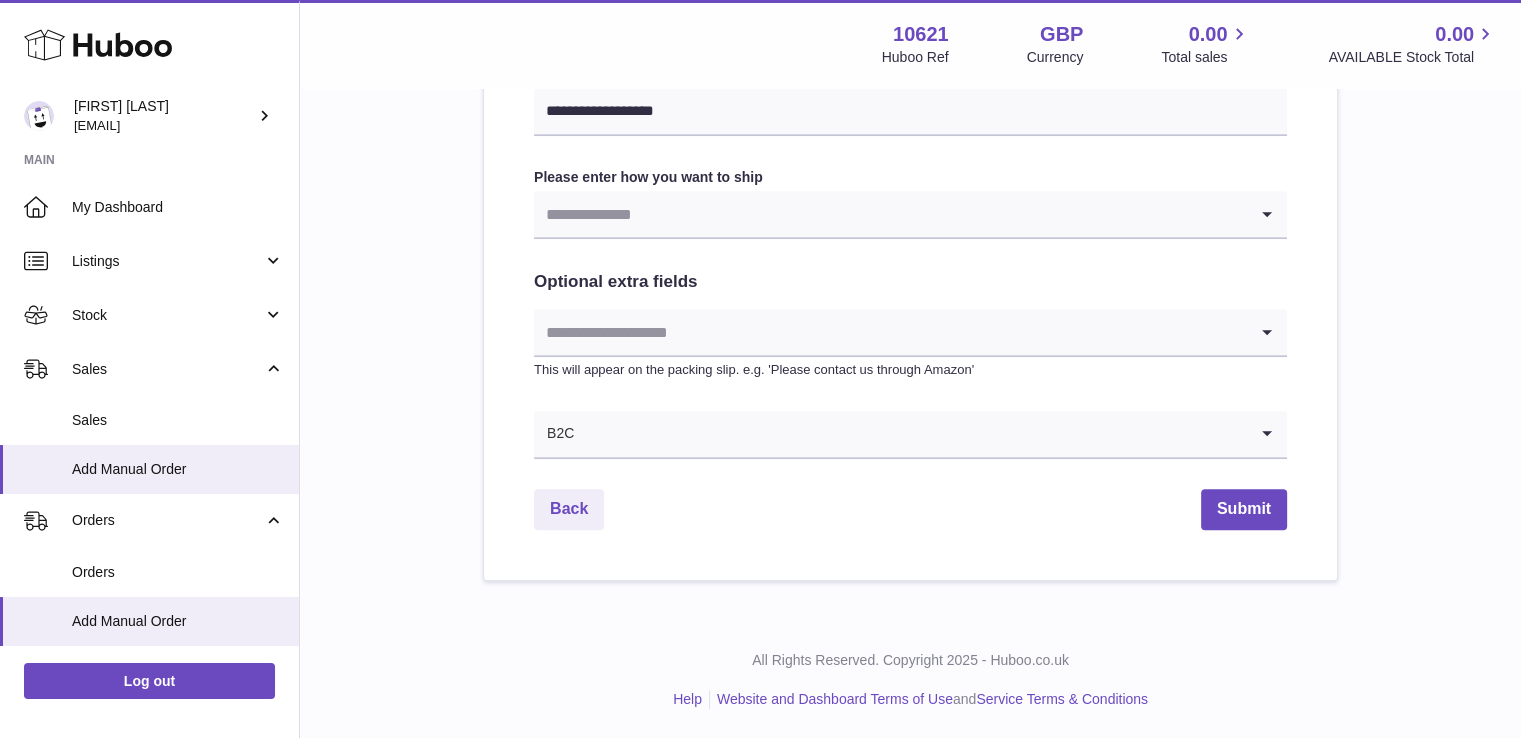 click at bounding box center [890, 214] 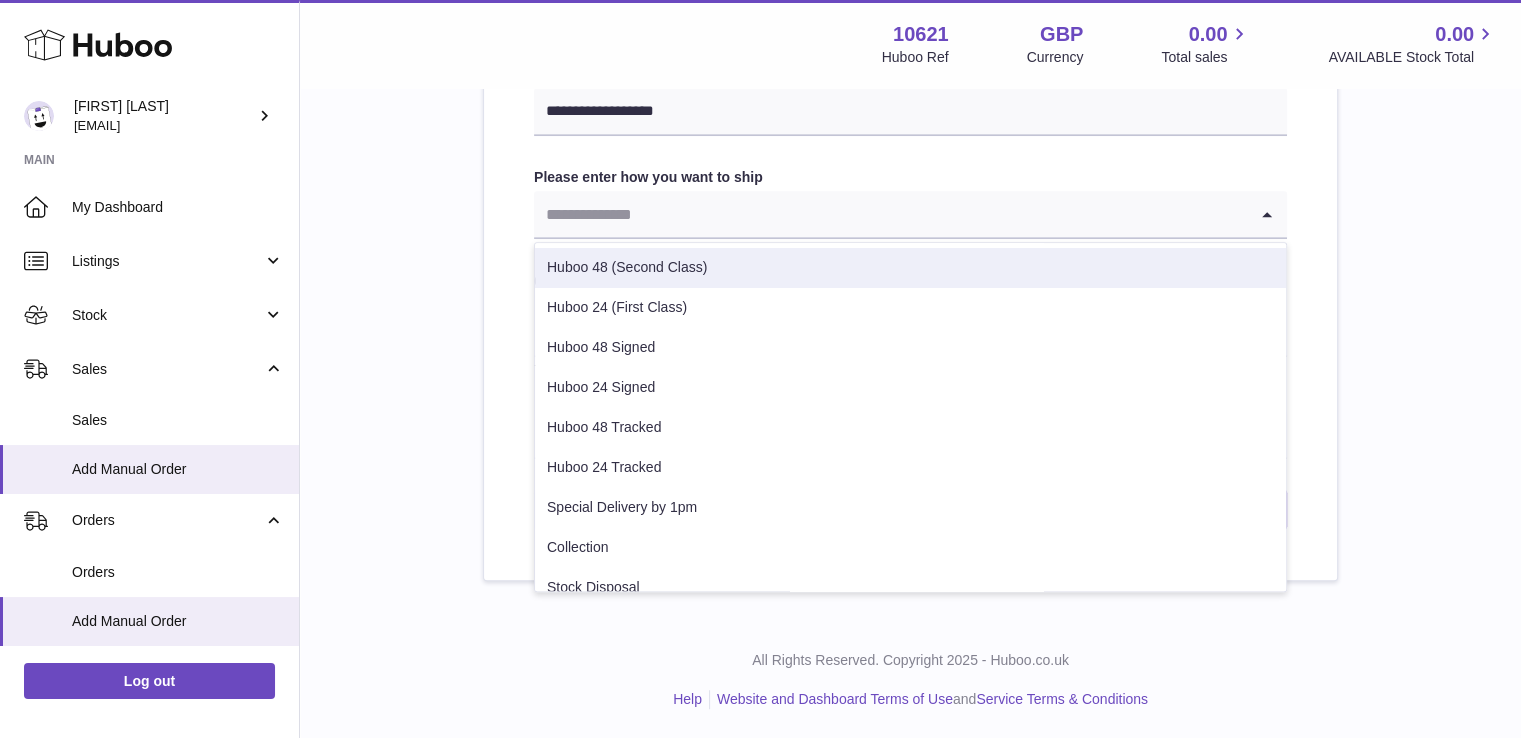 drag, startPoint x: 659, startPoint y: 257, endPoint x: 928, endPoint y: 409, distance: 308.97412 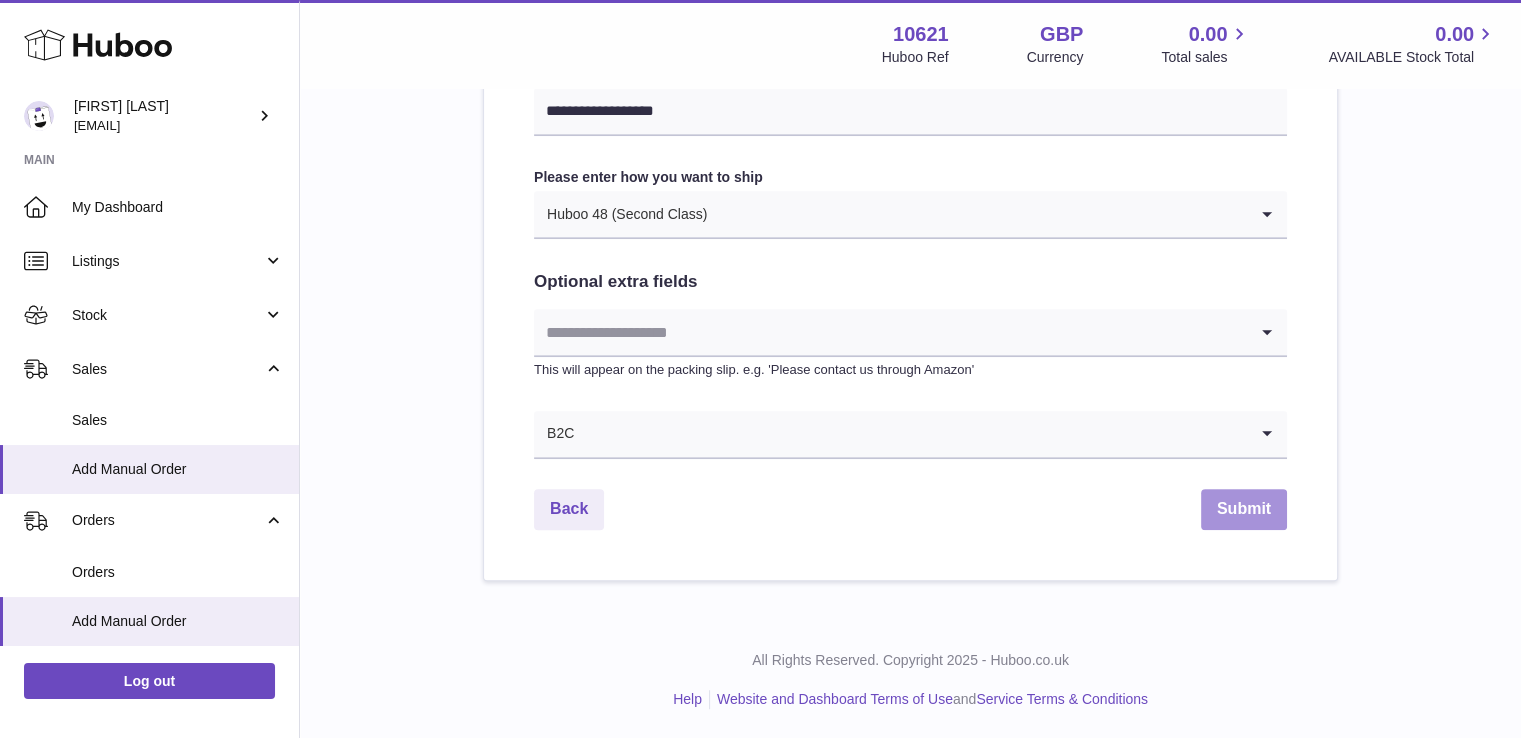 click on "Submit" at bounding box center (1244, 509) 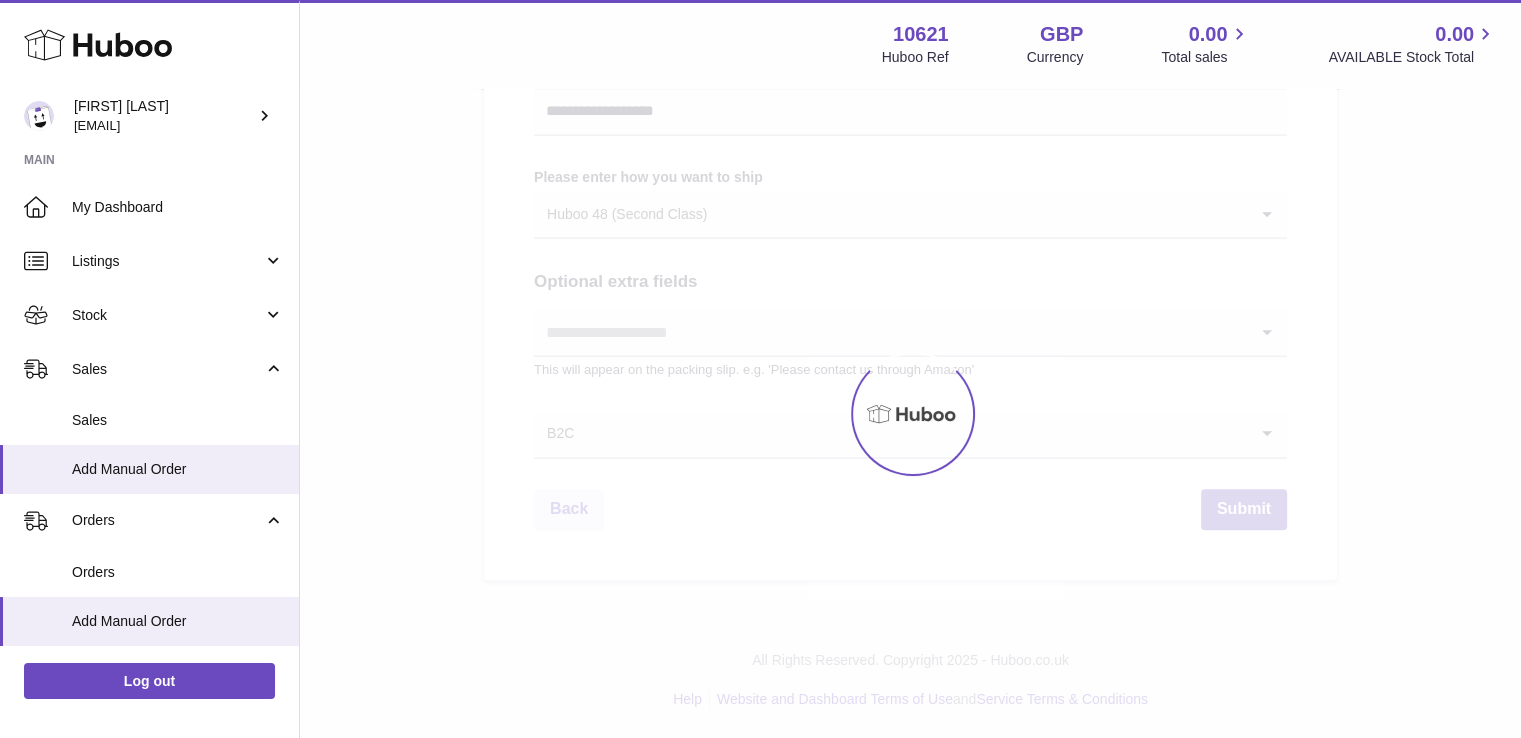 scroll, scrollTop: 0, scrollLeft: 0, axis: both 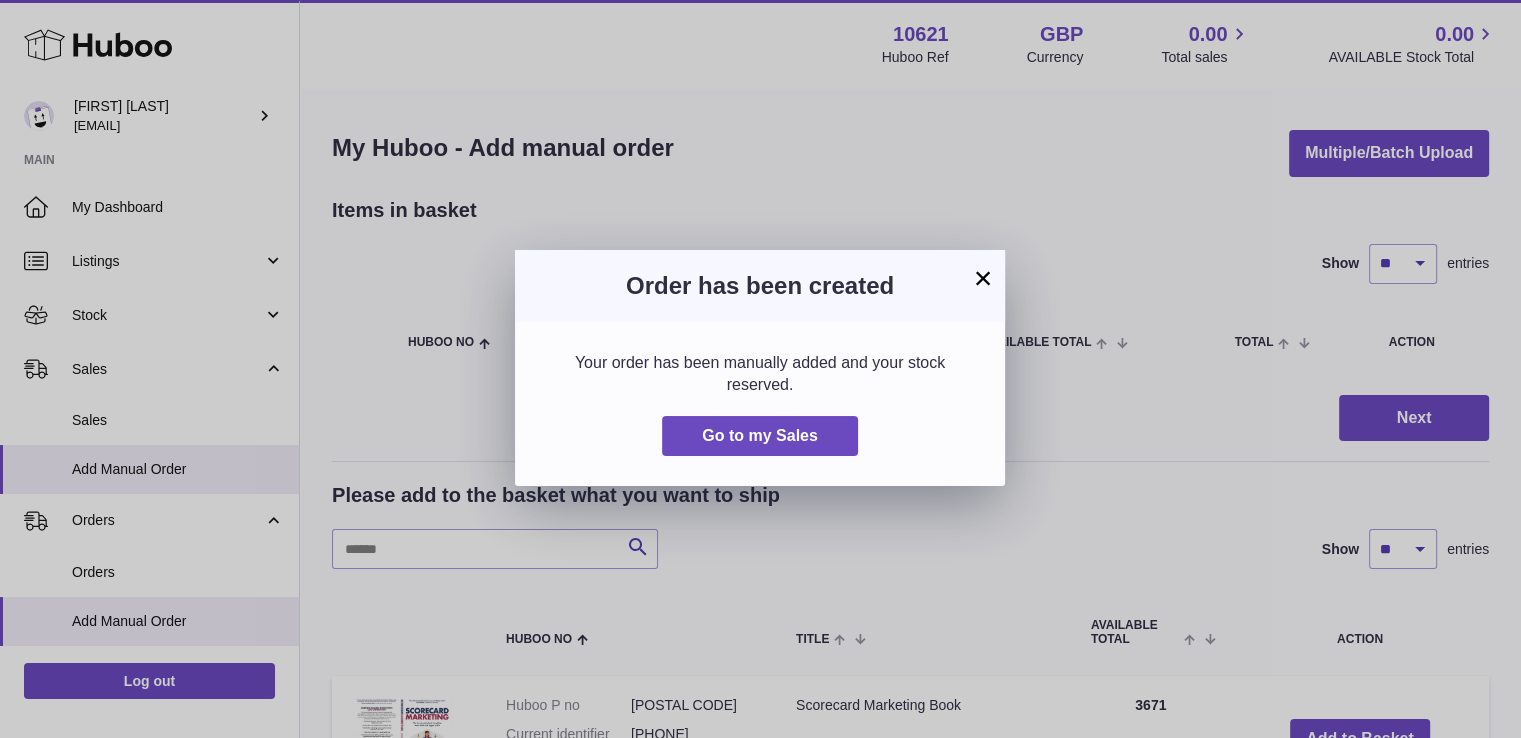 click on "×   Order has been created
Your order has been manually added and your stock reserved.
Go to my Sales" at bounding box center (760, 369) 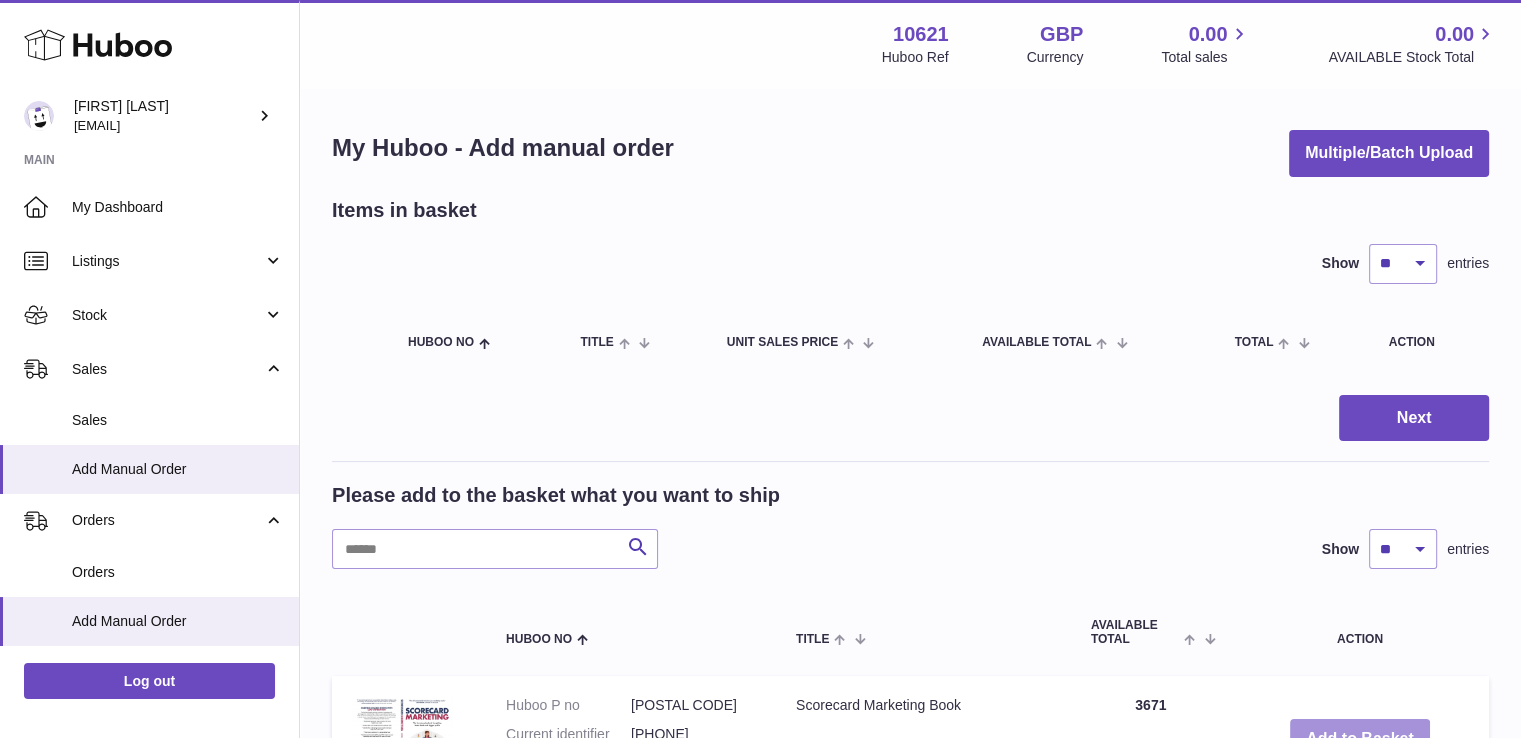 click on "Add to Basket" at bounding box center (1360, 739) 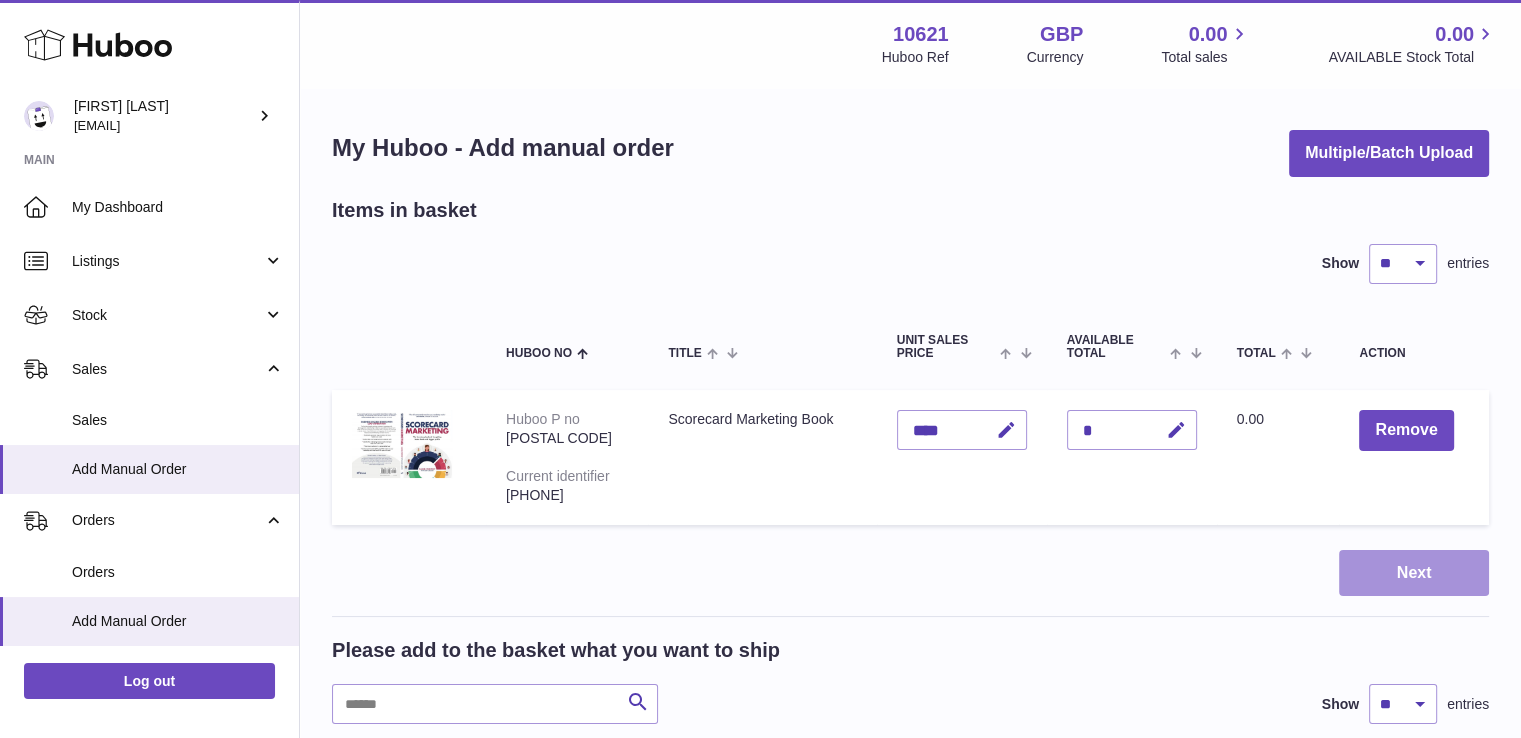 click on "Next" at bounding box center [1414, 573] 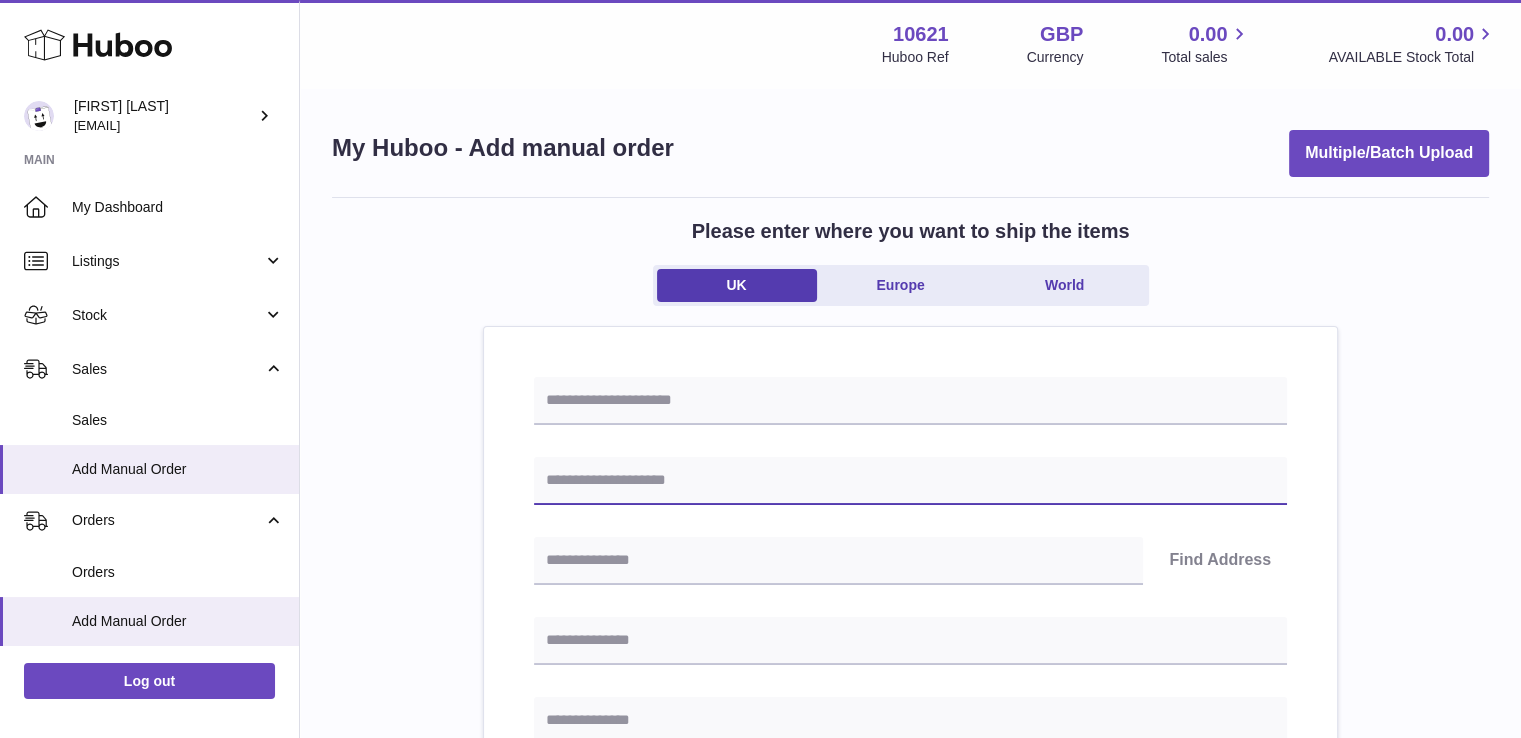 click at bounding box center (910, 481) 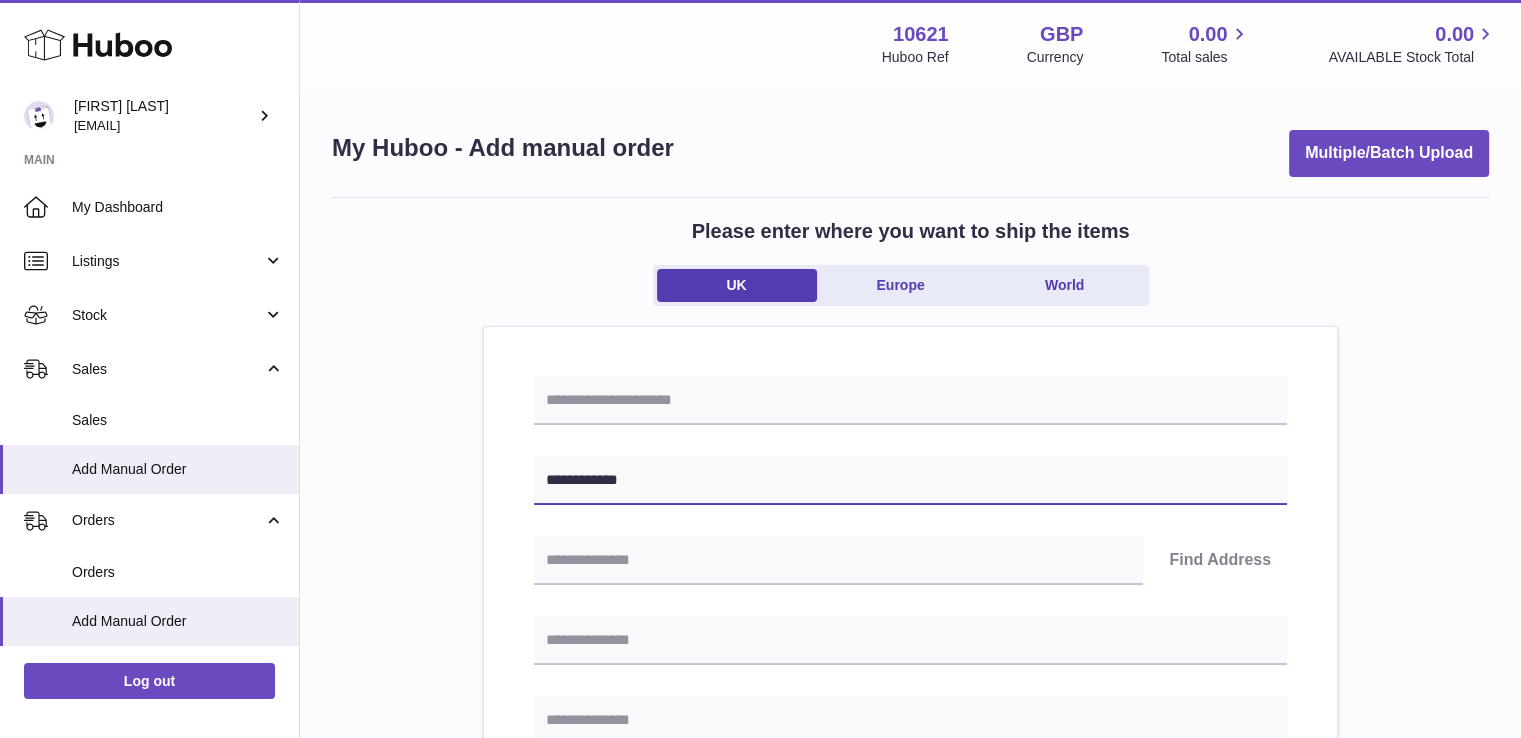type on "**********" 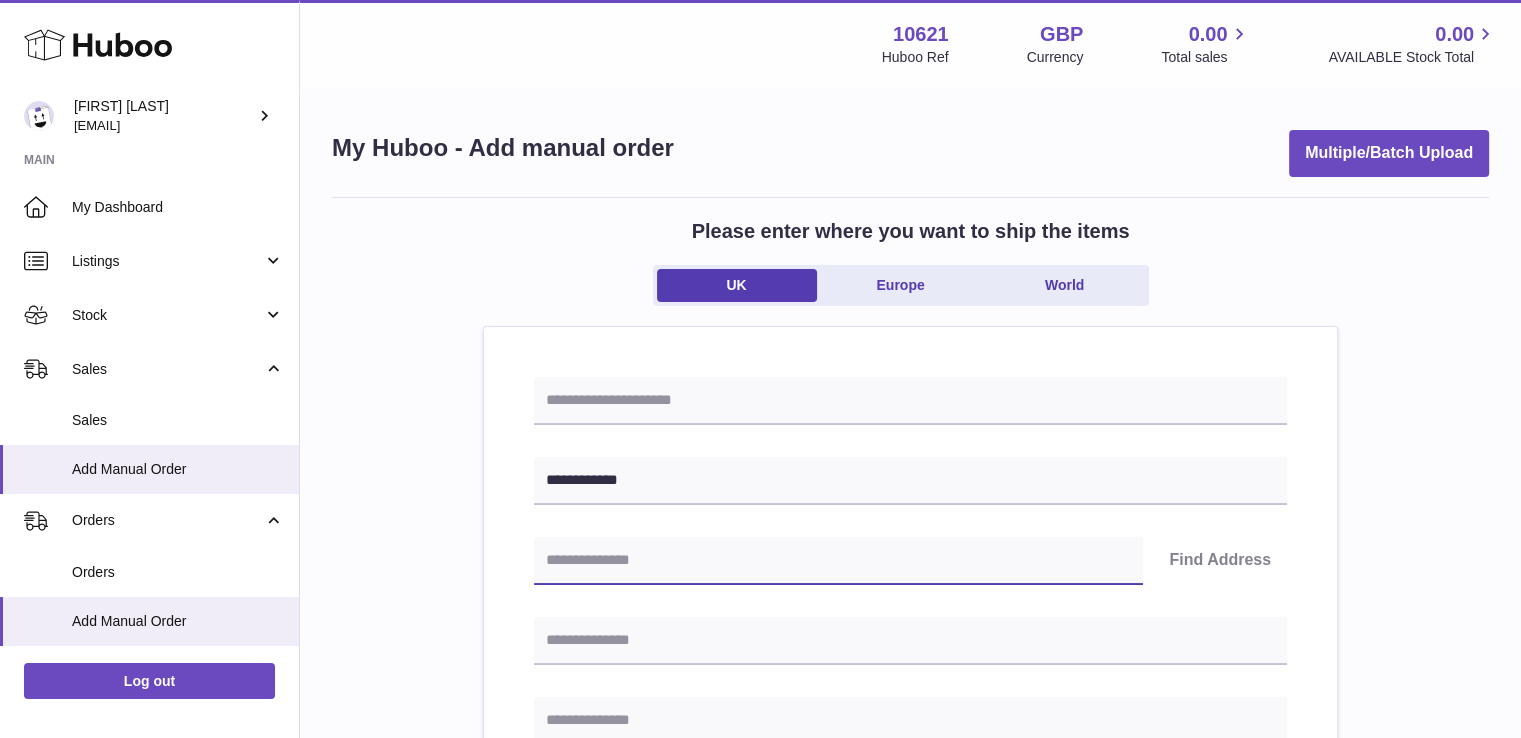click at bounding box center (838, 561) 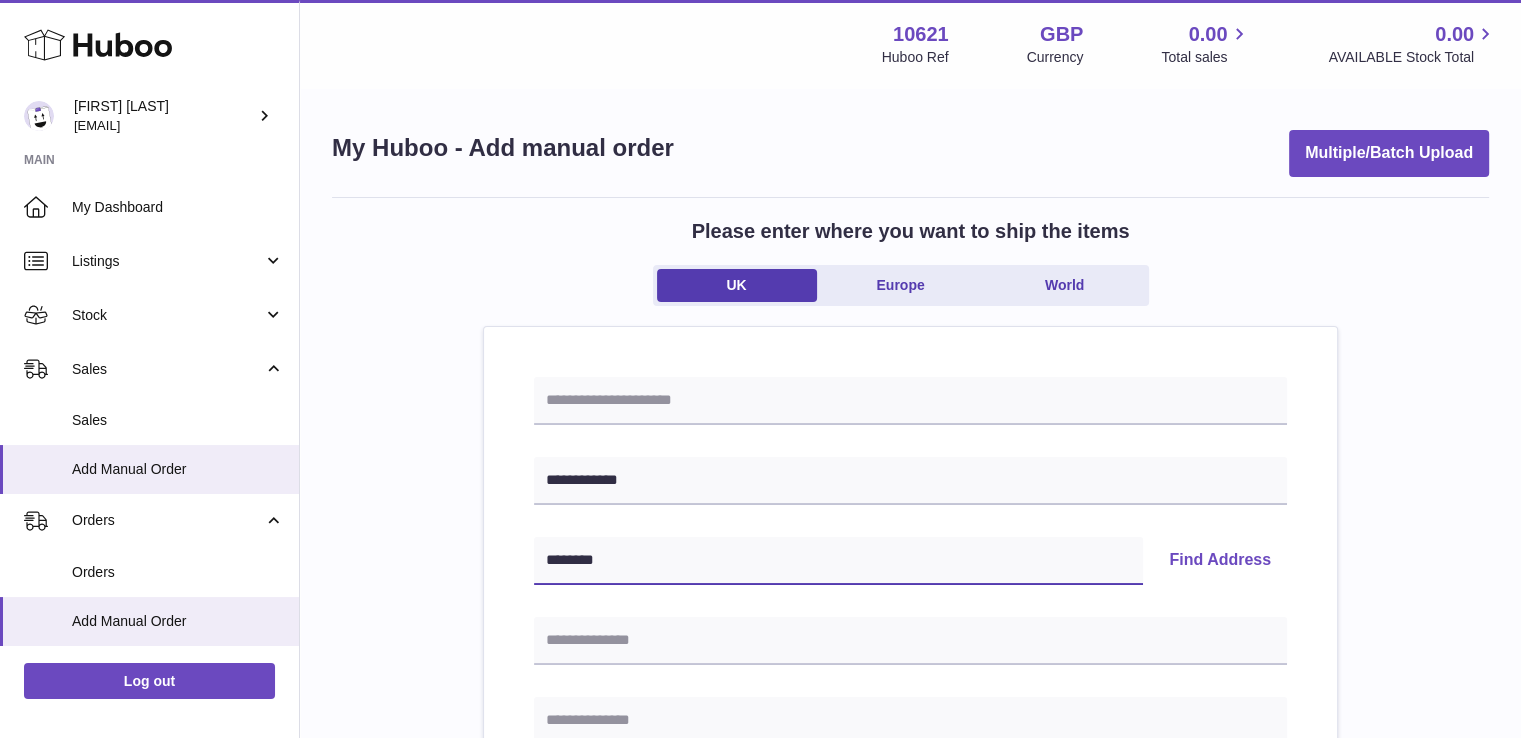 type on "********" 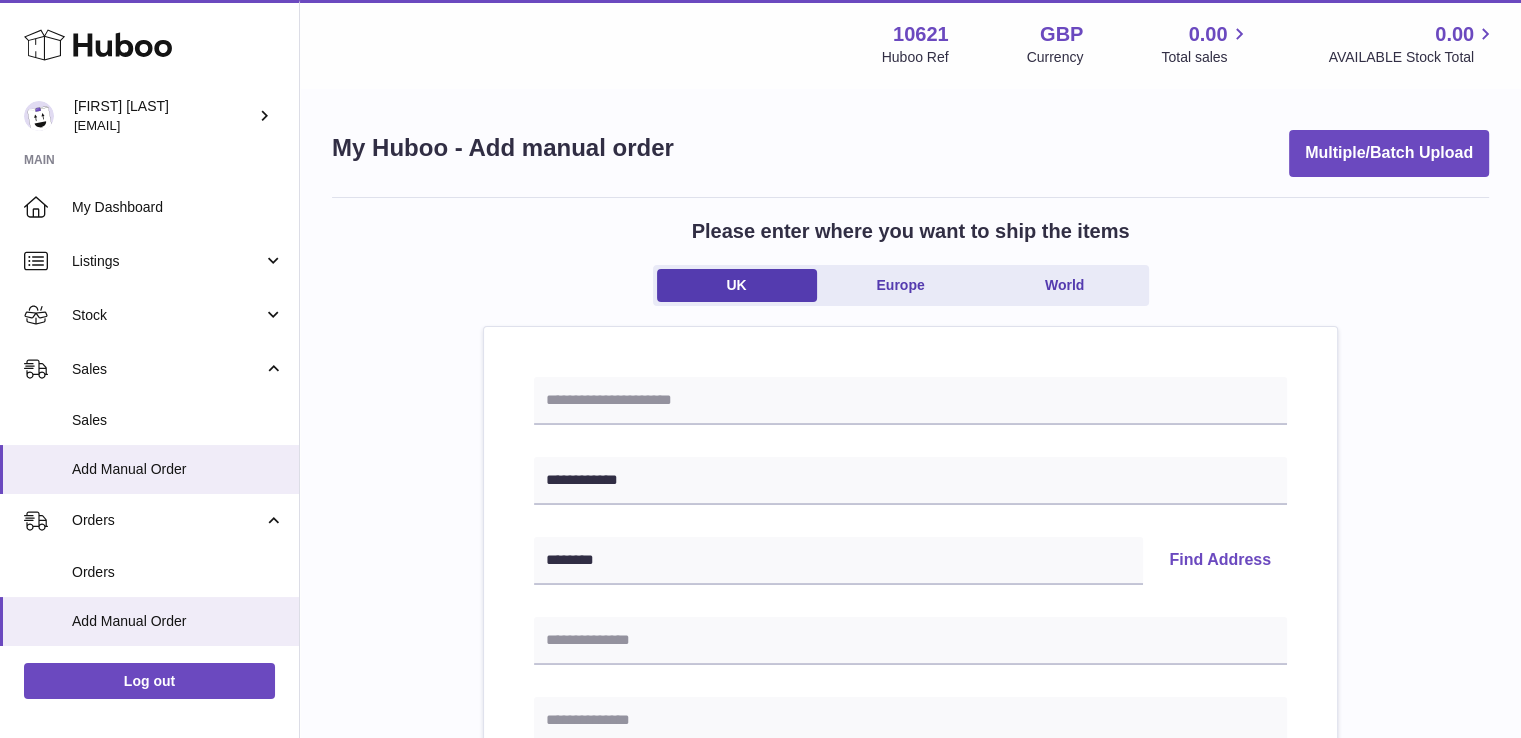 type 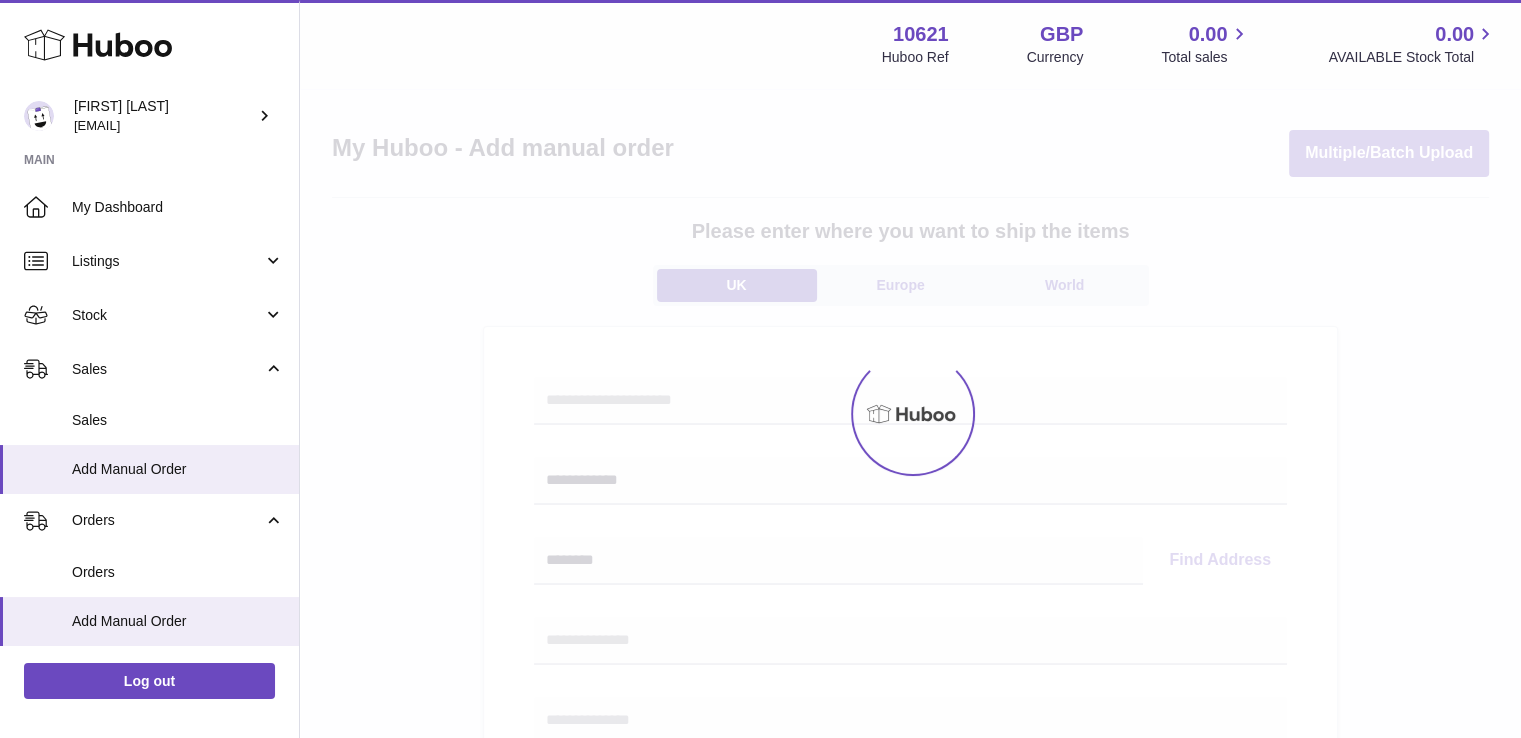 select 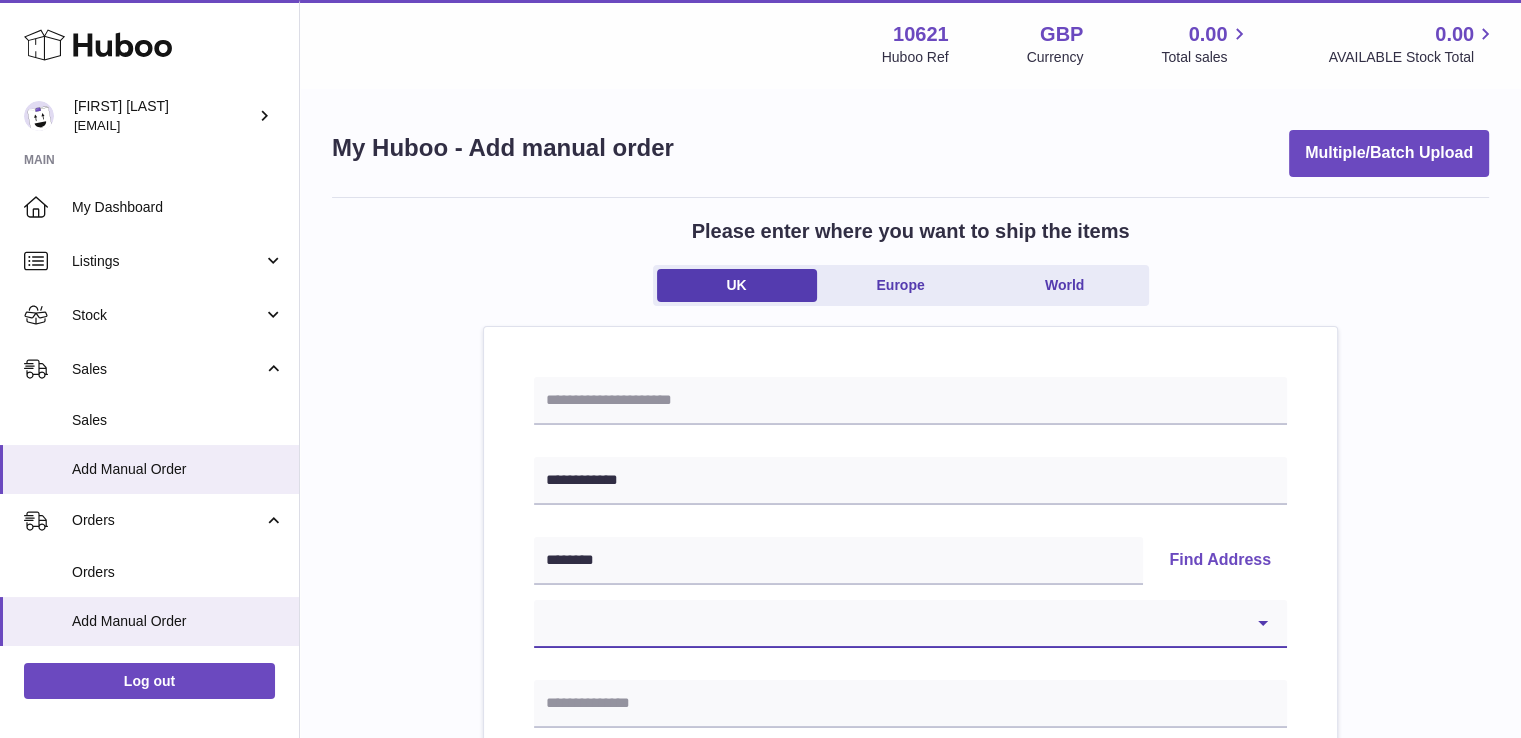 click on "**********" at bounding box center (910, 624) 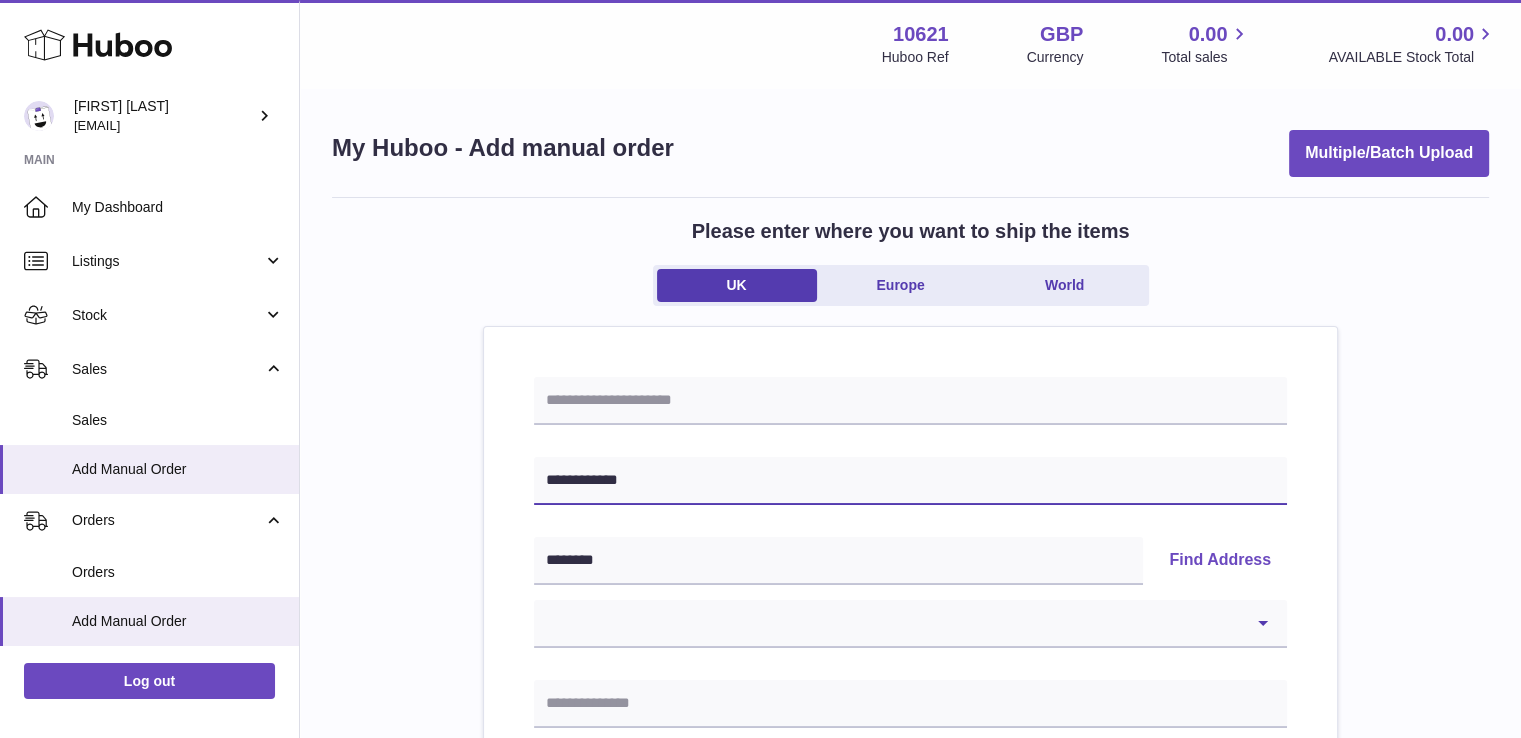 click on "**********" at bounding box center (910, 481) 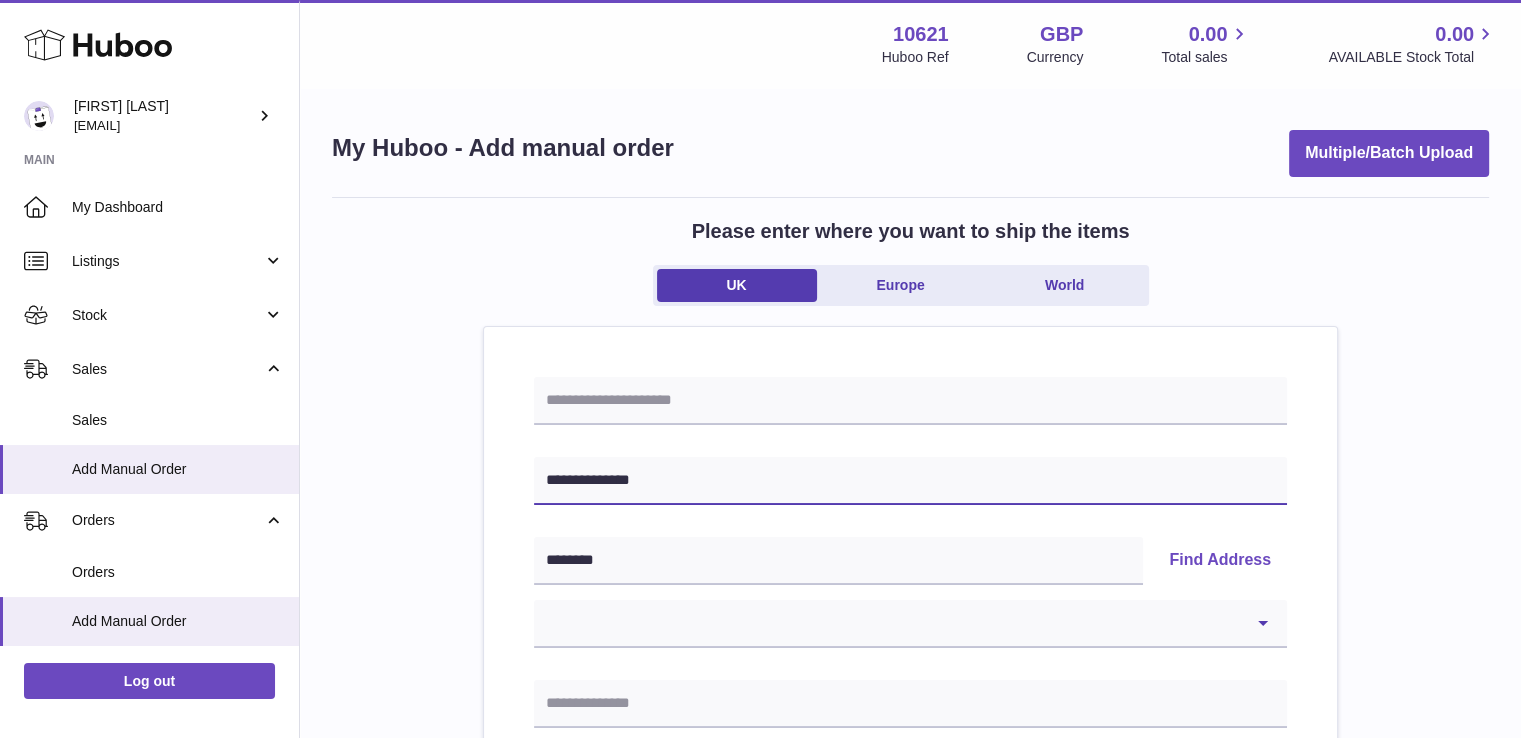 click on "**********" at bounding box center [910, 481] 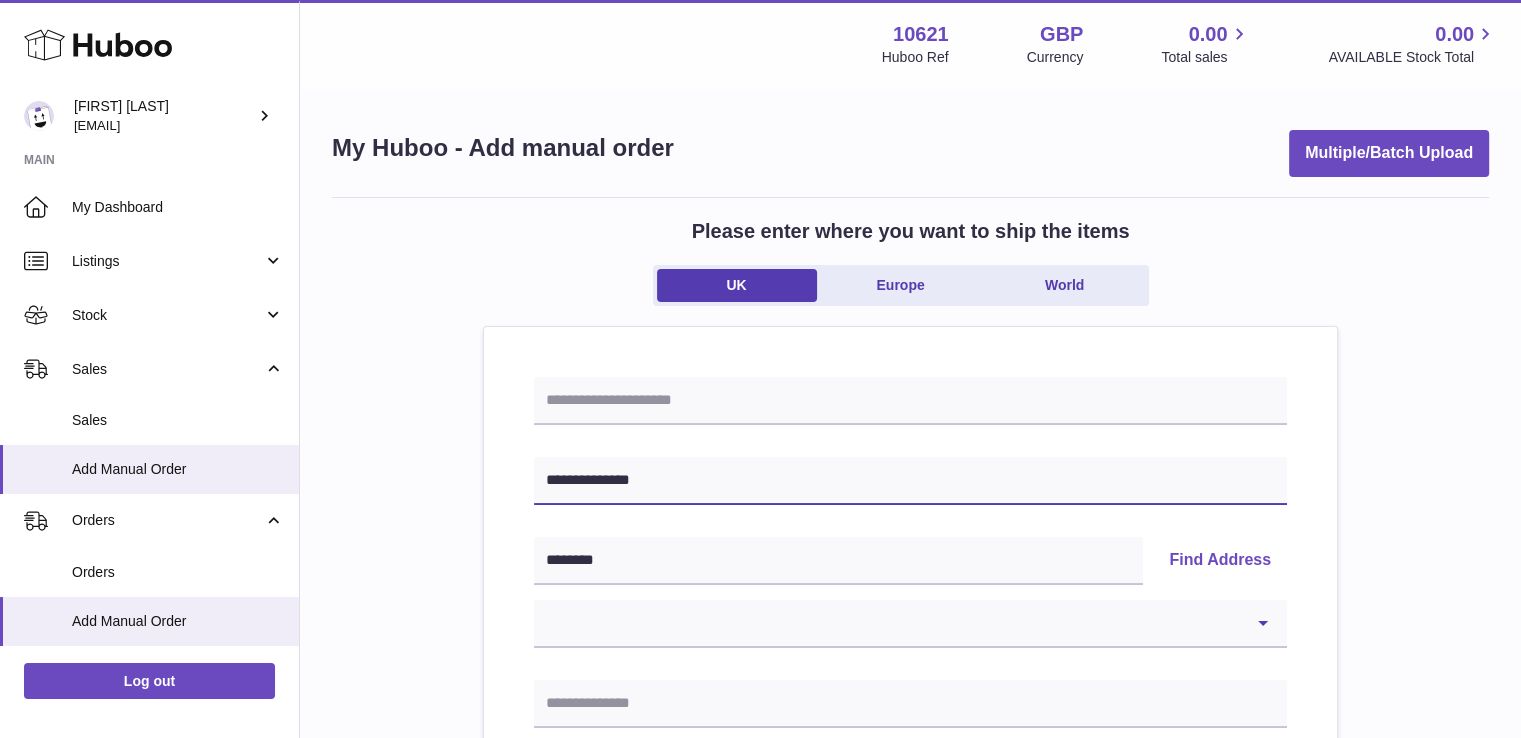 type on "**********" 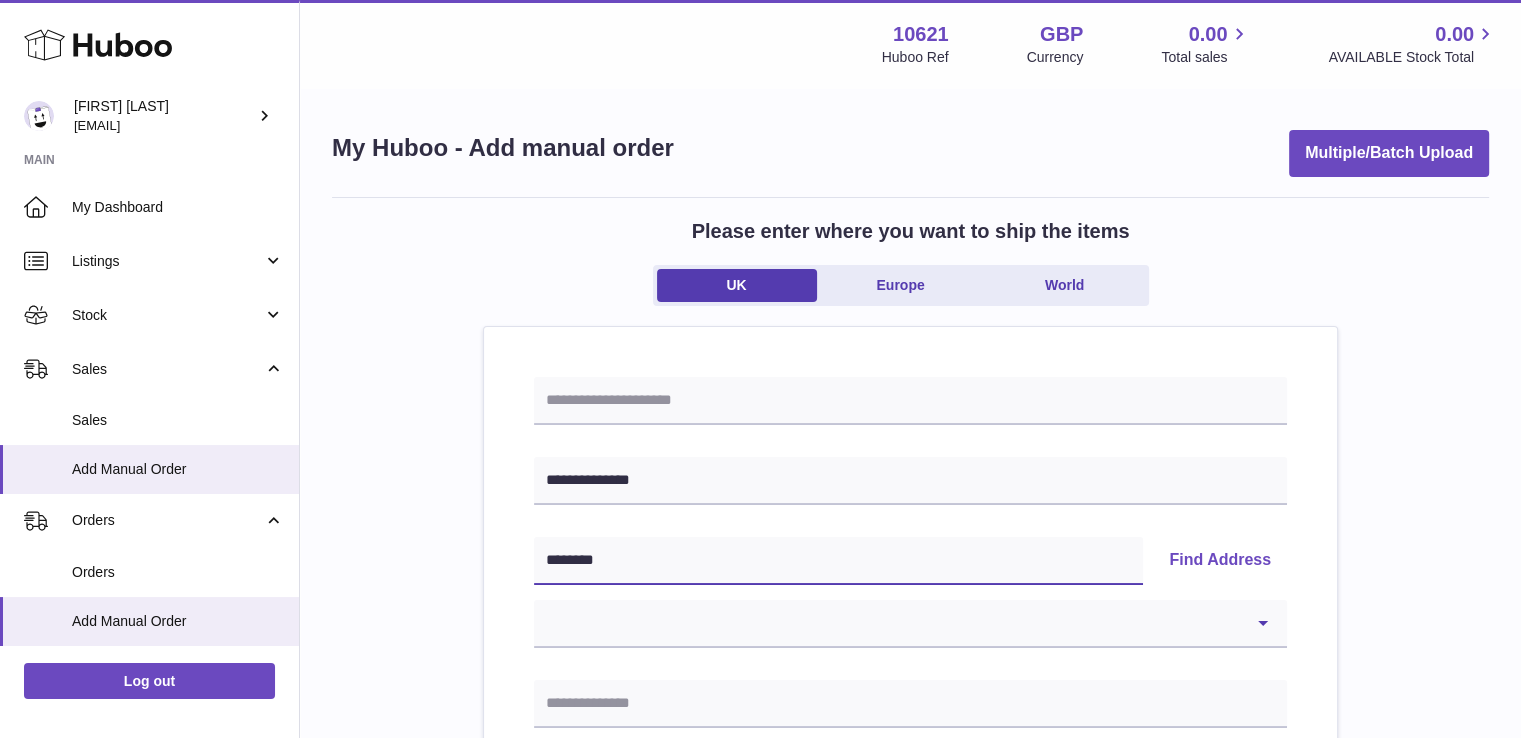 click on "********" at bounding box center (838, 561) 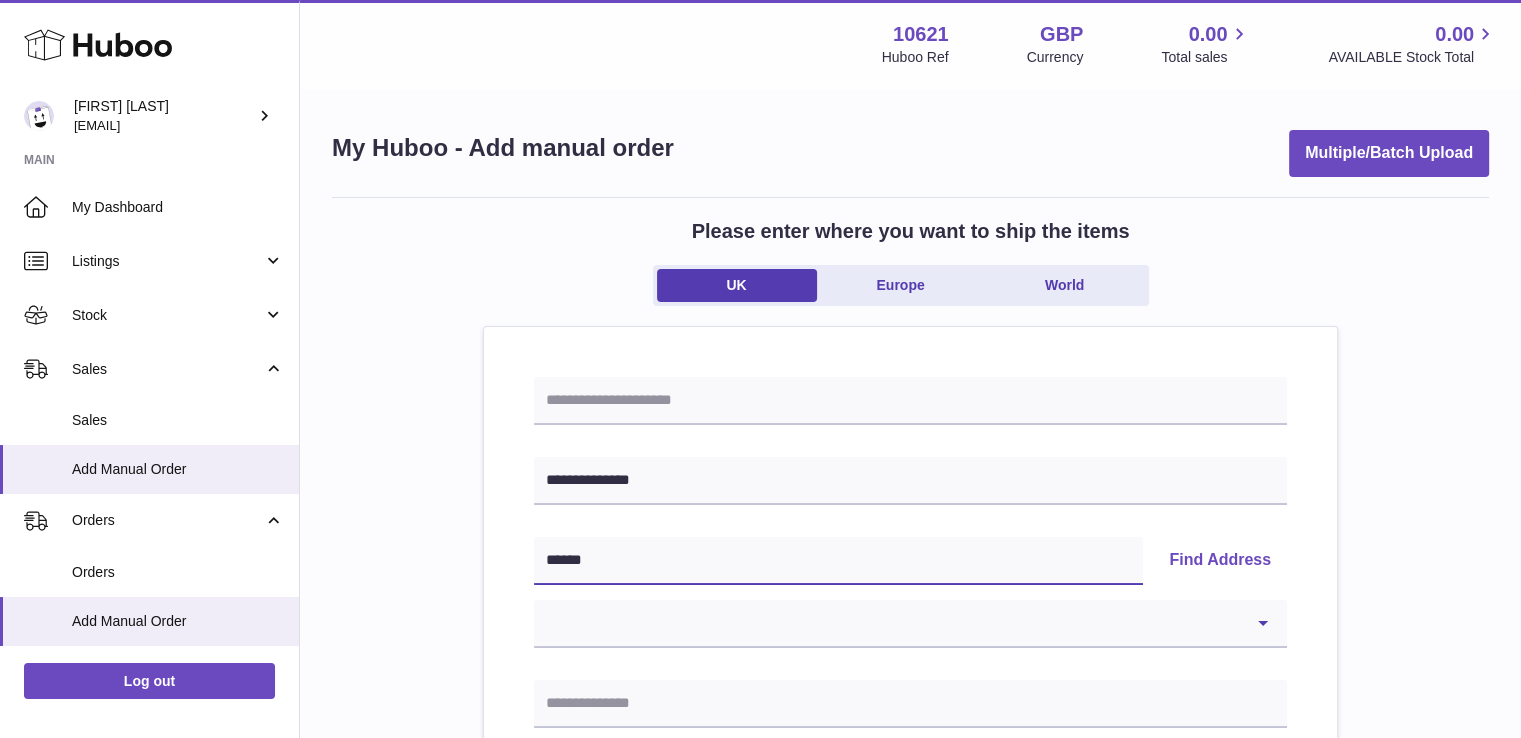 select 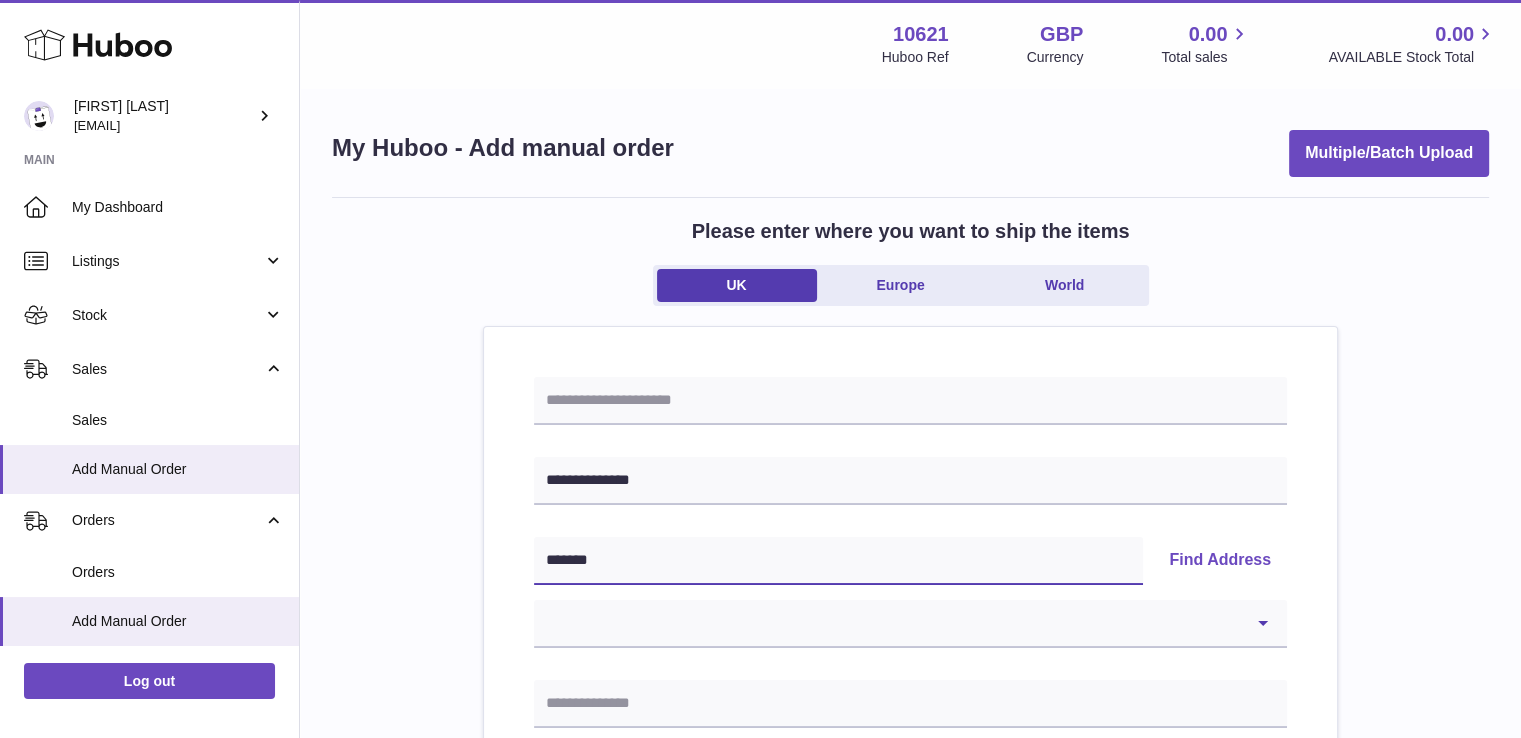 type on "*******" 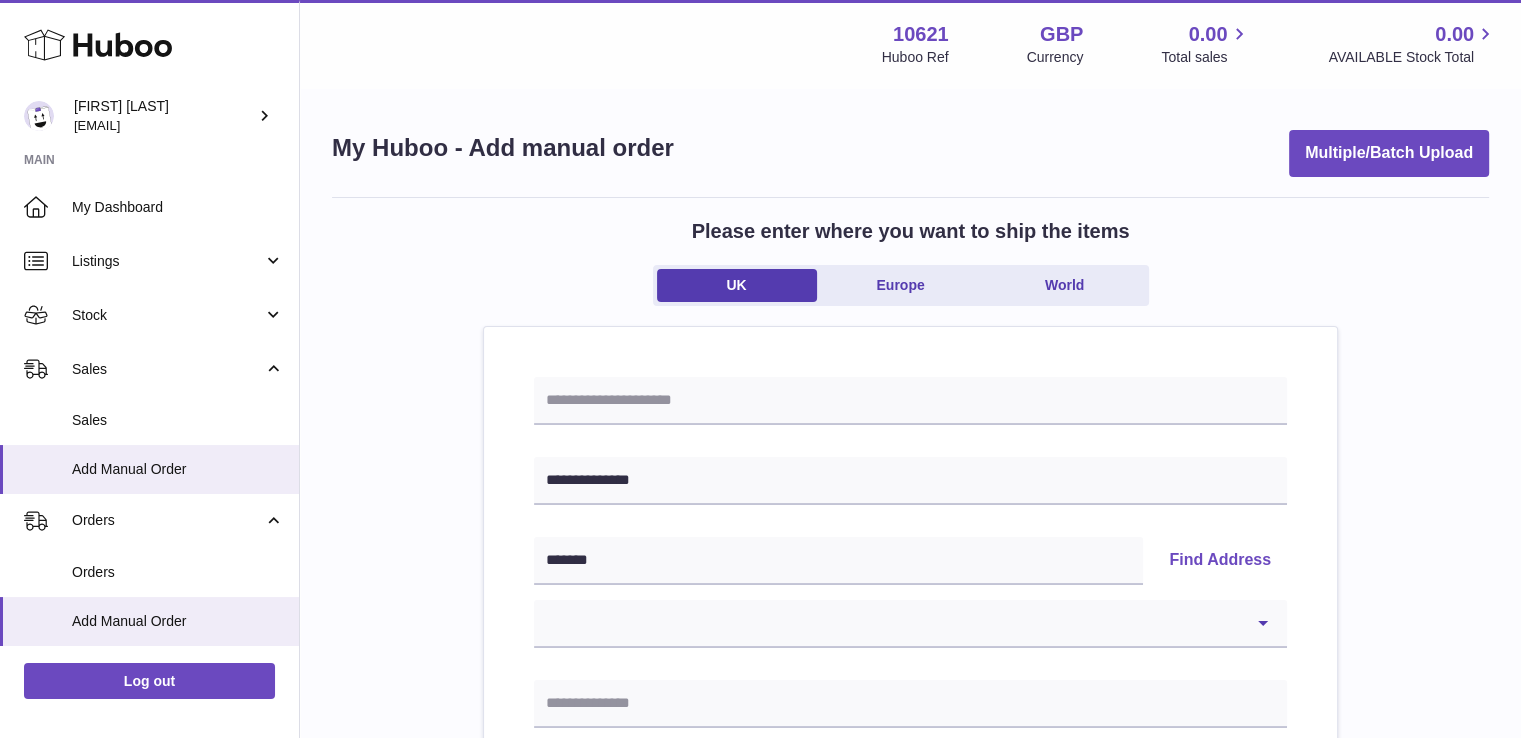 click on "Find Address" at bounding box center (1220, 561) 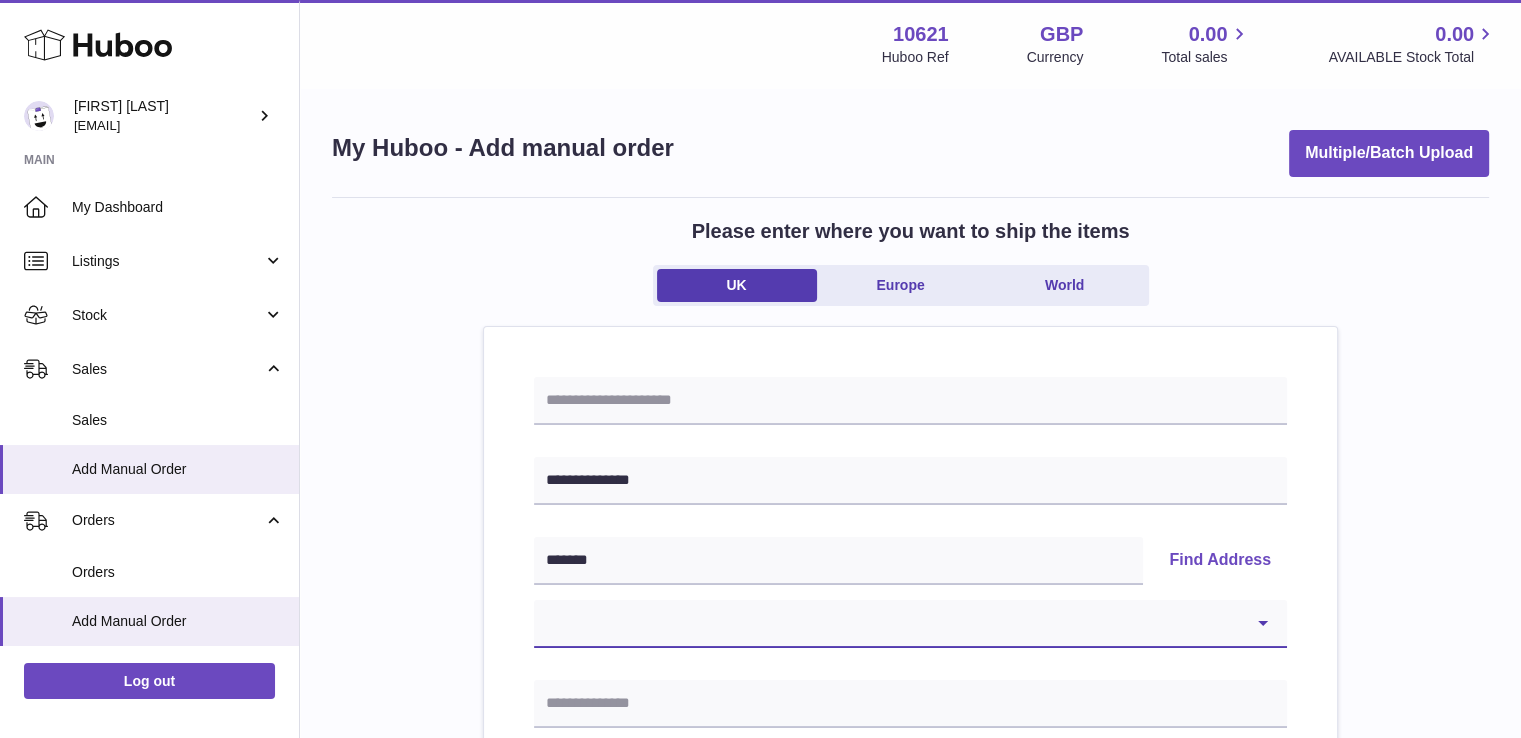 click on "**********" at bounding box center (910, 624) 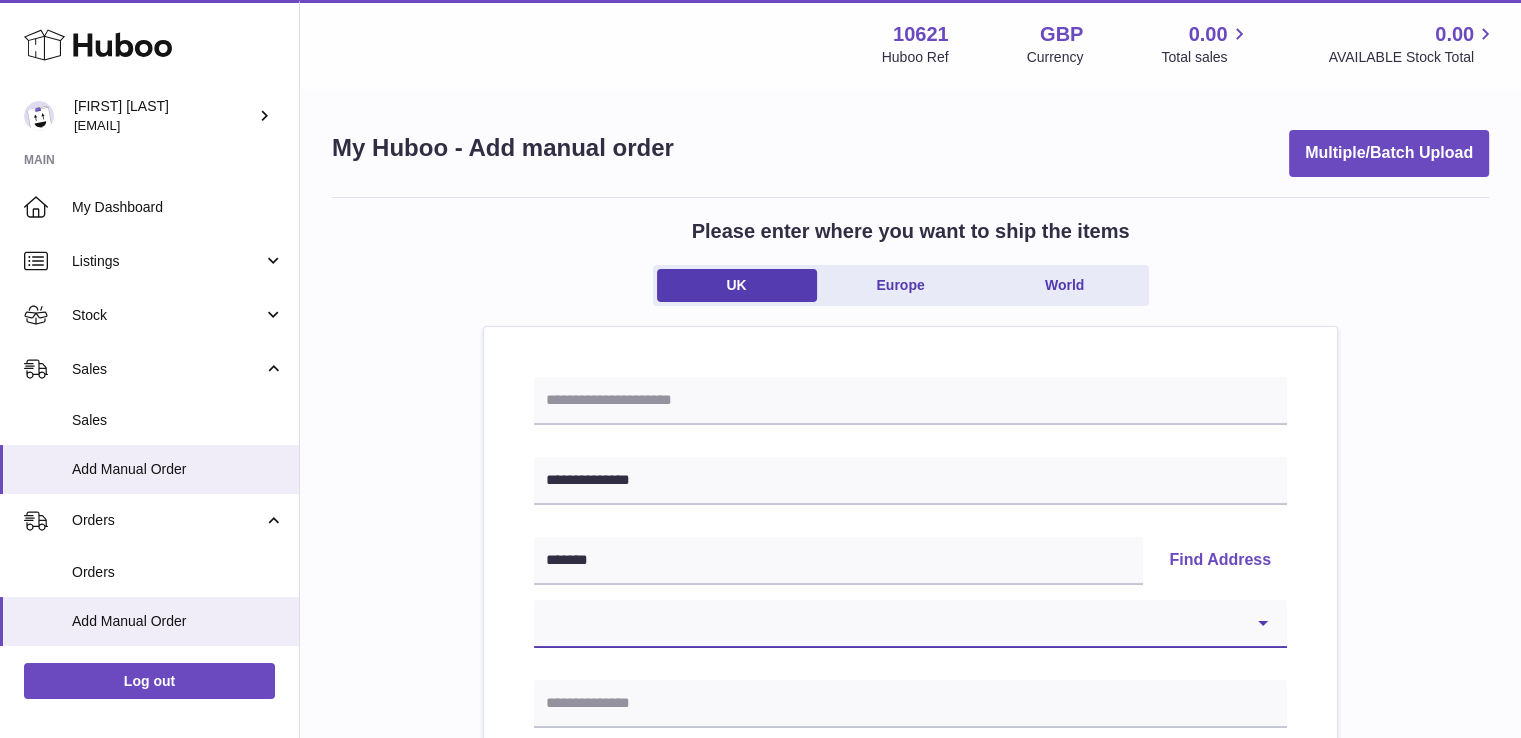 select on "**" 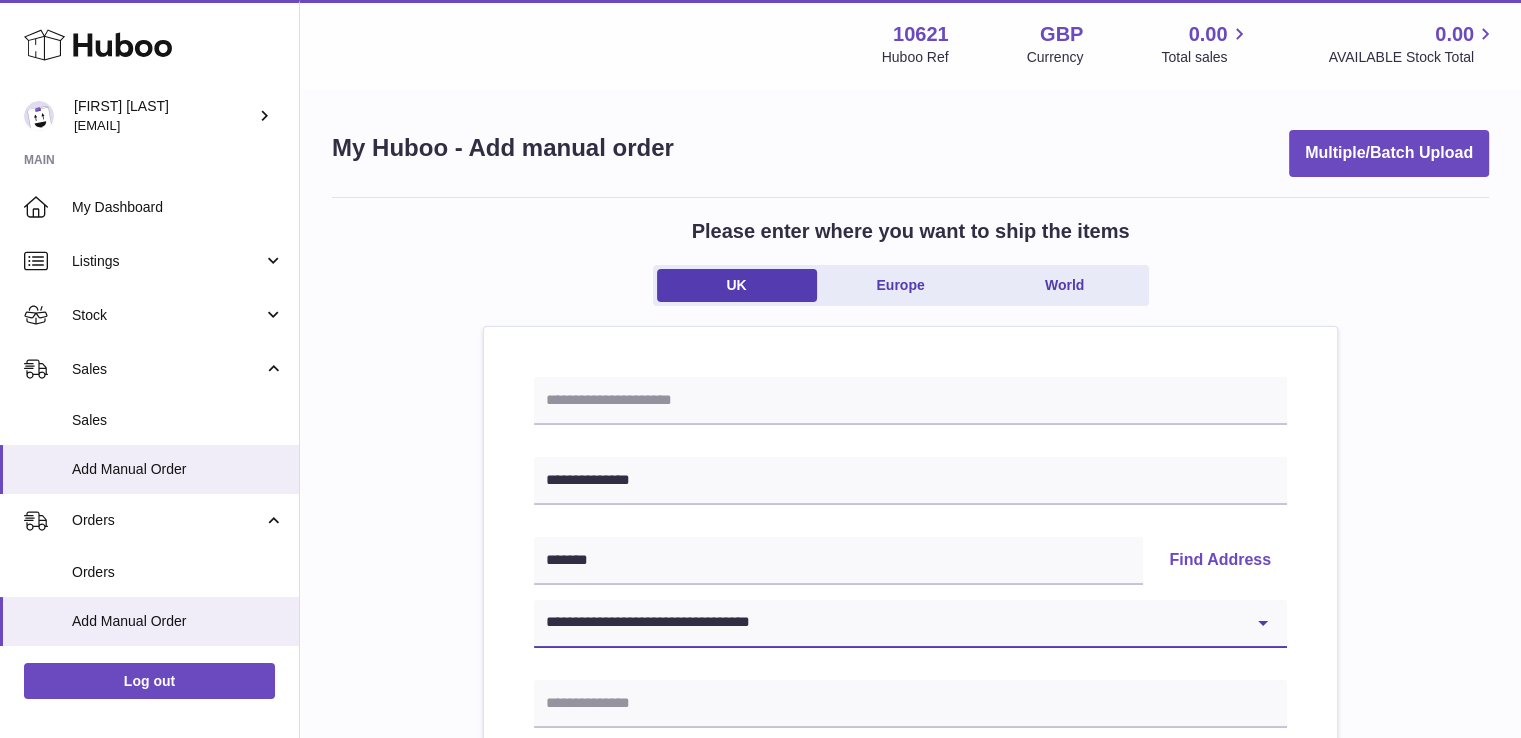 click on "**********" at bounding box center [910, 624] 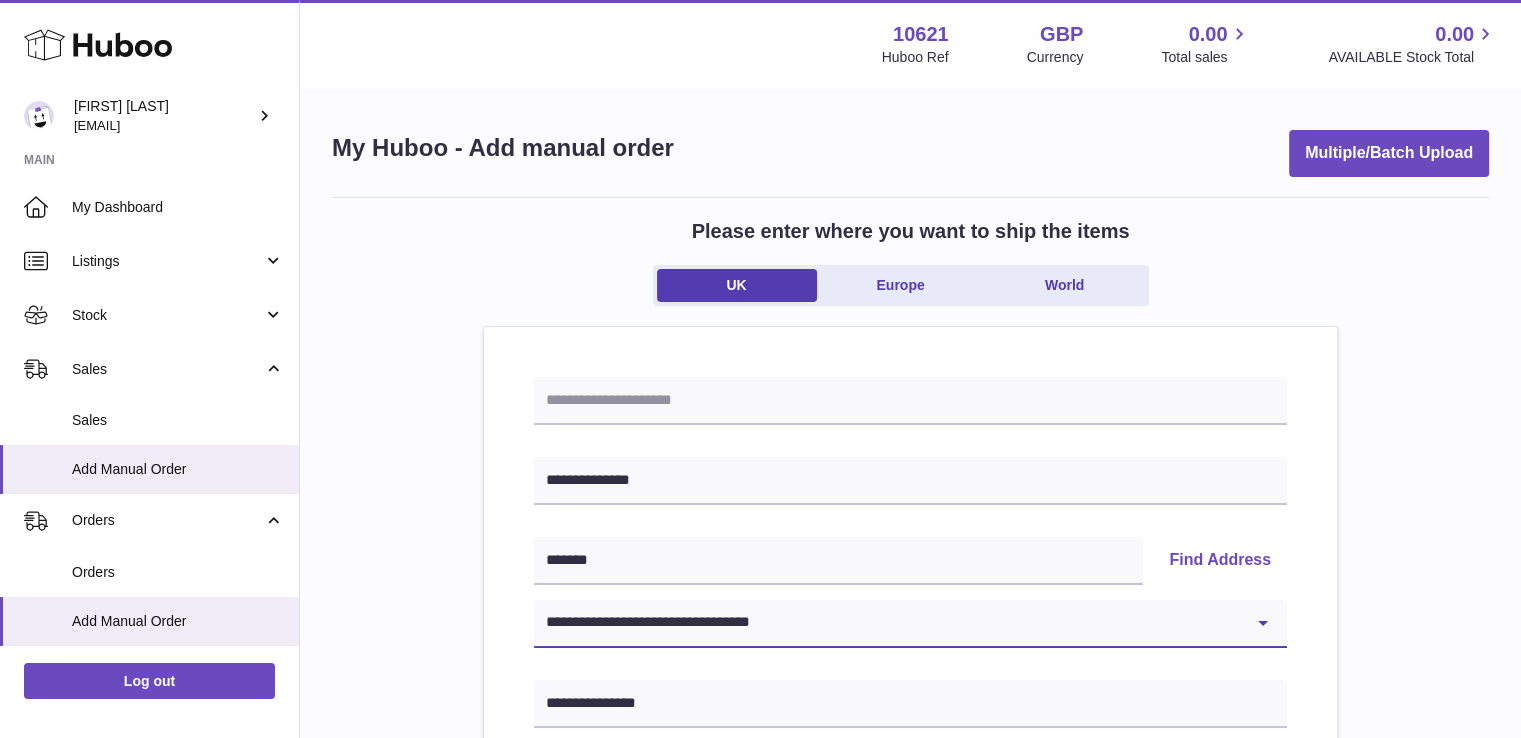 click on "**********" at bounding box center (910, 624) 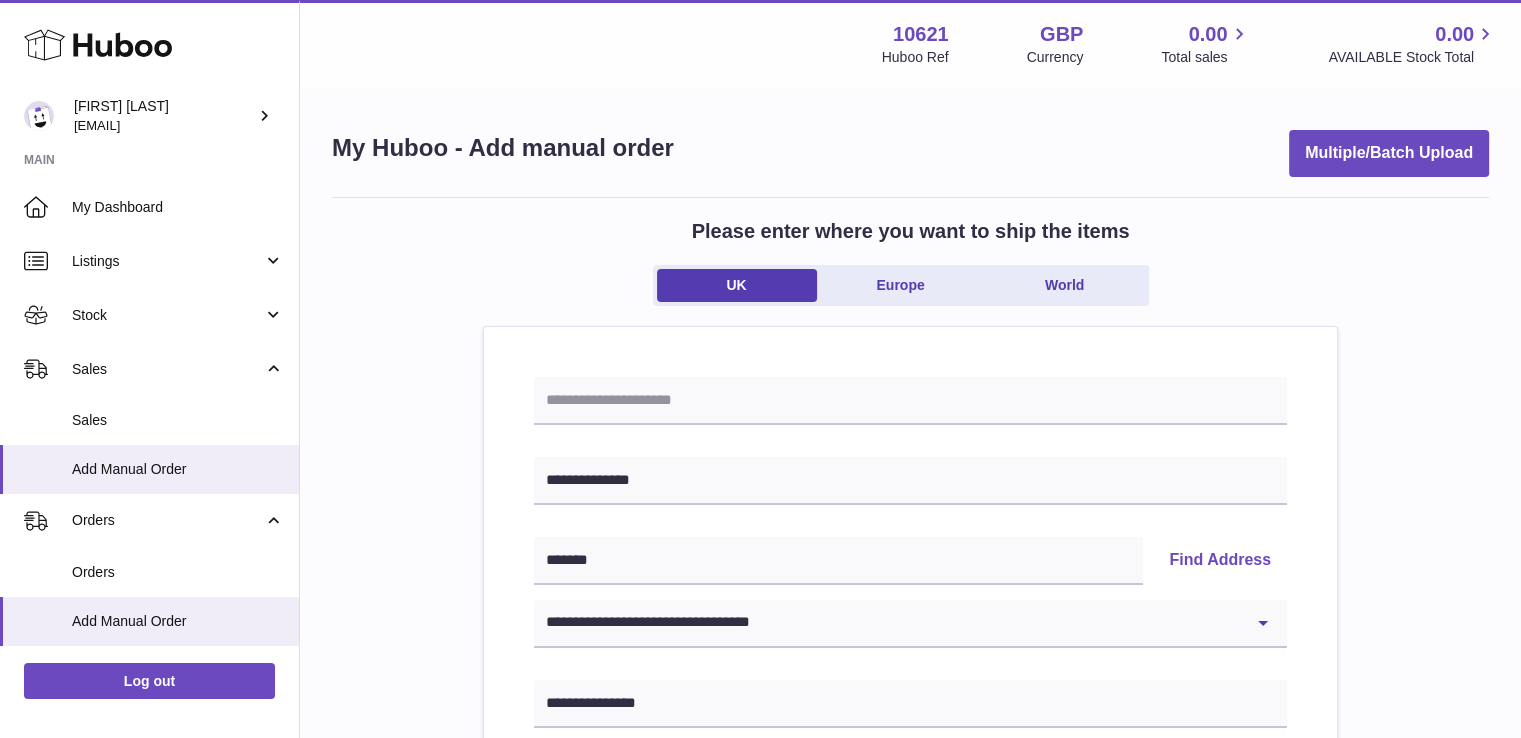 click on "**********" at bounding box center (910, 925) 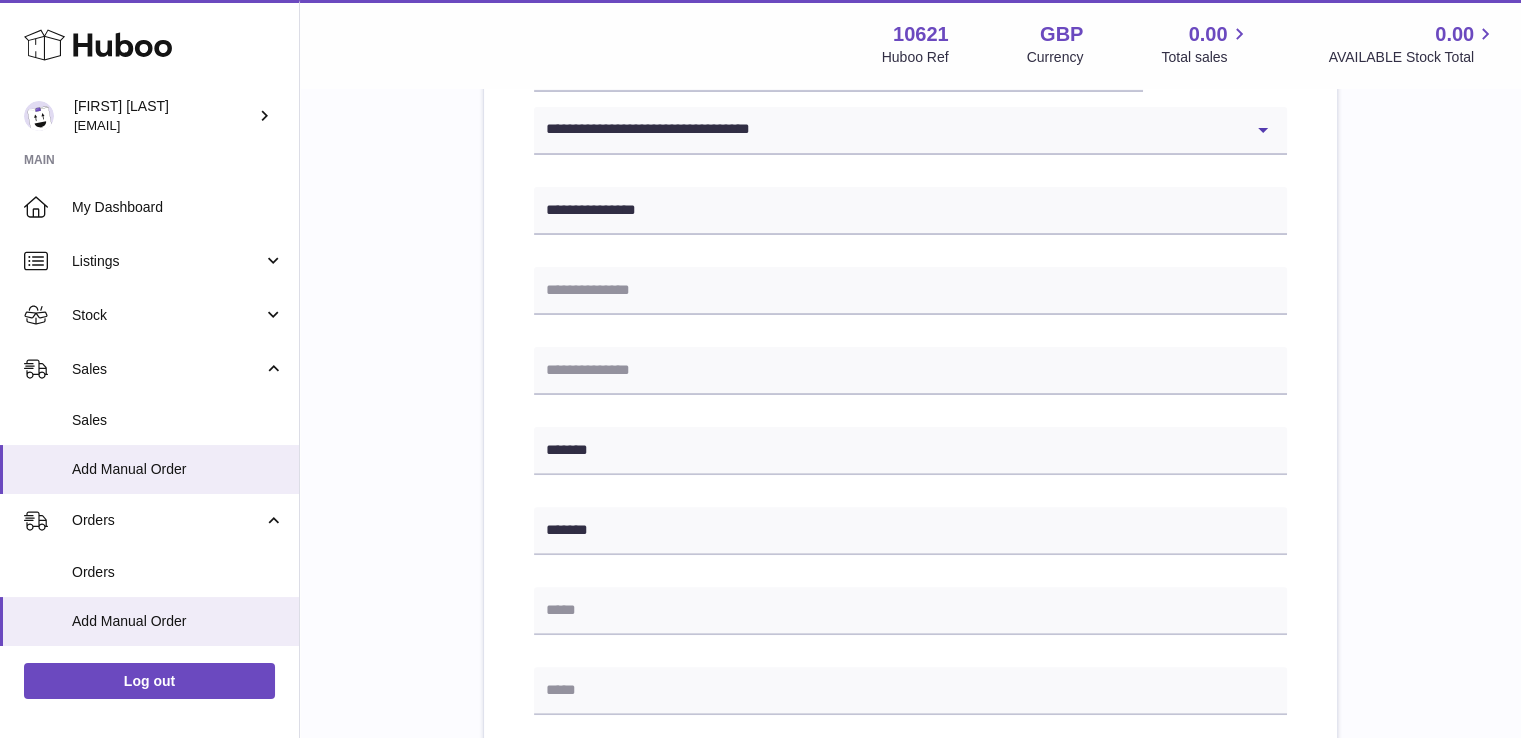 scroll, scrollTop: 1072, scrollLeft: 0, axis: vertical 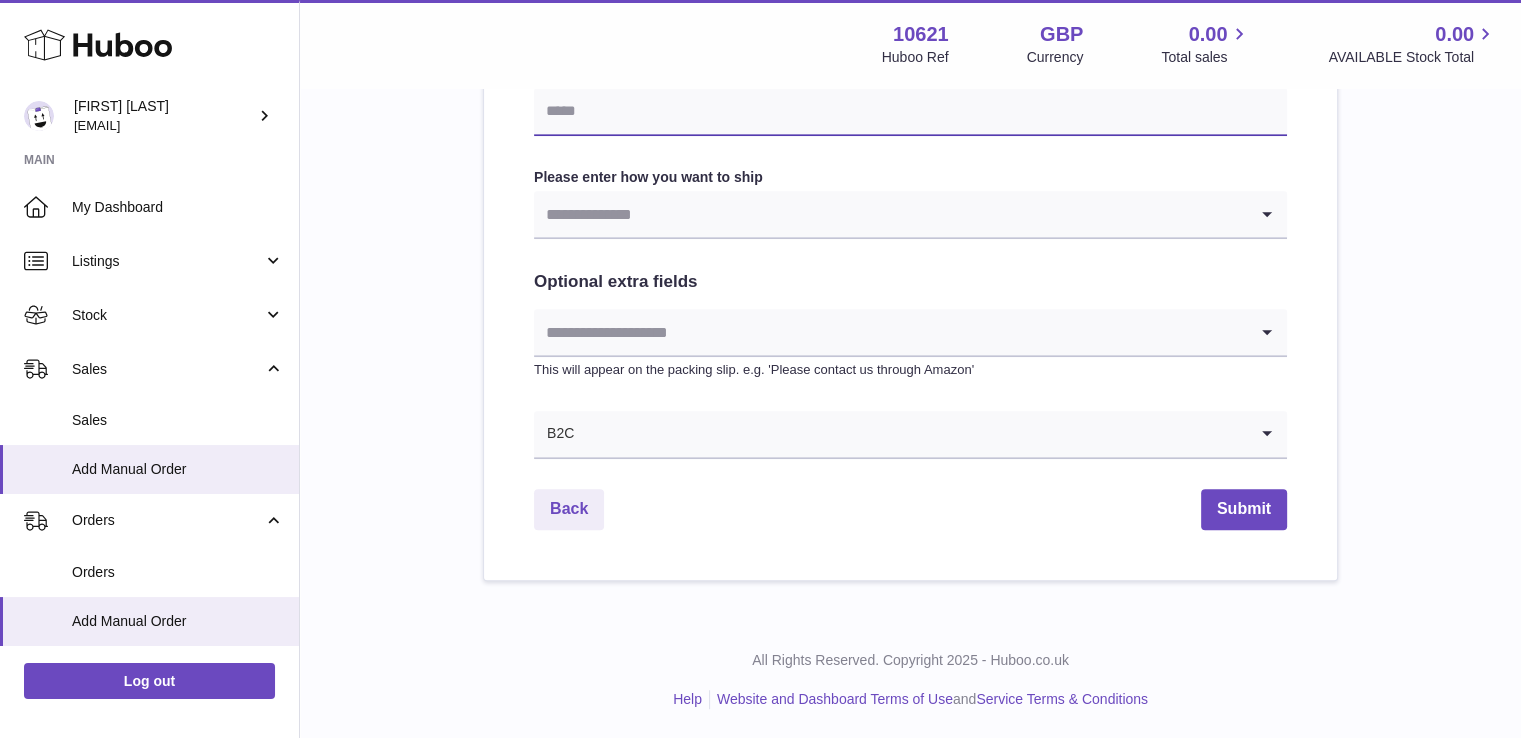click at bounding box center [910, 112] 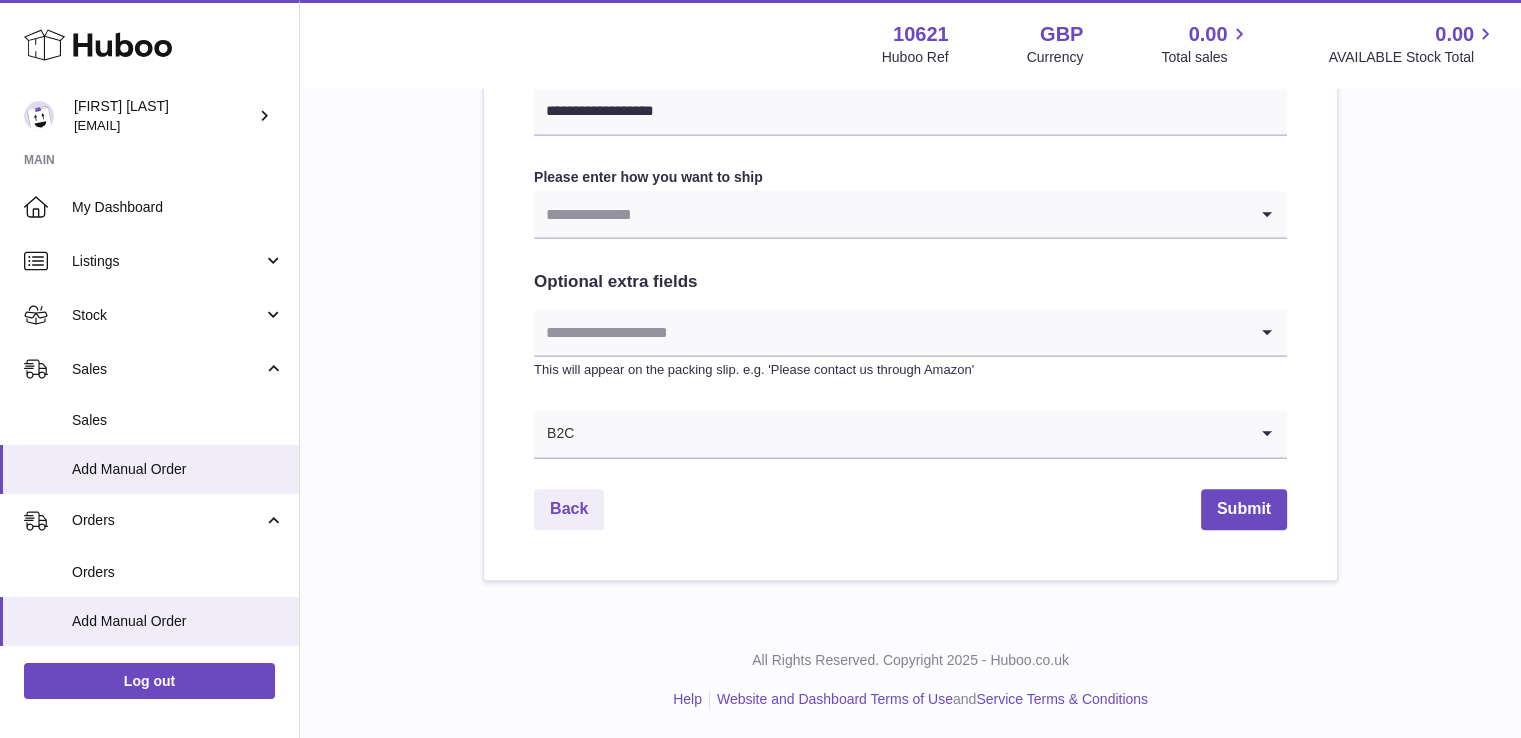 click at bounding box center [890, 214] 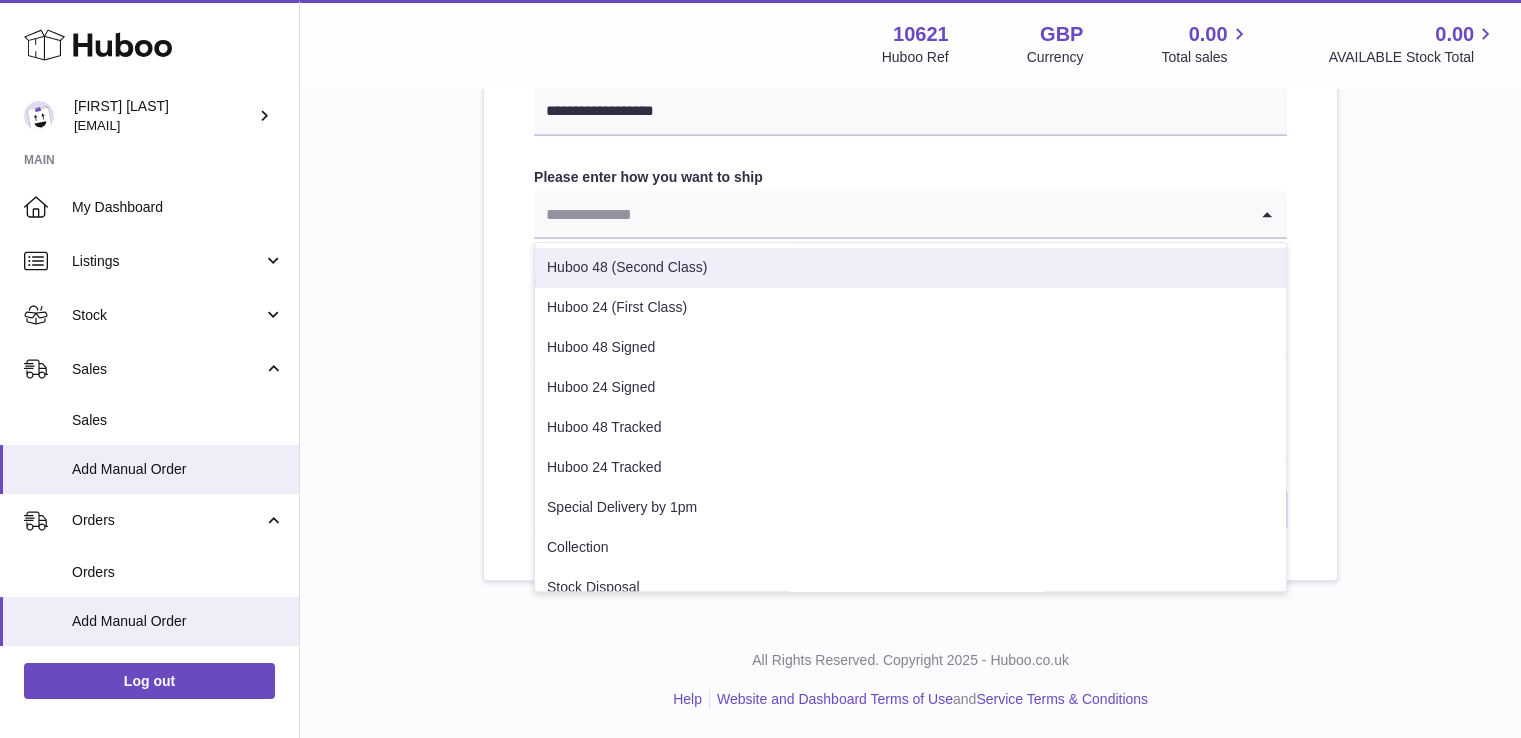 drag, startPoint x: 612, startPoint y: 260, endPoint x: 672, endPoint y: 277, distance: 62.361847 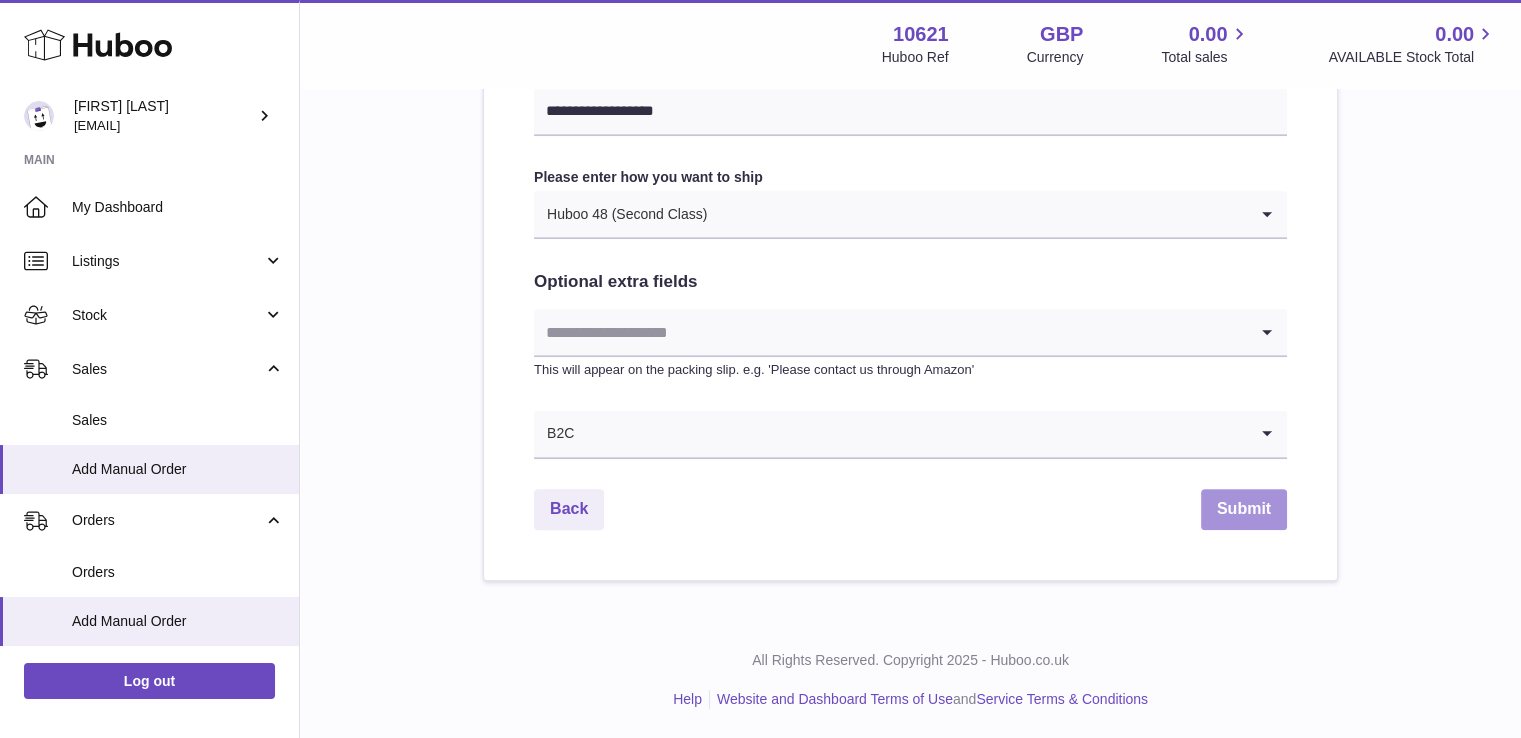 click on "Submit" at bounding box center (1244, 509) 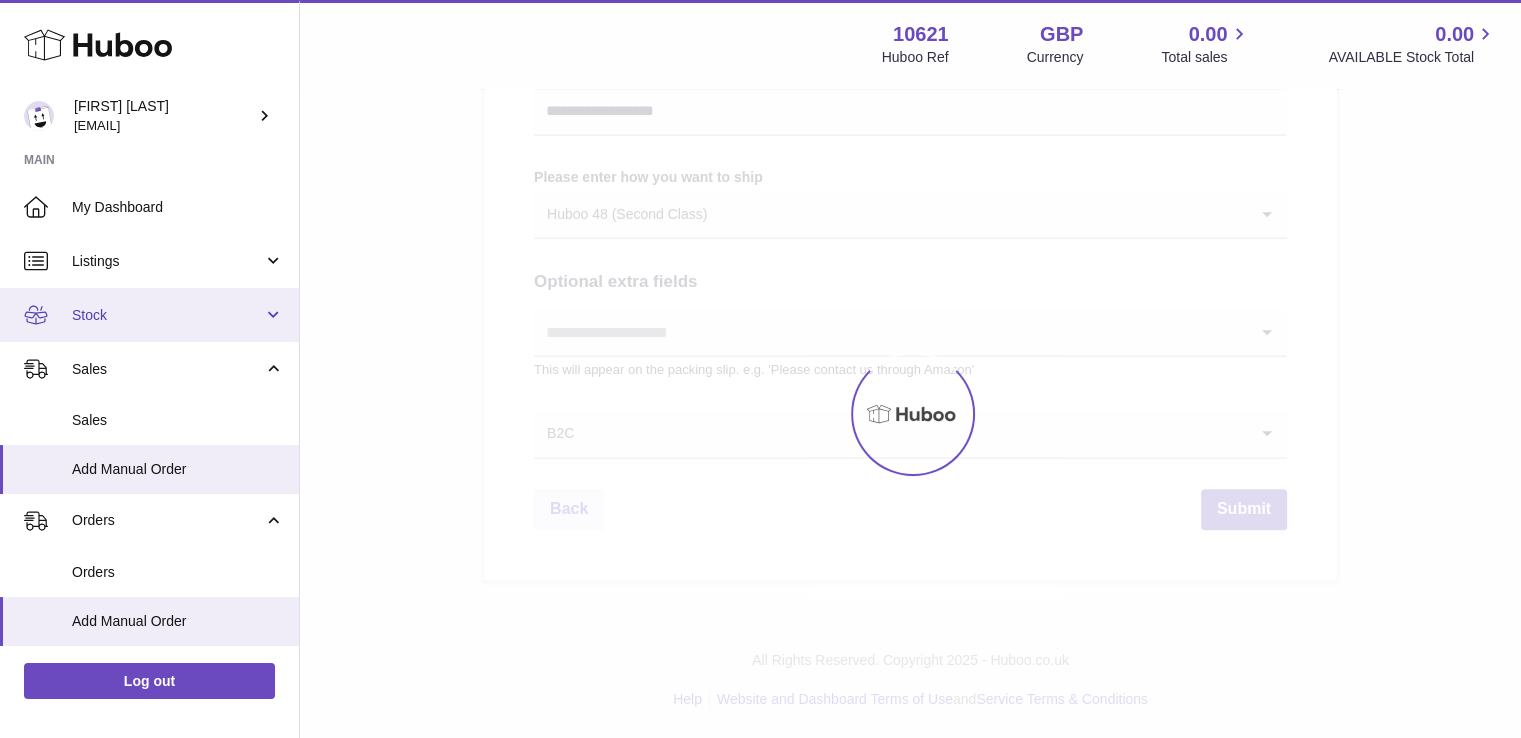 scroll, scrollTop: 0, scrollLeft: 0, axis: both 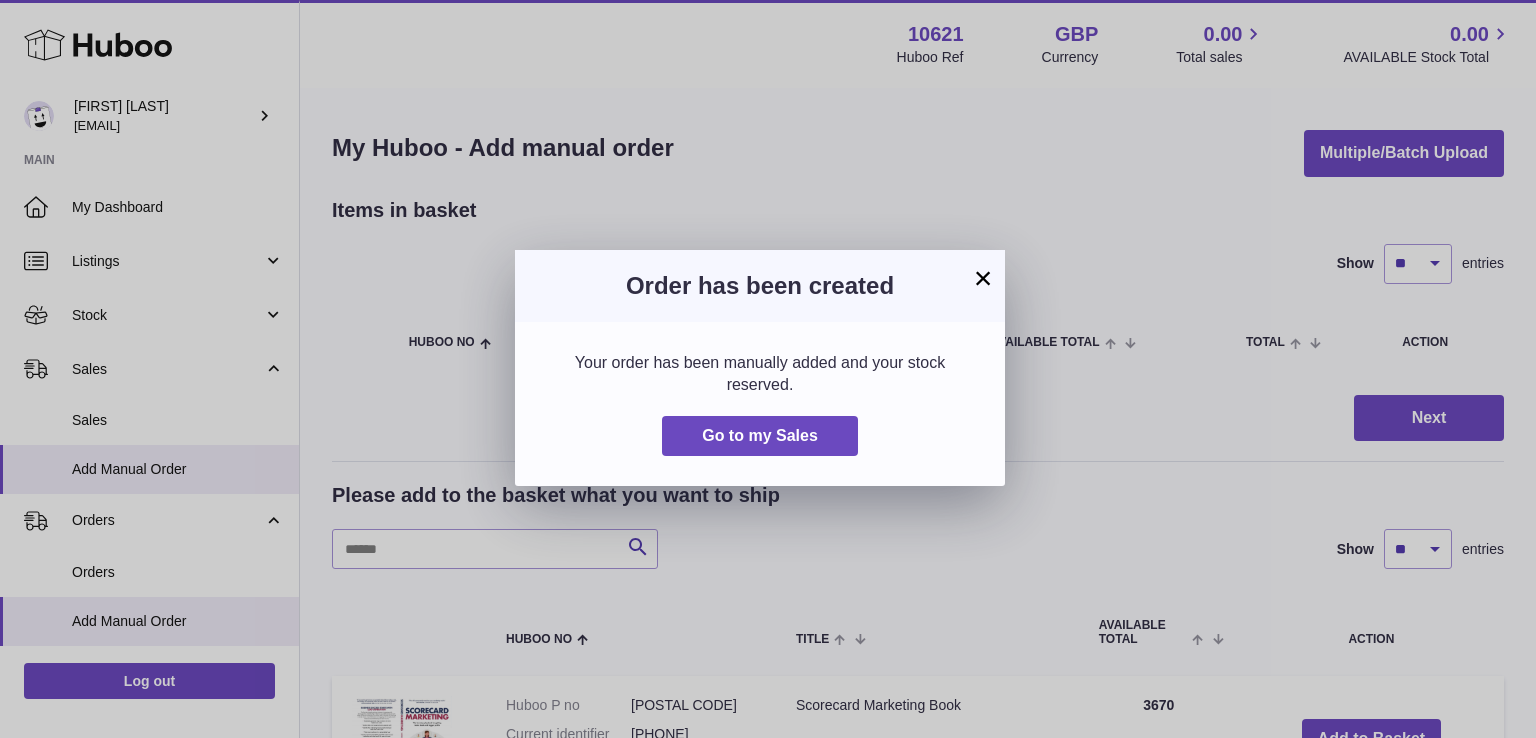 click on "×" at bounding box center [983, 278] 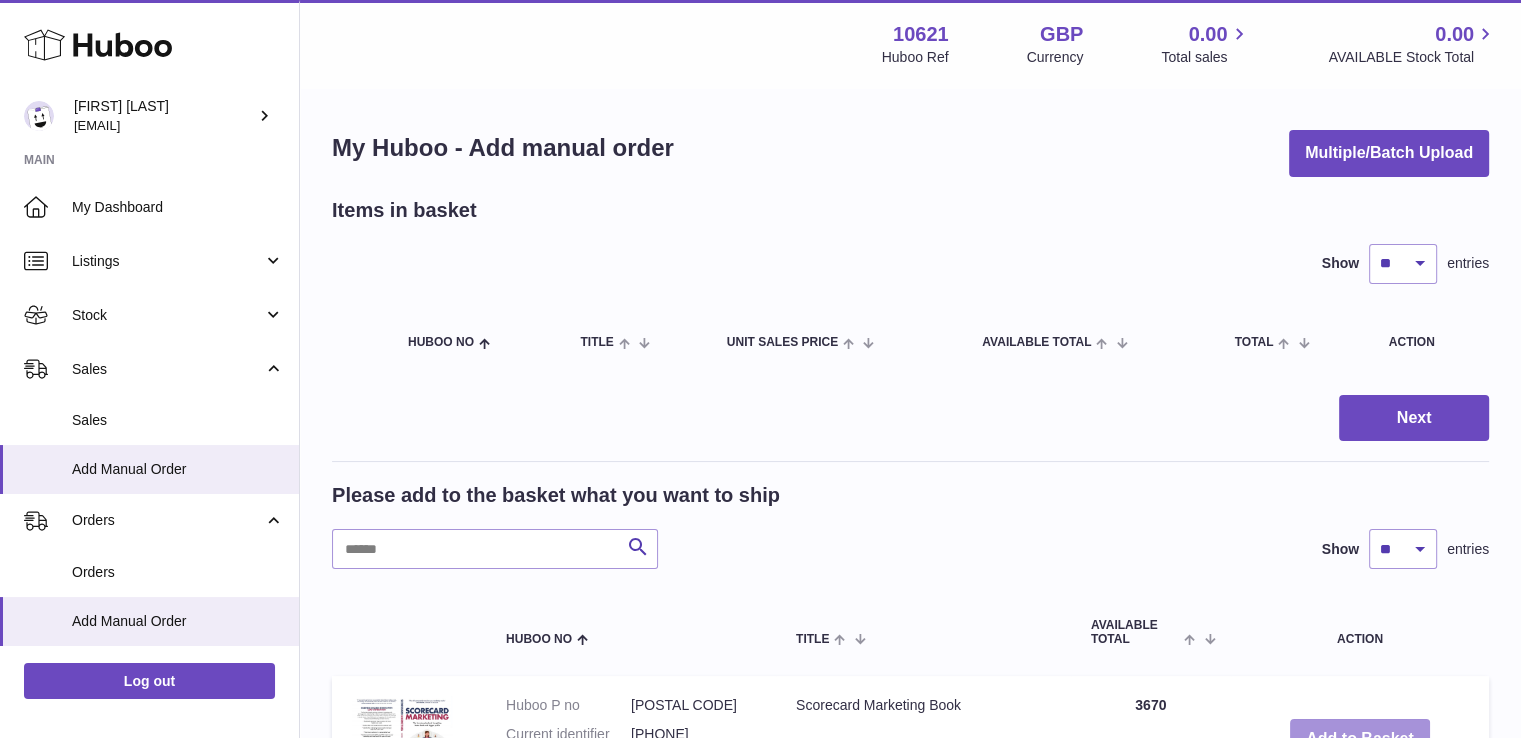 click on "Add to Basket" at bounding box center (1360, 739) 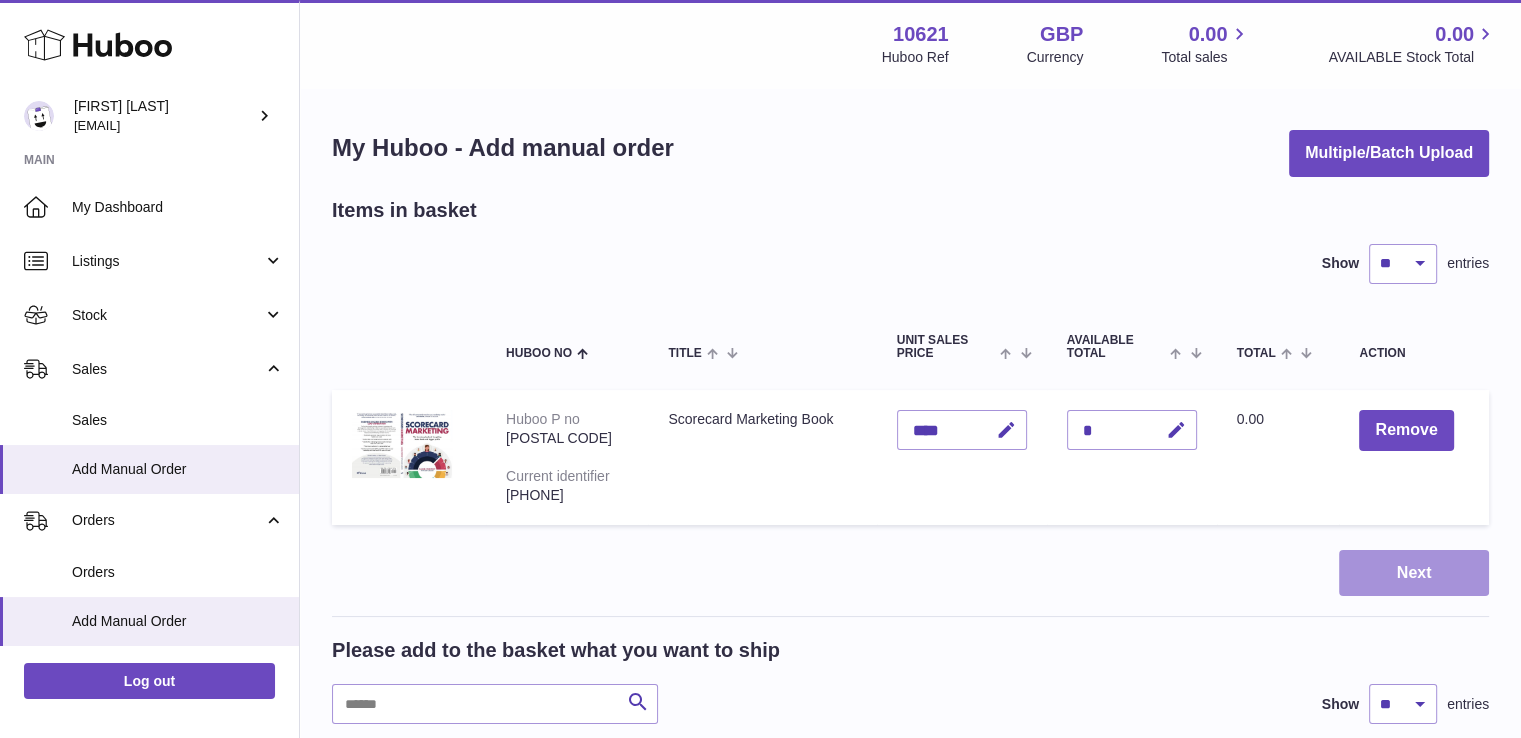click on "Next" at bounding box center (1414, 573) 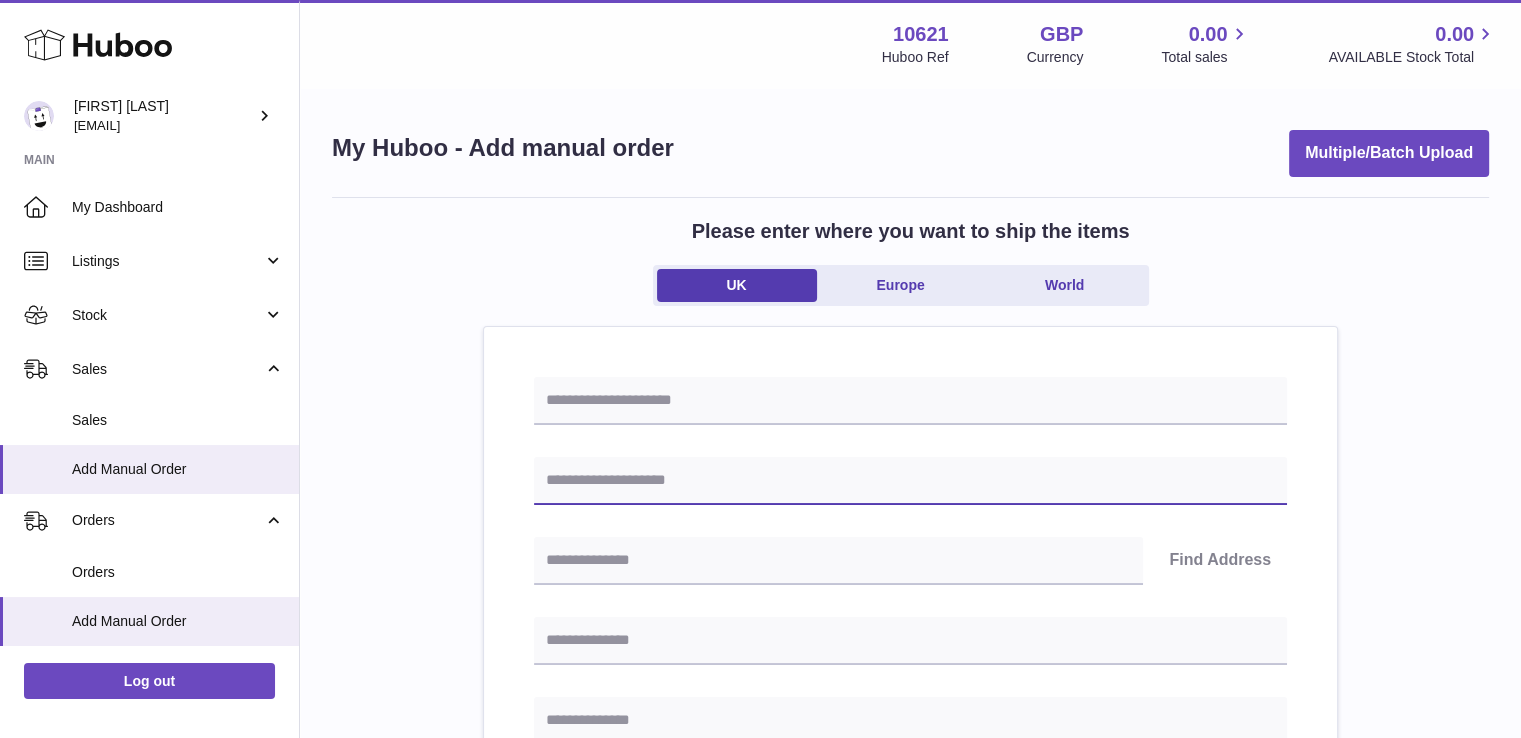 drag, startPoint x: 724, startPoint y: 490, endPoint x: 767, endPoint y: 481, distance: 43.931767 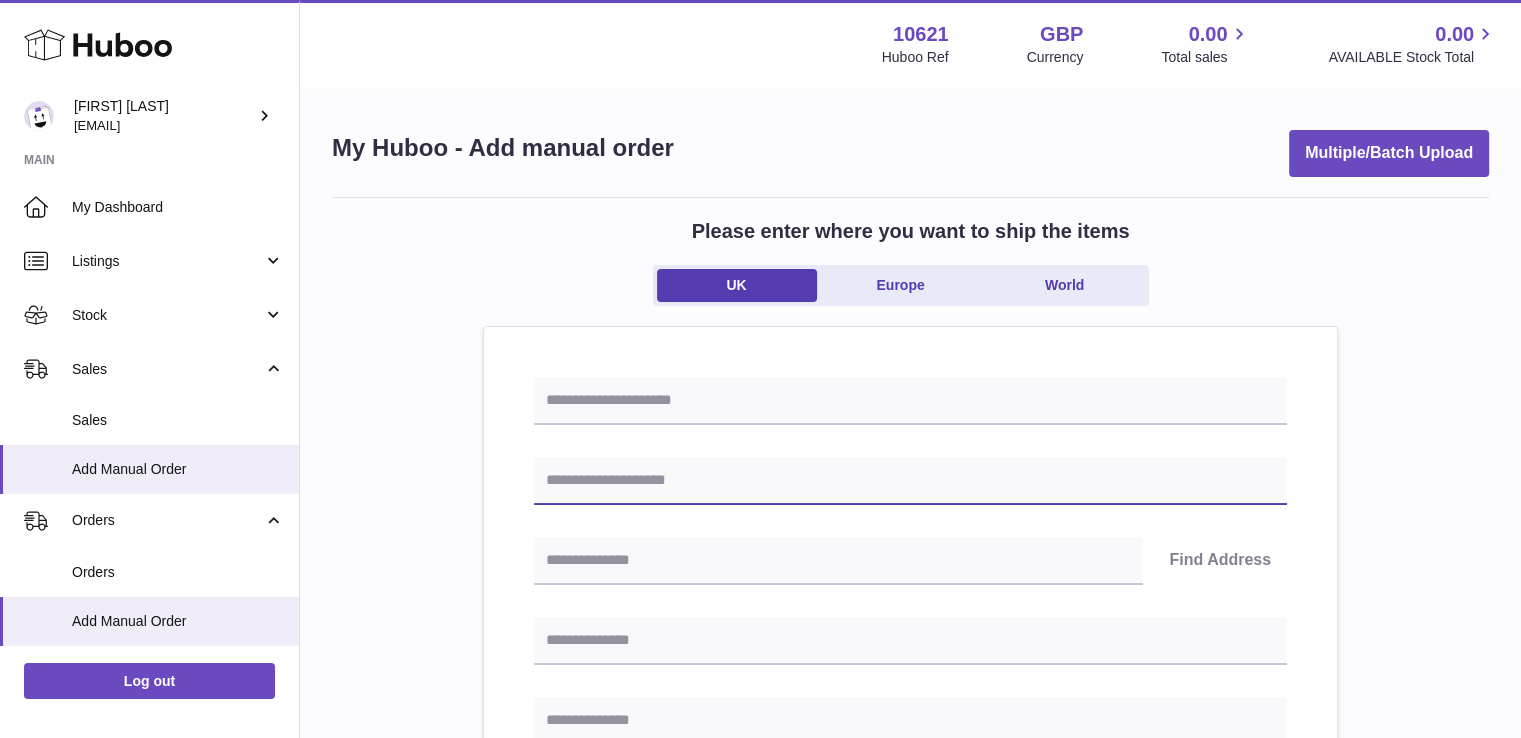 click at bounding box center (910, 481) 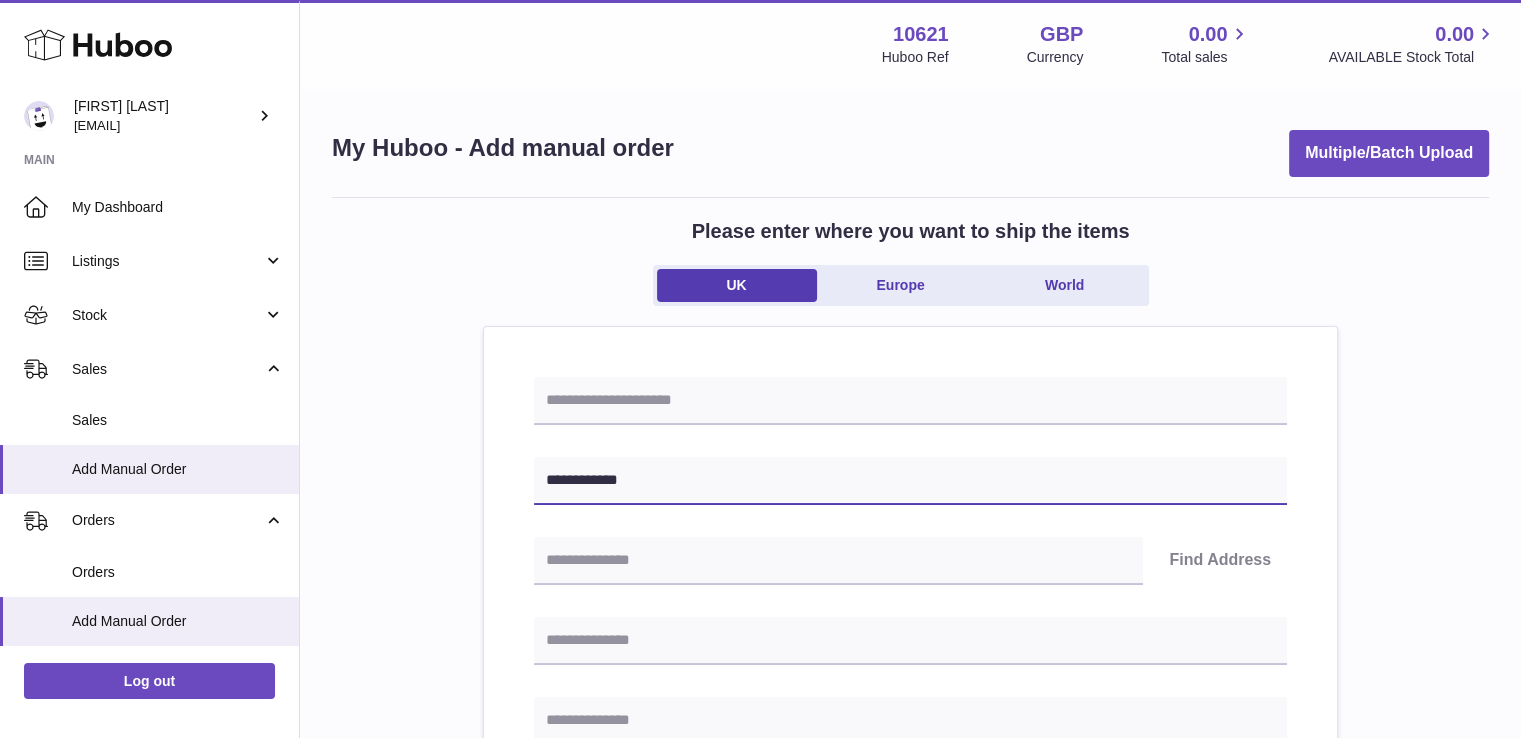 type on "**********" 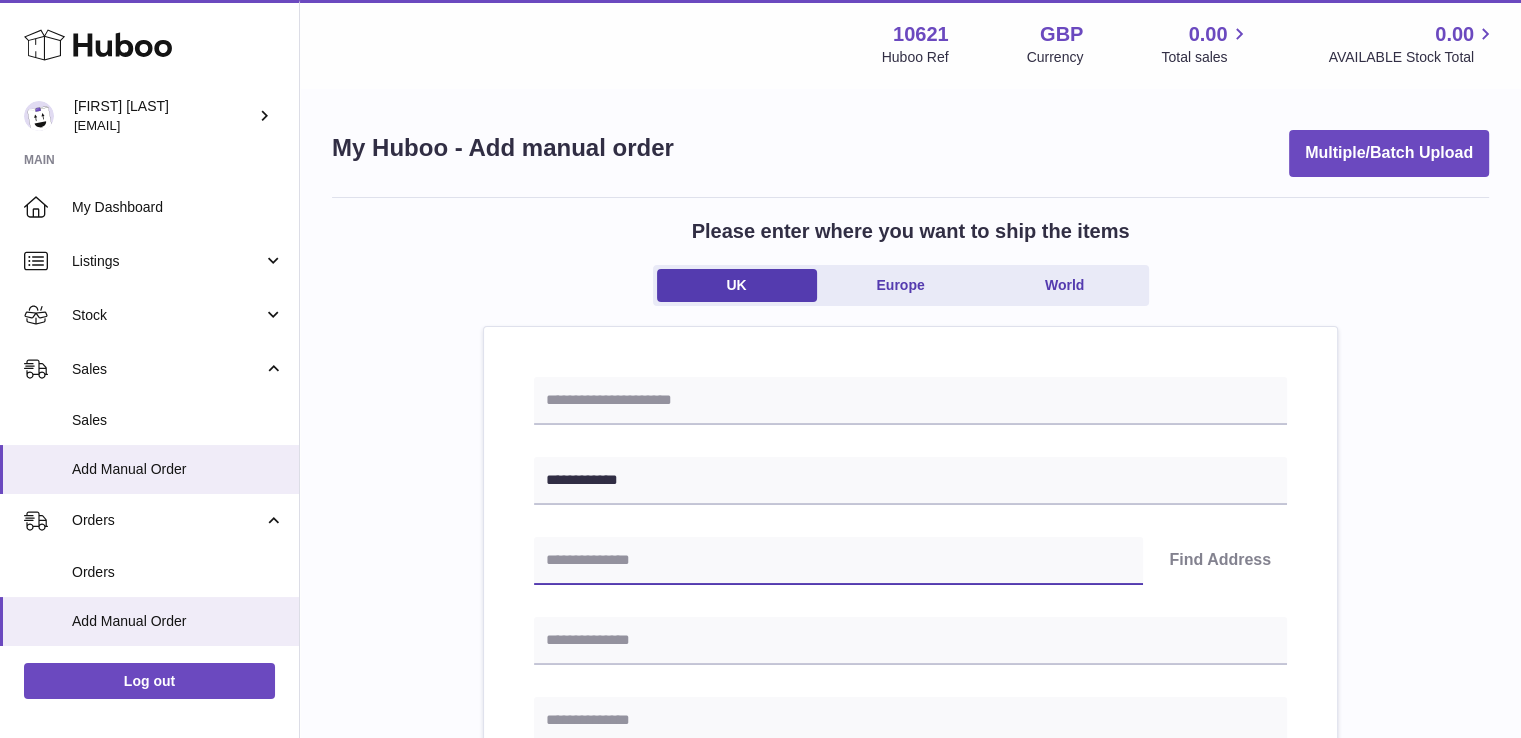 paste on "*******" 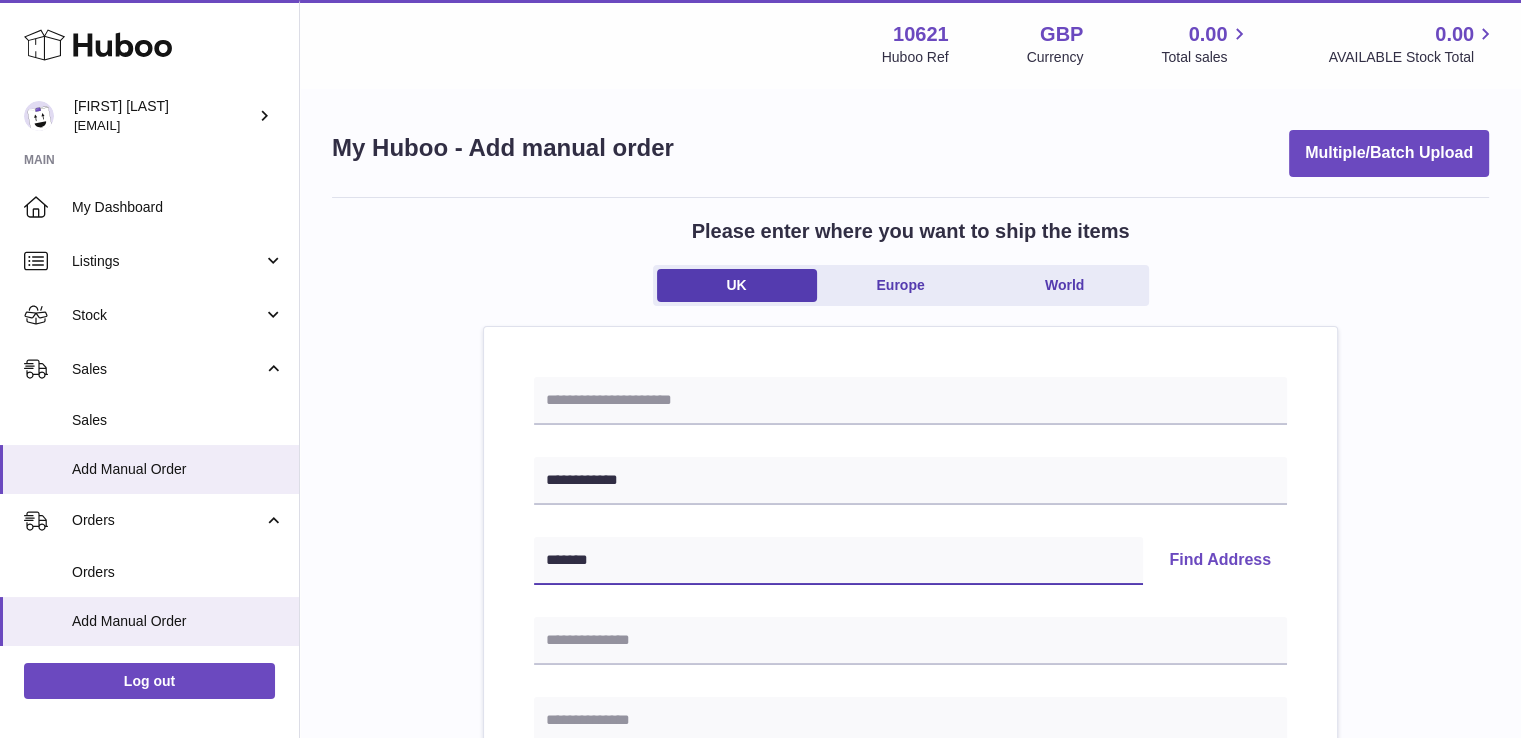type on "*******" 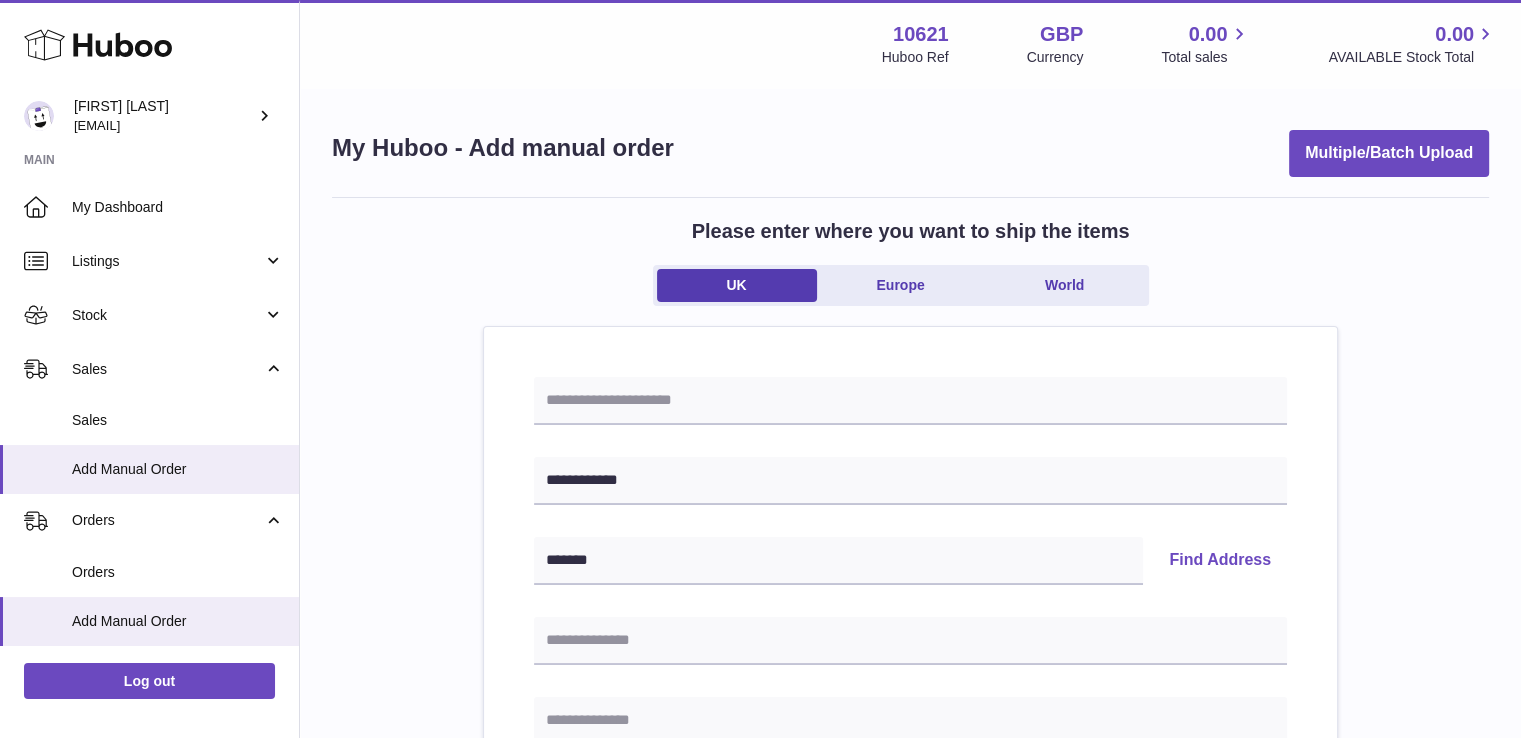 type 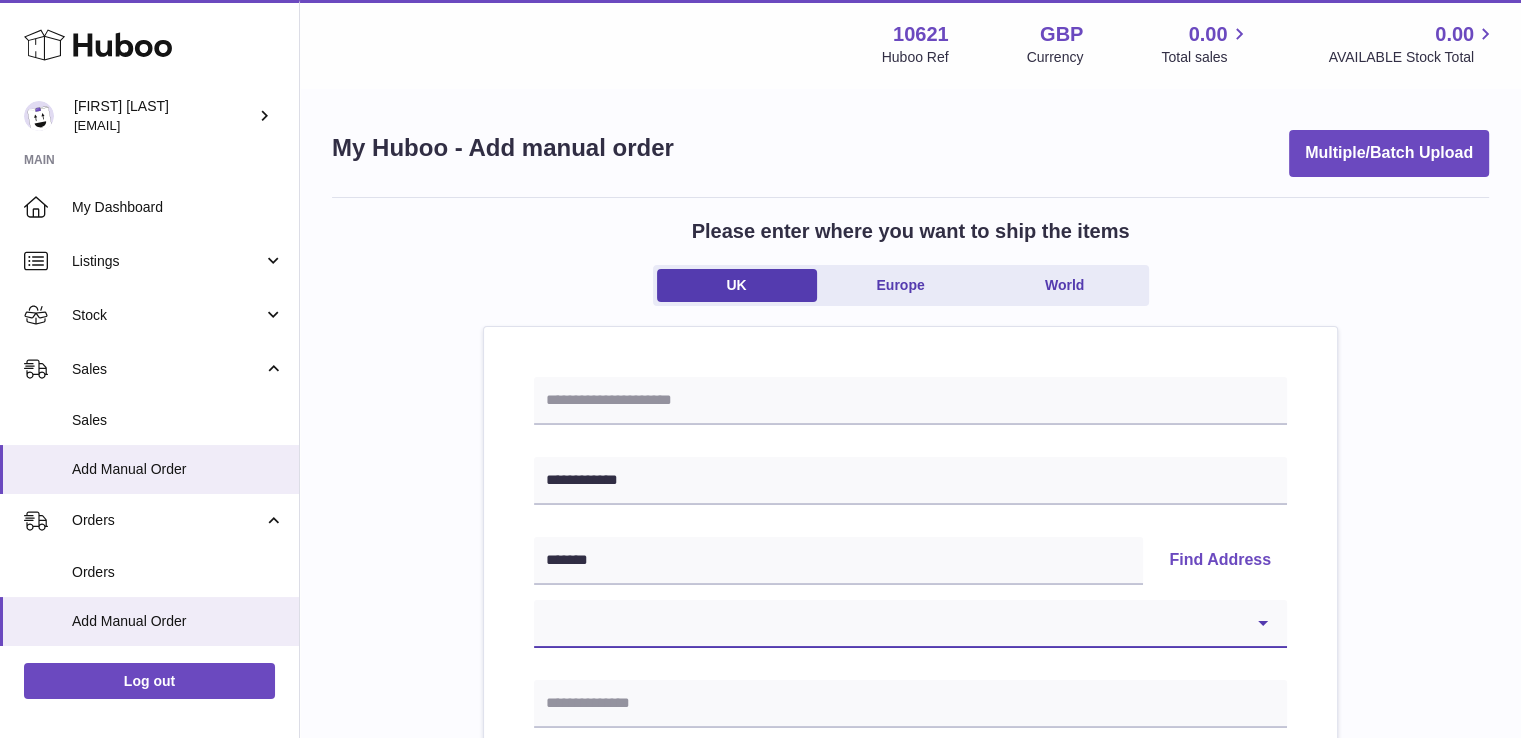 click on "**********" at bounding box center [910, 624] 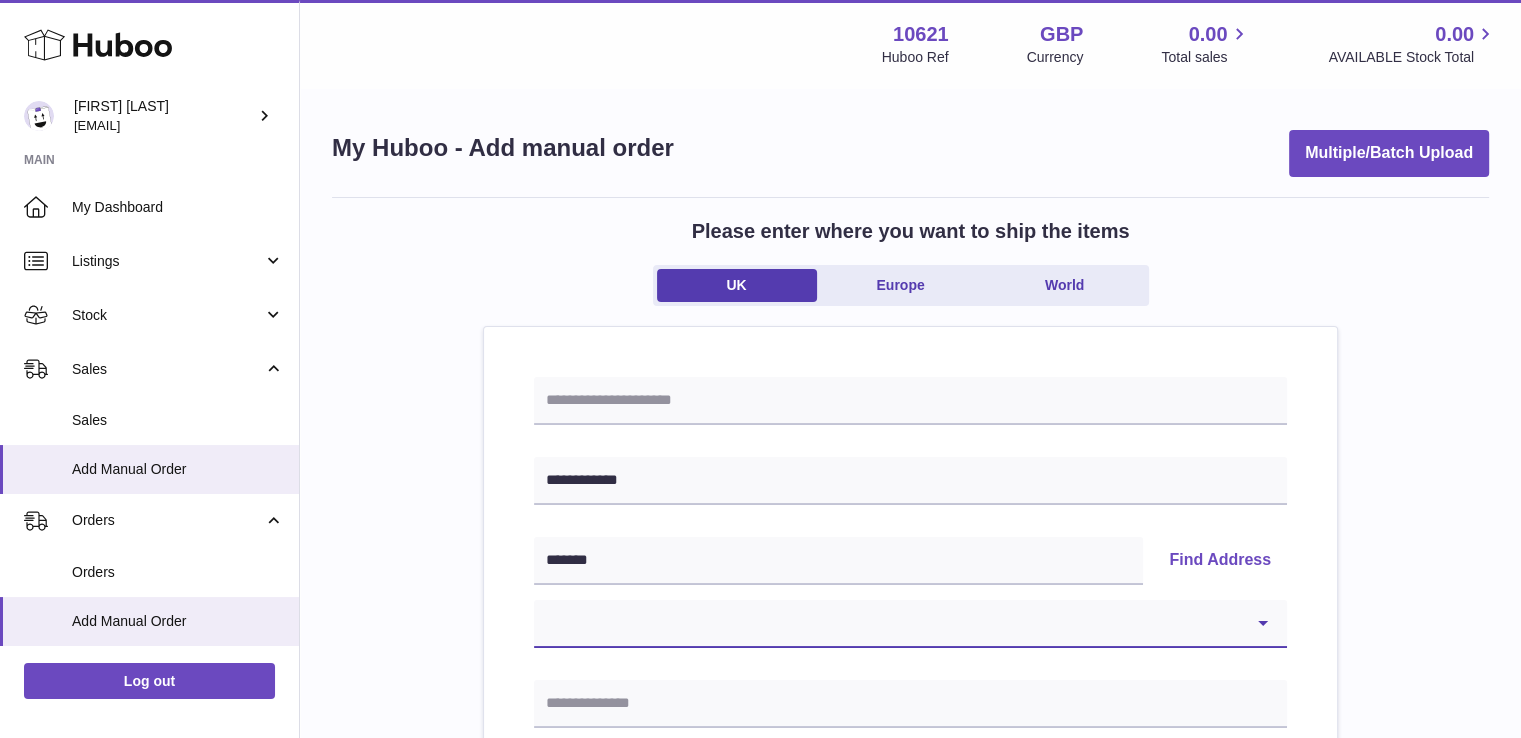 select on "*" 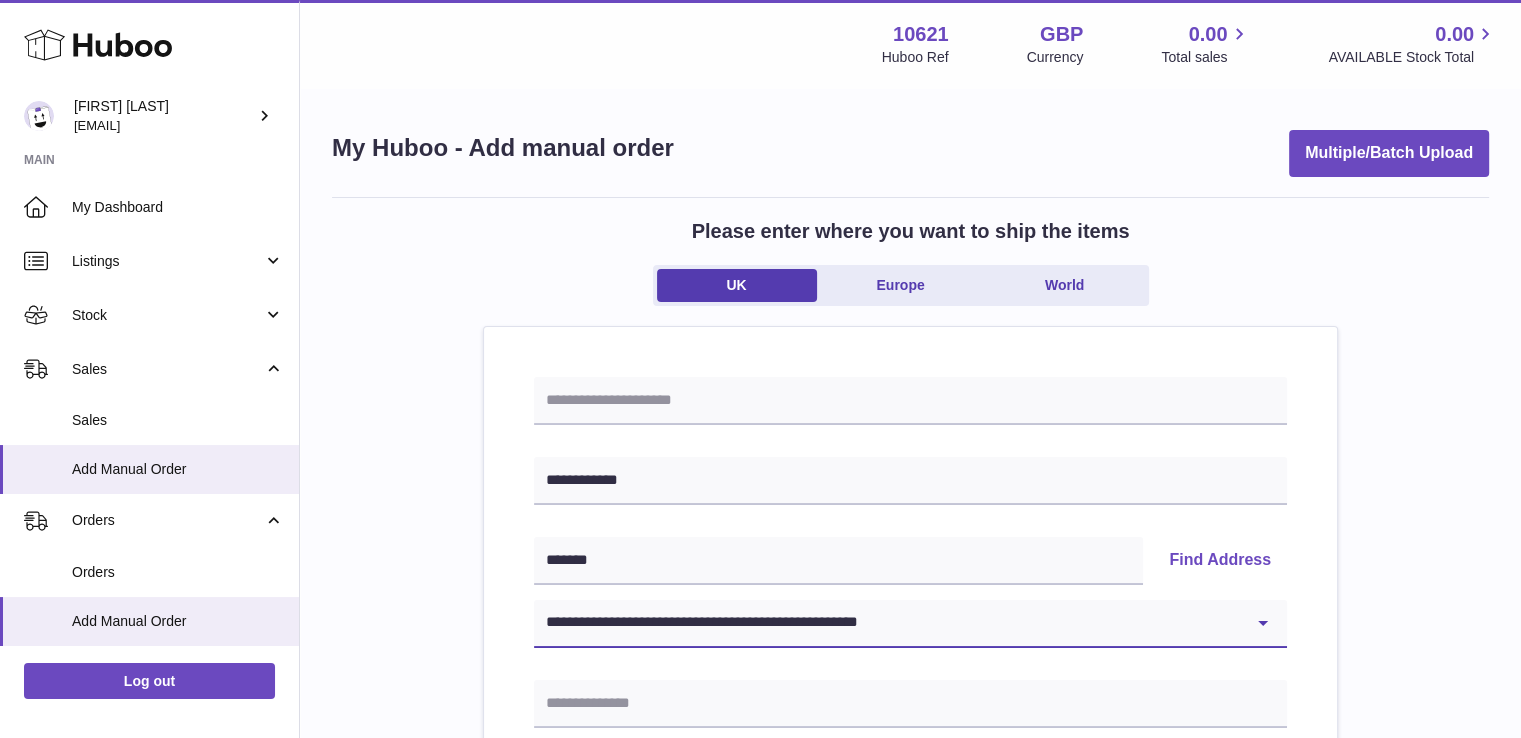 click on "**********" at bounding box center [910, 624] 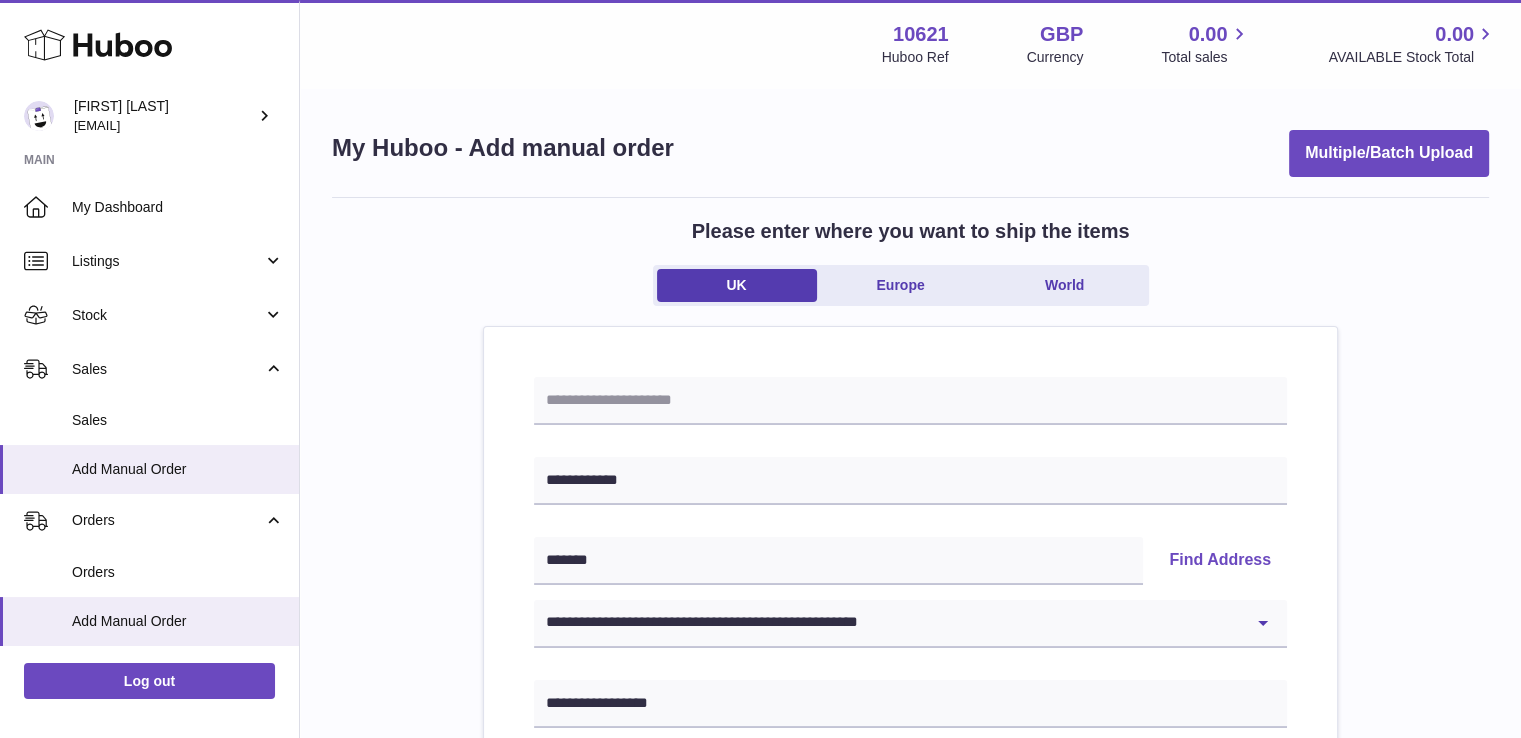 click on "**********" at bounding box center [910, 925] 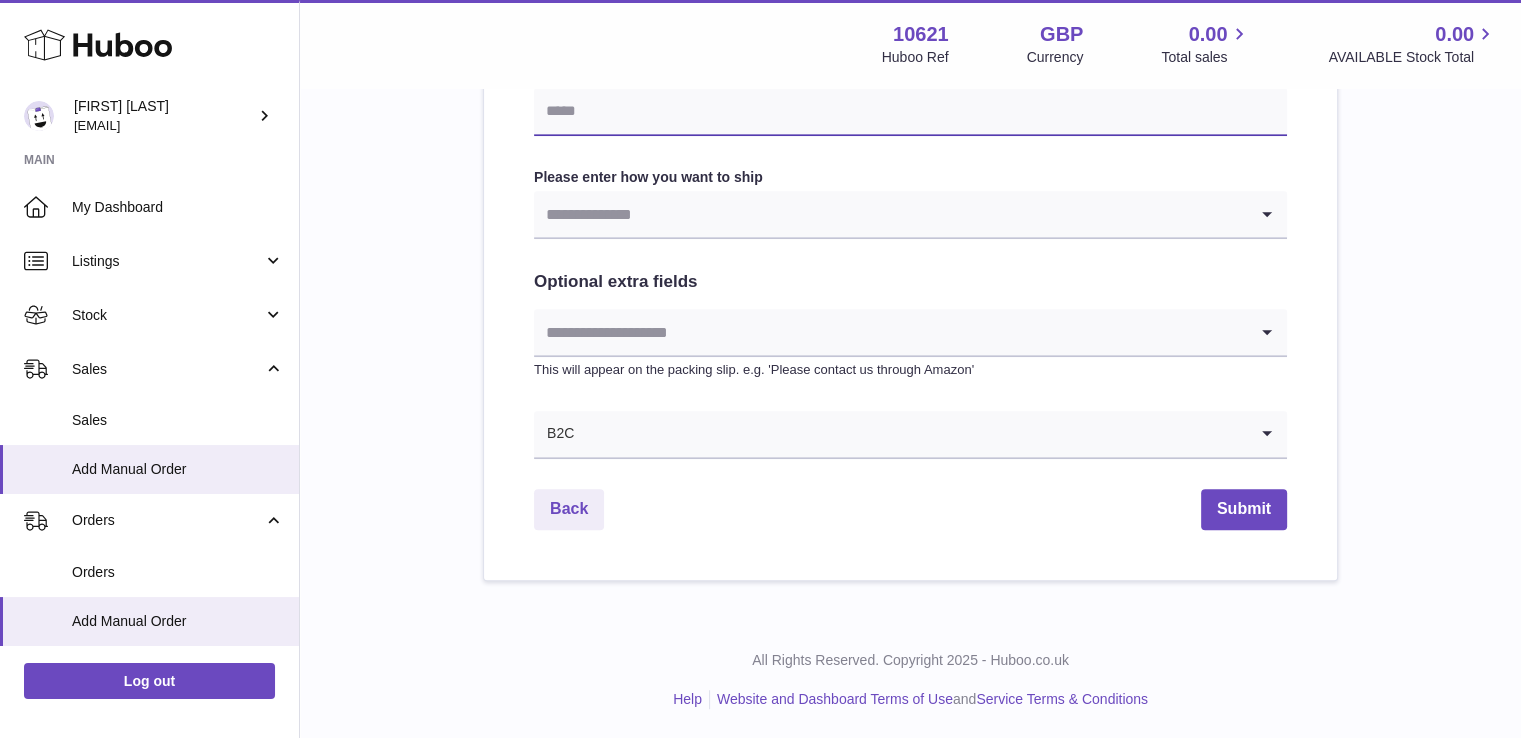 click at bounding box center [910, 112] 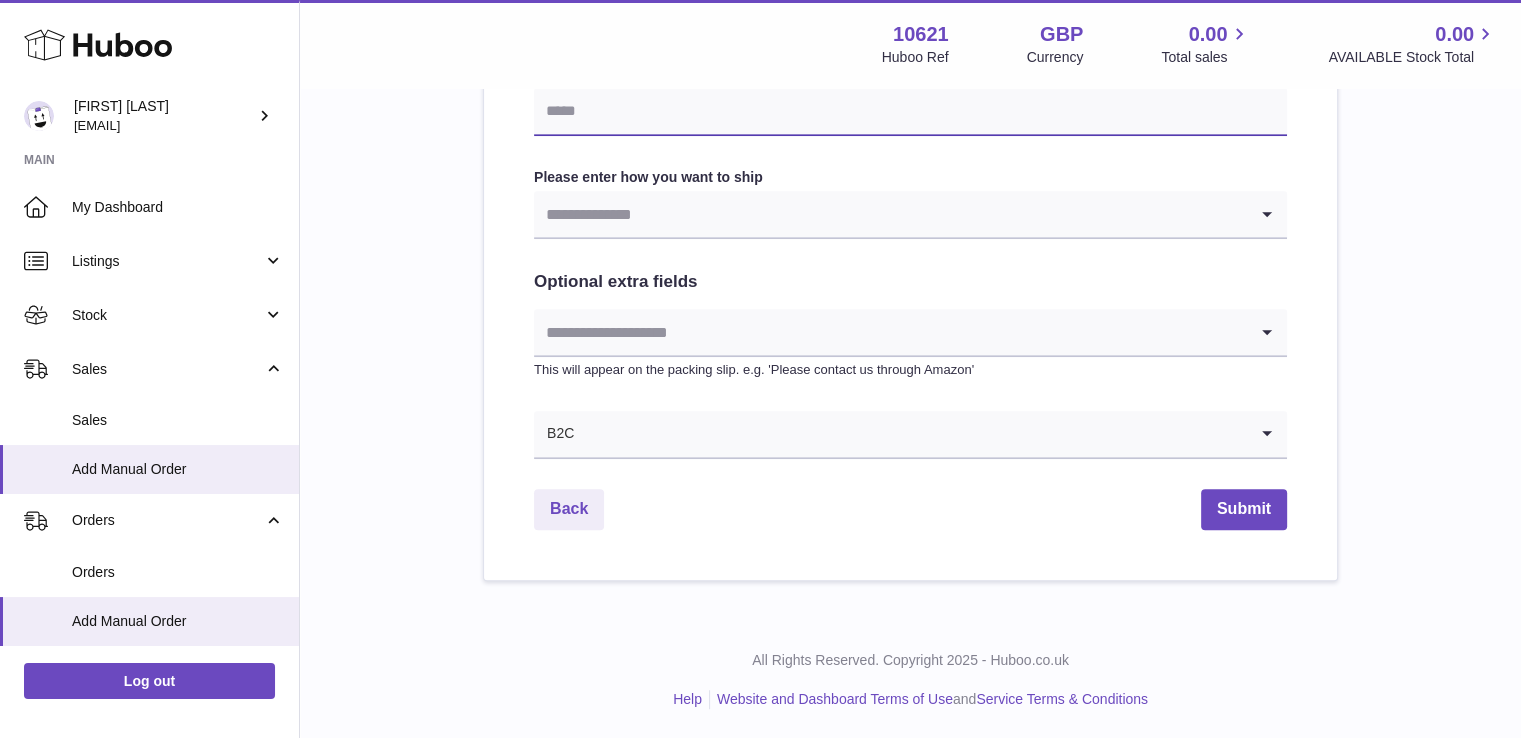 type on "**********" 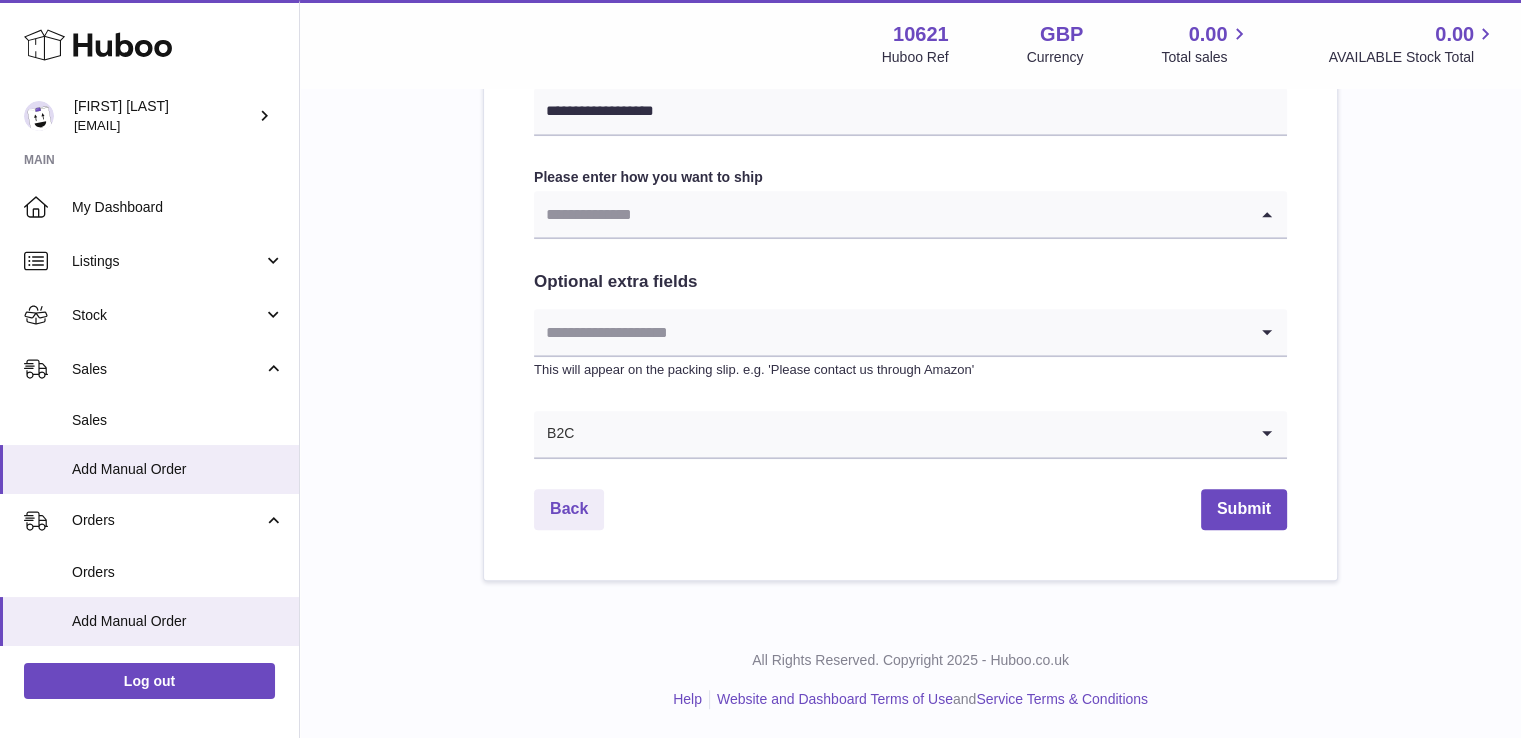click at bounding box center (890, 214) 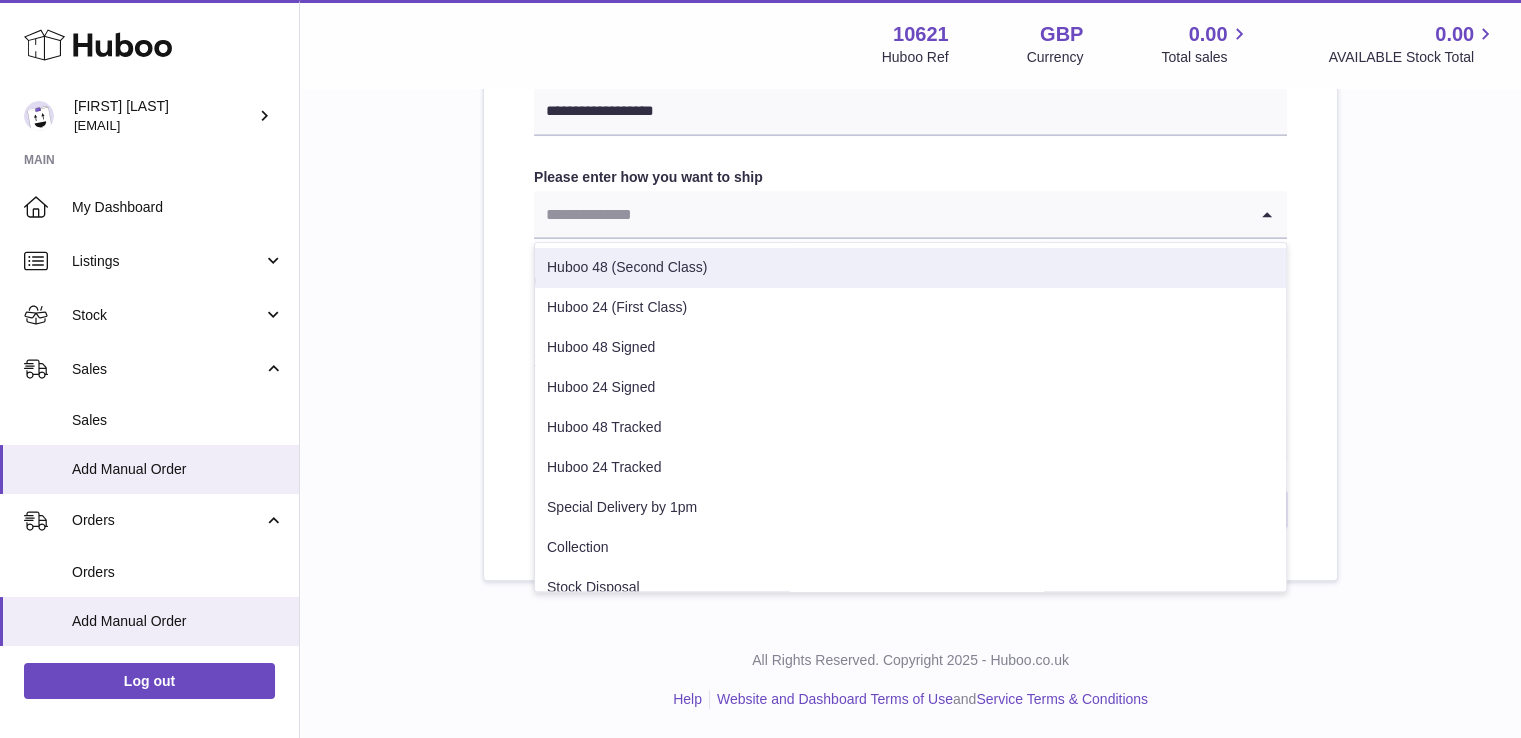 click on "Huboo 48 (Second Class)" at bounding box center (910, 268) 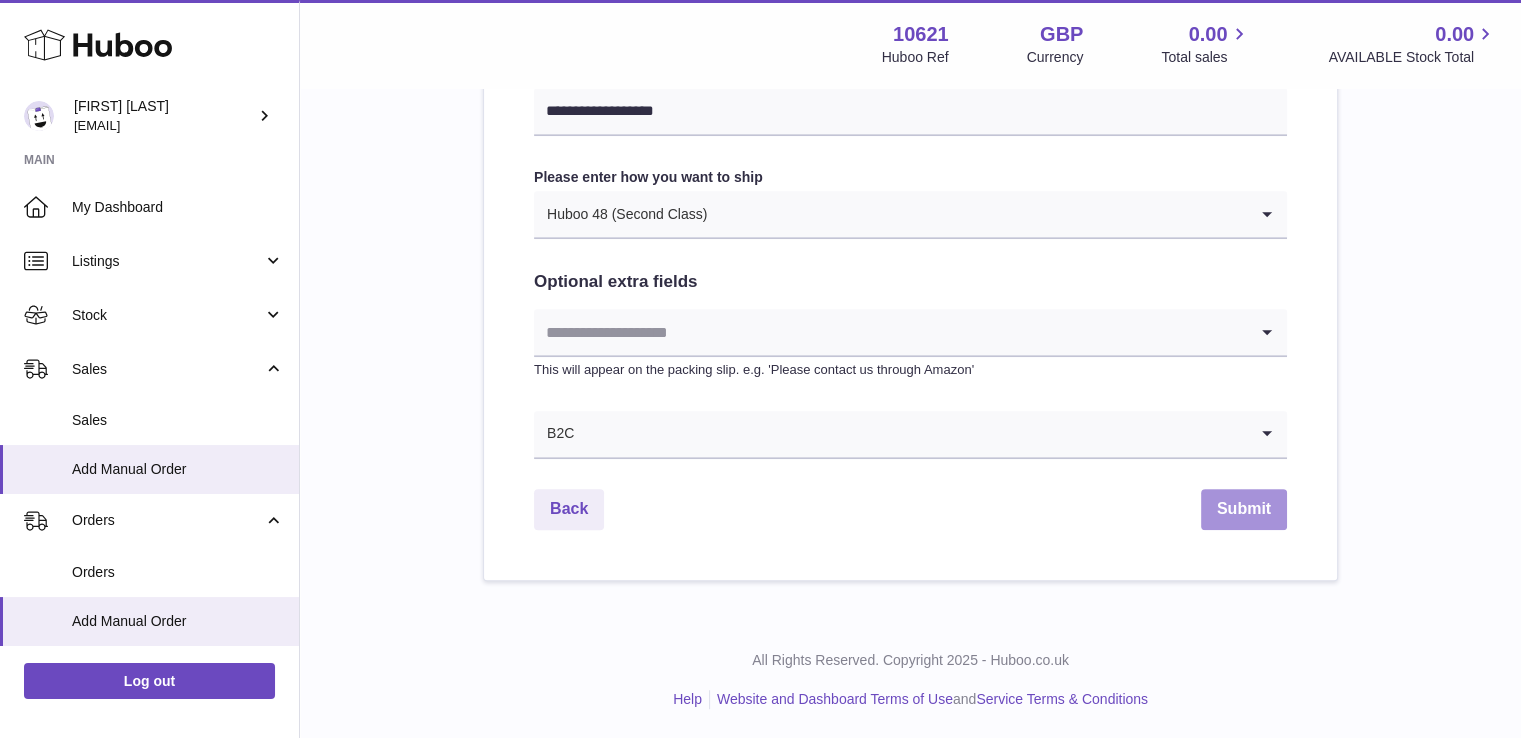 click on "Submit" at bounding box center [1244, 509] 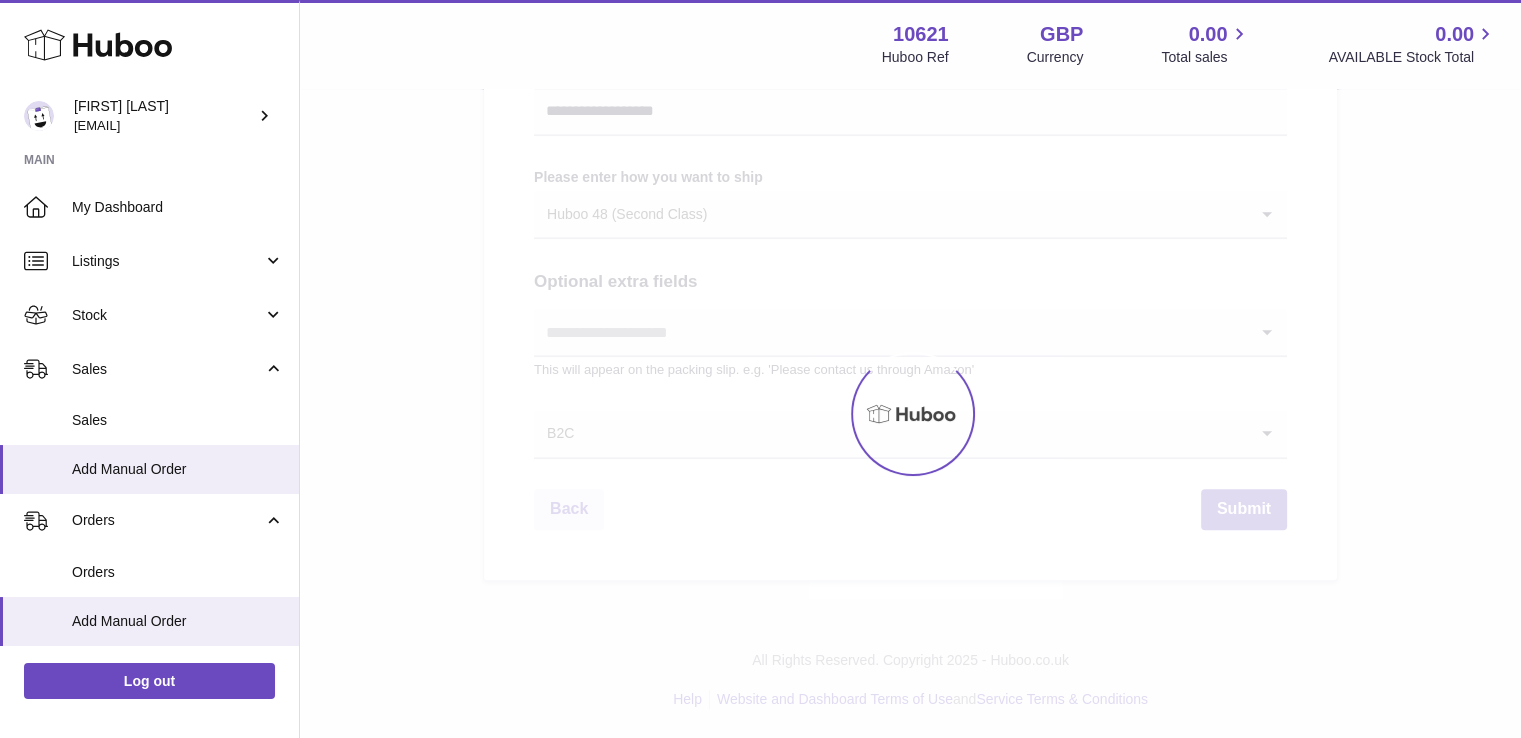 scroll, scrollTop: 0, scrollLeft: 0, axis: both 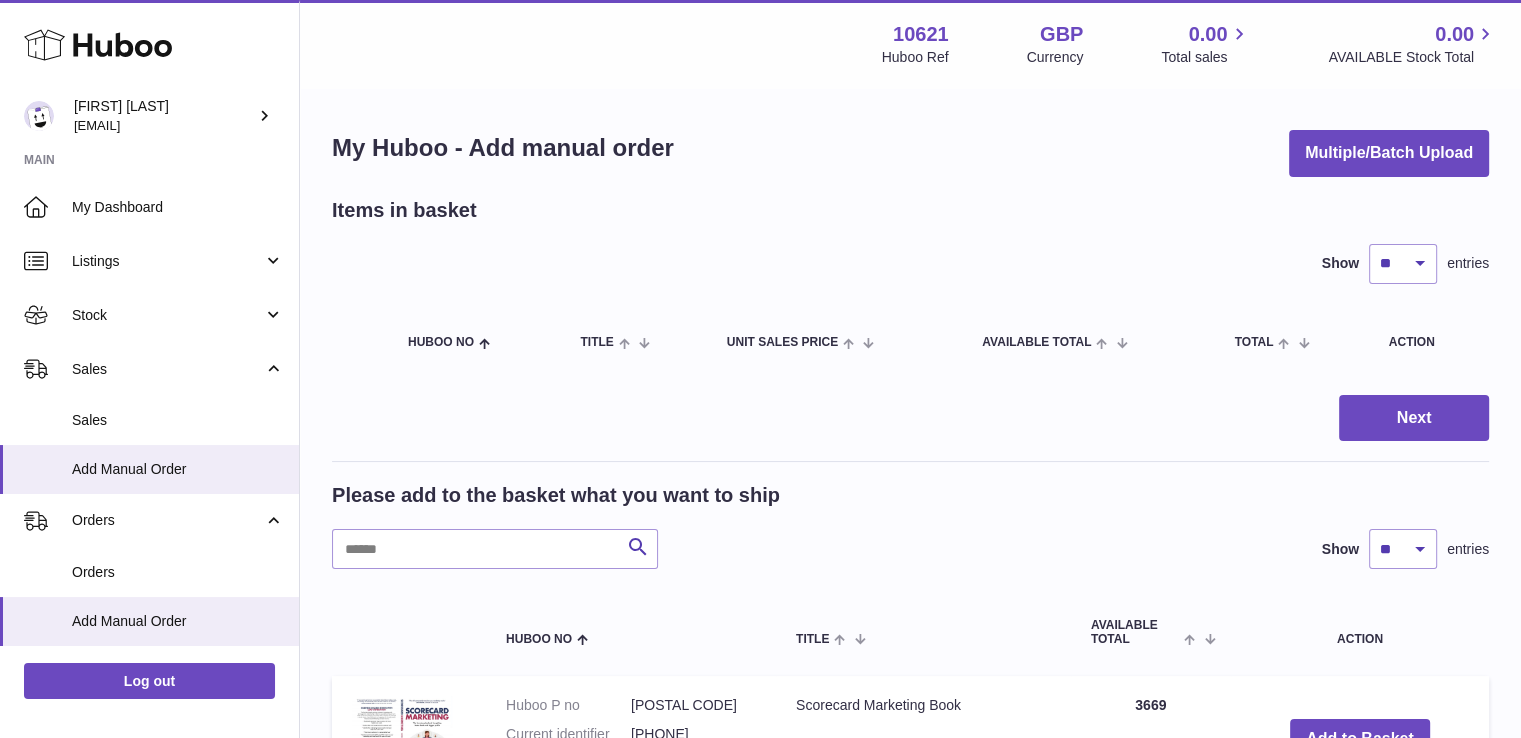 drag, startPoint x: 1122, startPoint y: 480, endPoint x: 1139, endPoint y: 545, distance: 67.18631 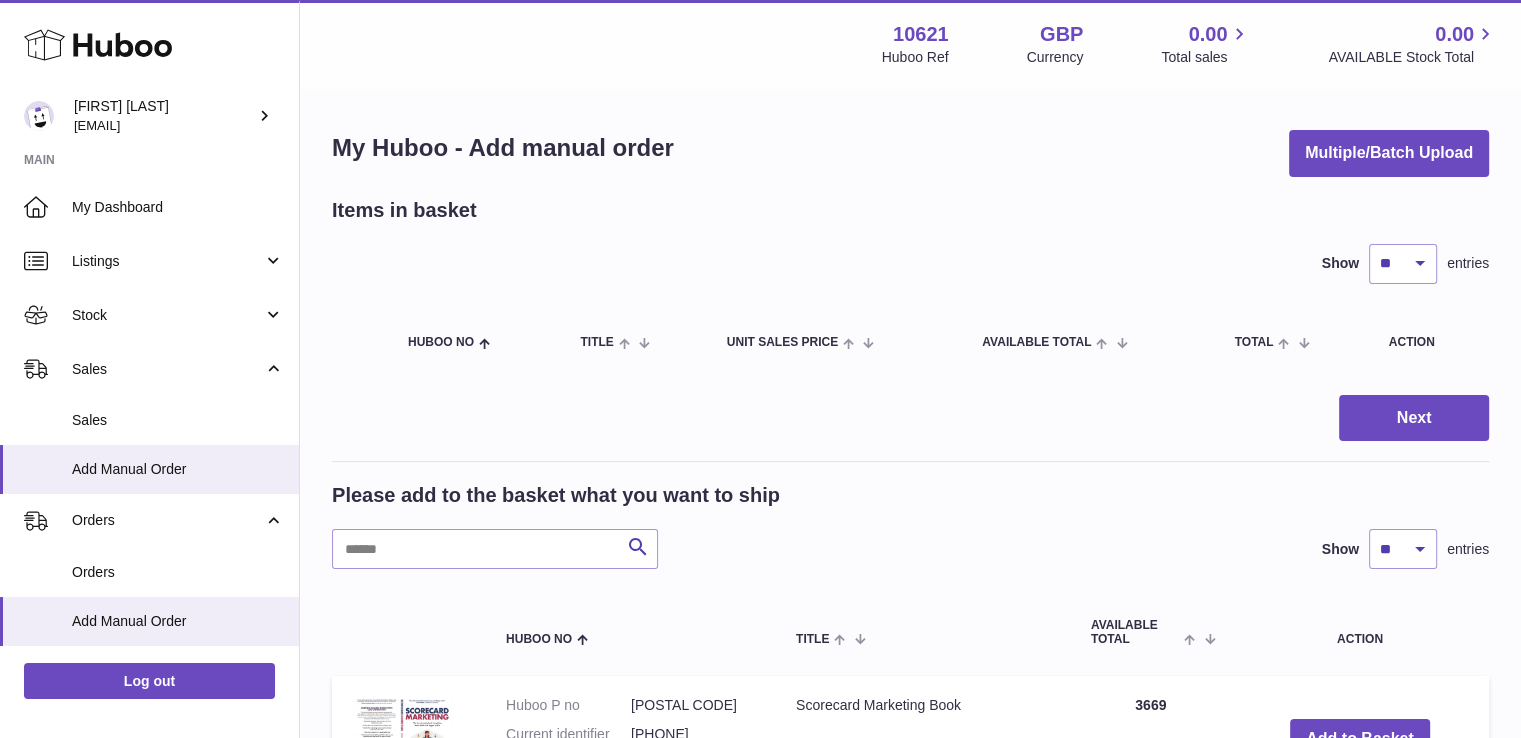 click at bounding box center [760, 369] 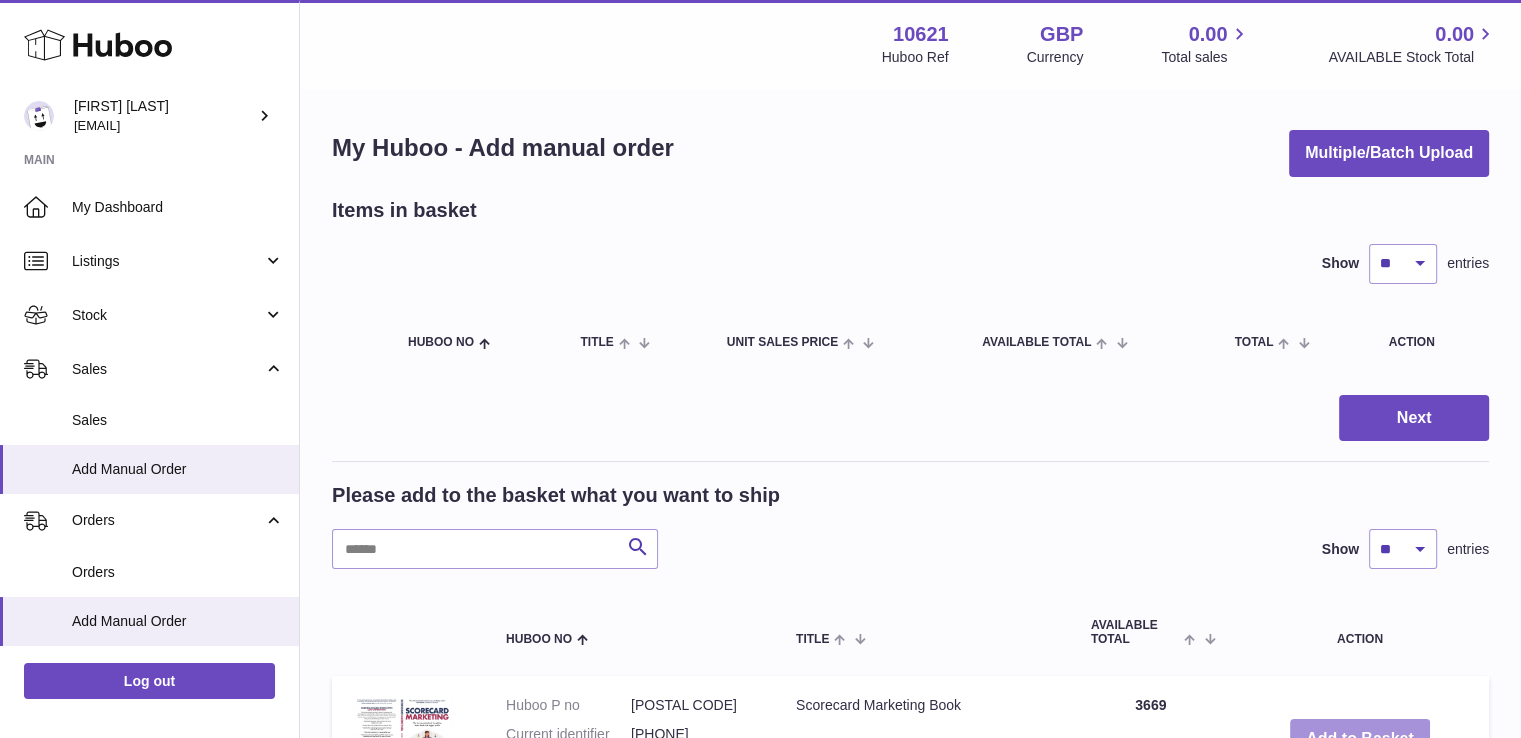 click on "Add to Basket" at bounding box center [1360, 739] 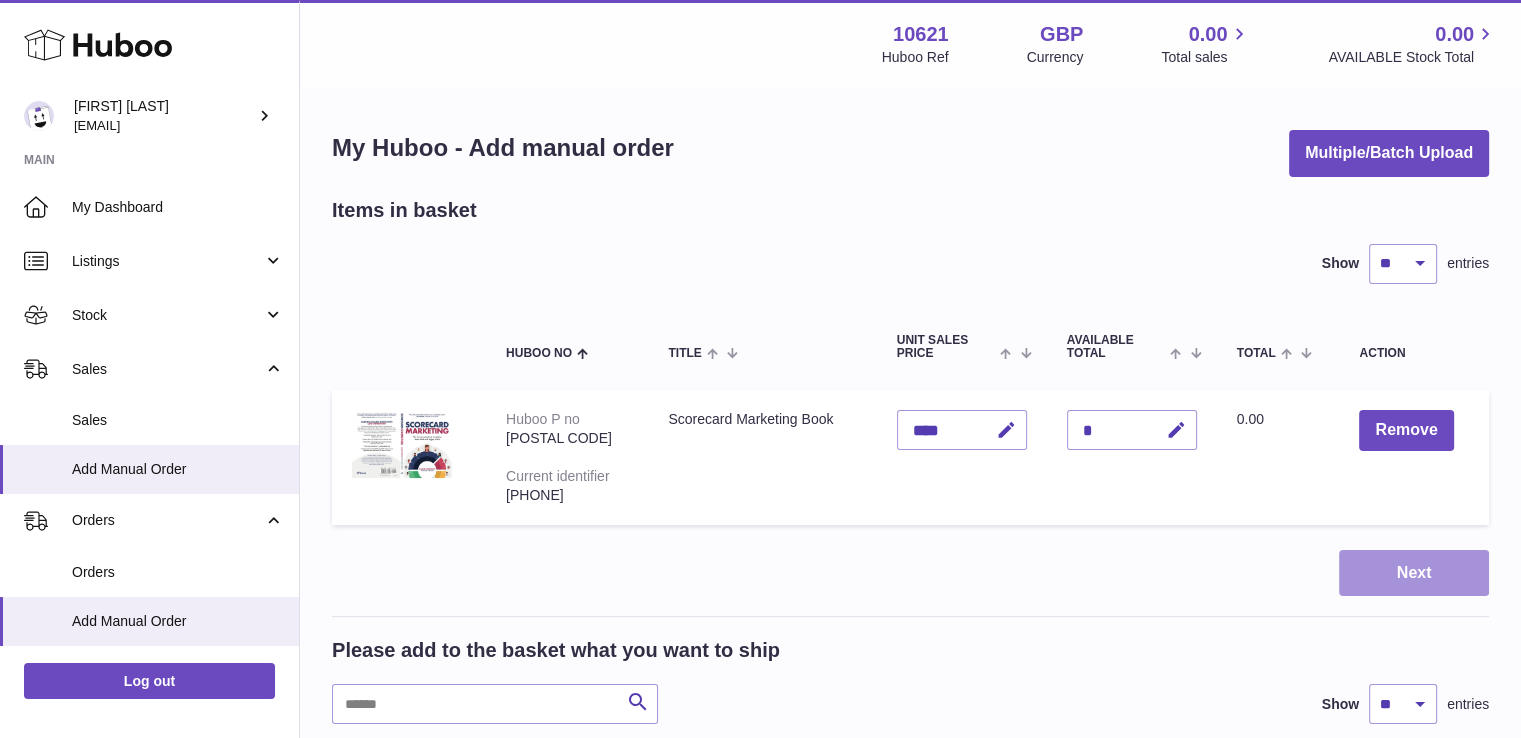 click on "Next" at bounding box center (1414, 573) 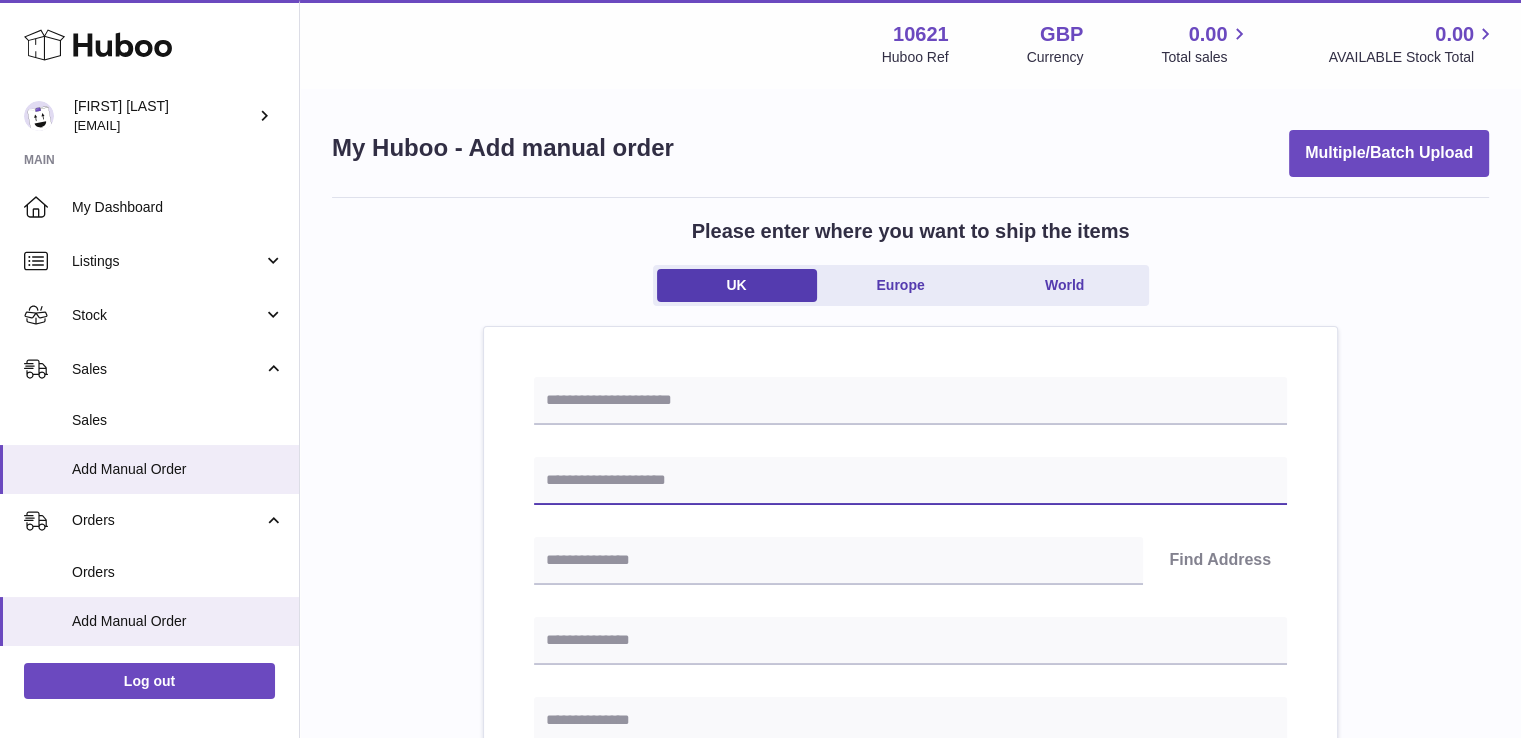 click at bounding box center [910, 481] 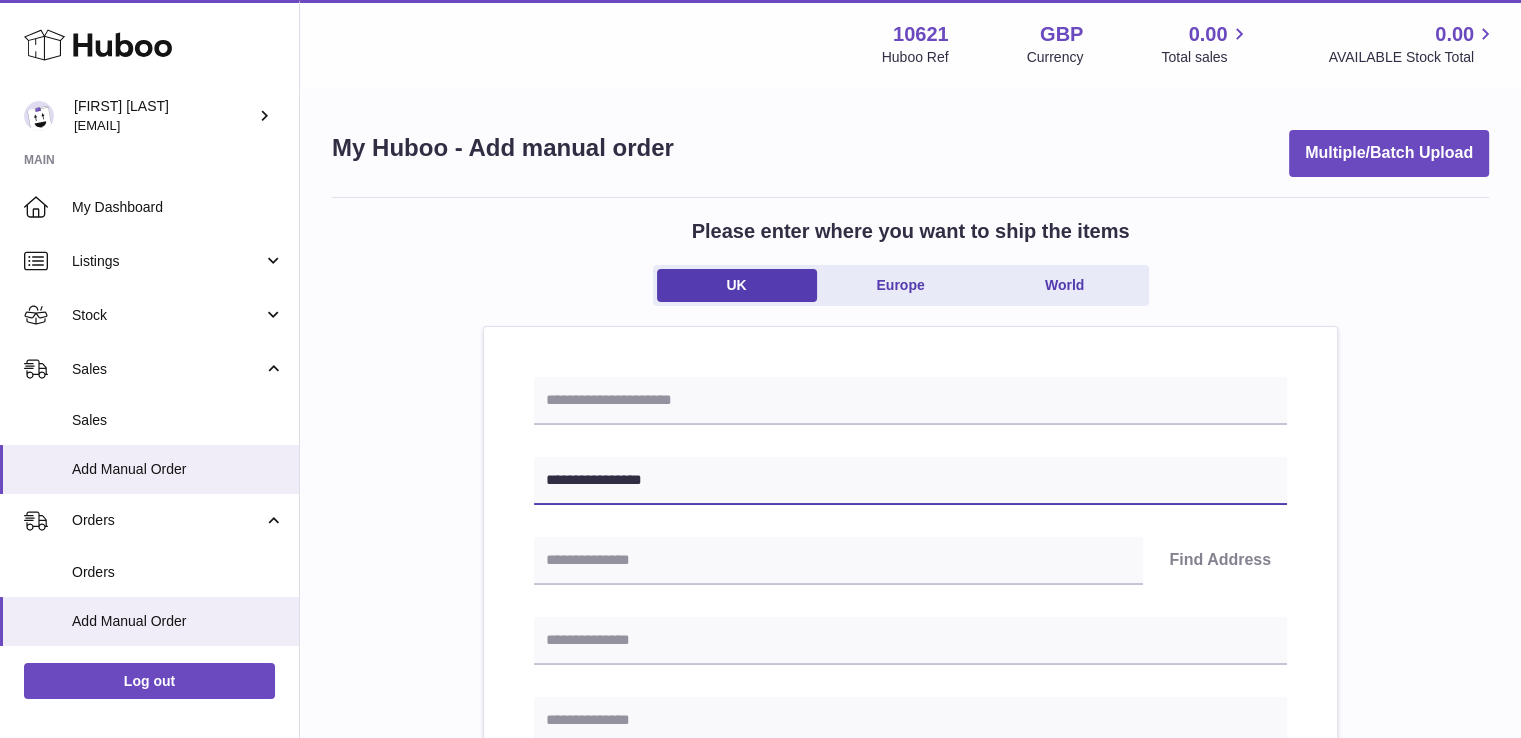type on "**********" 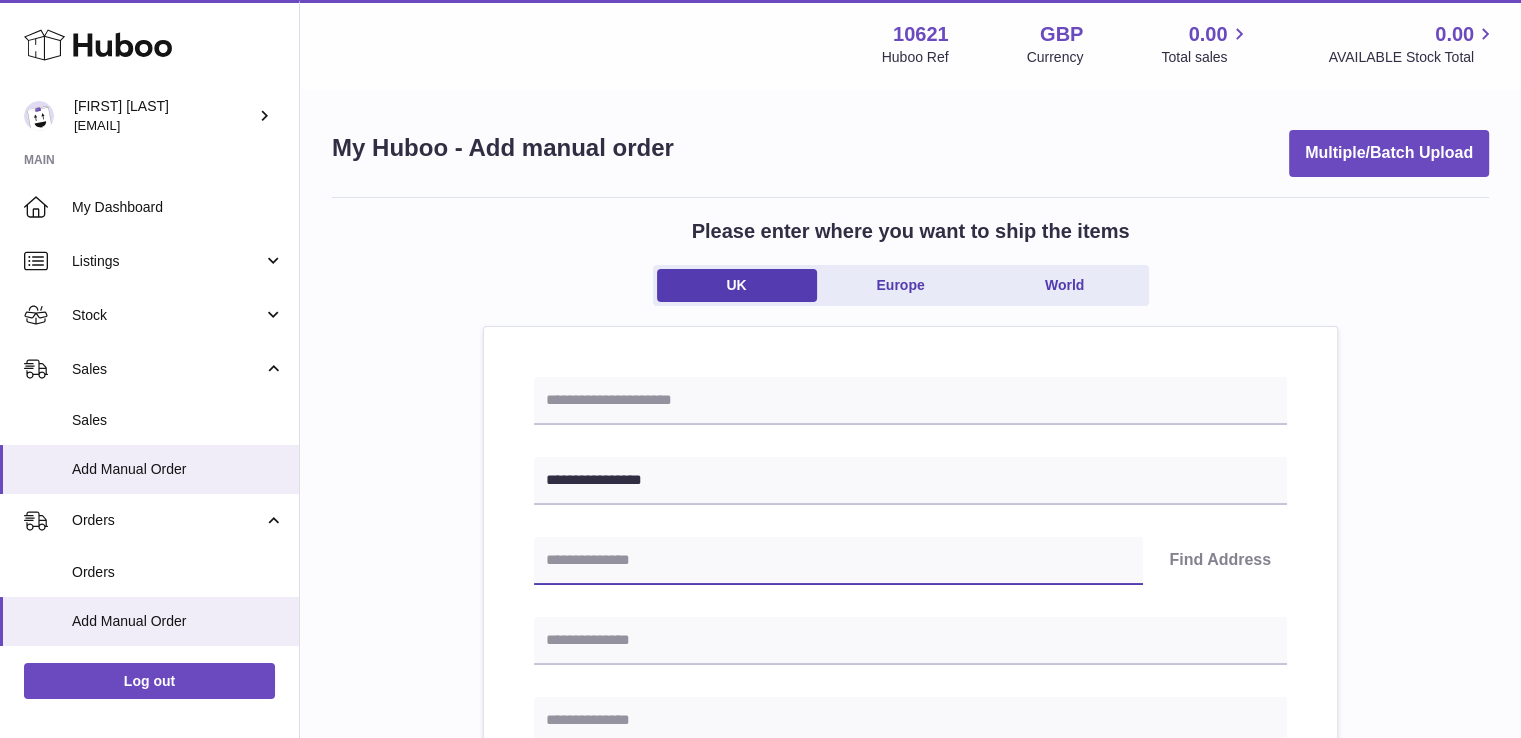 paste on "********" 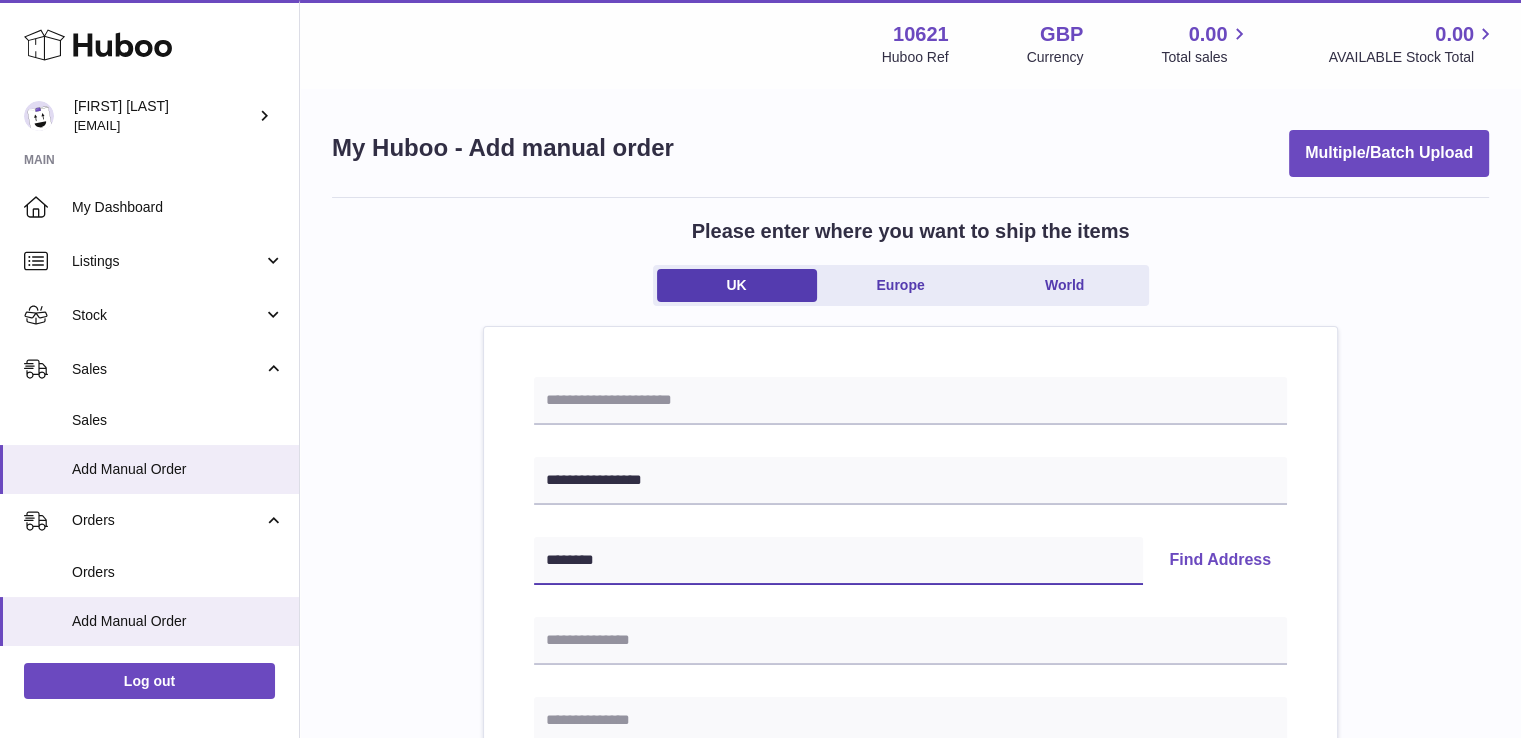 type on "********" 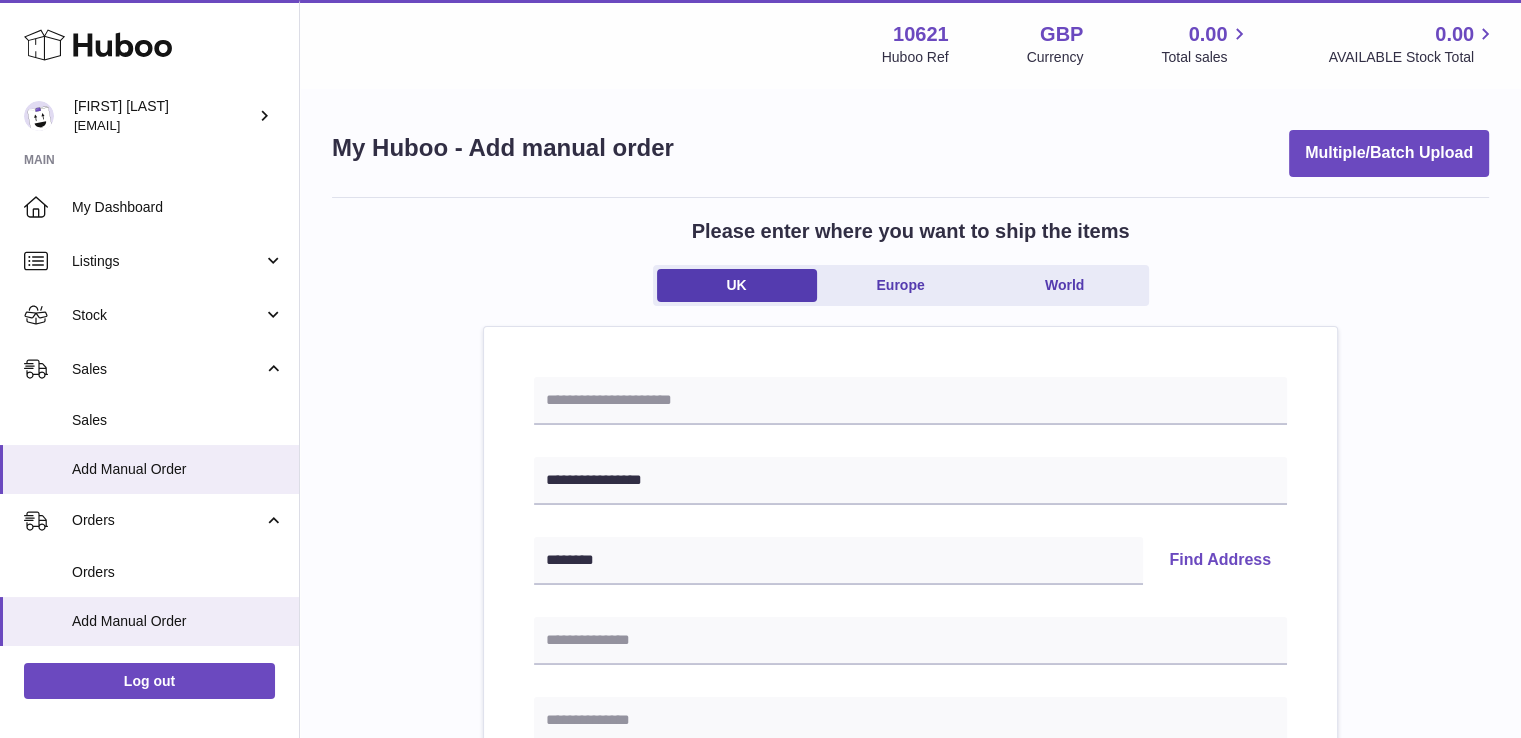 type 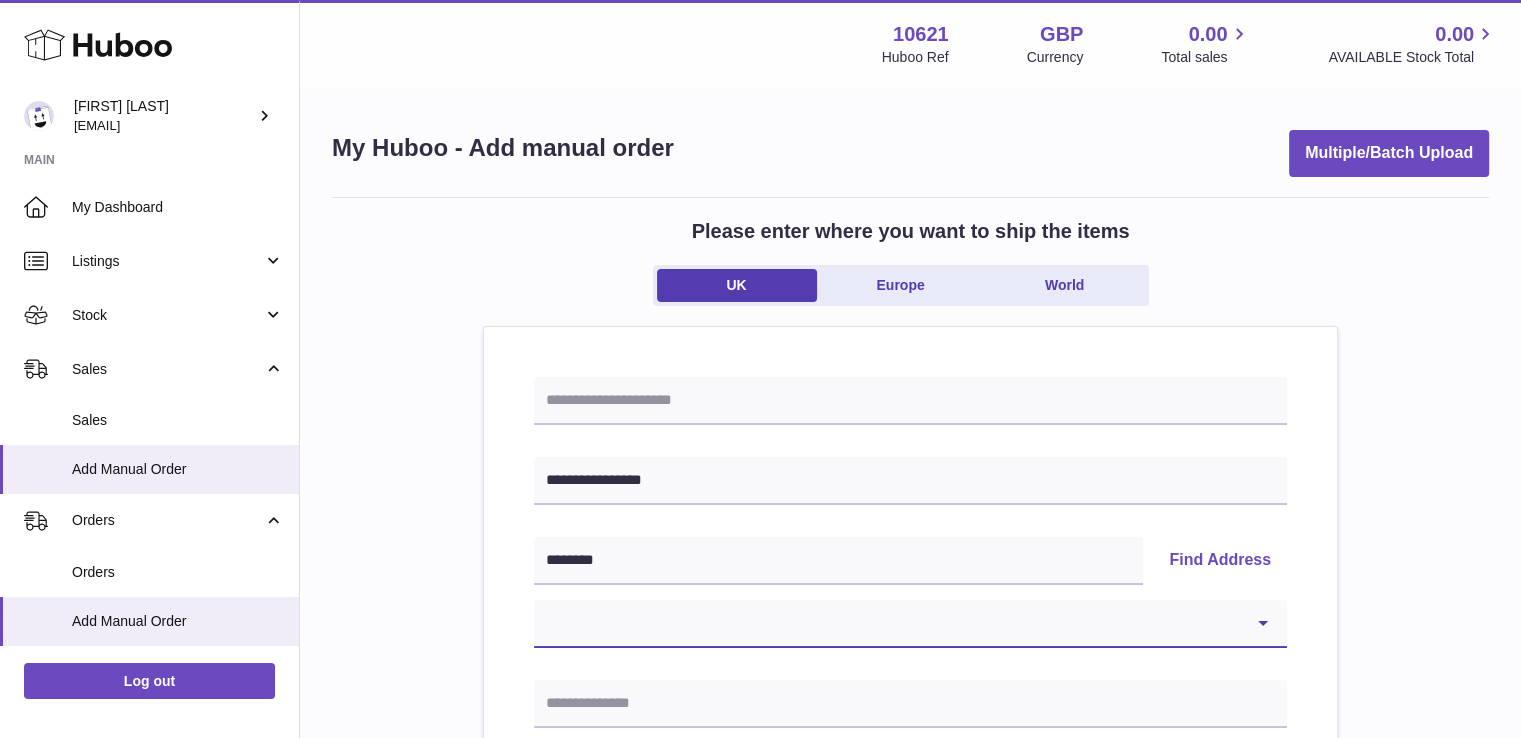 click on "**********" at bounding box center [910, 624] 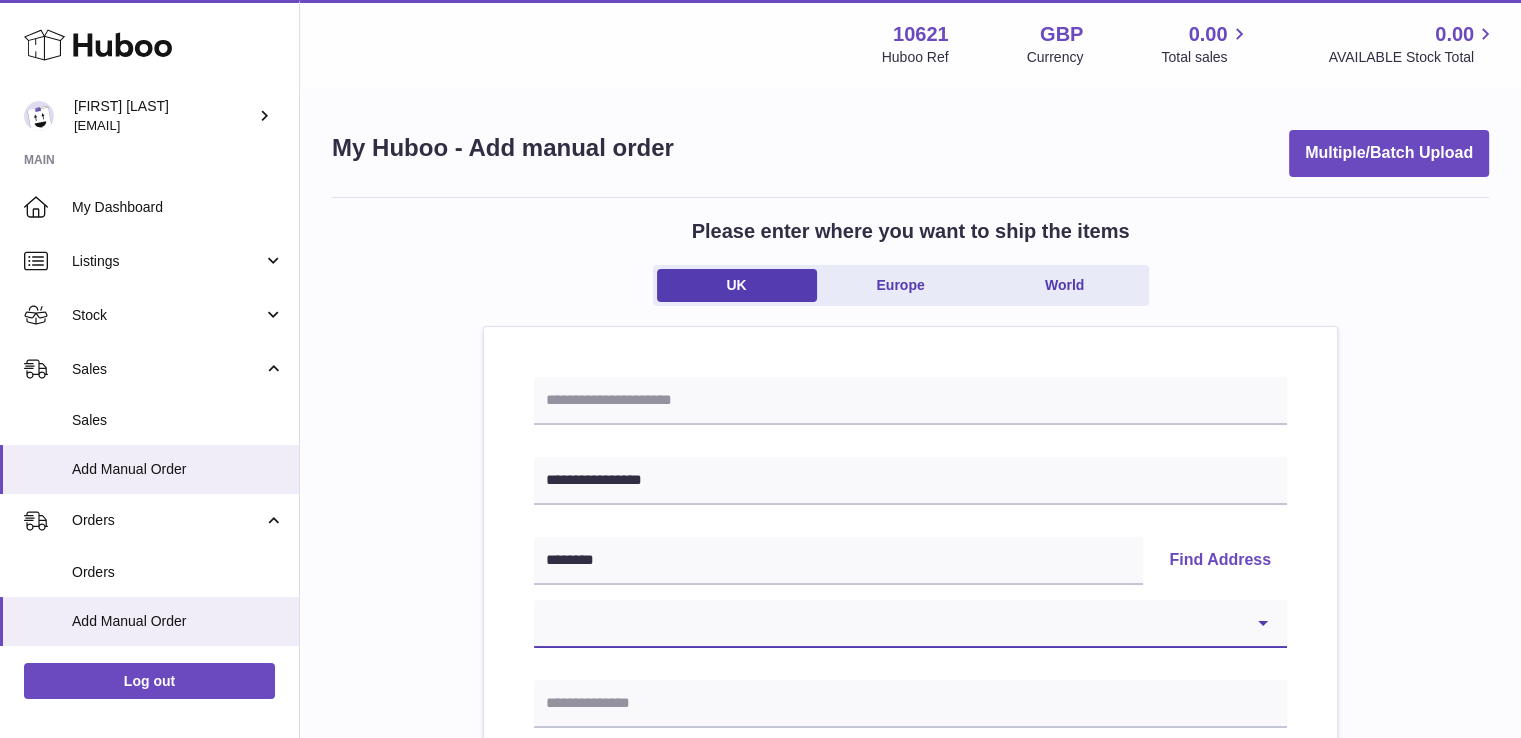 select on "**" 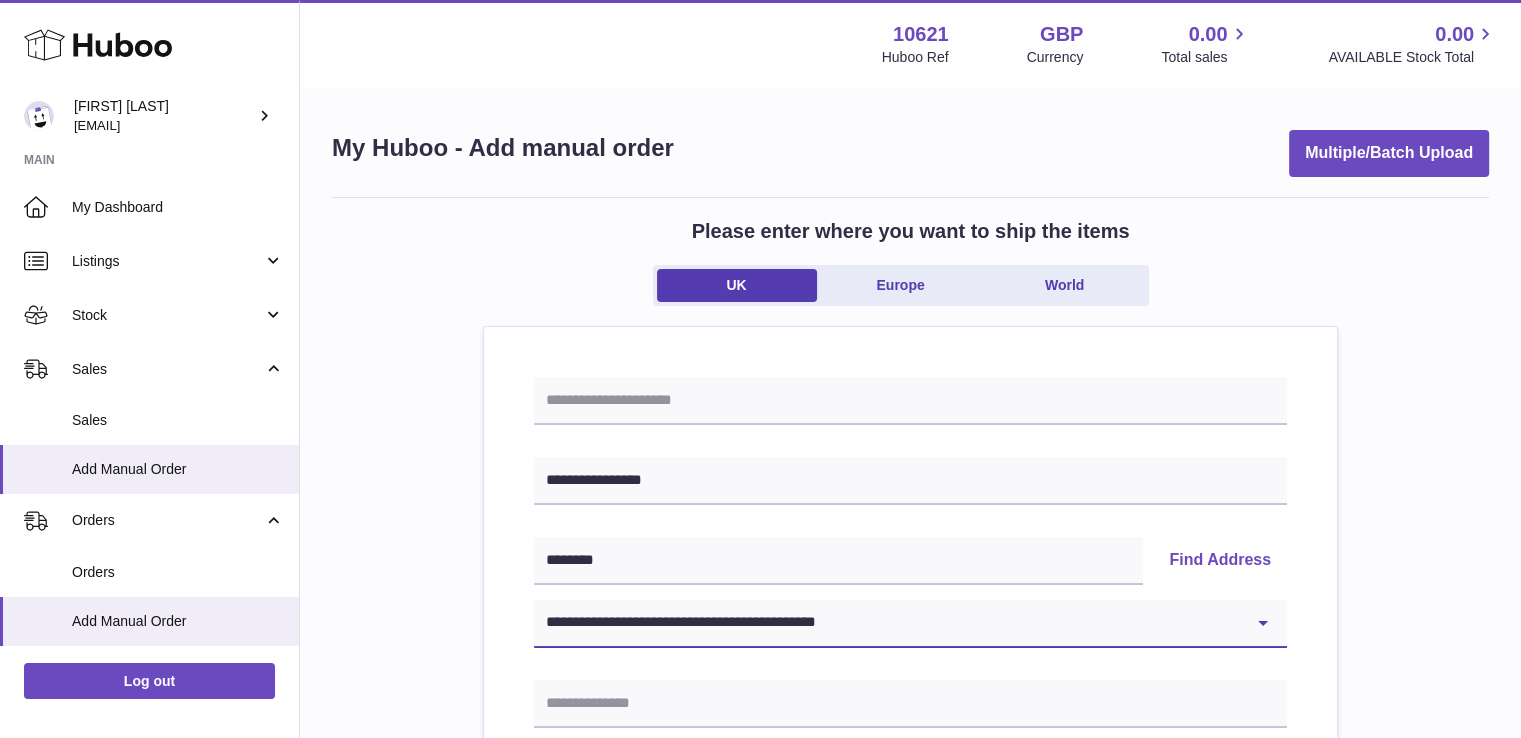 click on "**********" at bounding box center [910, 624] 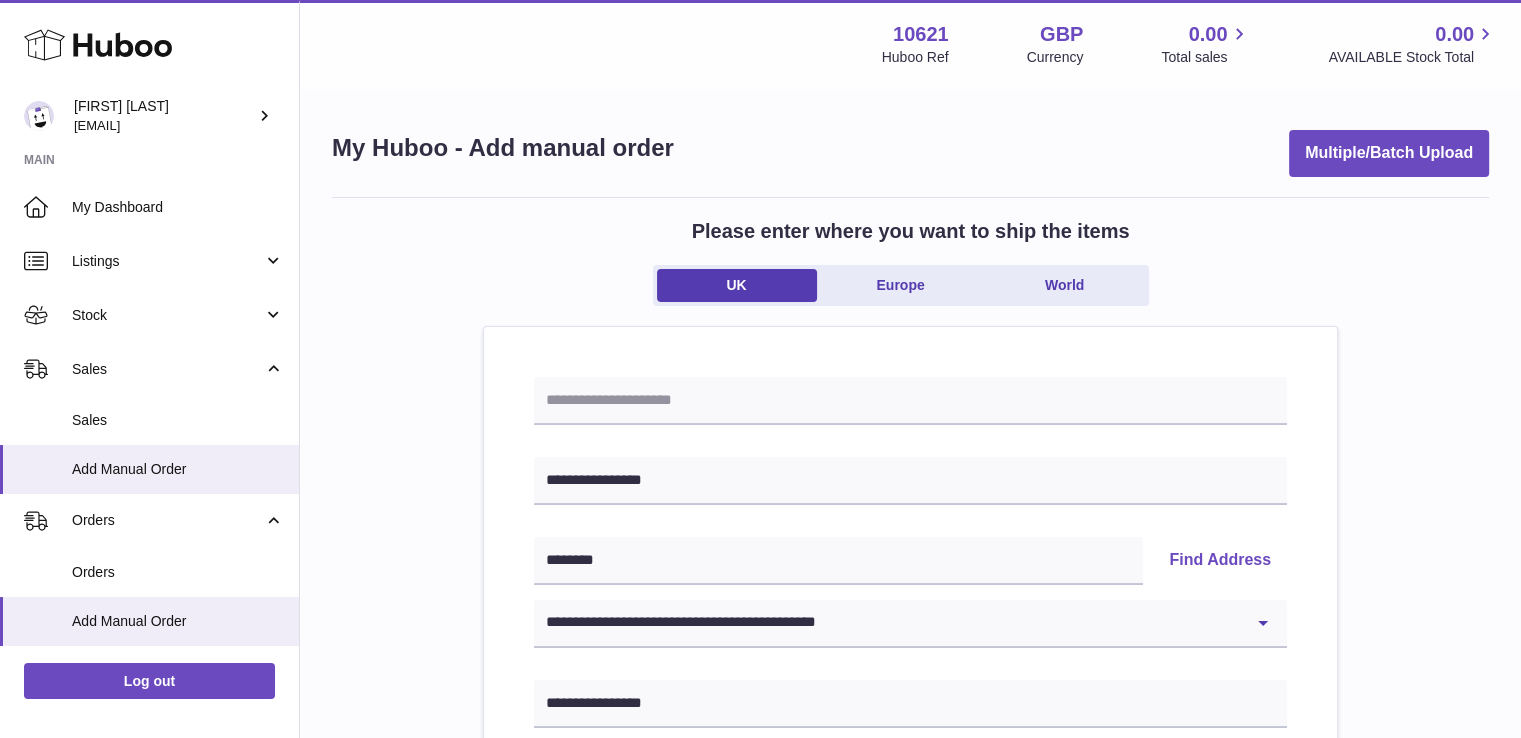 click on "**********" at bounding box center (910, 925) 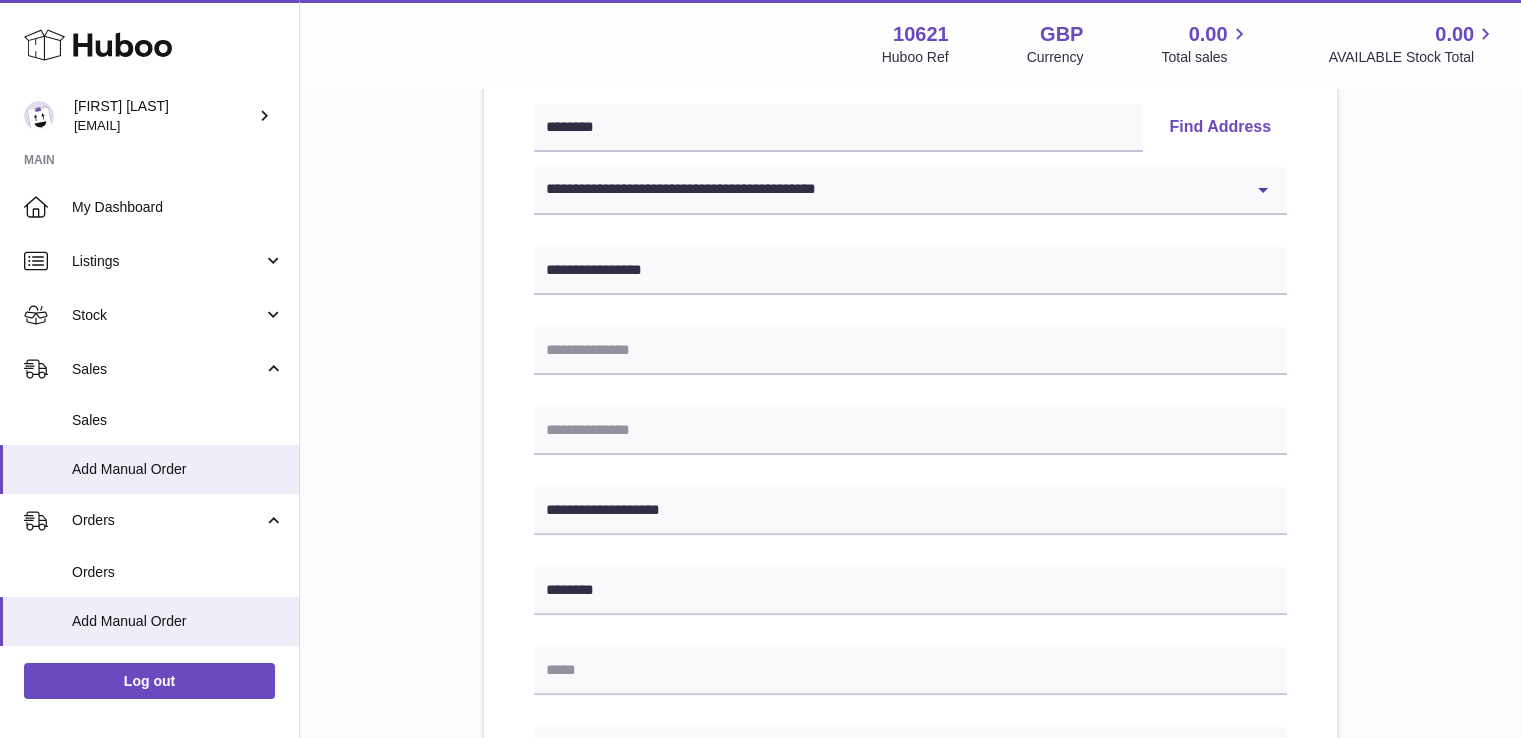 scroll, scrollTop: 1072, scrollLeft: 0, axis: vertical 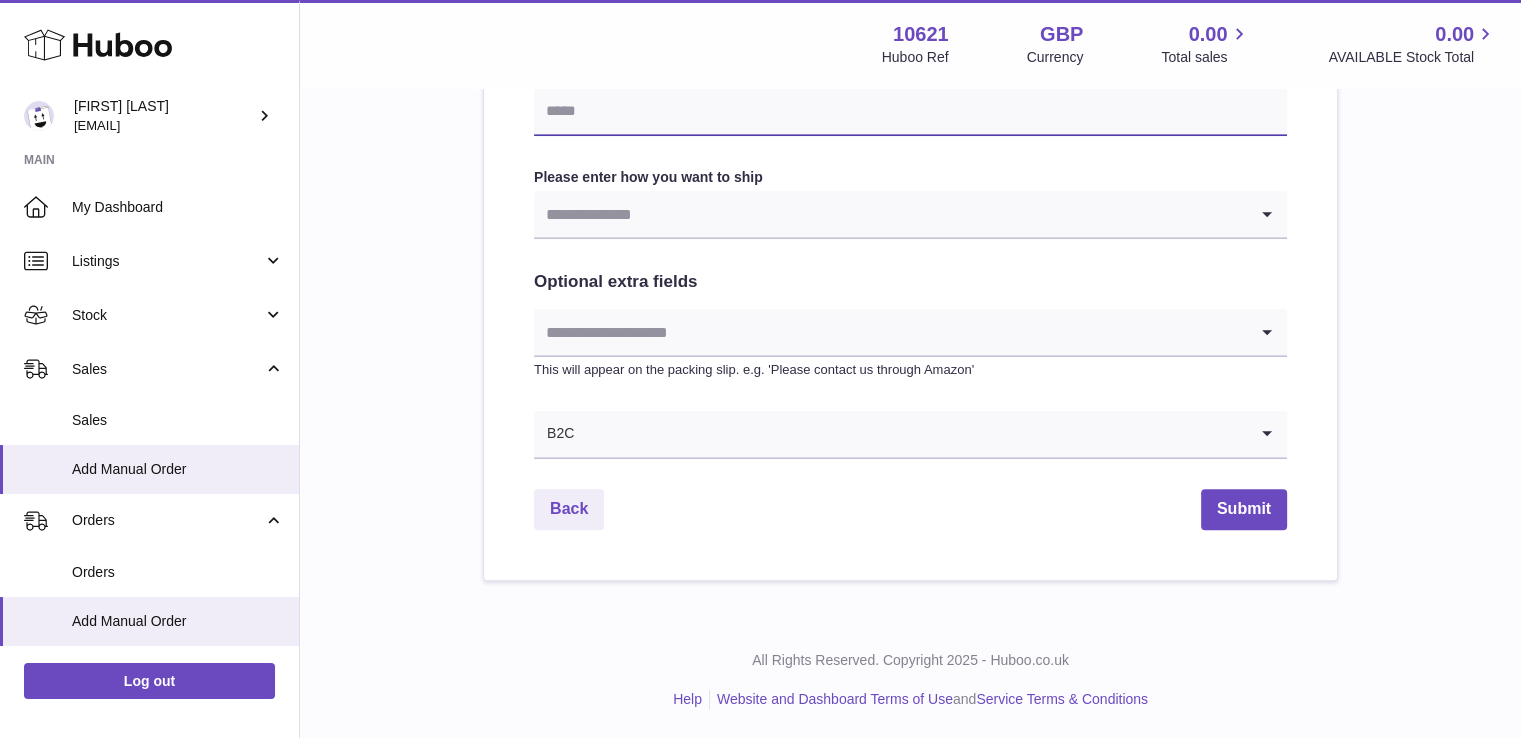 click at bounding box center (910, 112) 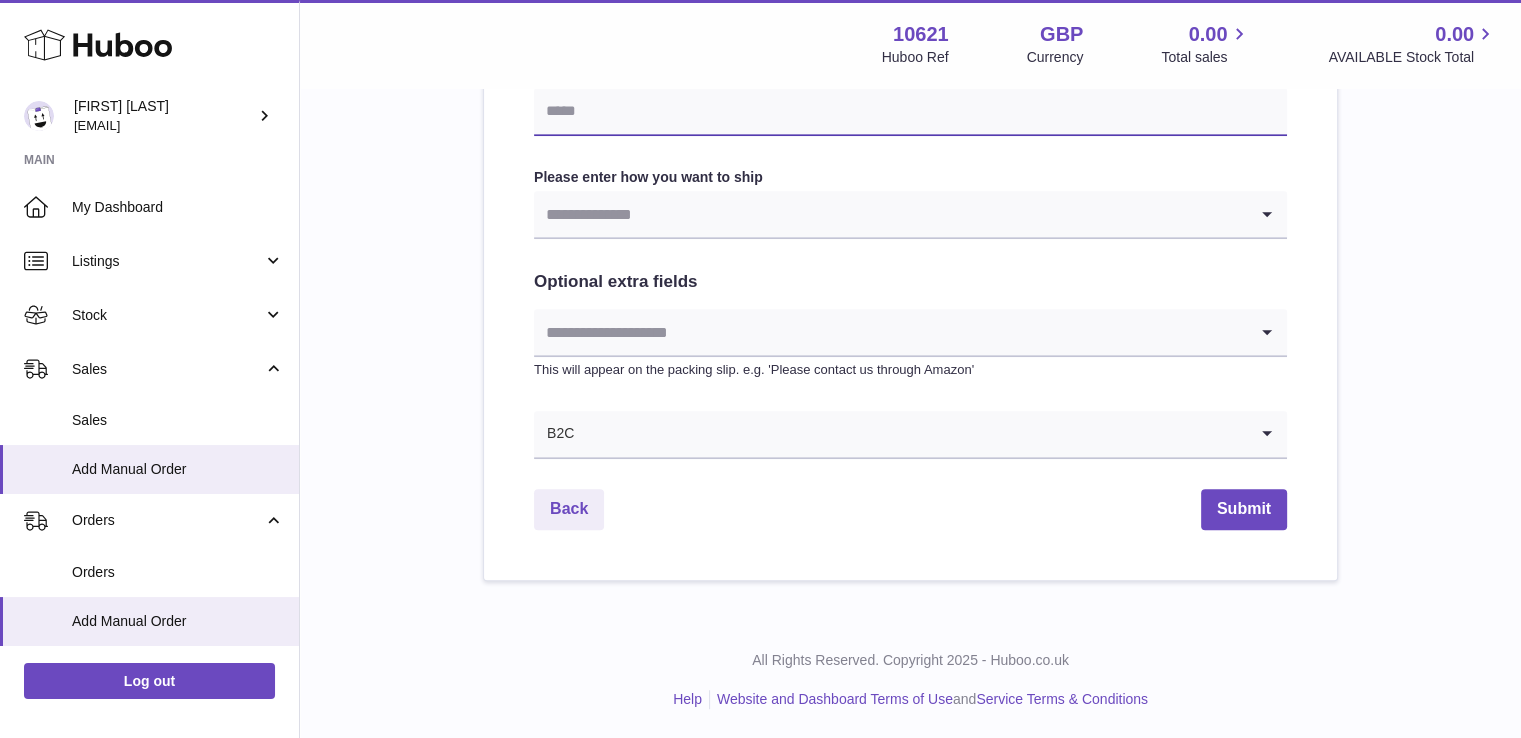 type on "**********" 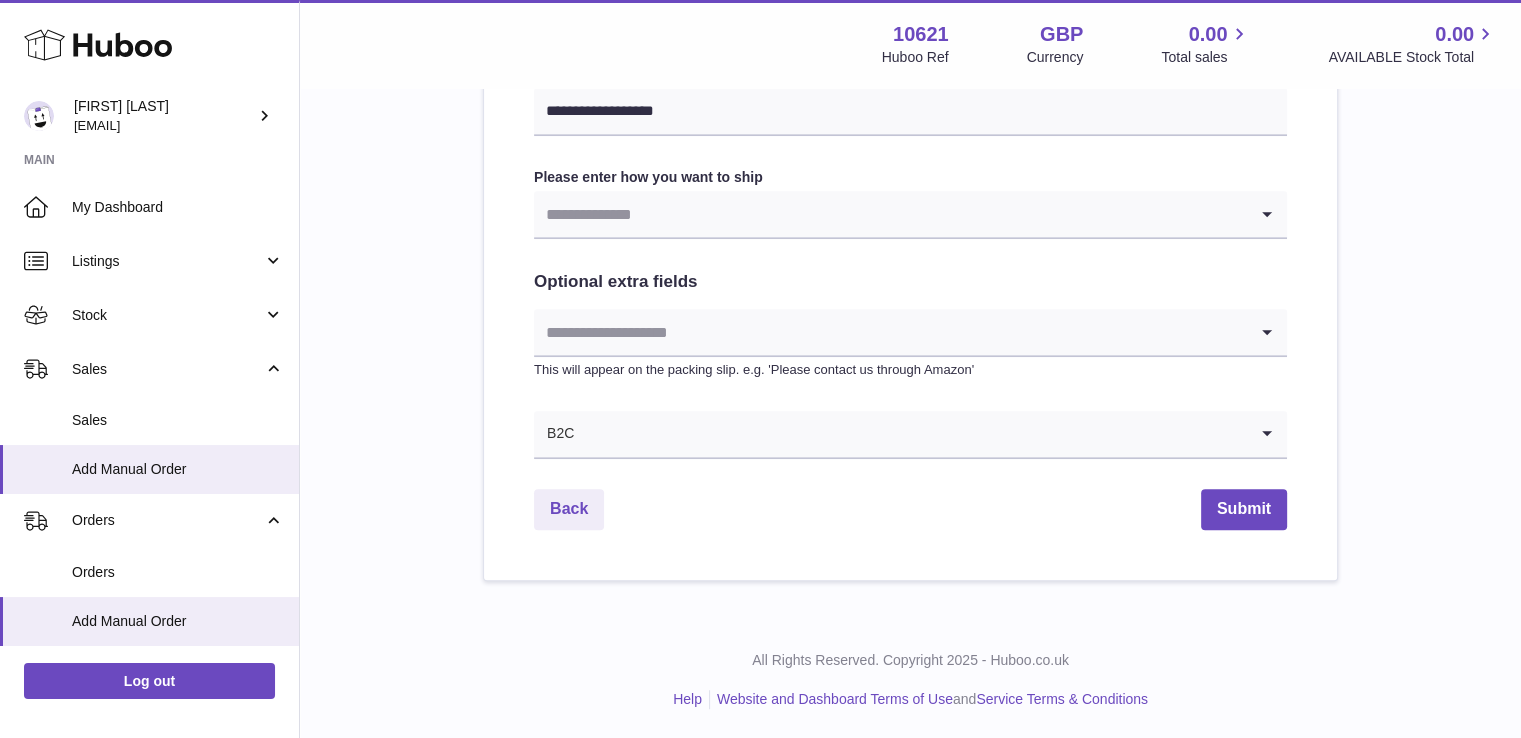 click at bounding box center [890, 214] 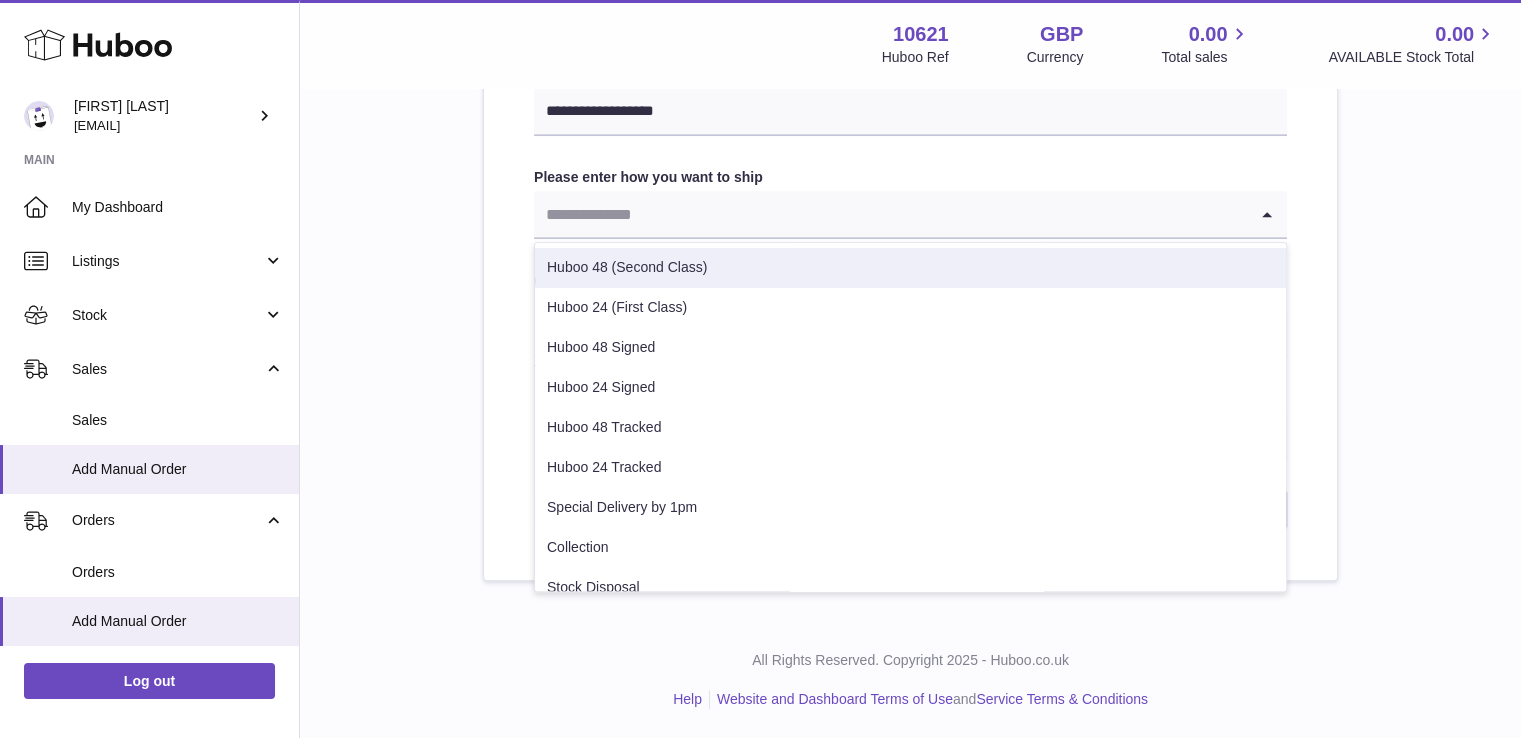 click on "Huboo 48 (Second Class)" at bounding box center (910, 268) 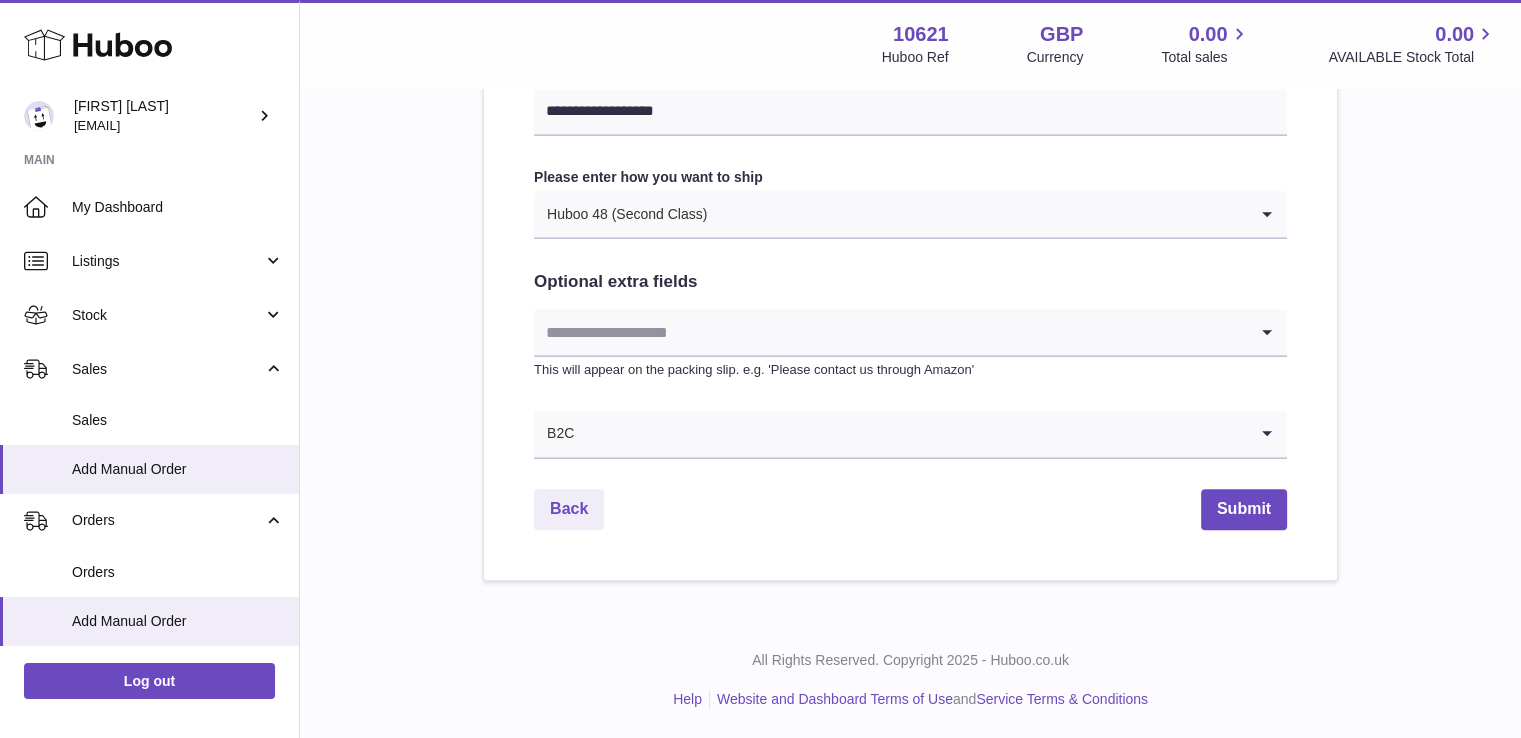 click on "**********" at bounding box center [910, -83] 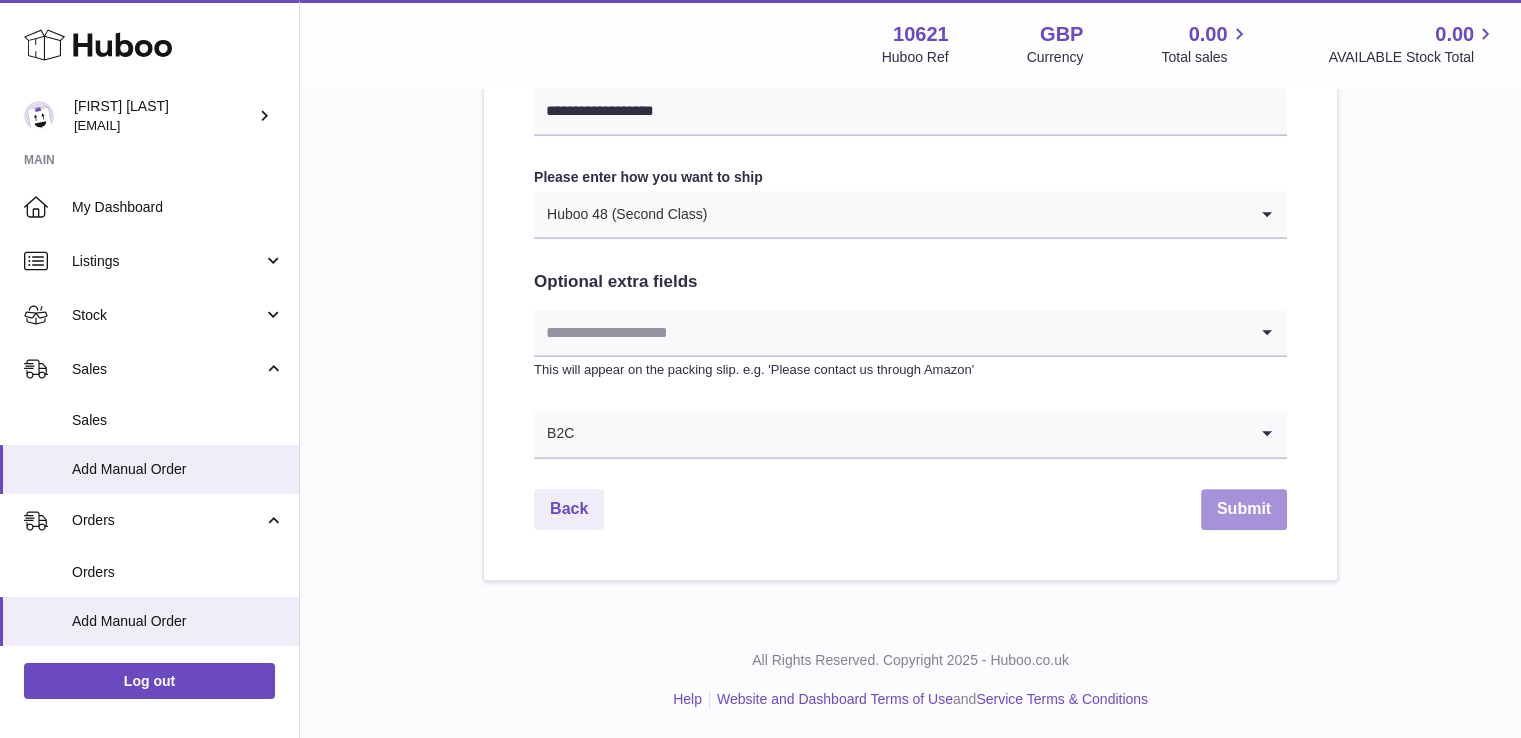click on "Submit" at bounding box center (1244, 509) 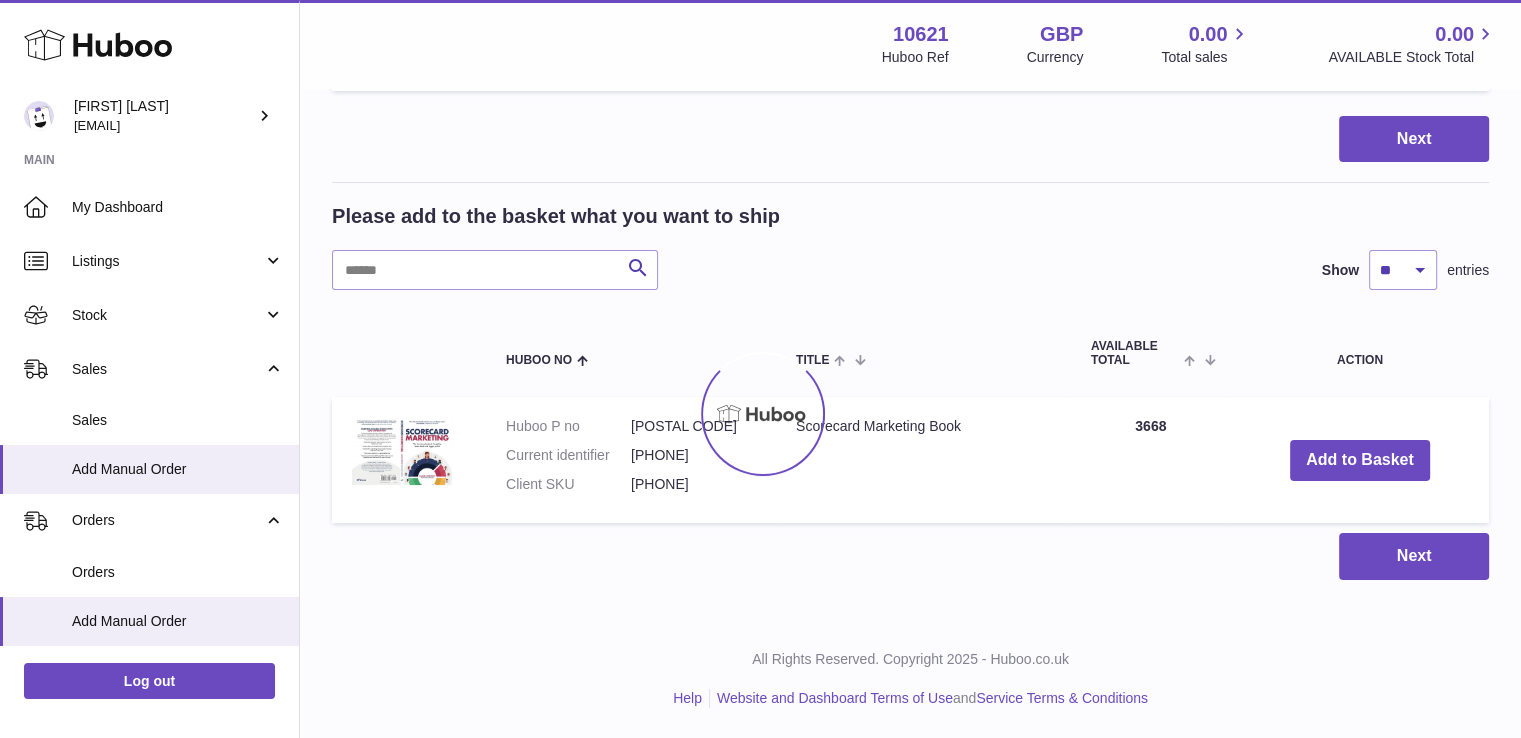 scroll, scrollTop: 0, scrollLeft: 0, axis: both 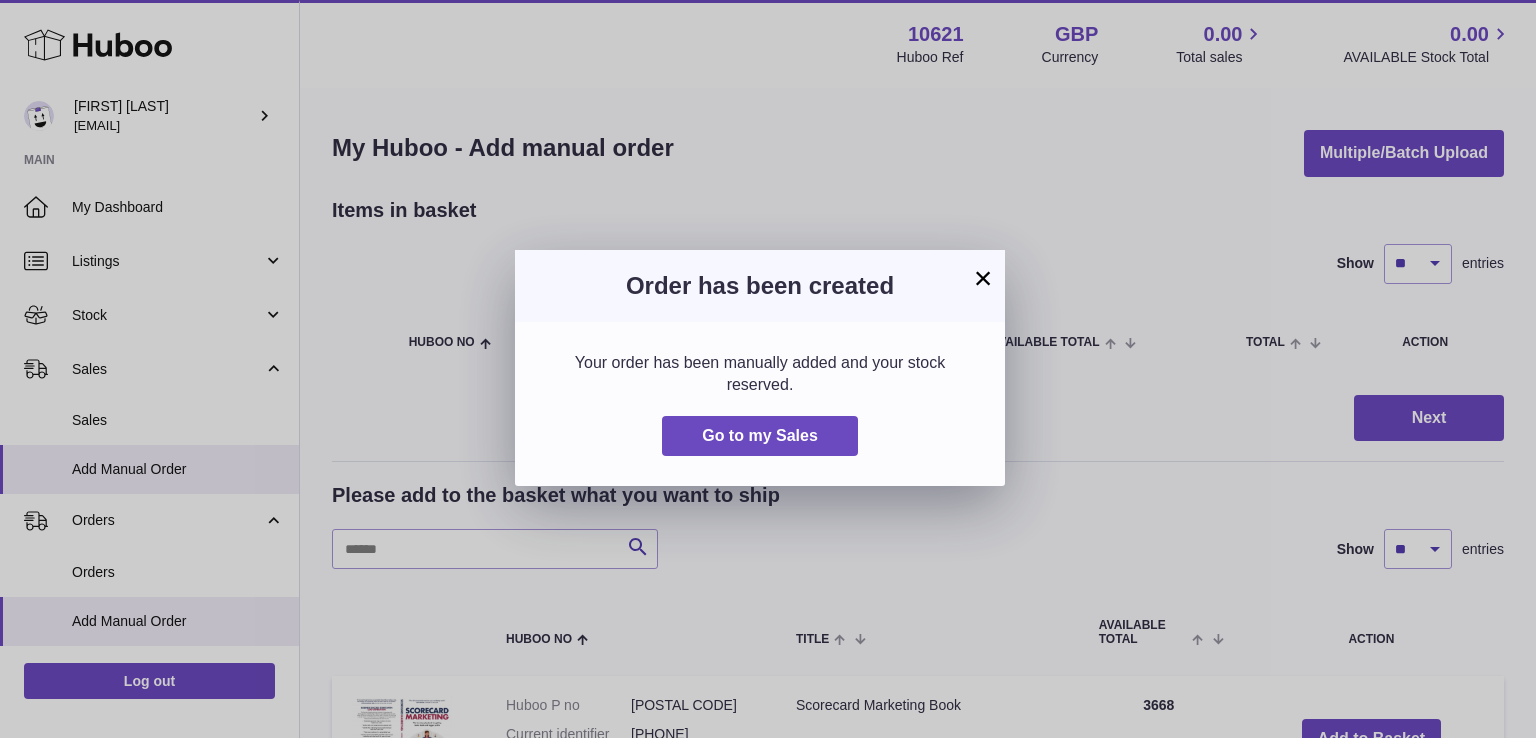 click on "×" at bounding box center (983, 278) 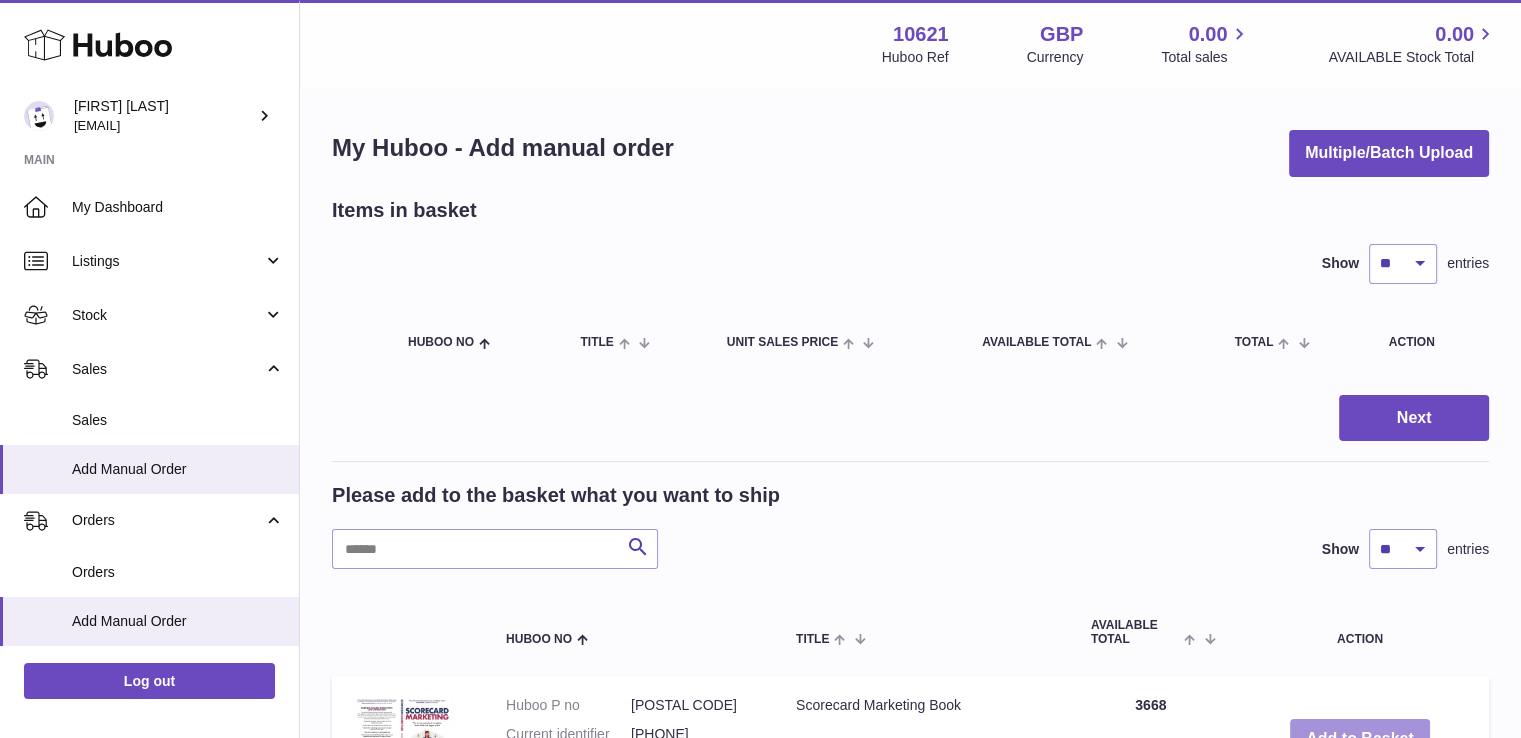 click on "Add to Basket" at bounding box center [1360, 739] 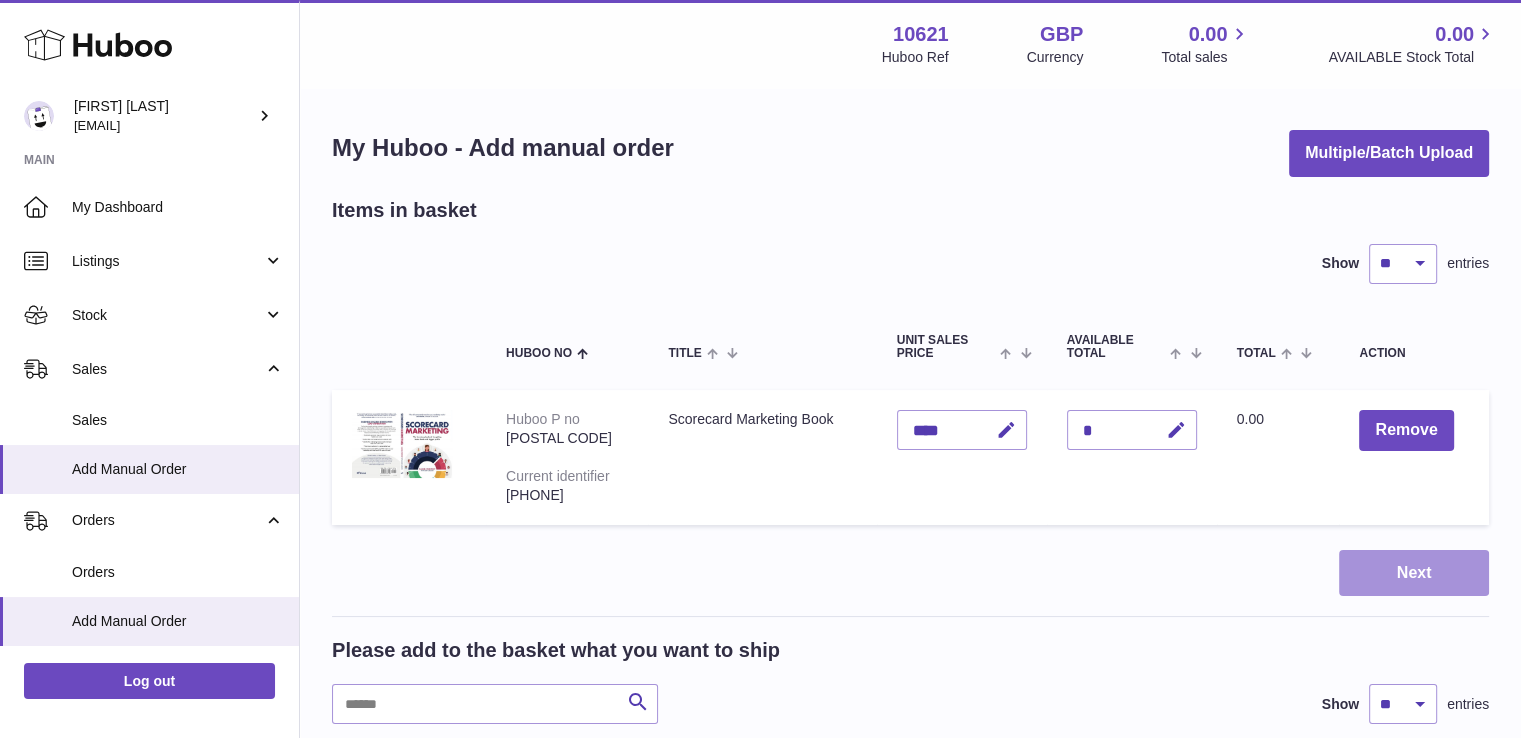 click on "Next" at bounding box center (1414, 573) 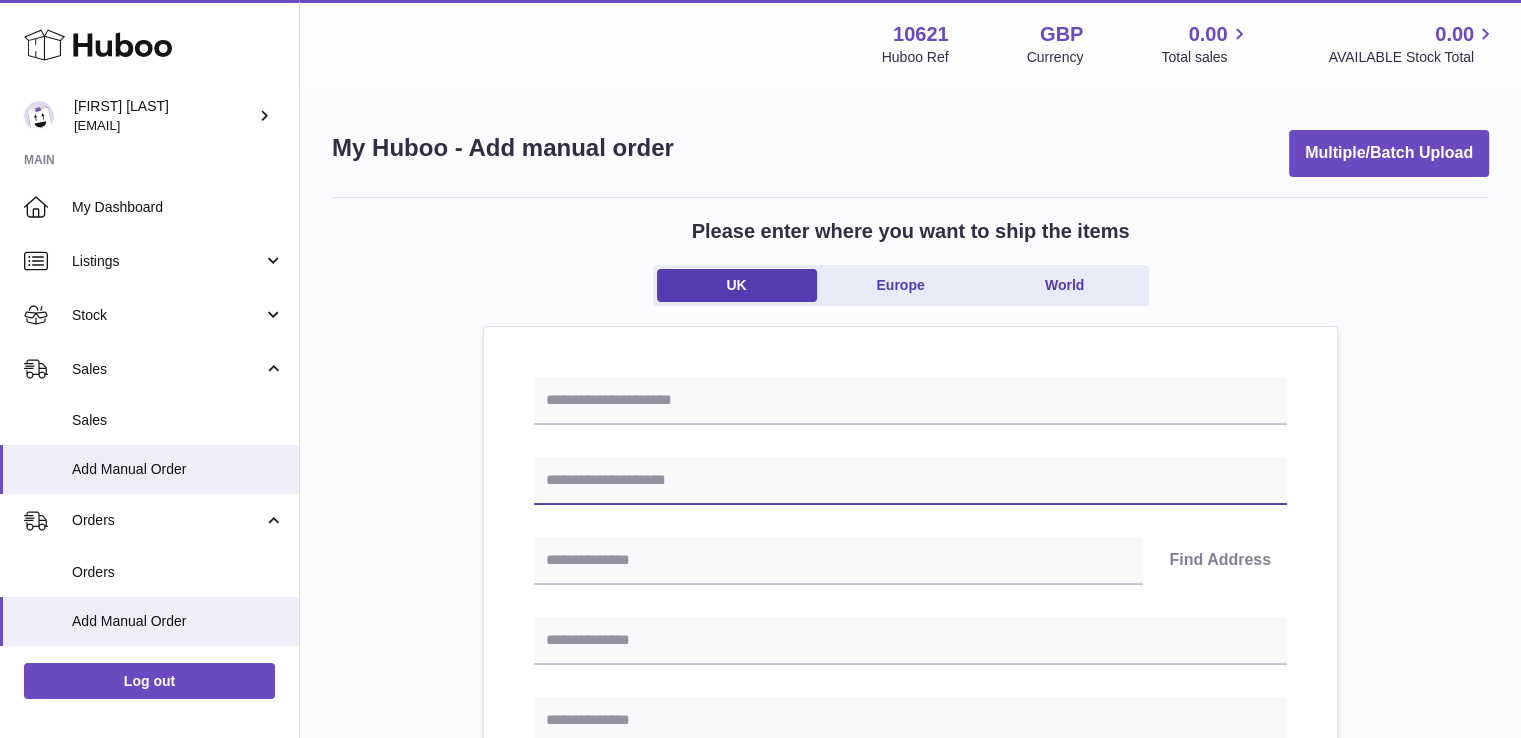 drag, startPoint x: 628, startPoint y: 465, endPoint x: 615, endPoint y: 473, distance: 15.264338 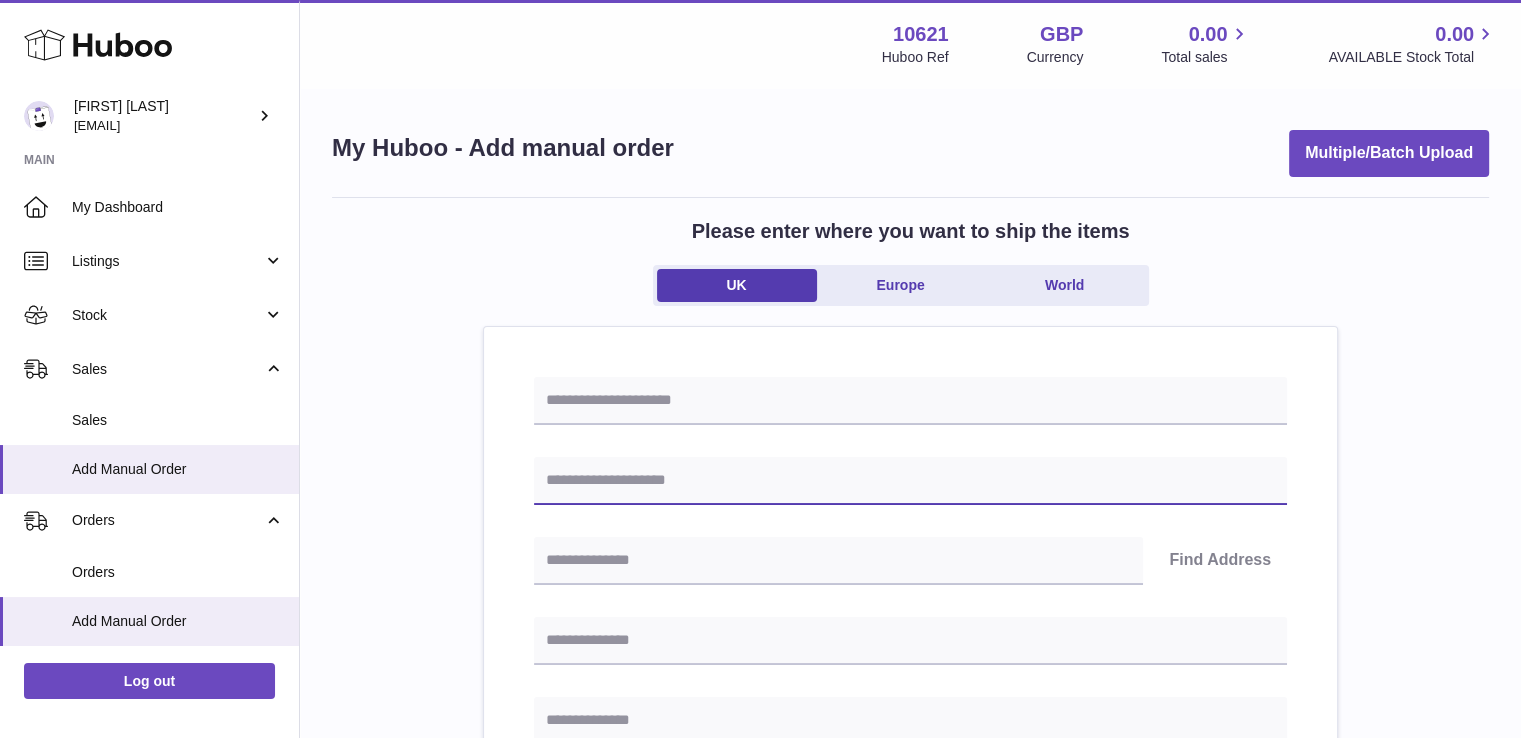 click at bounding box center (910, 481) 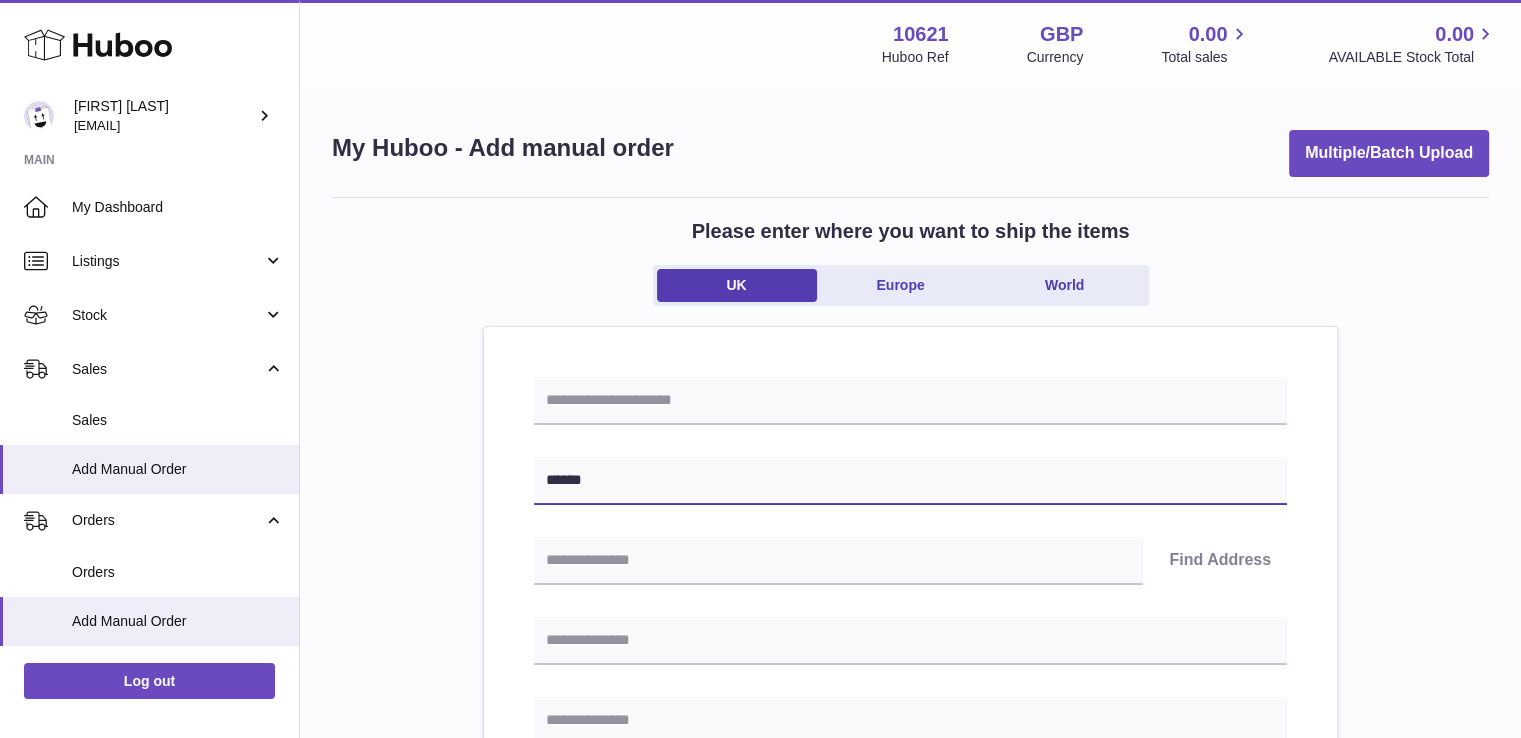 paste on "**********" 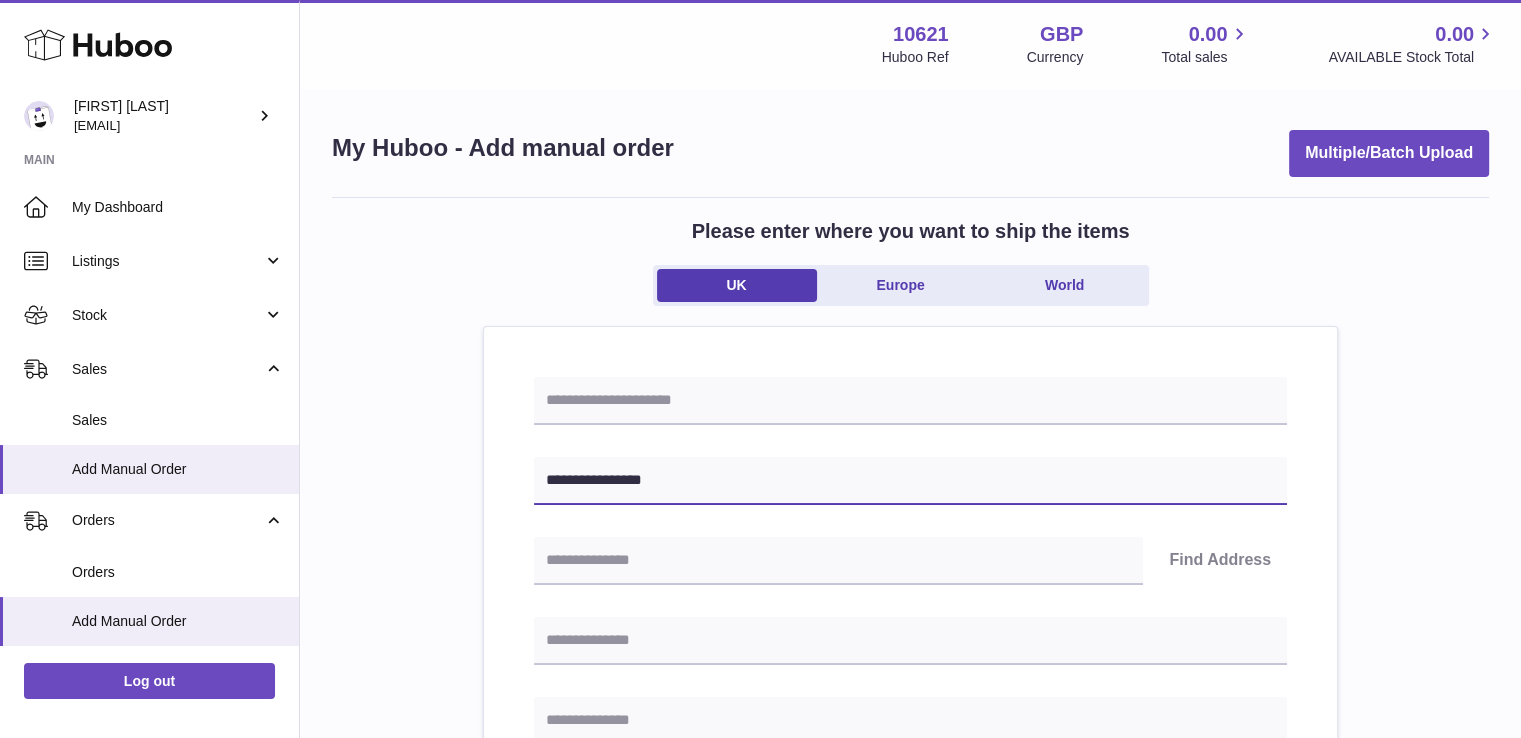 type on "**********" 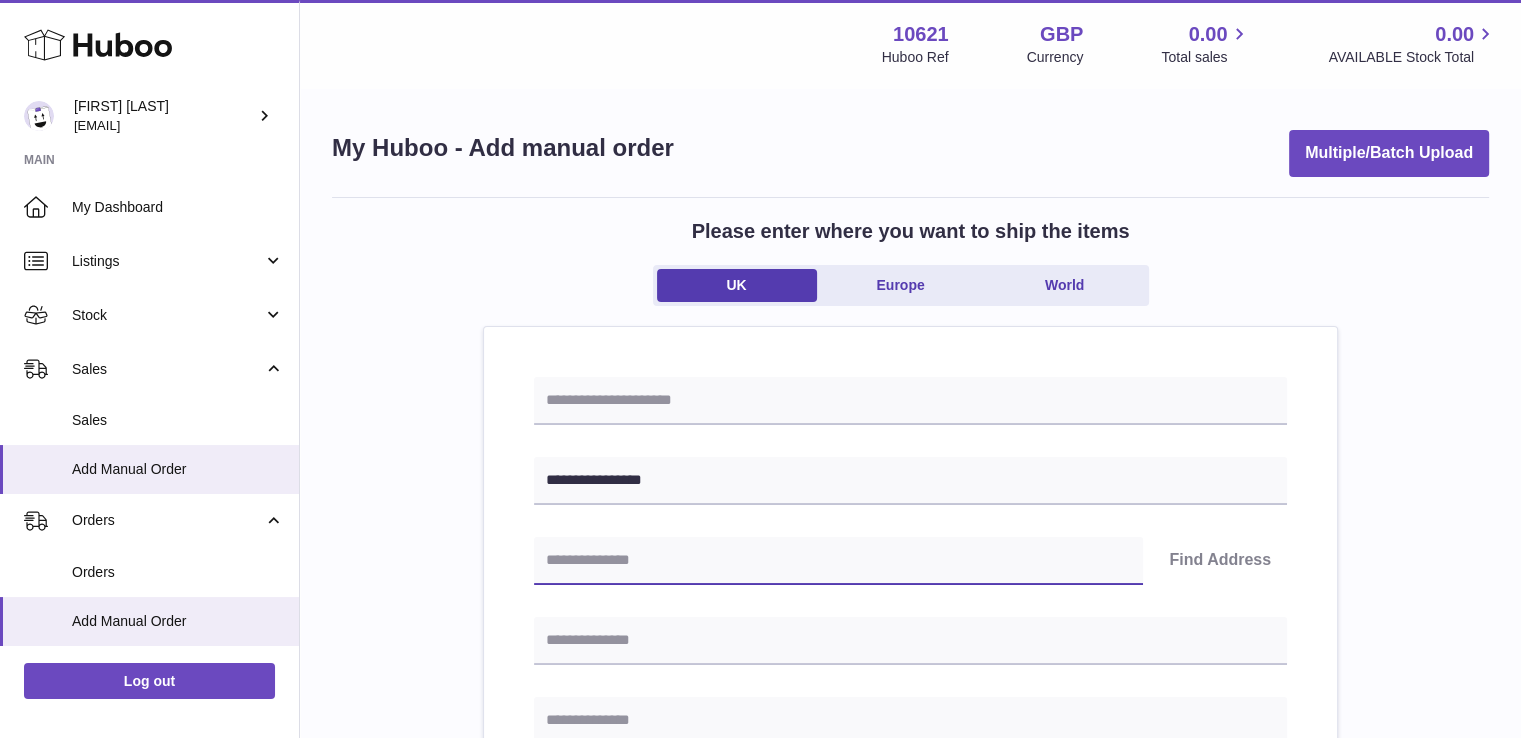 paste on "*******" 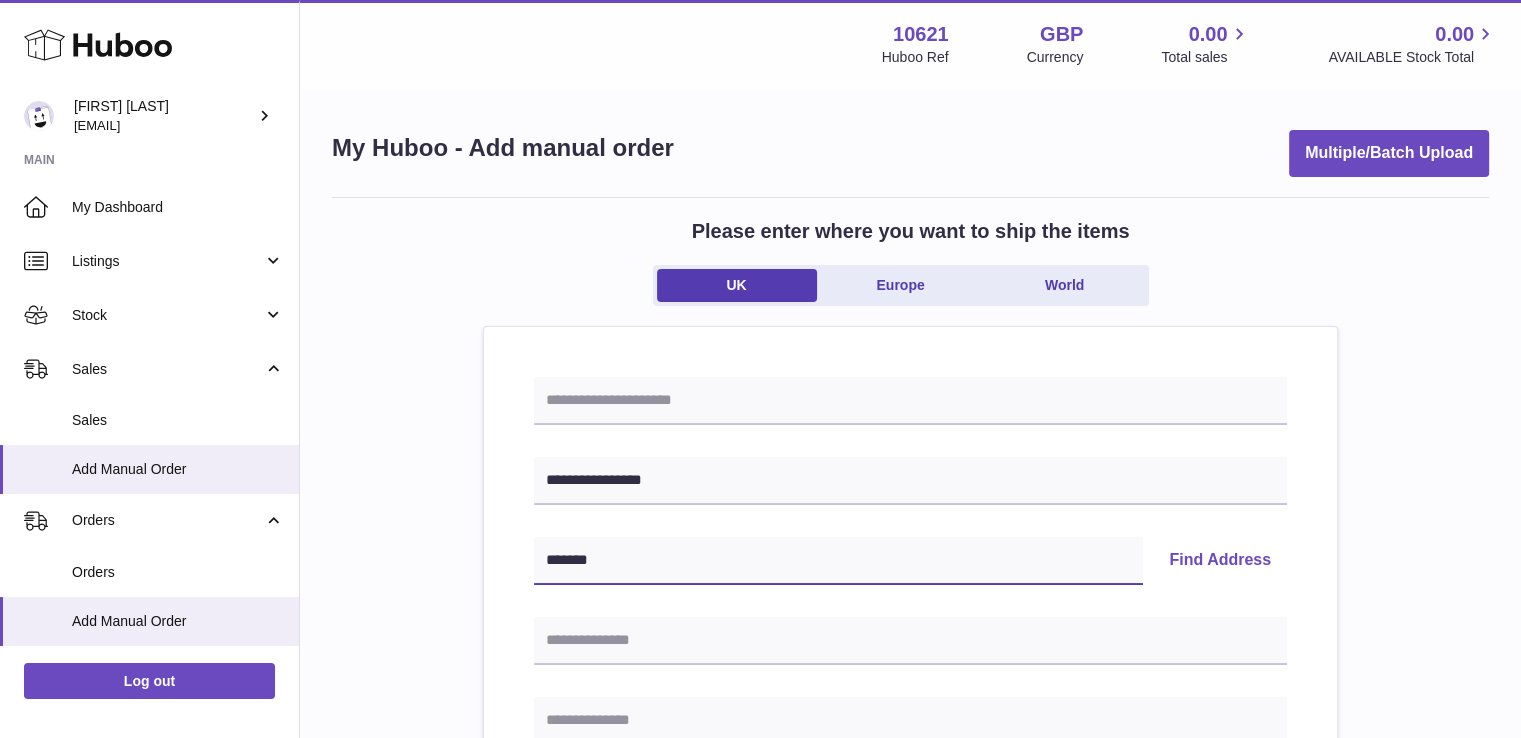 type on "*******" 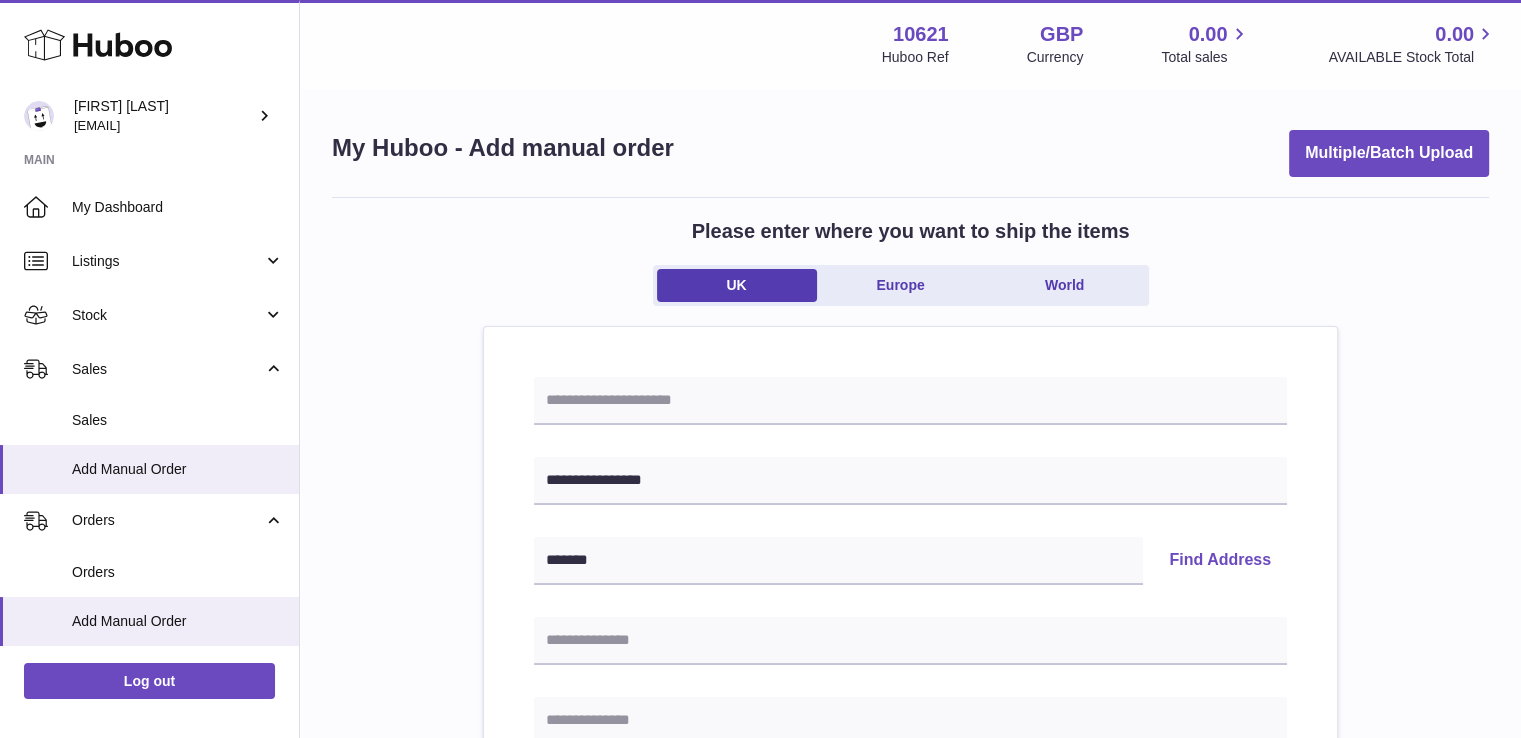 type 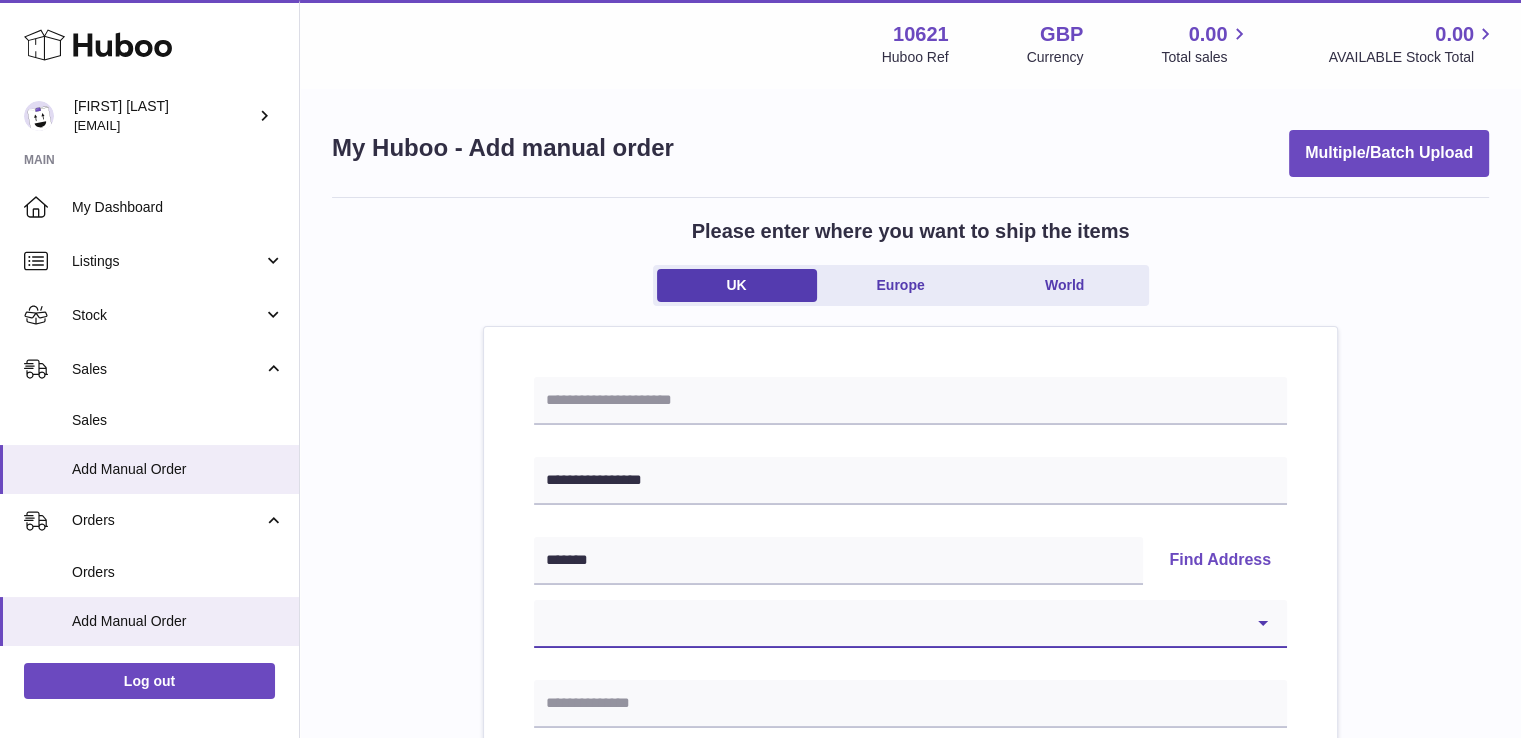 click on "**********" at bounding box center [910, 624] 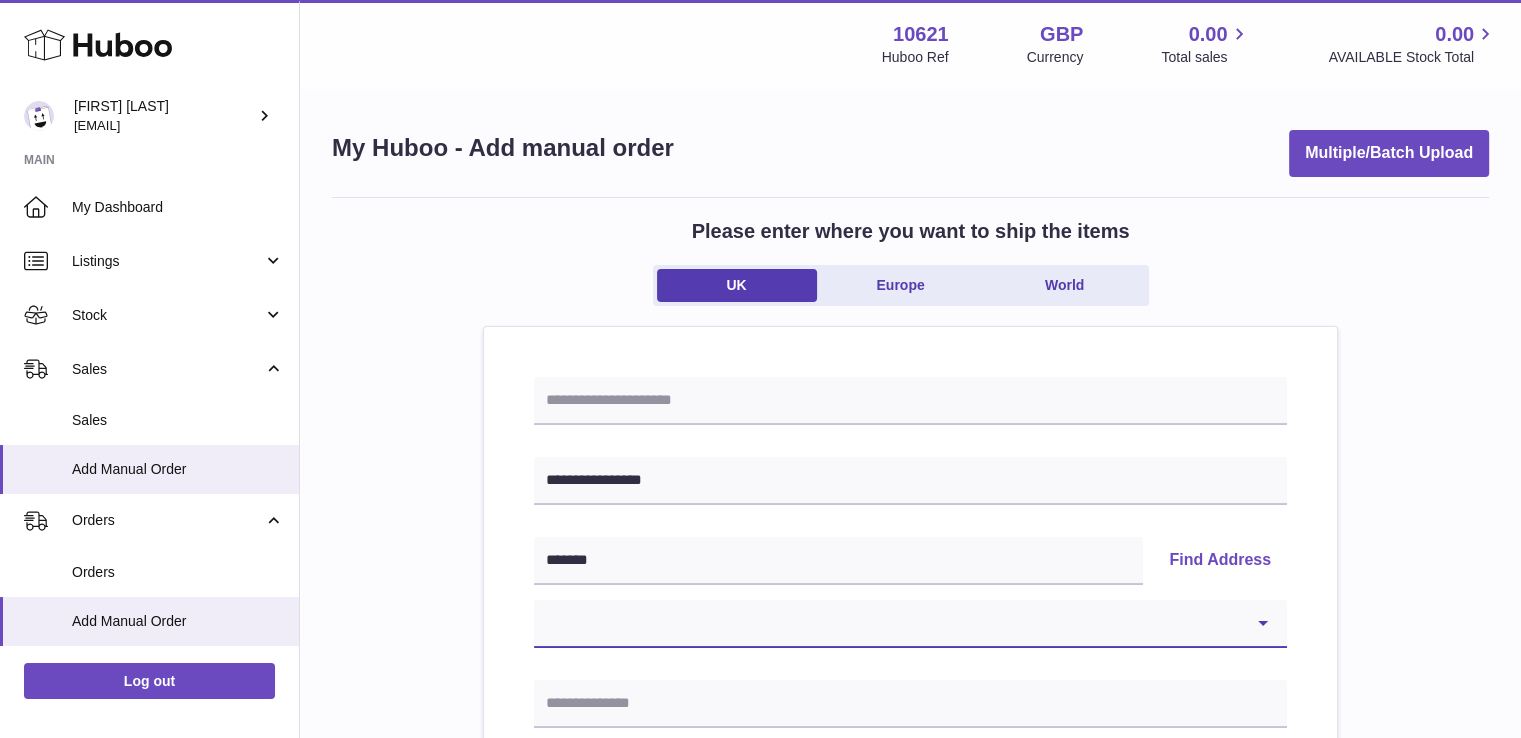 select on "**" 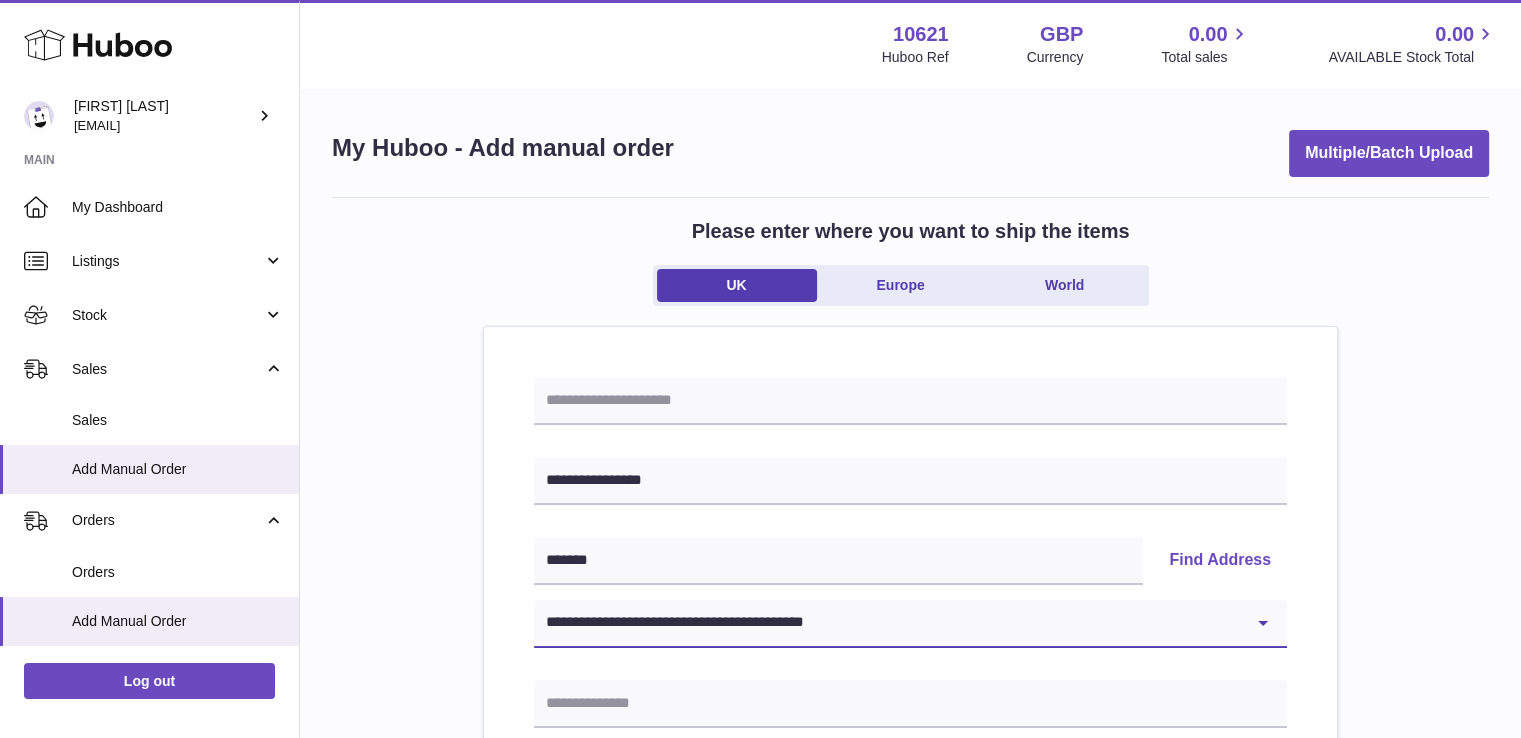 click on "**********" at bounding box center (910, 624) 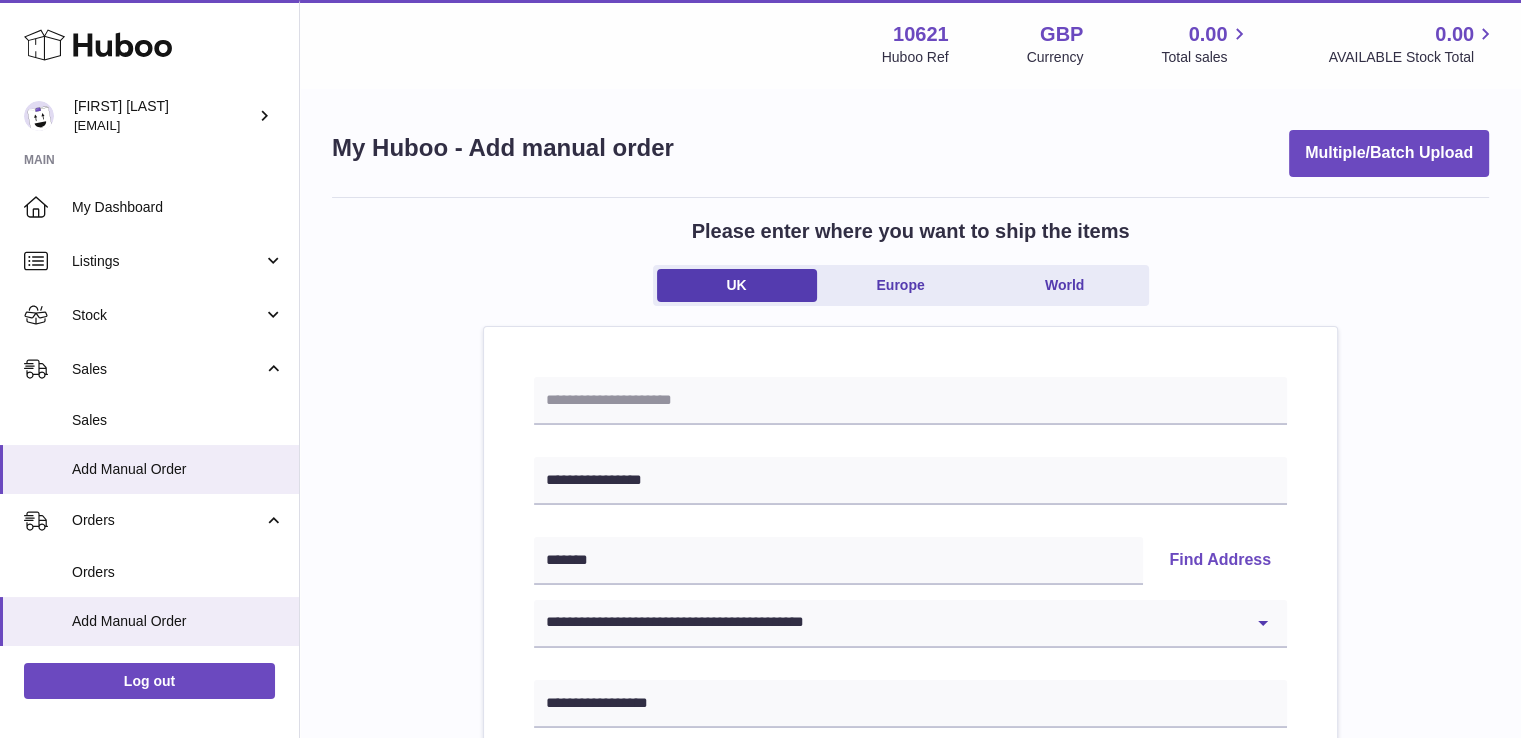 click on "**********" at bounding box center [910, 925] 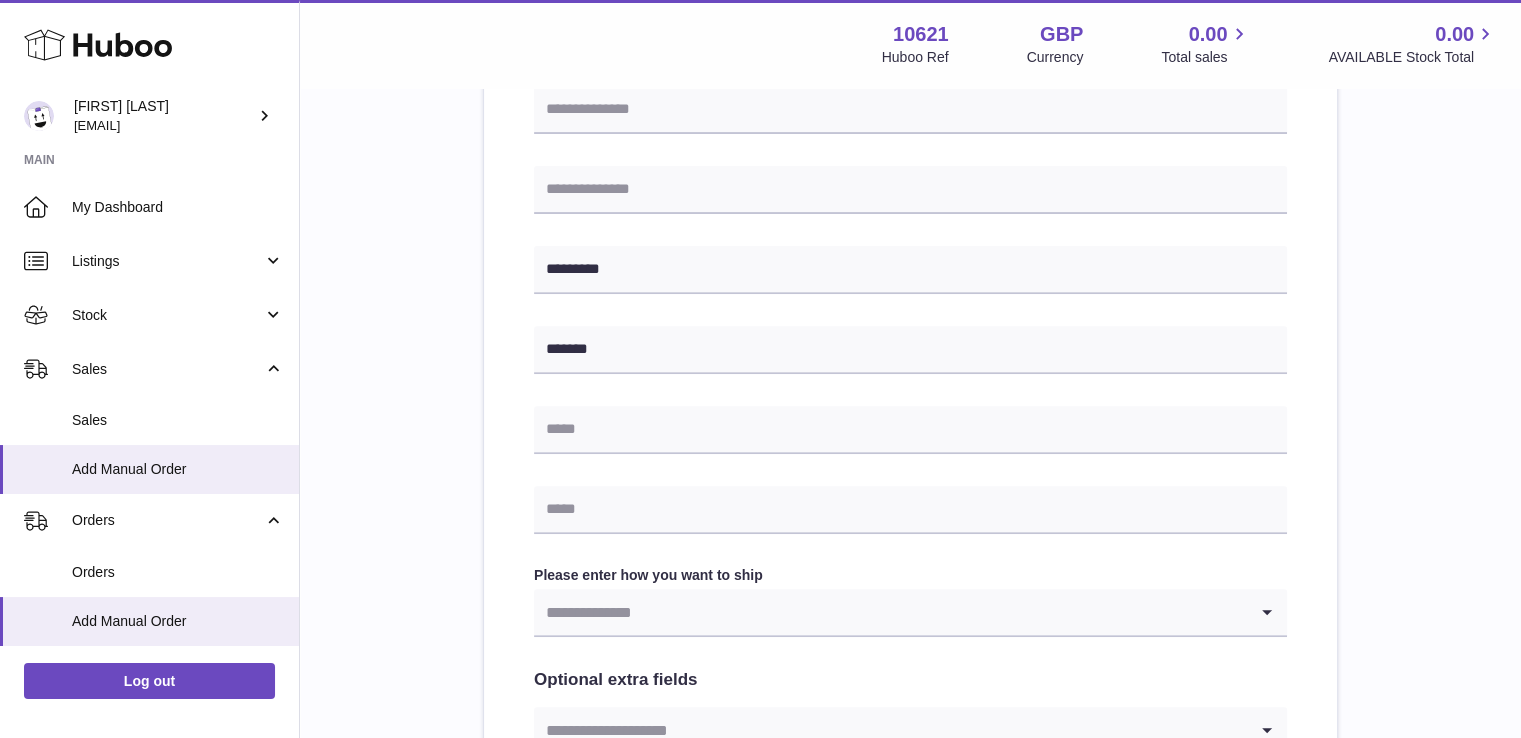 scroll, scrollTop: 1072, scrollLeft: 0, axis: vertical 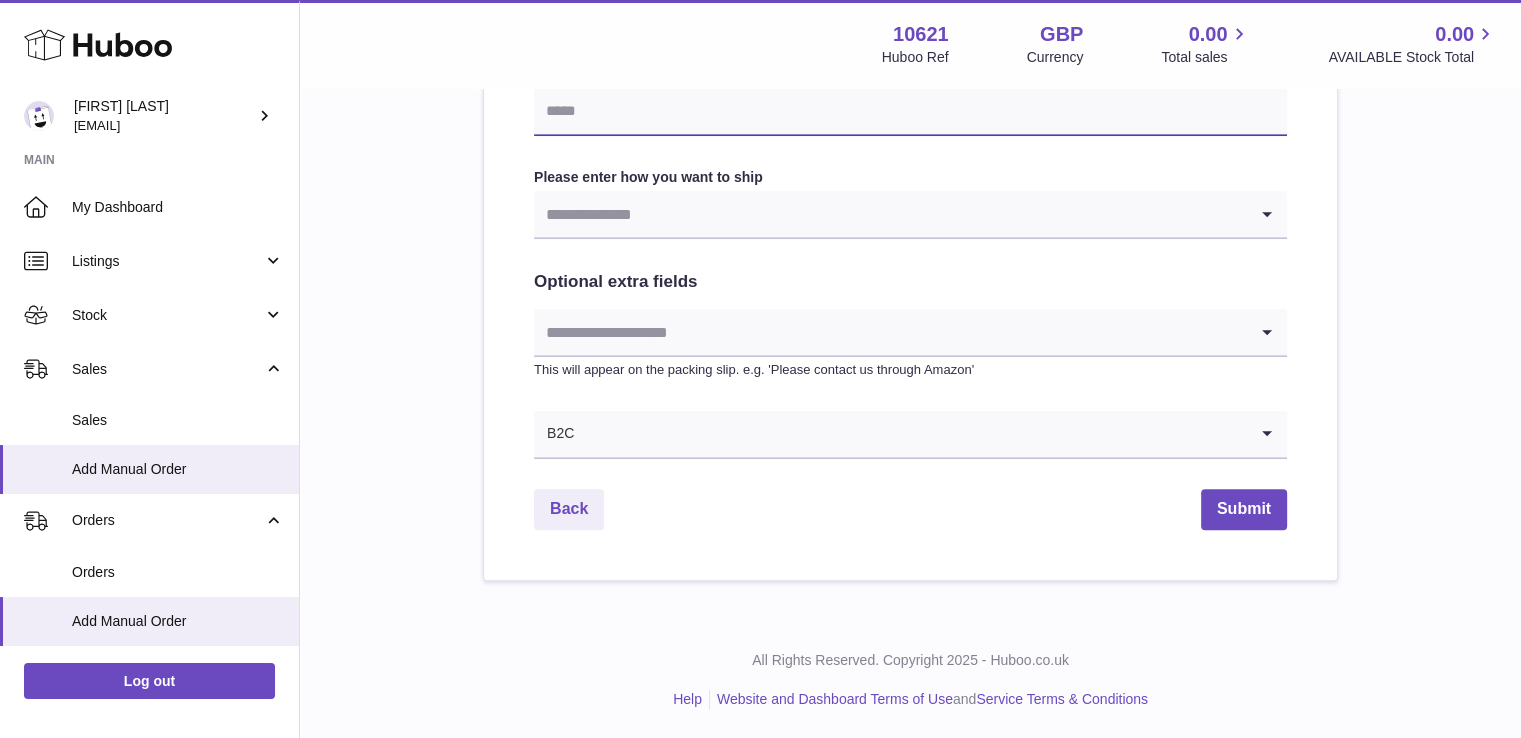 click at bounding box center (910, 112) 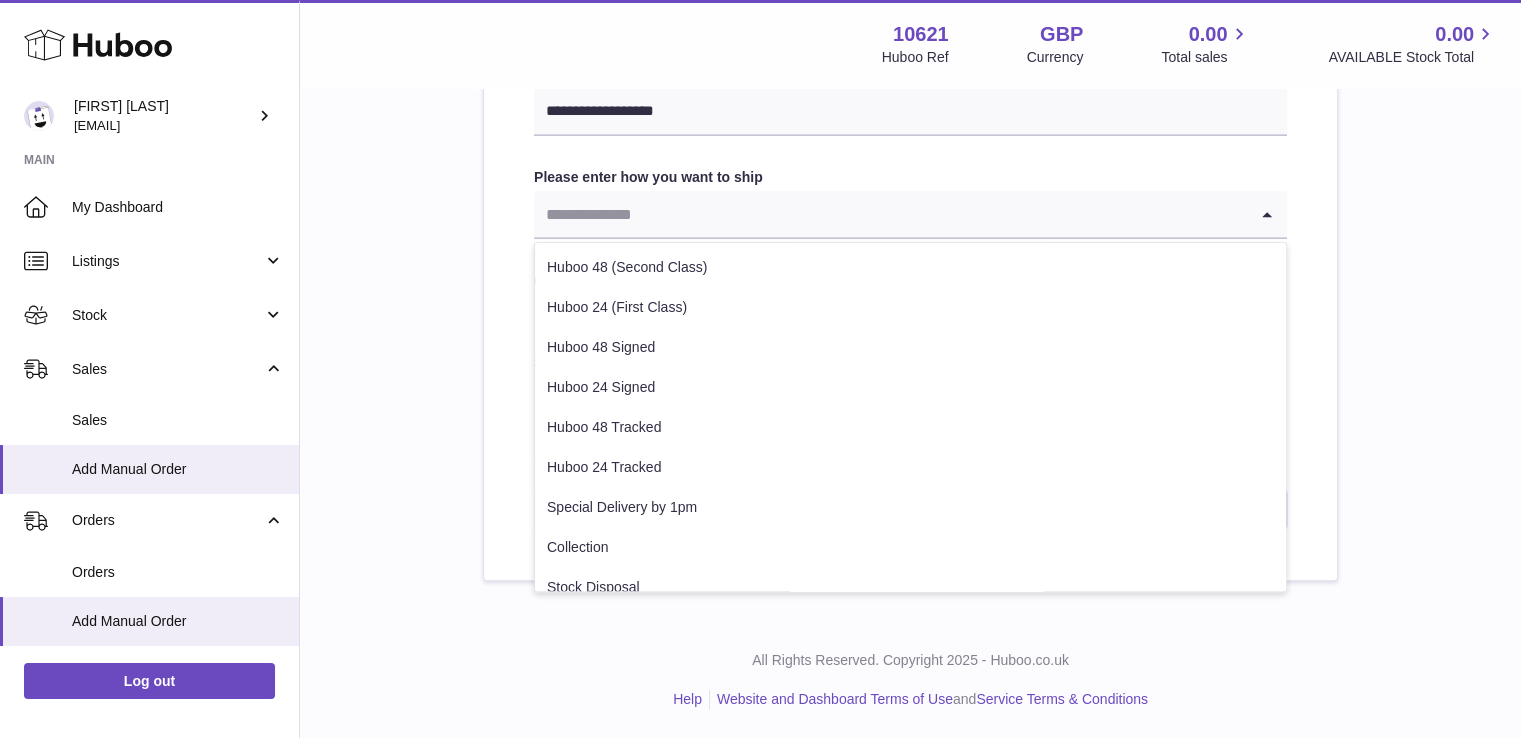 click at bounding box center [890, 214] 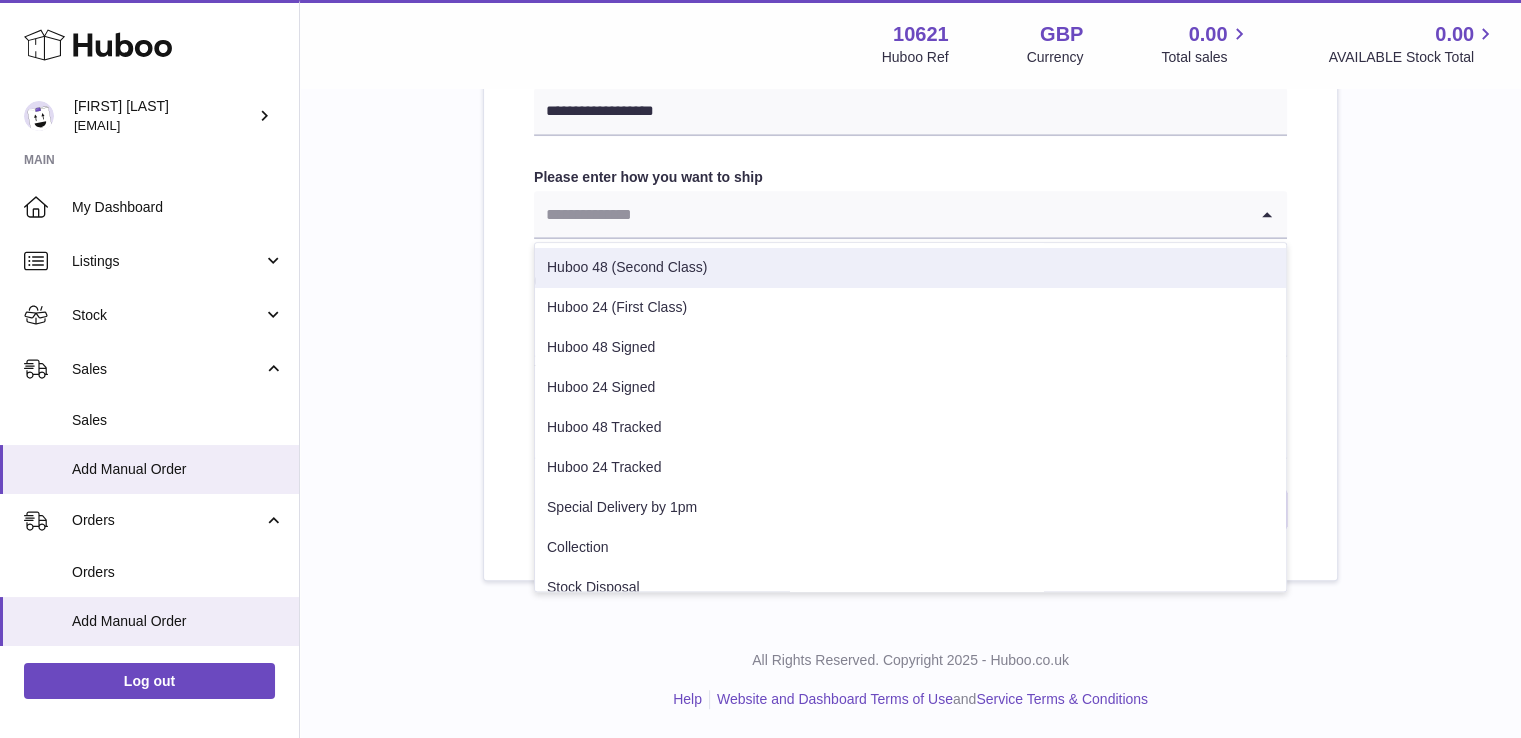 click on "Huboo 48 (Second Class)" at bounding box center (910, 268) 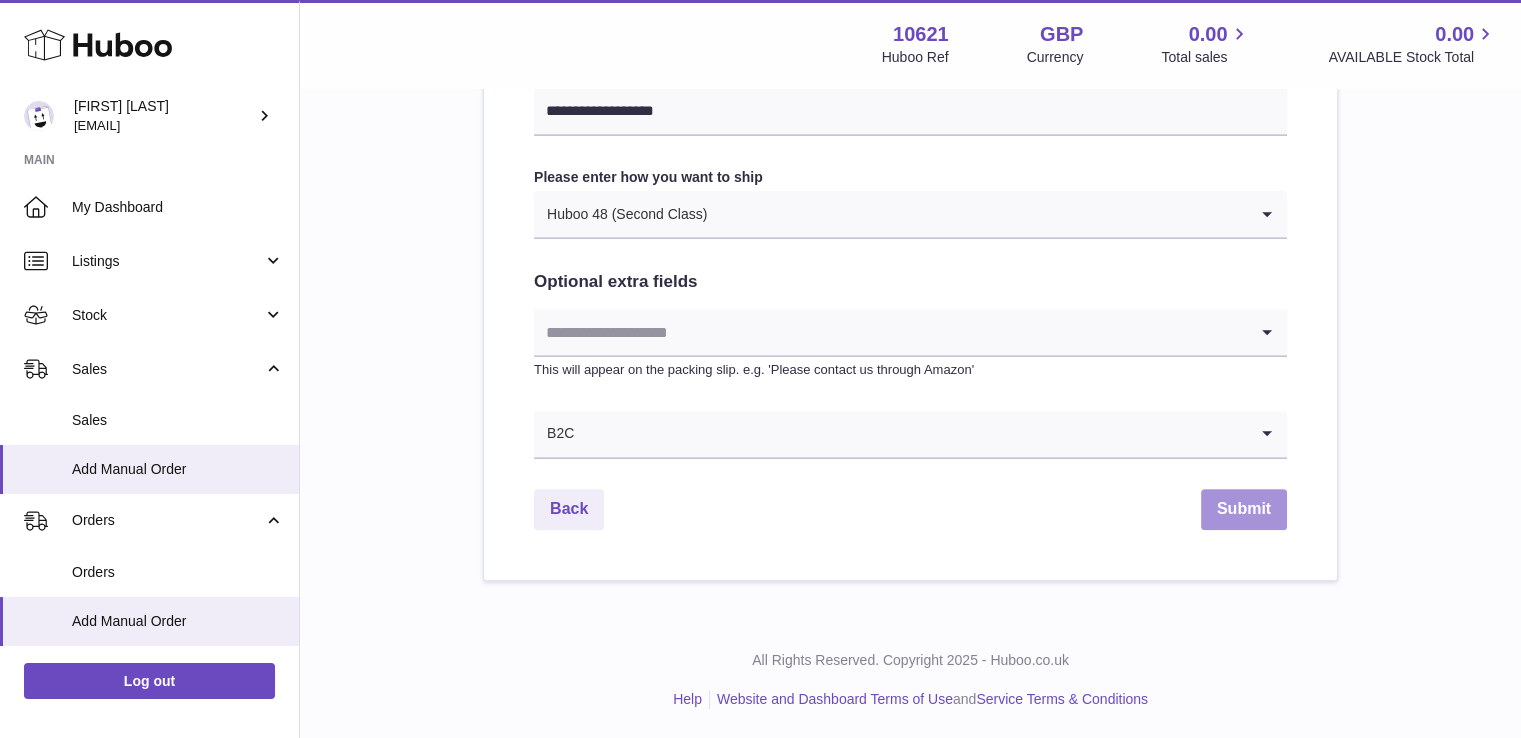 click on "Submit" at bounding box center (1244, 509) 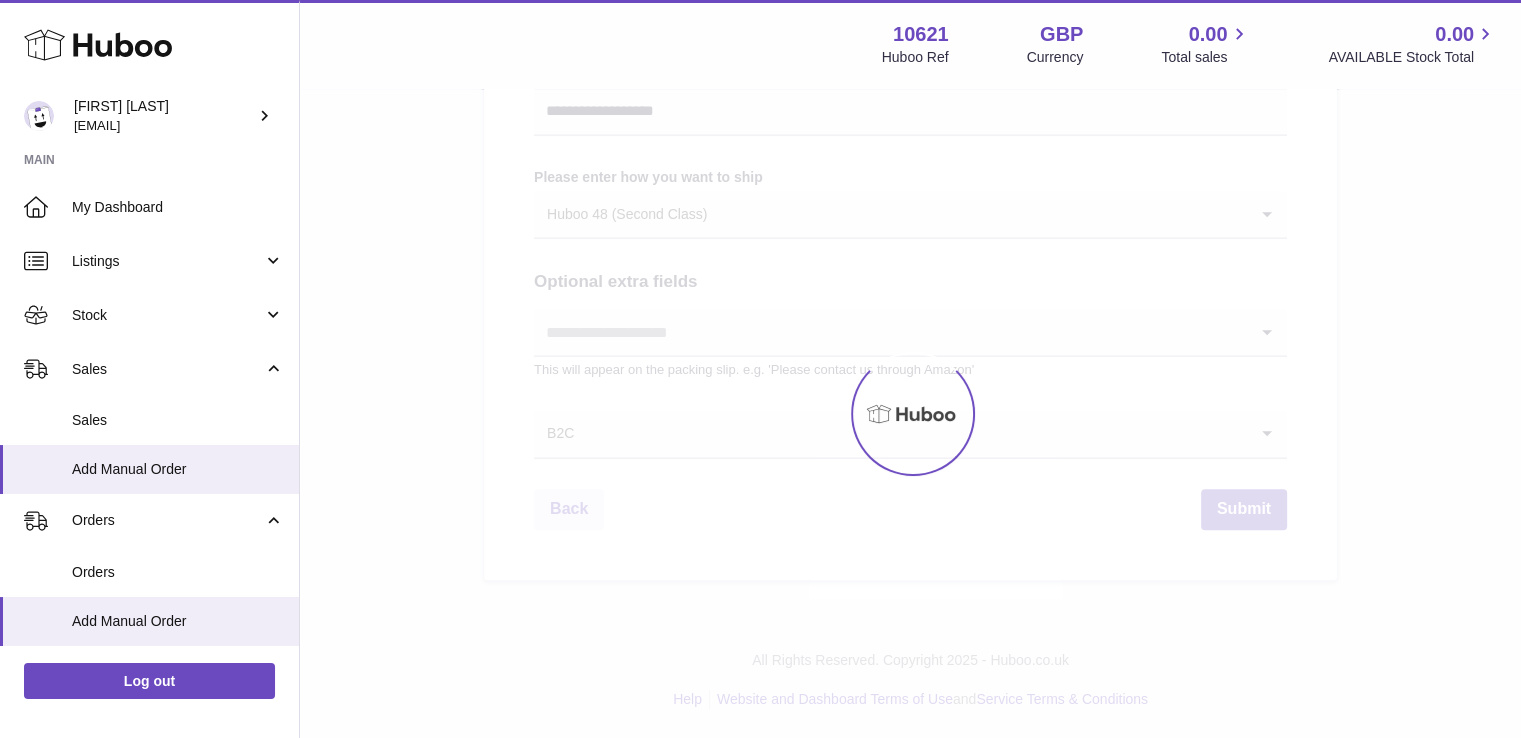 scroll, scrollTop: 0, scrollLeft: 0, axis: both 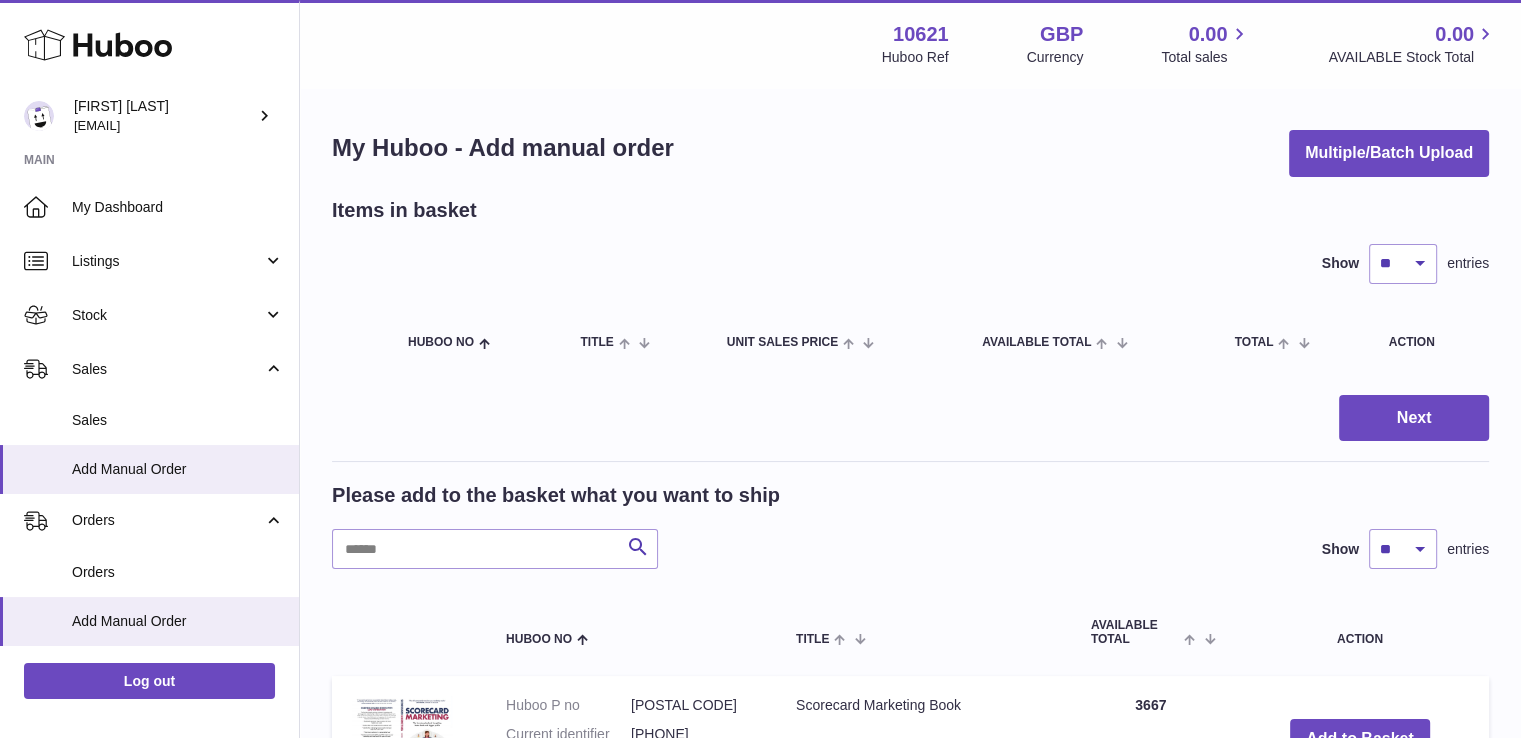 click on "×   Order has been created
Your order has been manually added and your stock reserved.
Go to my Sales" at bounding box center [760, 369] 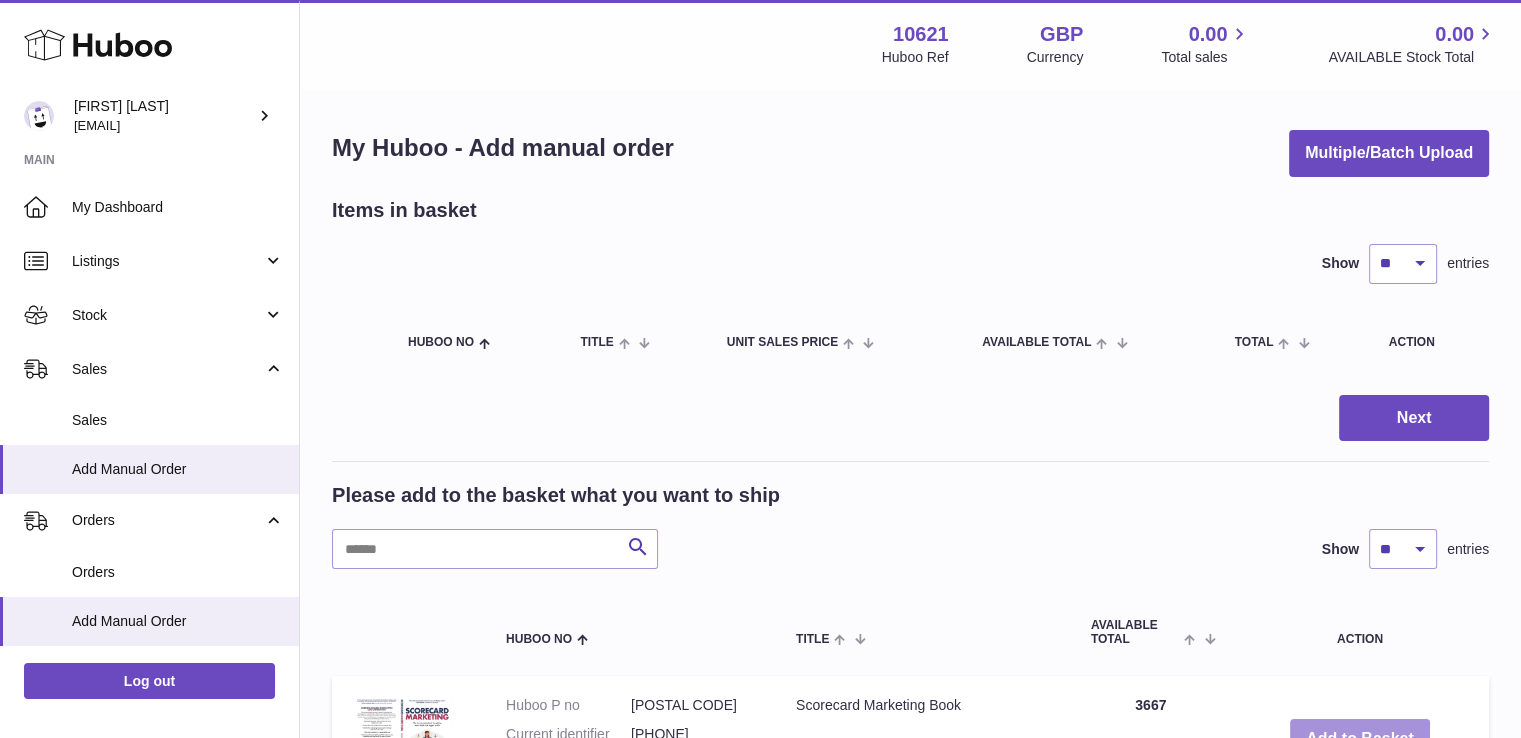 click on "Add to Basket" at bounding box center [1360, 739] 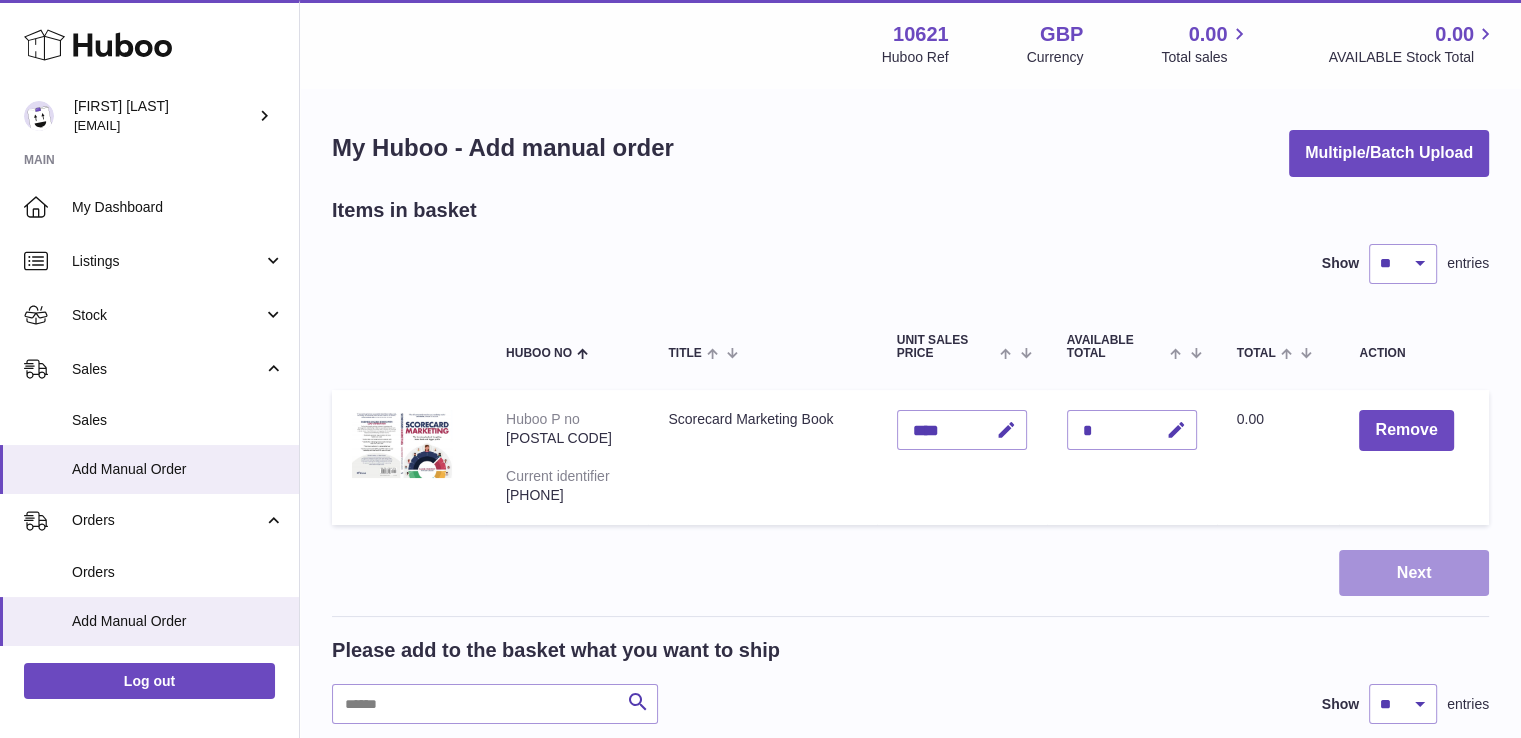 click on "Next" at bounding box center (1414, 573) 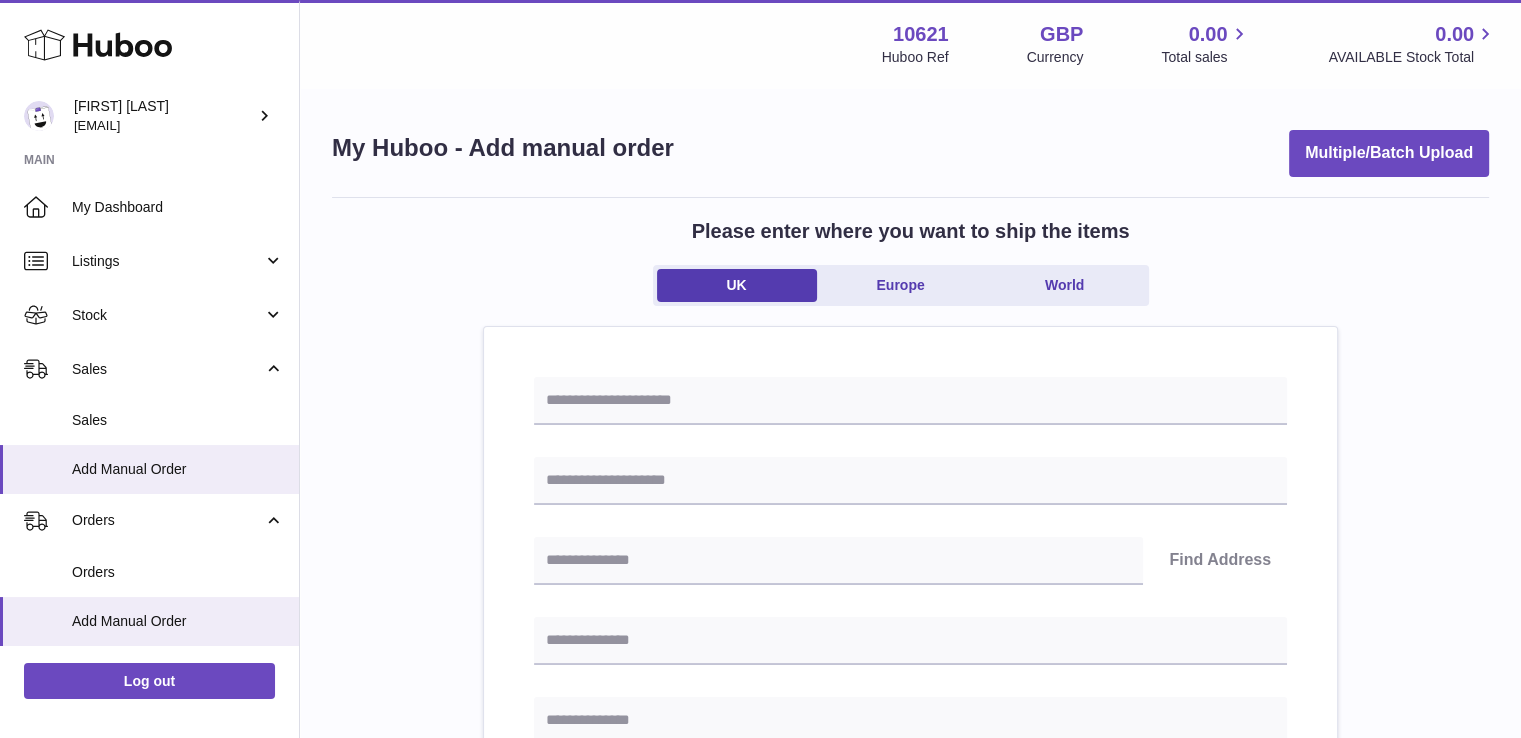 click on "Find Address
Please enter how you want to ship             Loading...
You require an order to be fulfilled which is going directly to another business or retailer rather than directly to a consumer. Please ensure you have contacted our customer service department for further information relating to any associated costs and (order completion) timescales, before proceeding.
Optional extra fields             Loading...       This will appear on the packing slip. e.g. 'Please contact us through Amazon'
B2C
Loading..." at bounding box center (910, 922) 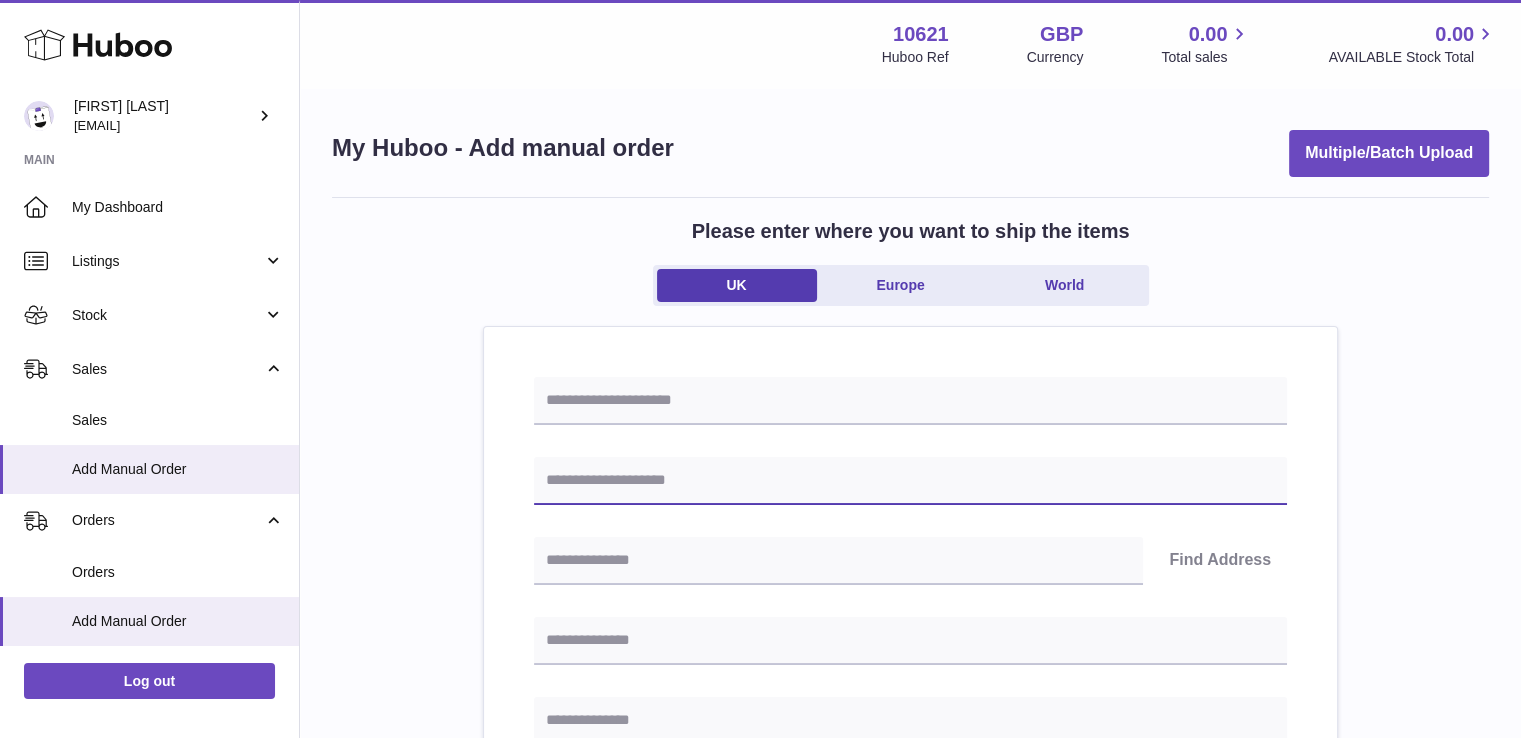 drag, startPoint x: 649, startPoint y: 500, endPoint x: 656, endPoint y: 492, distance: 10.630146 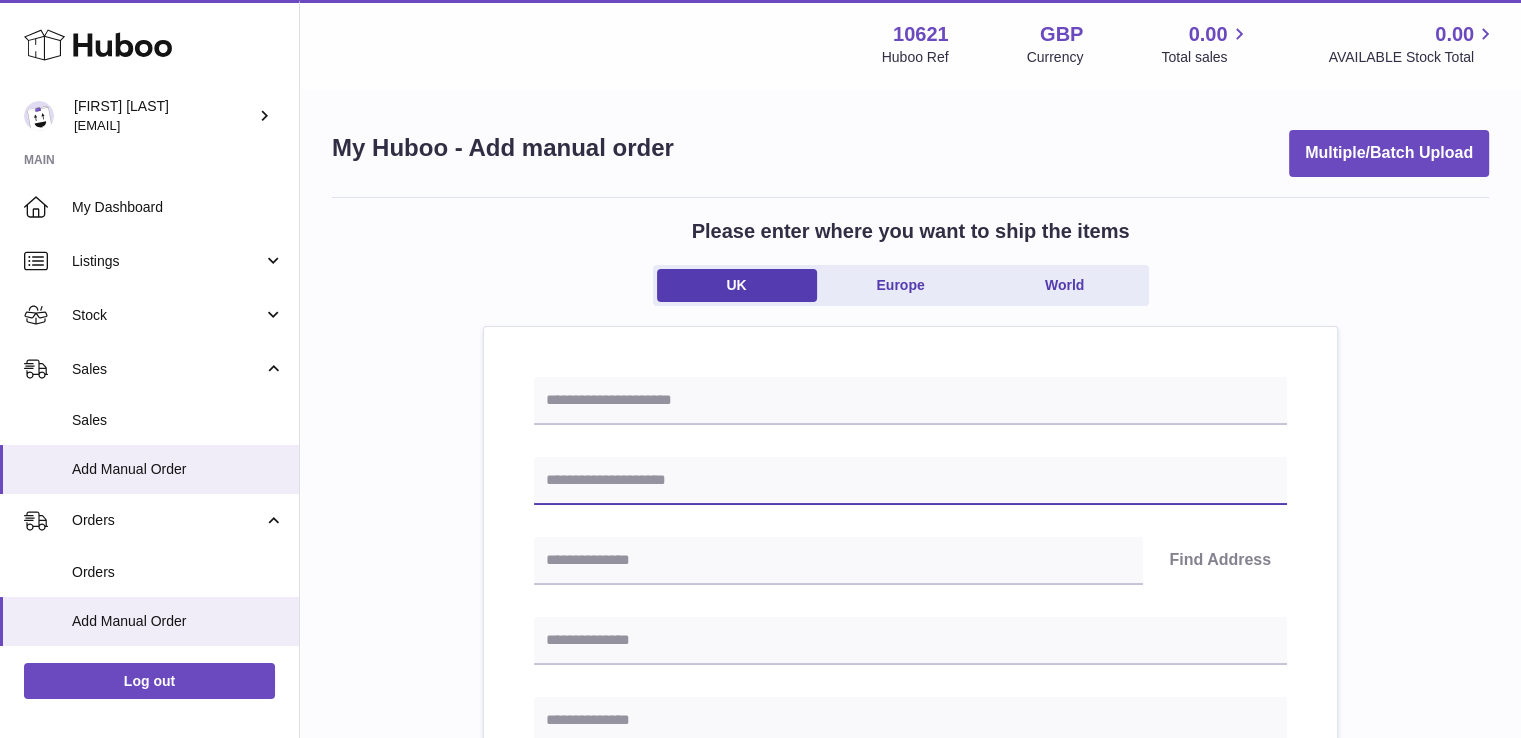 click at bounding box center (910, 481) 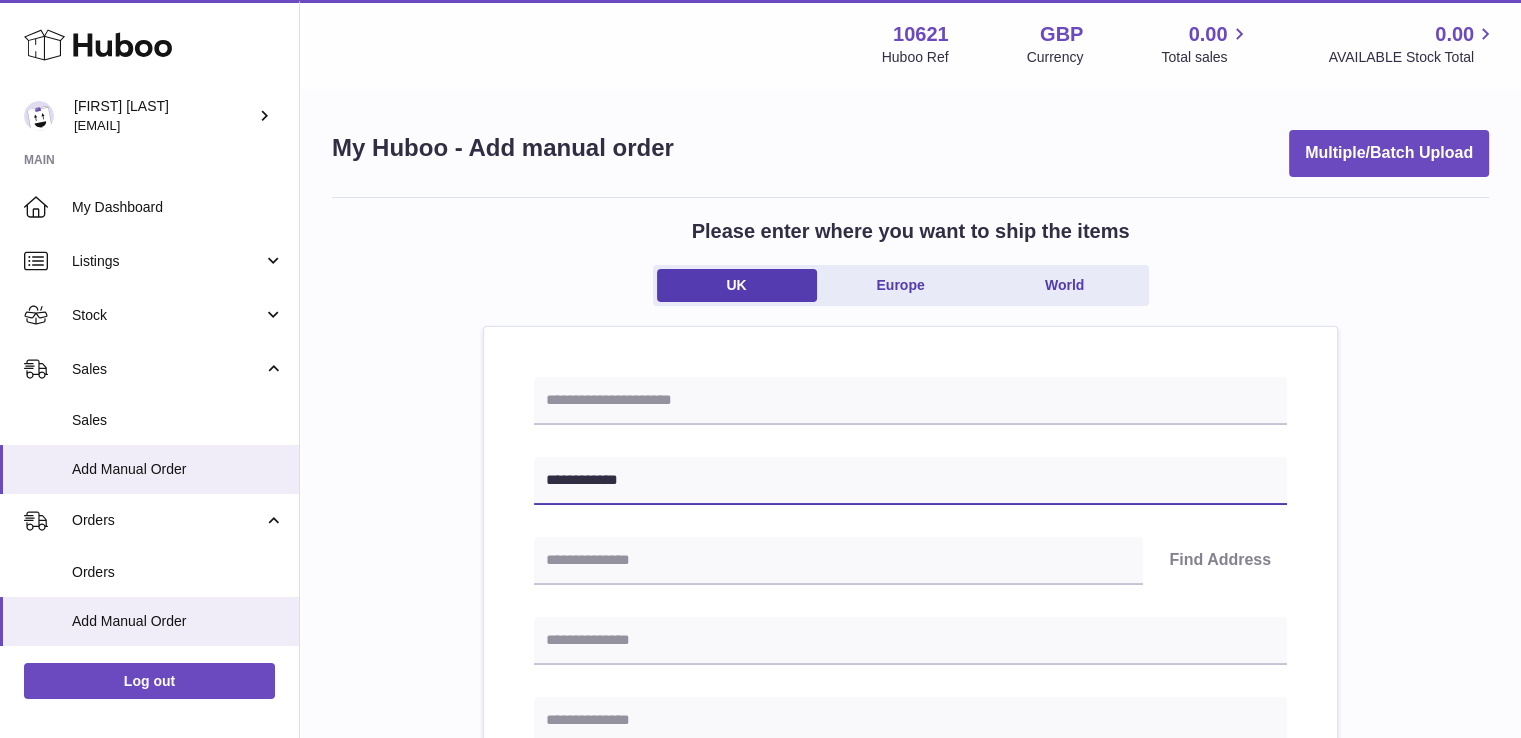 type on "**********" 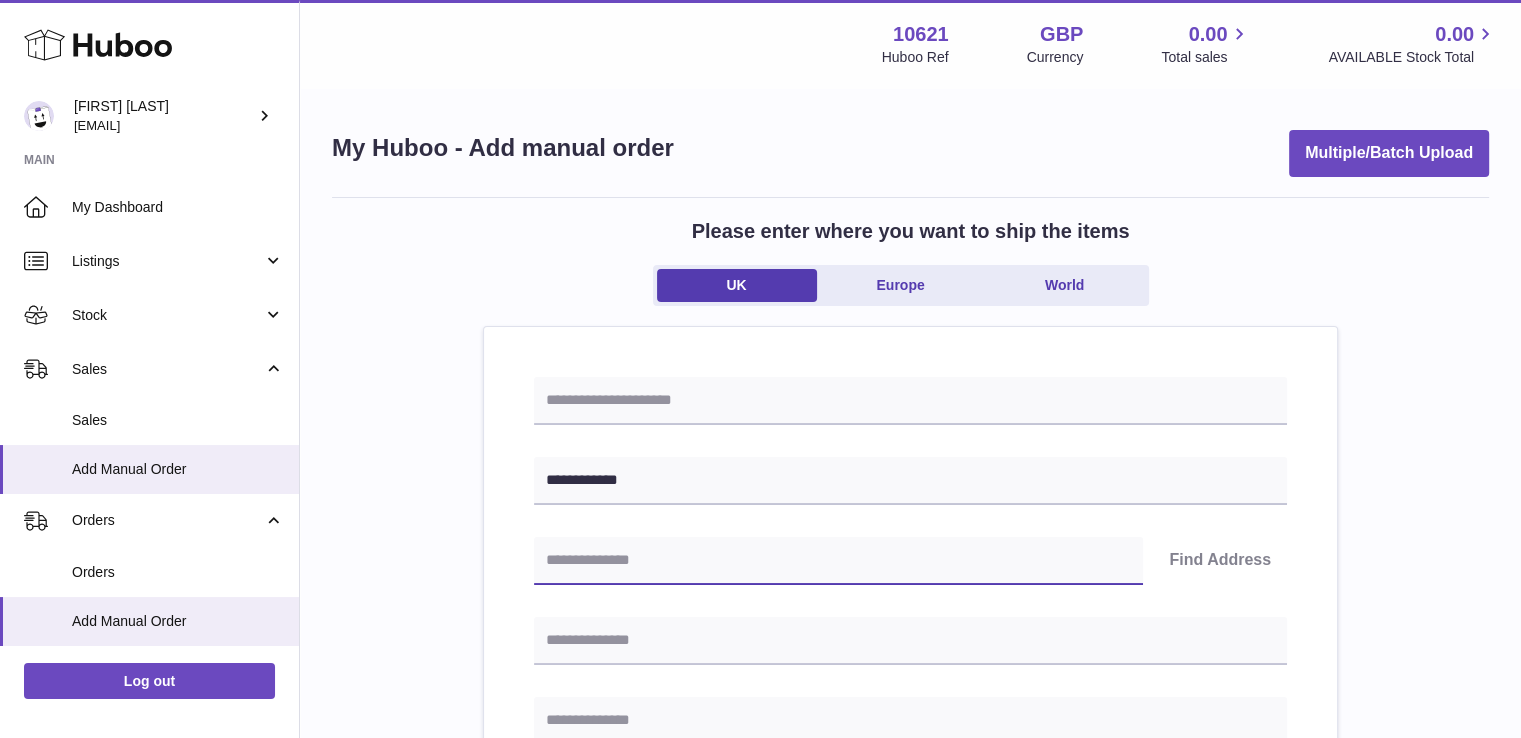 paste on "*******" 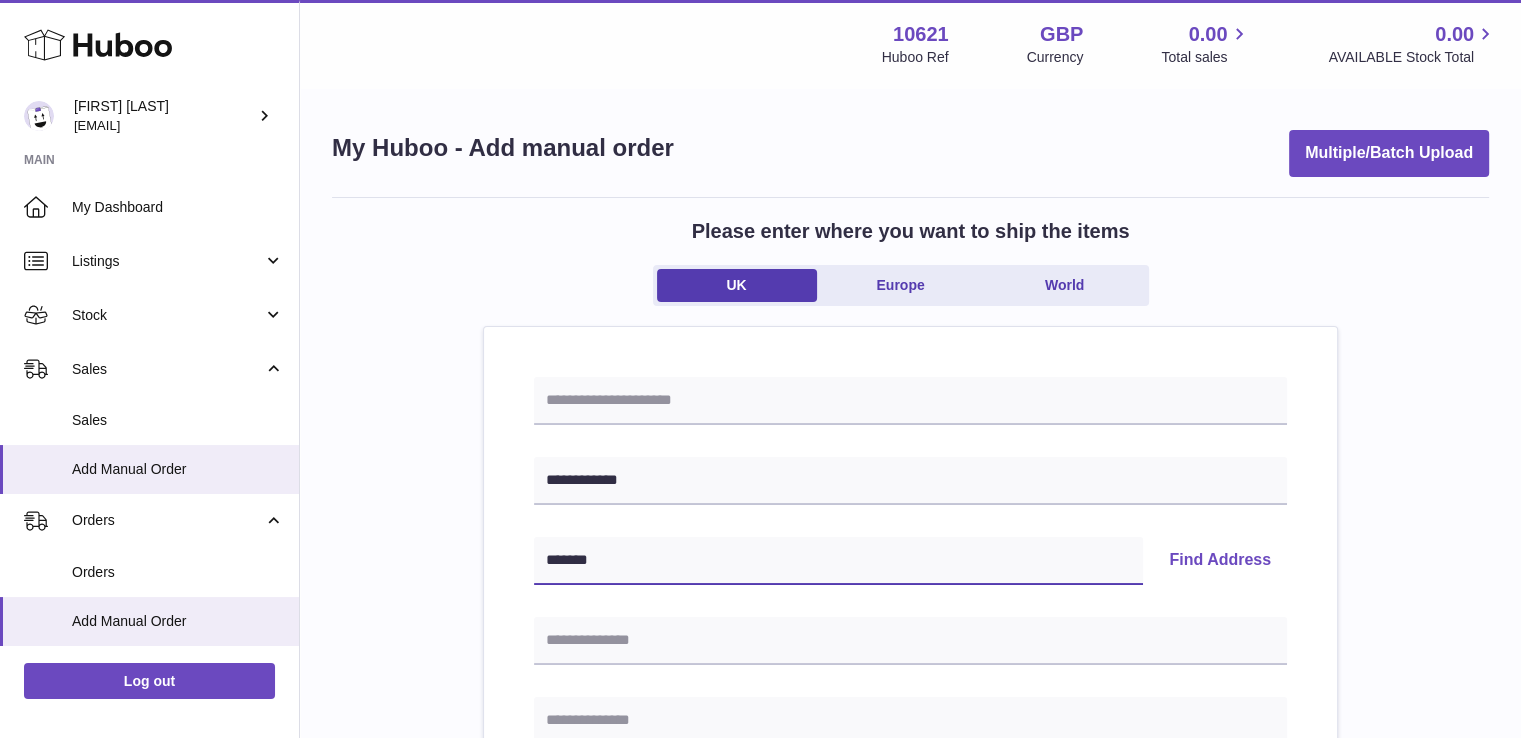 type on "*******" 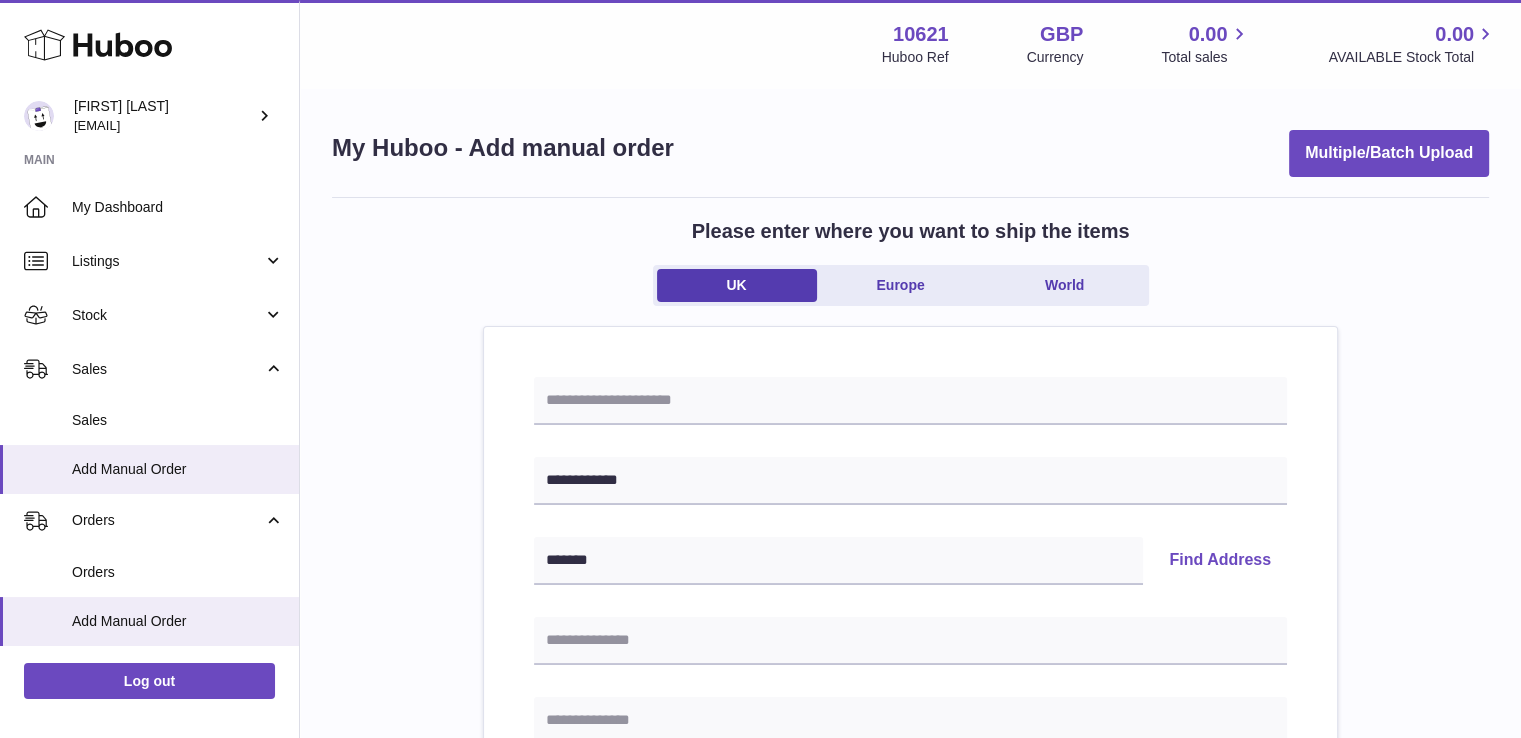 type 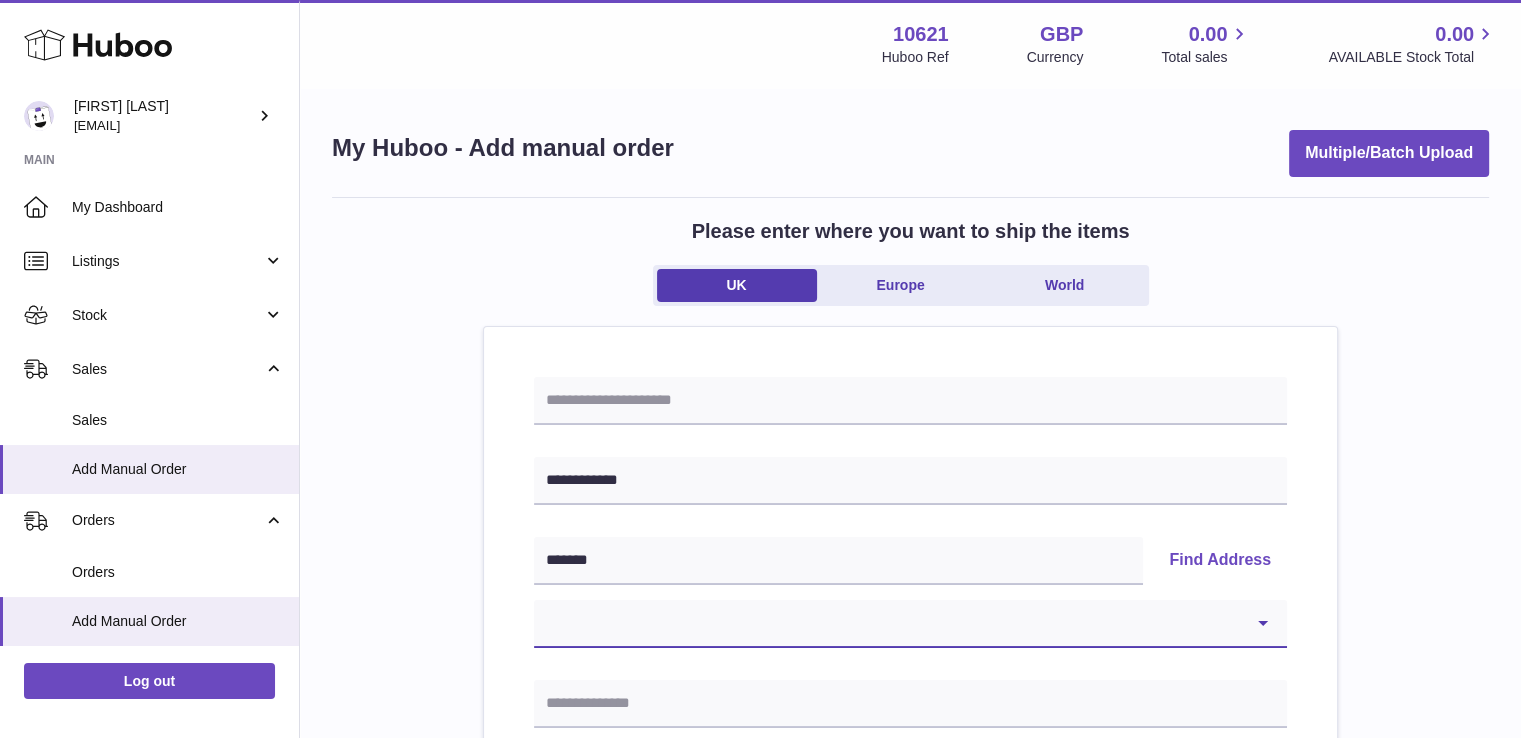 click on "**********" at bounding box center (910, 624) 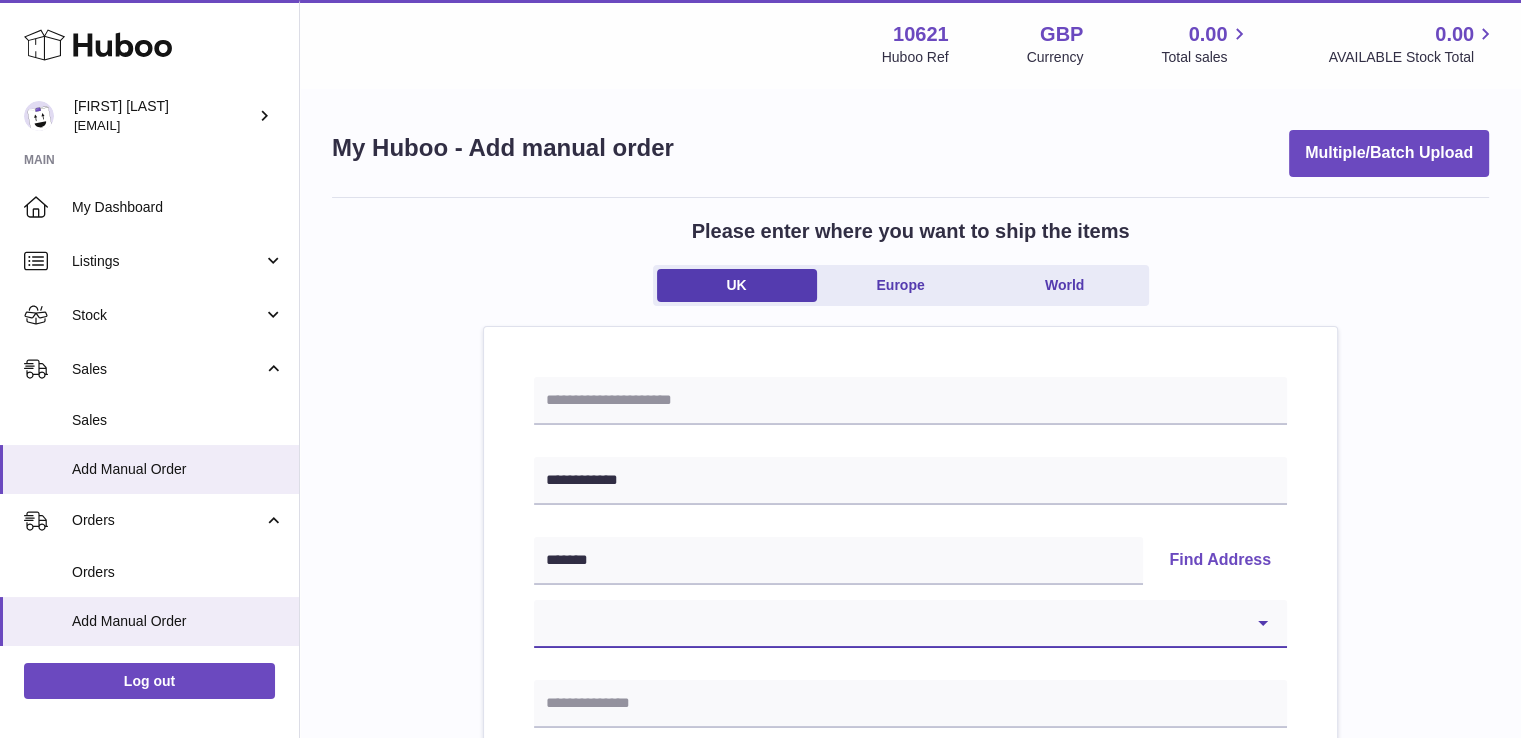 select on "**" 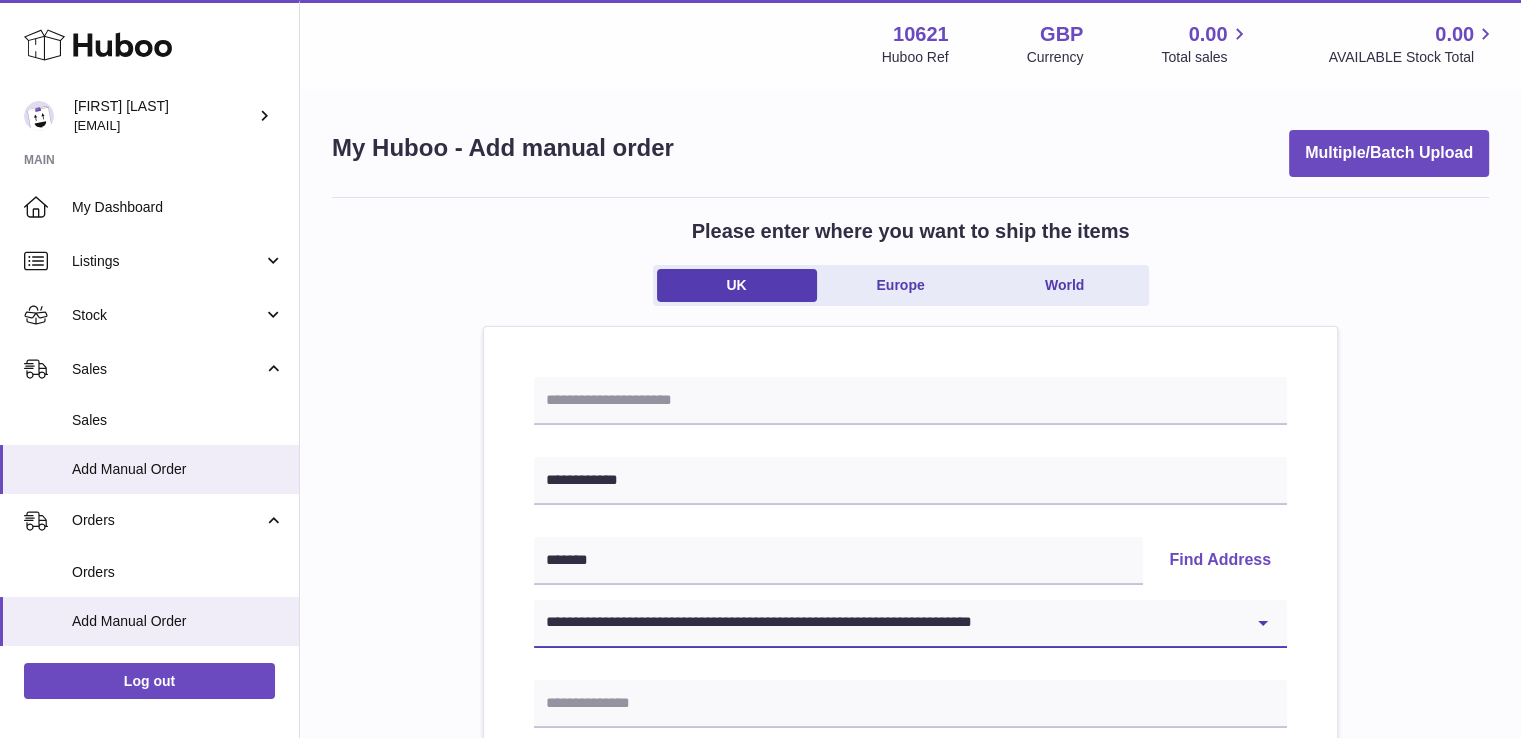 click on "**********" at bounding box center [910, 624] 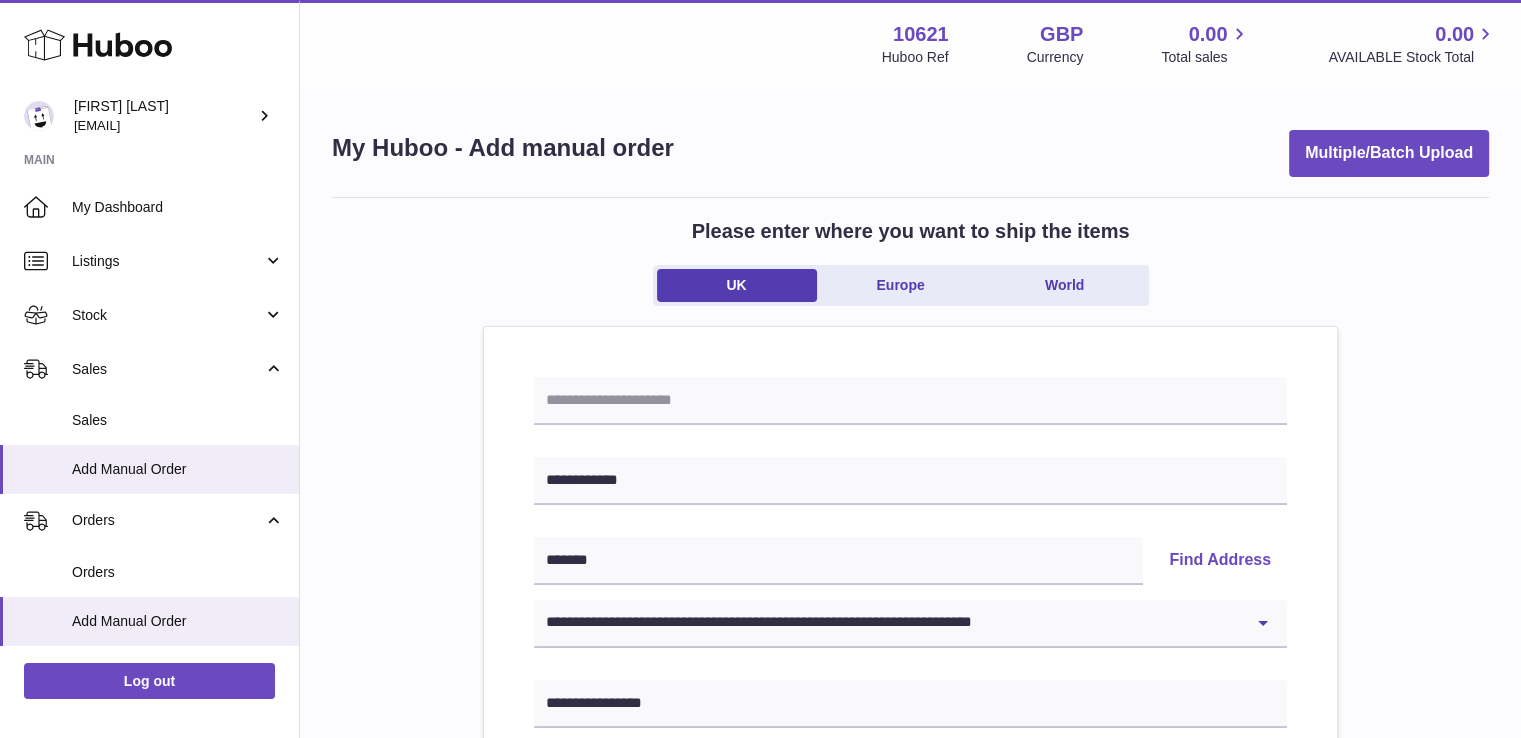 click on "**********" at bounding box center [910, 925] 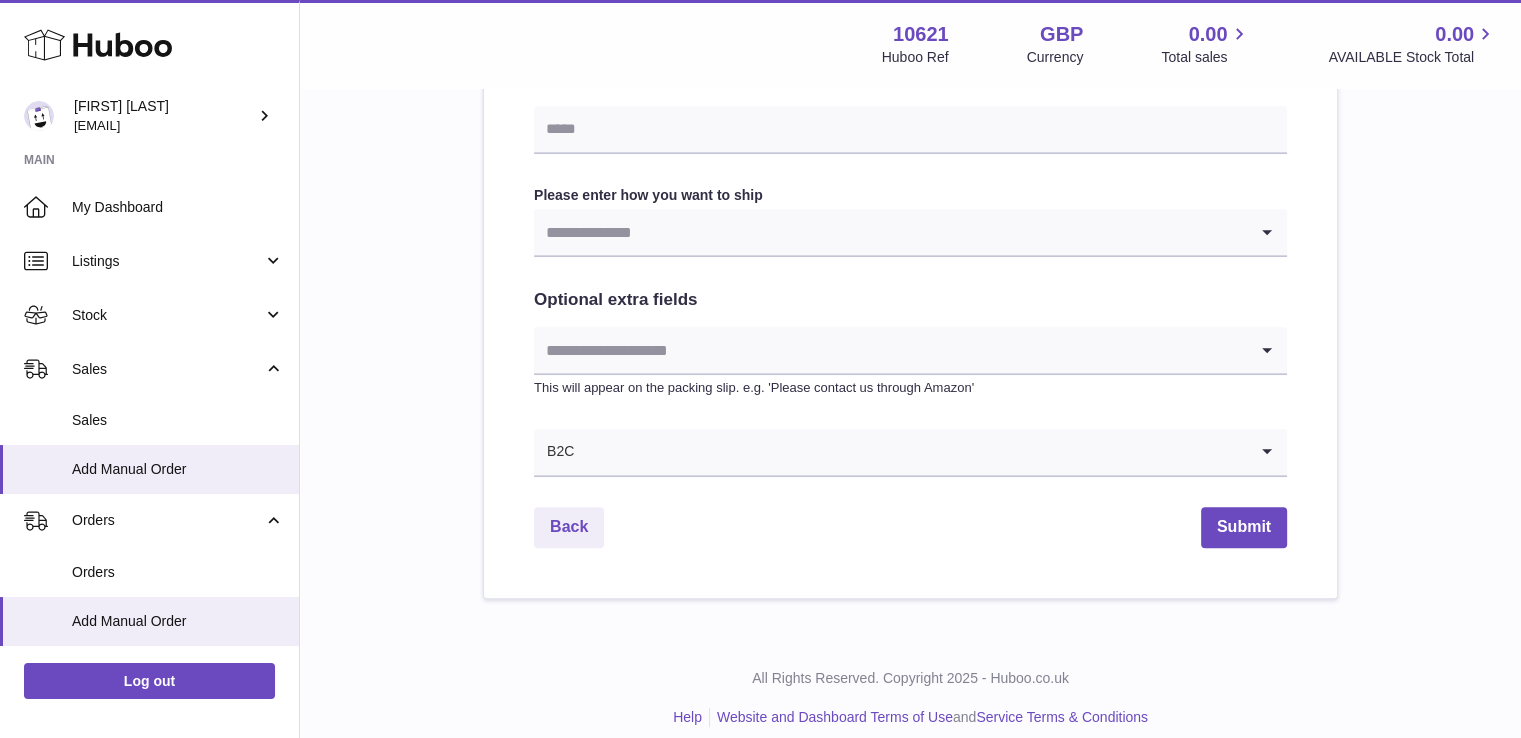 scroll, scrollTop: 1072, scrollLeft: 0, axis: vertical 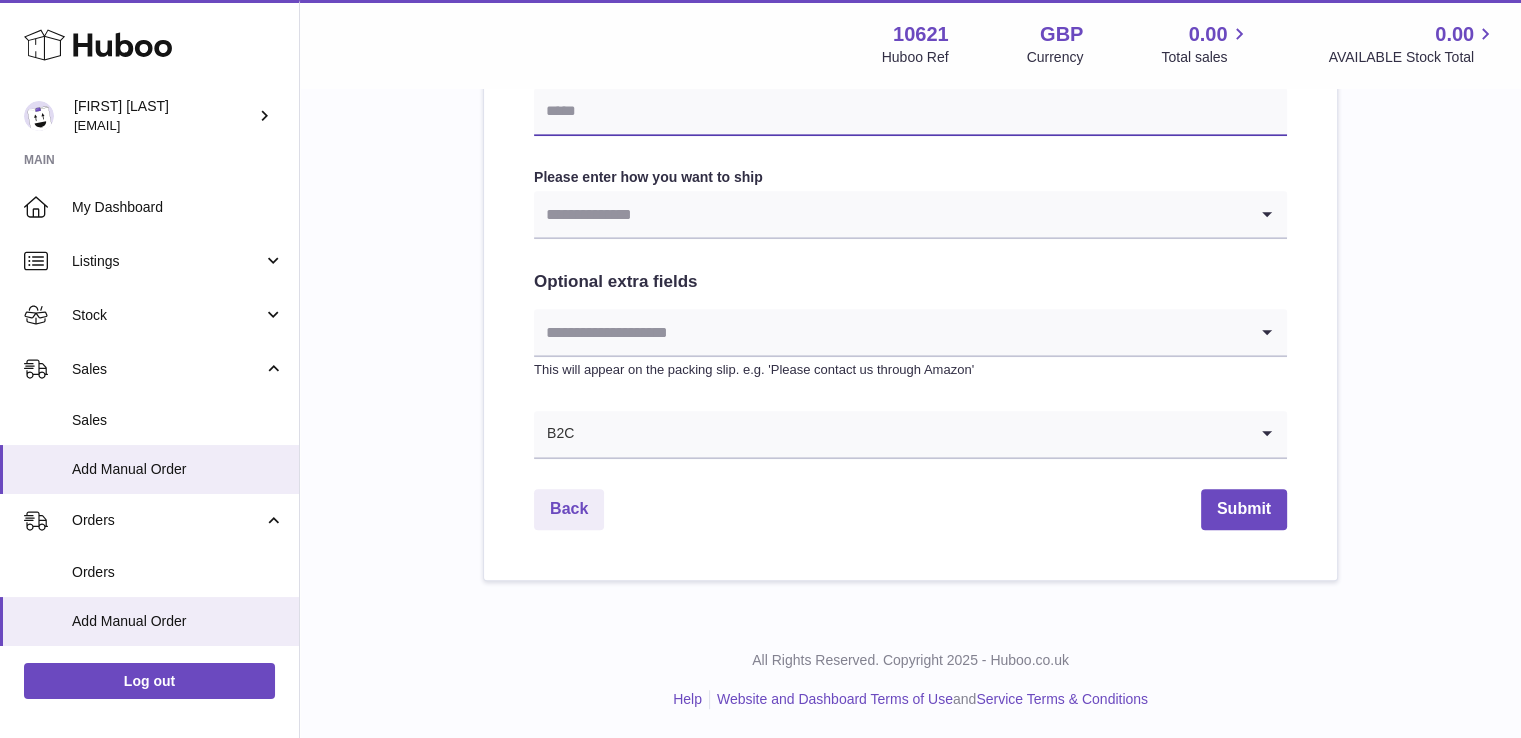 click at bounding box center [910, 112] 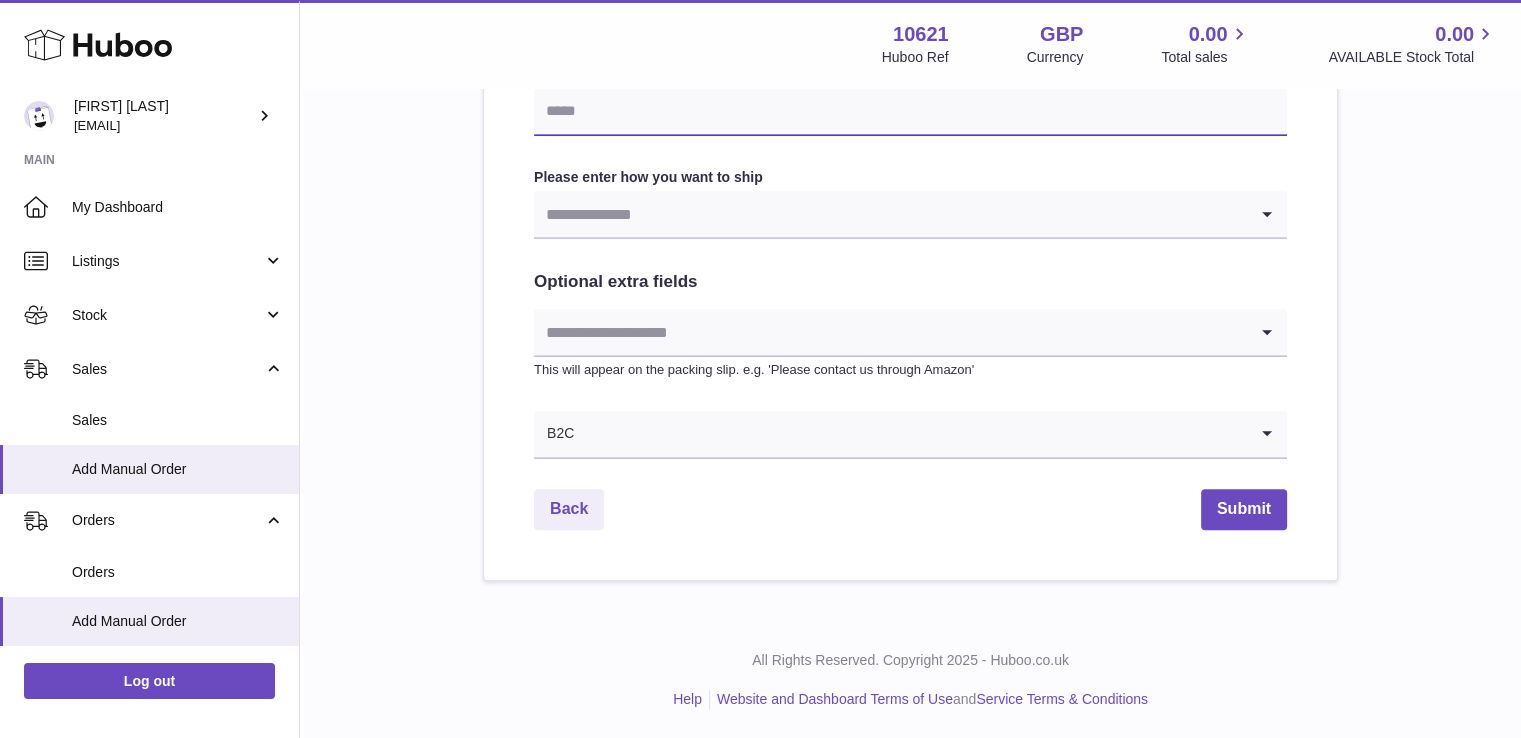 type on "**********" 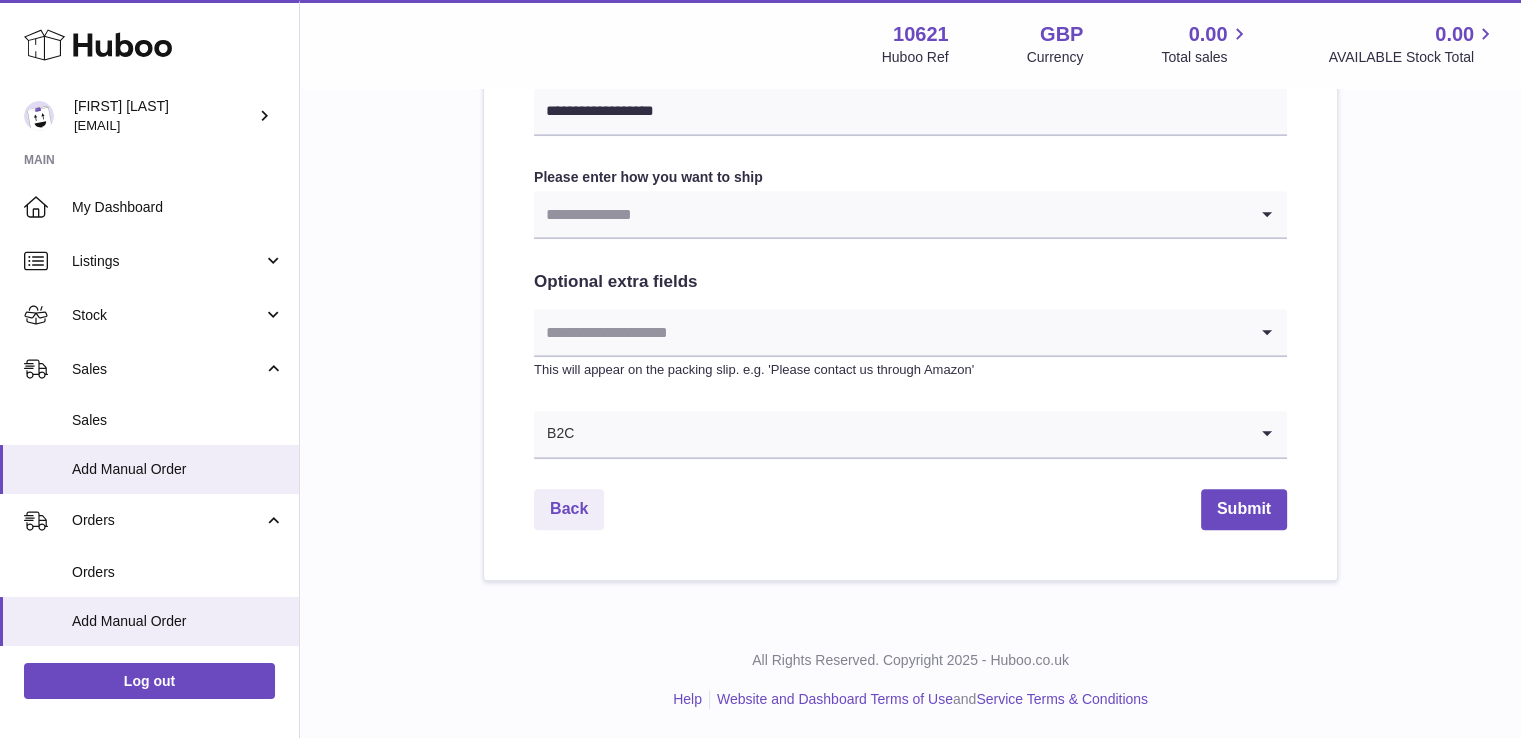 click at bounding box center (890, 214) 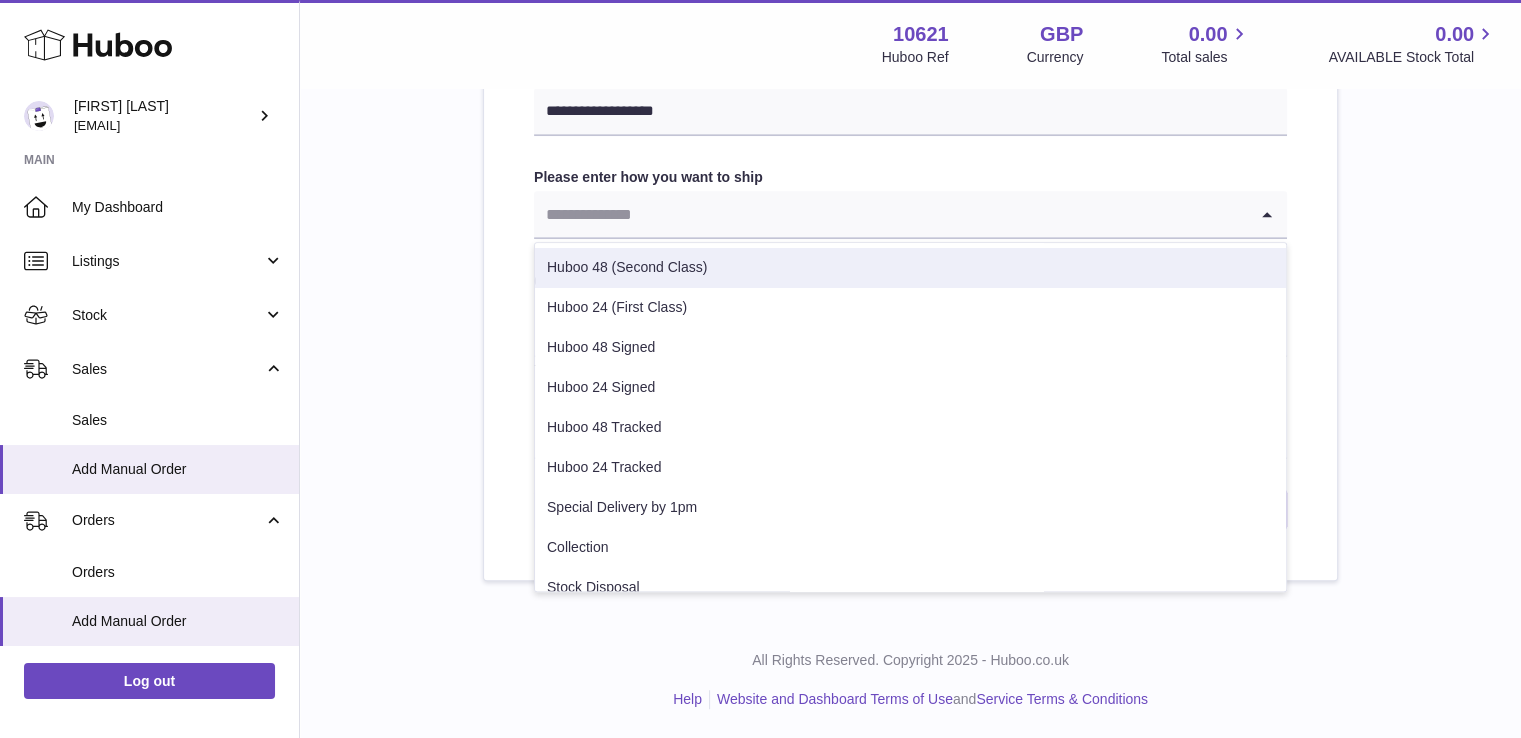 click on "Huboo 48 (Second Class)" at bounding box center (910, 268) 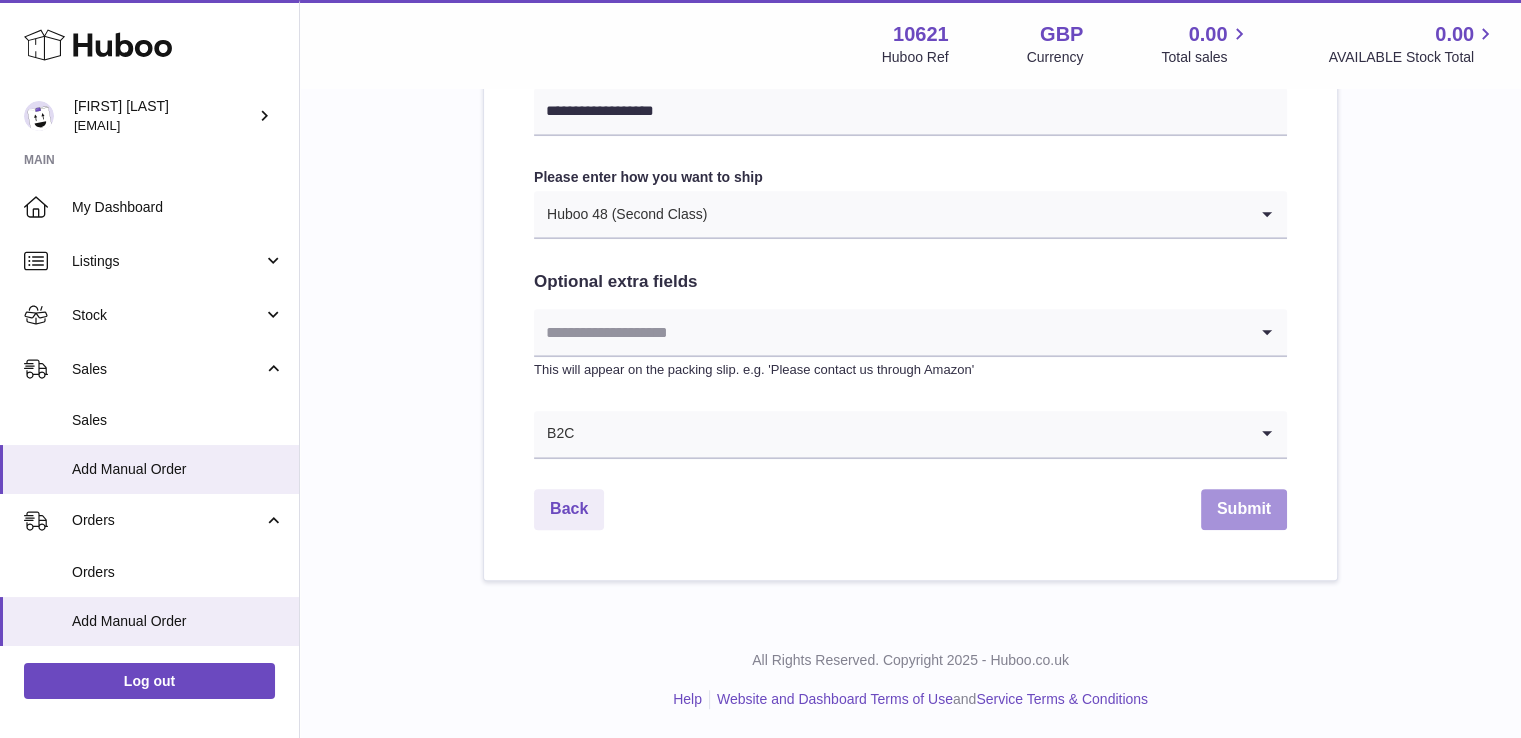 click on "Submit" at bounding box center (1244, 509) 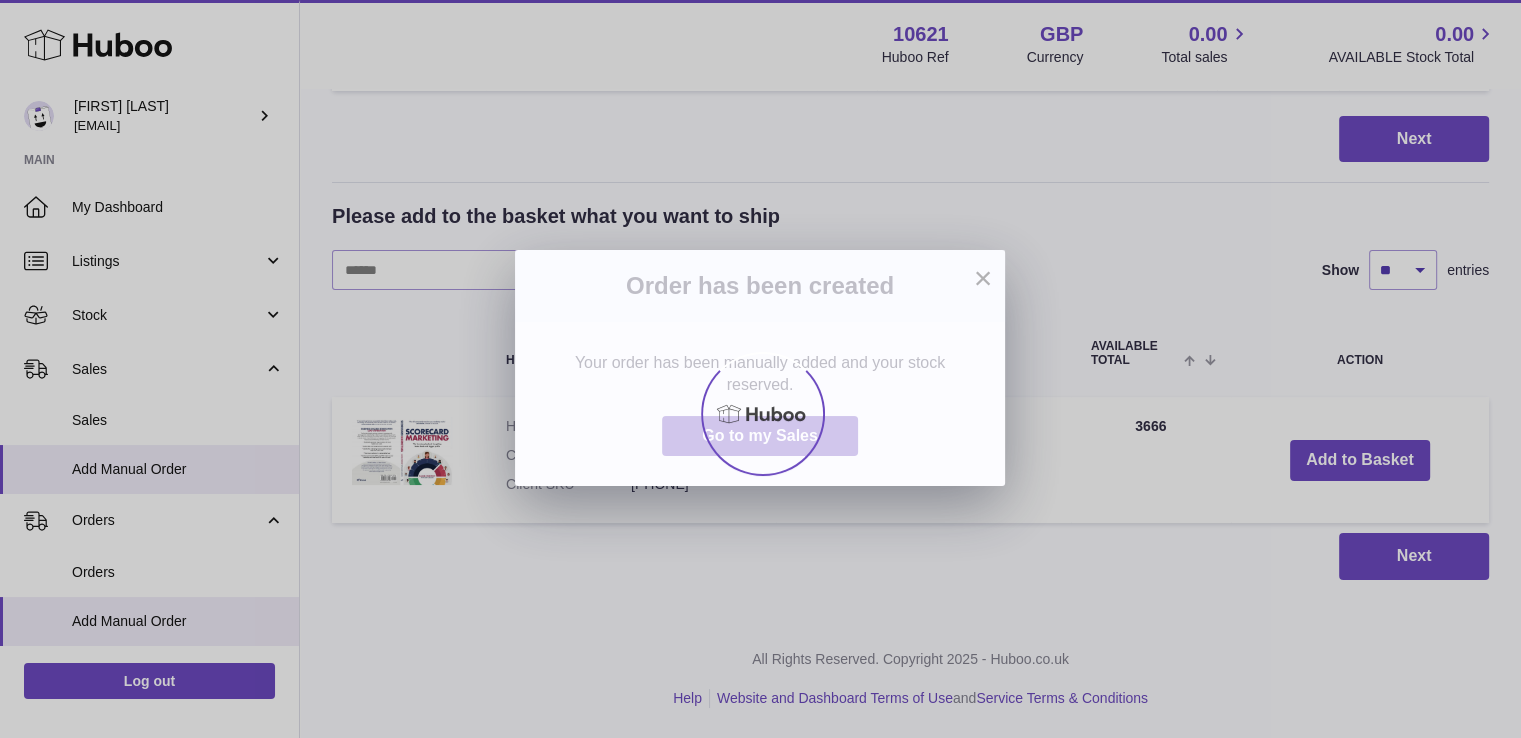 scroll, scrollTop: 0, scrollLeft: 0, axis: both 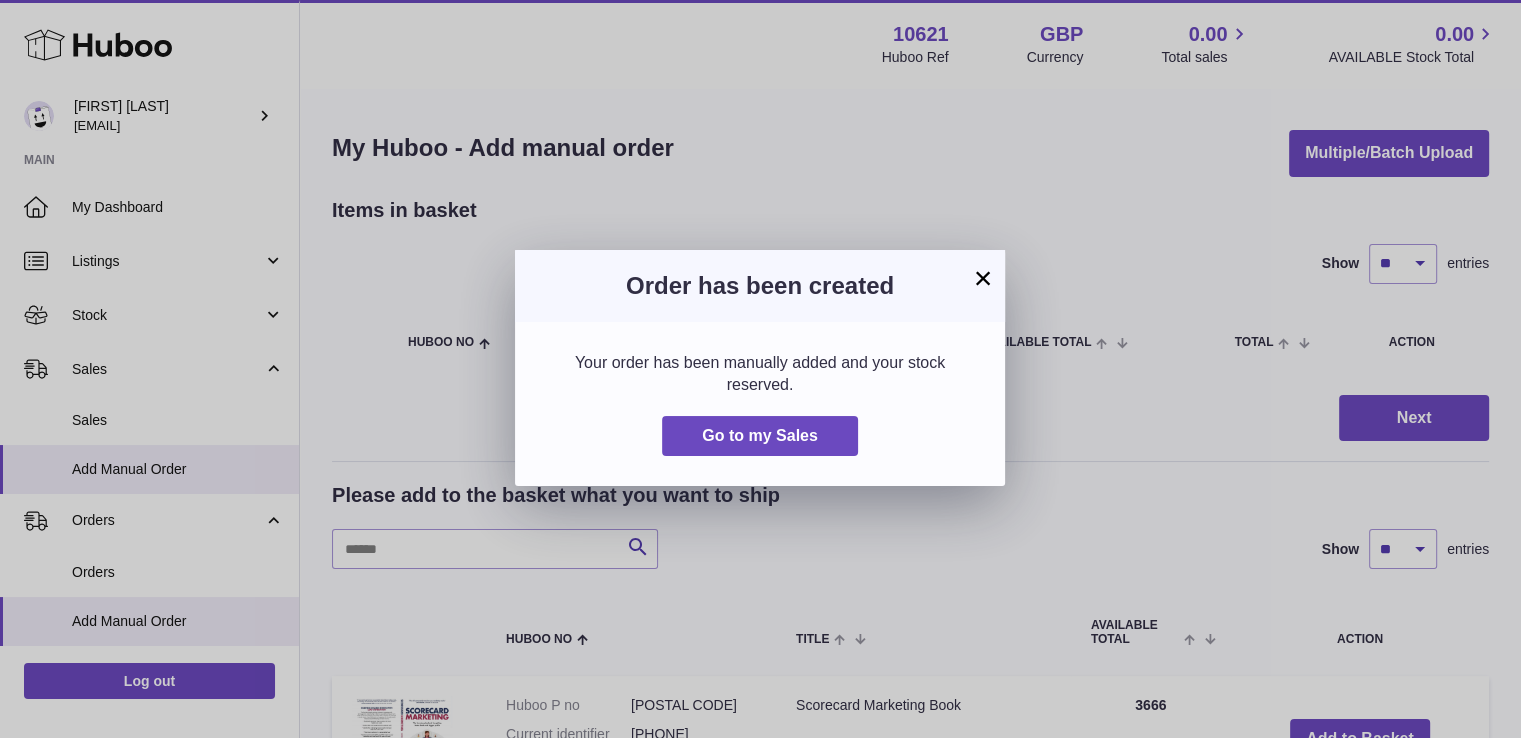 click on "×   Order has been created
Your order has been manually added and your stock reserved.
Go to my Sales" at bounding box center [760, 369] 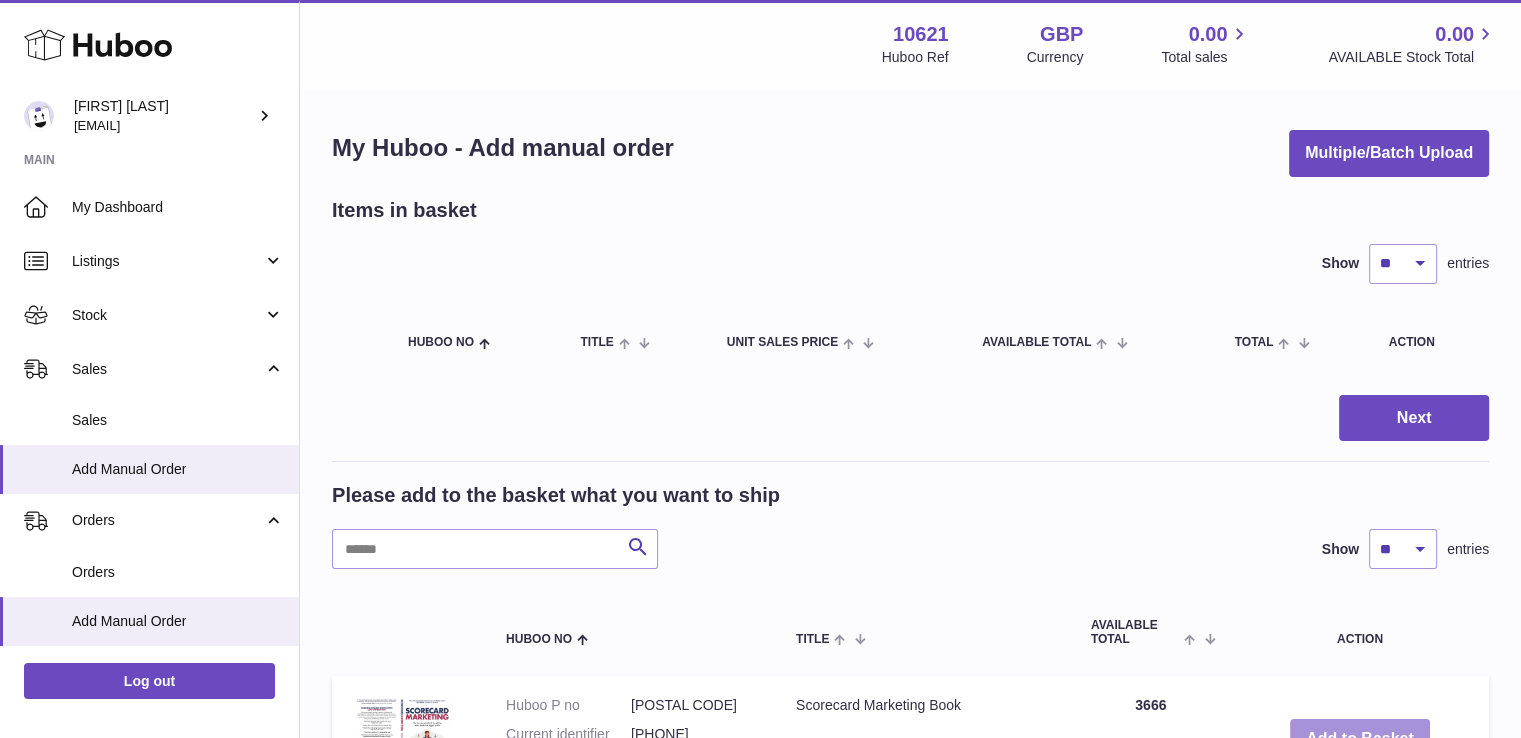 click on "Add to Basket" at bounding box center [1360, 739] 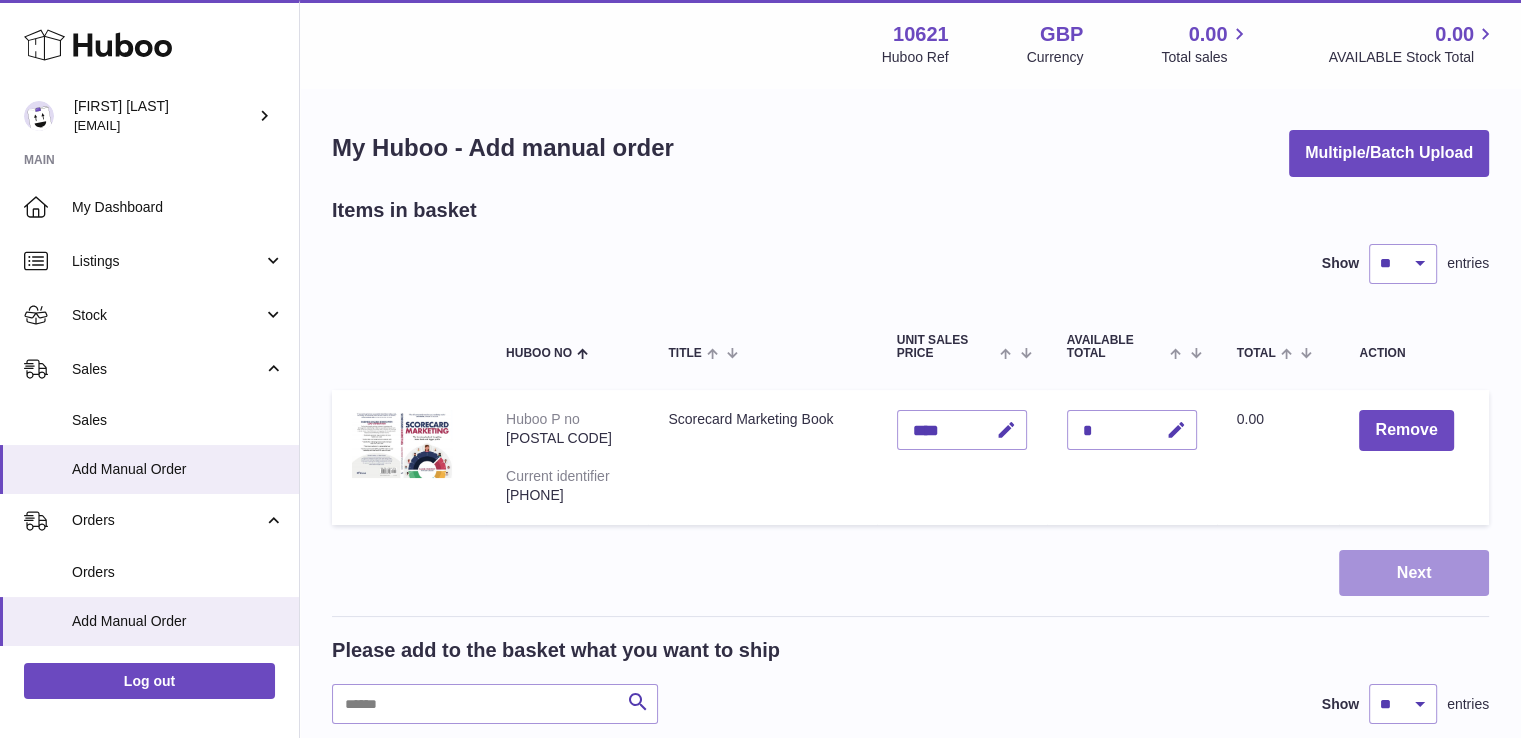 click on "Next" at bounding box center [1414, 573] 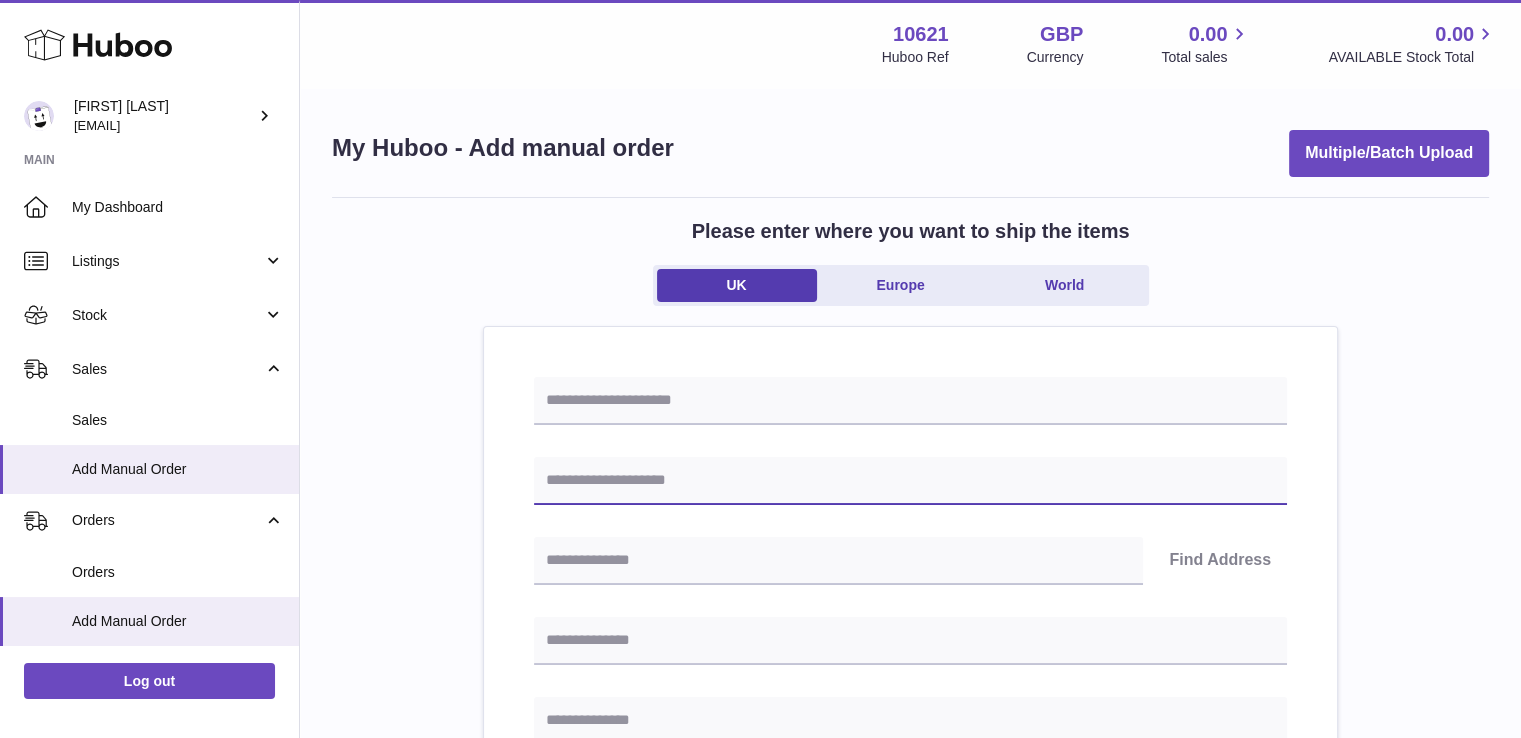 drag, startPoint x: 651, startPoint y: 469, endPoint x: 1054, endPoint y: 472, distance: 403.01117 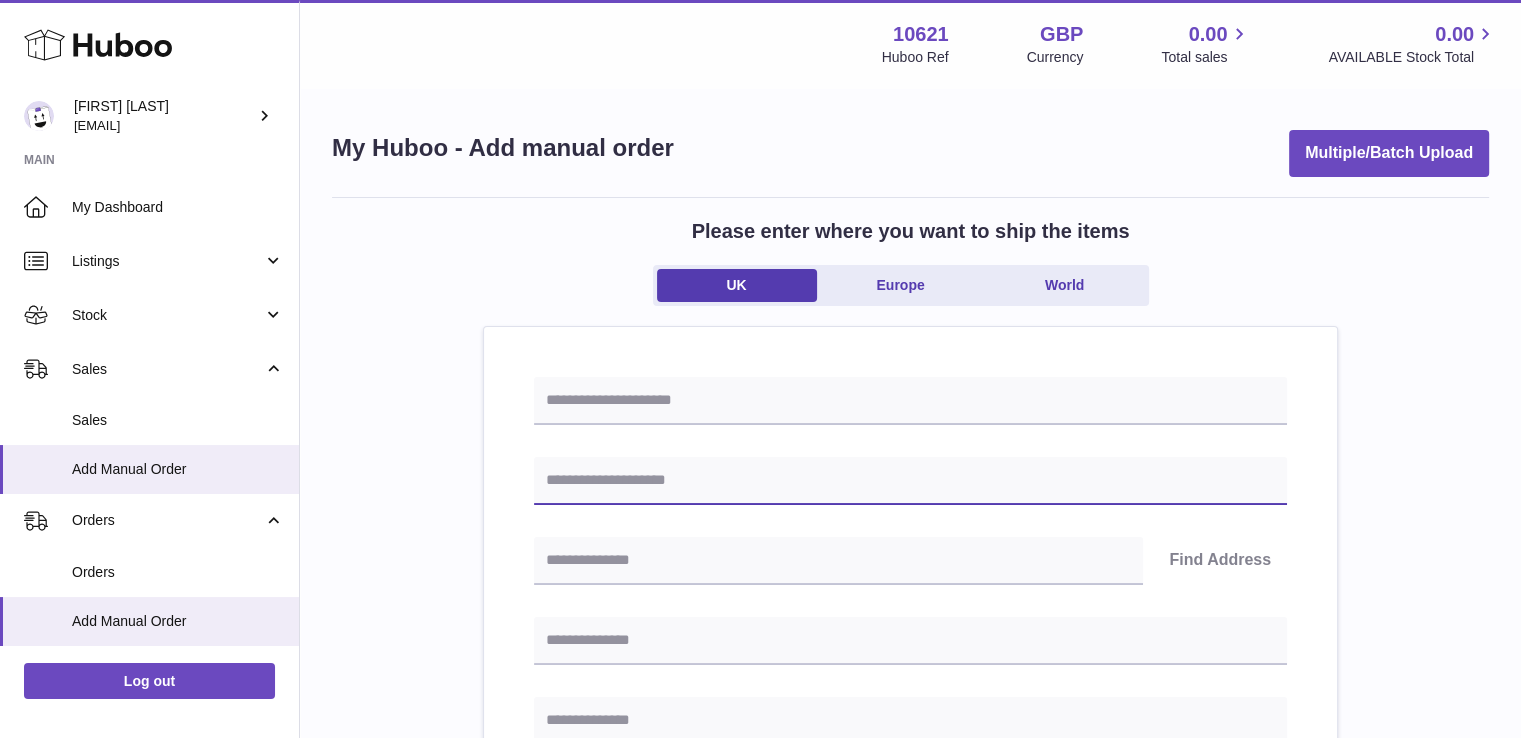 click at bounding box center (910, 481) 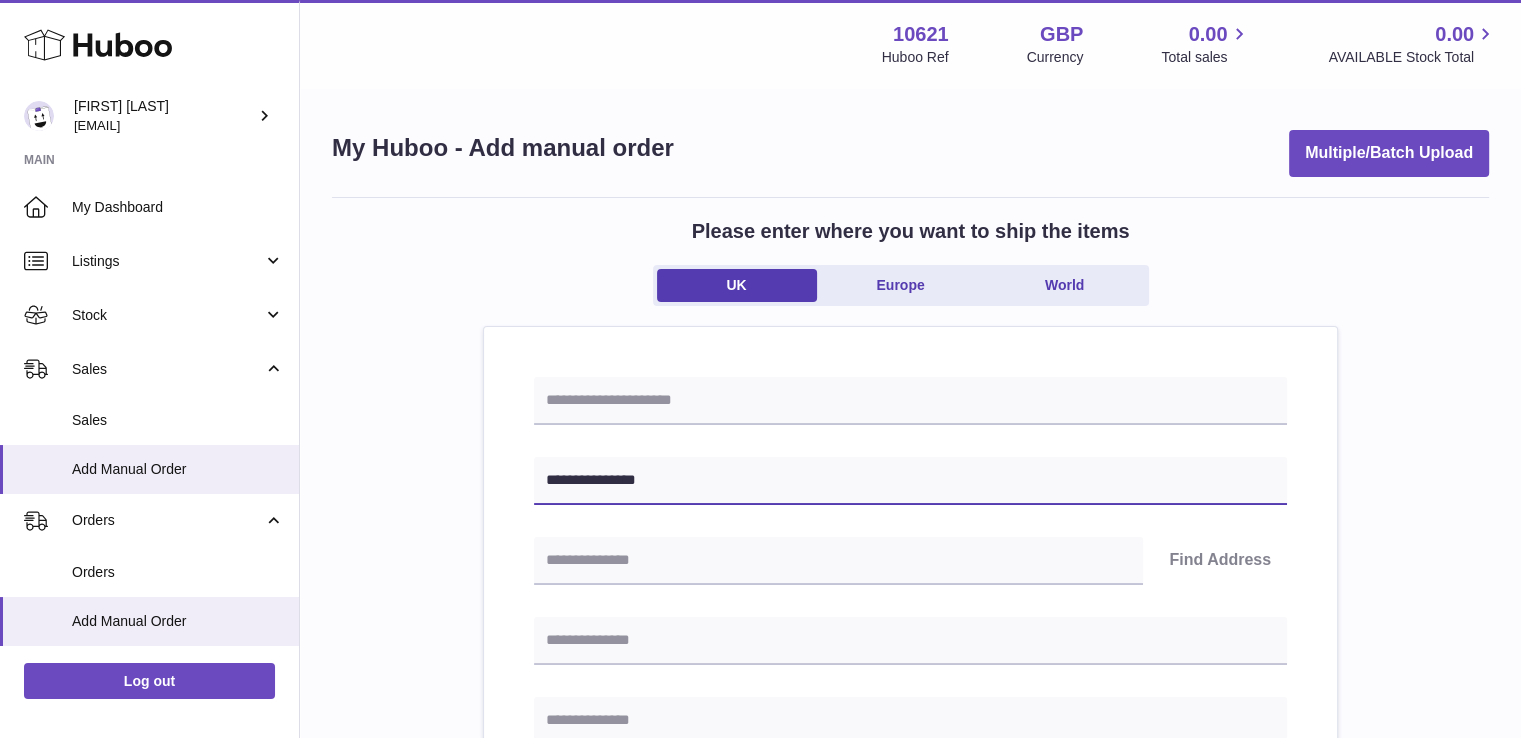 type on "**********" 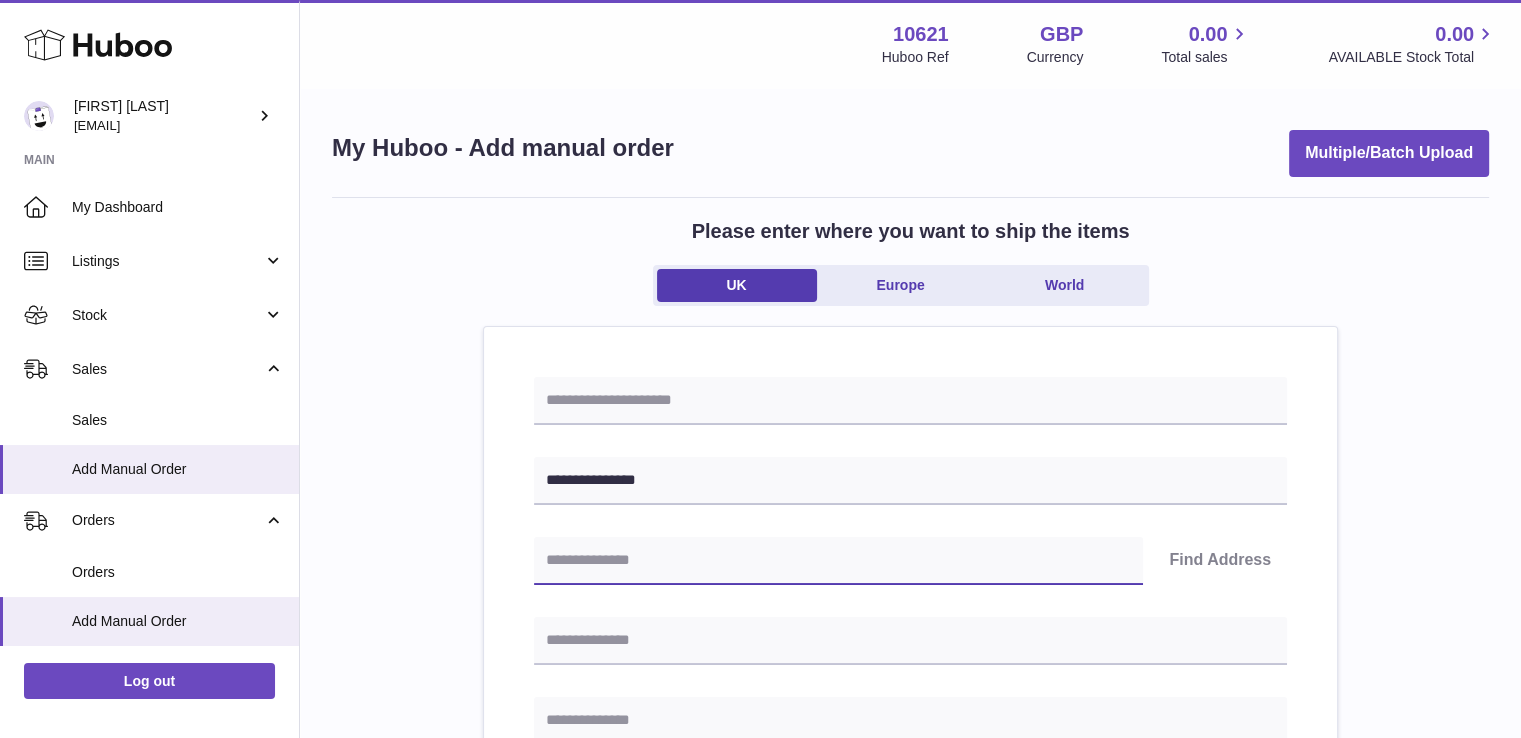 paste on "********" 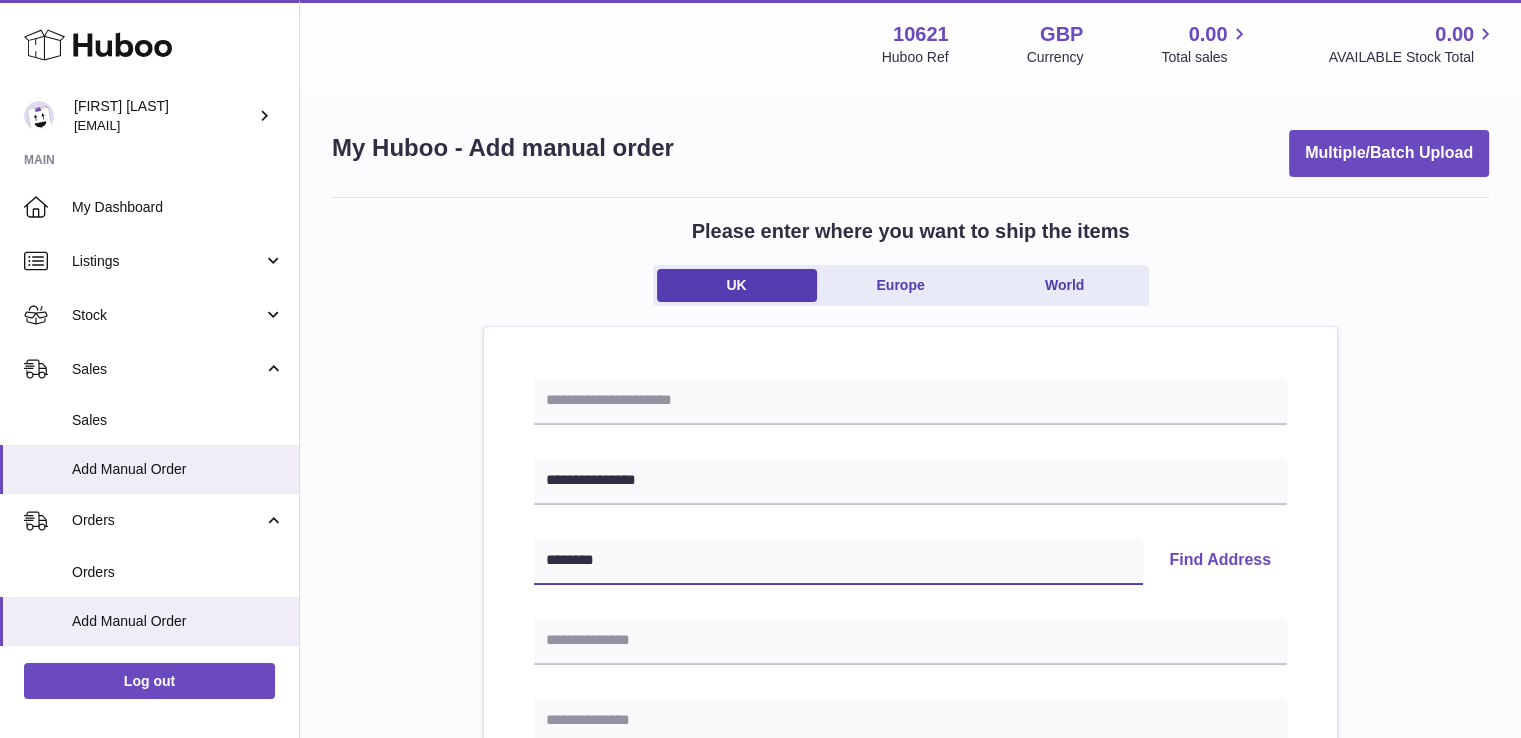 type on "********" 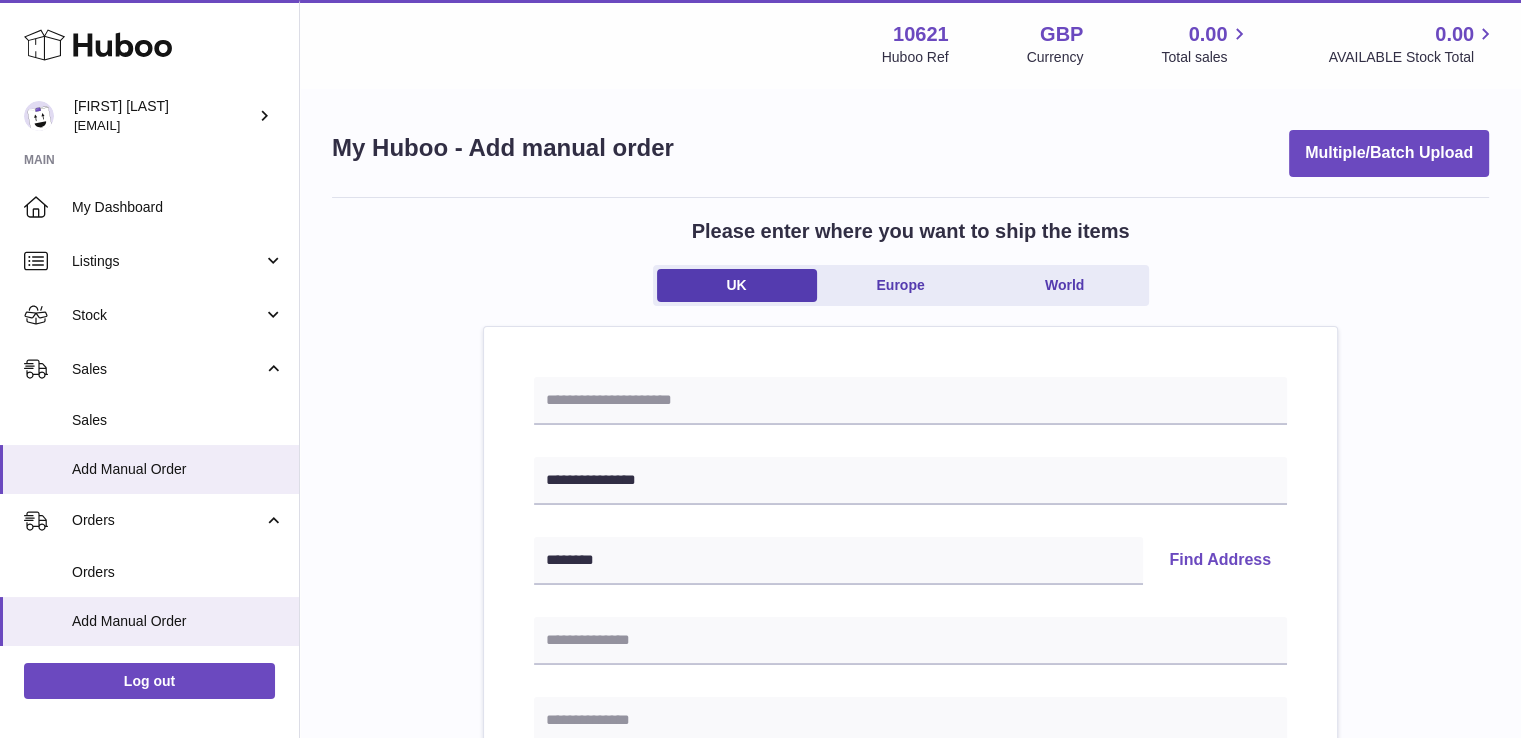 type 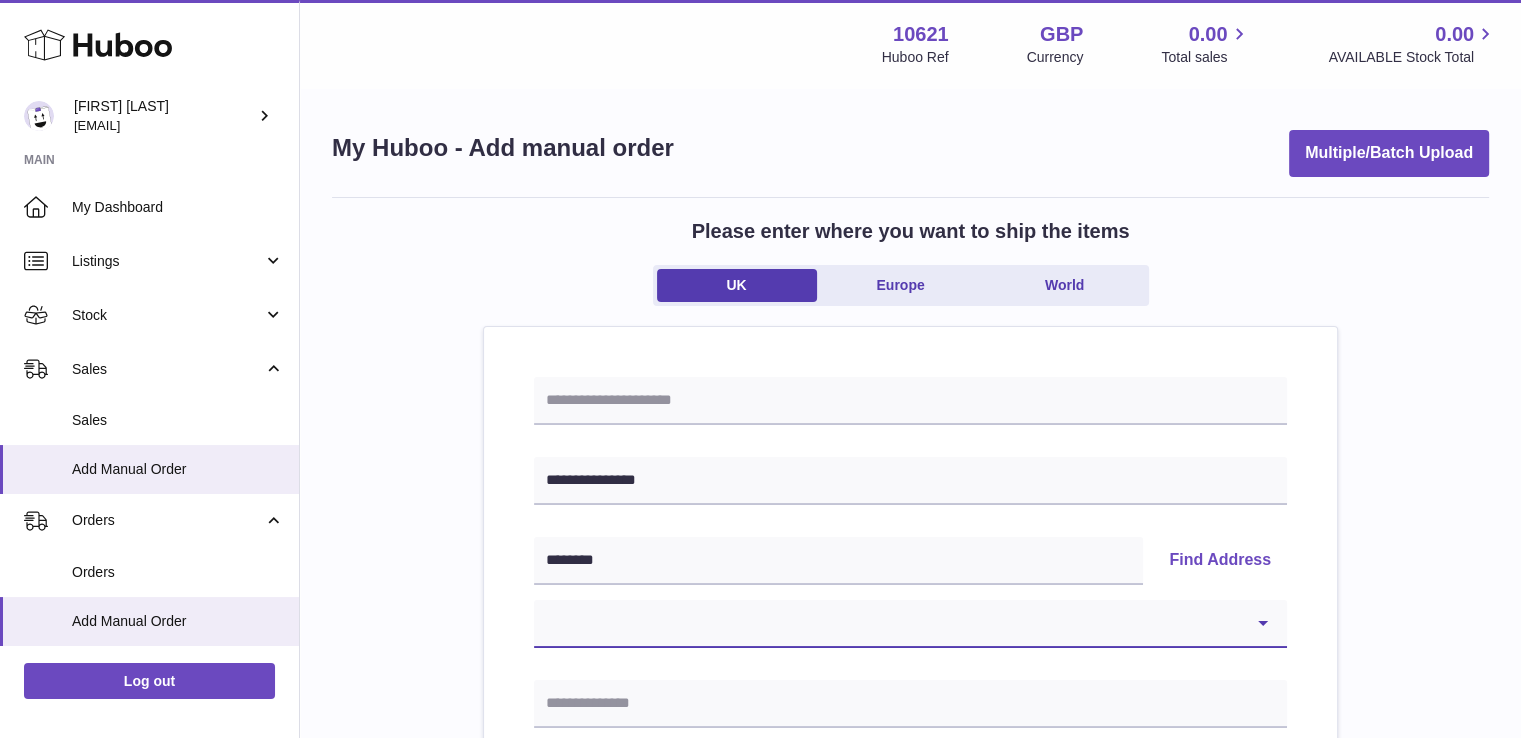 click on "**********" at bounding box center [910, 624] 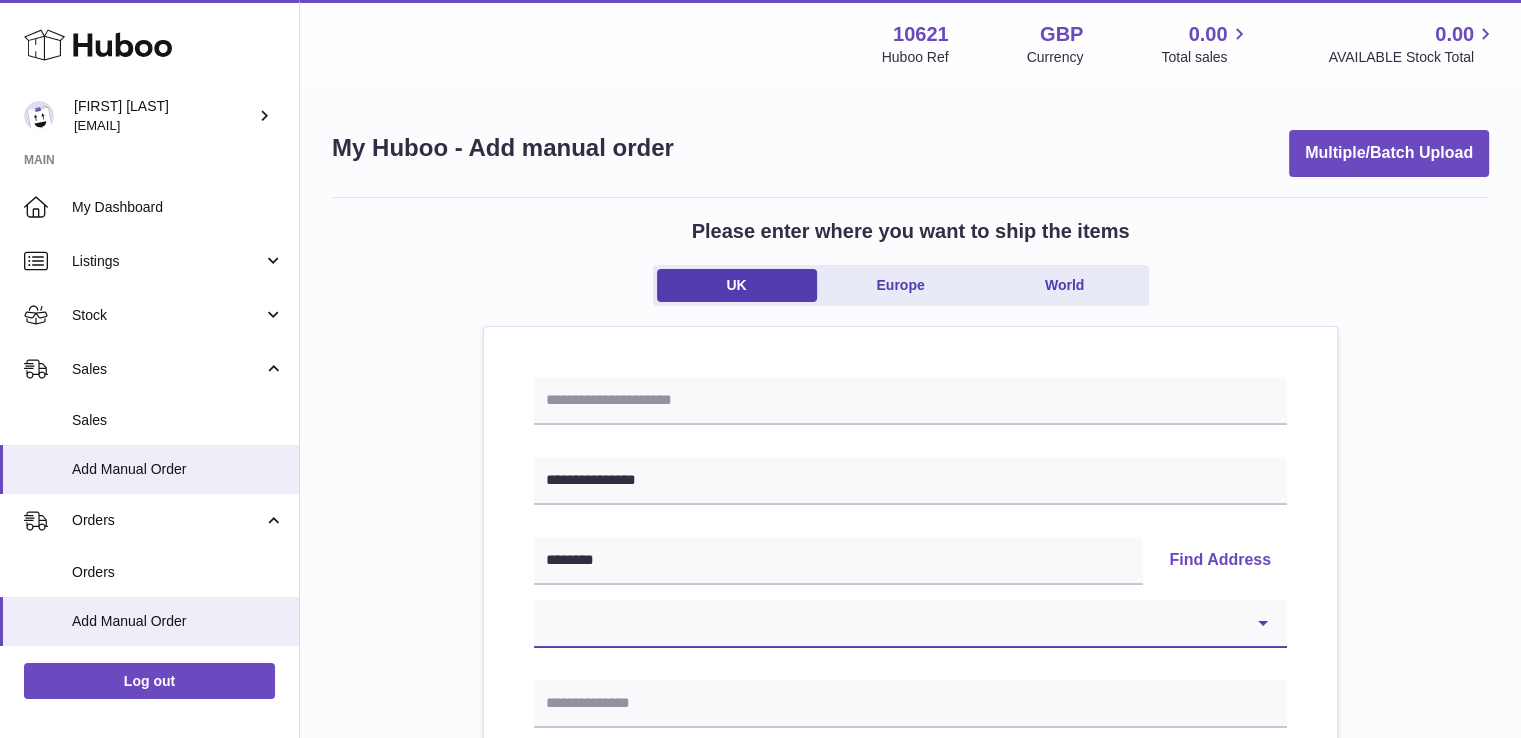 select on "**" 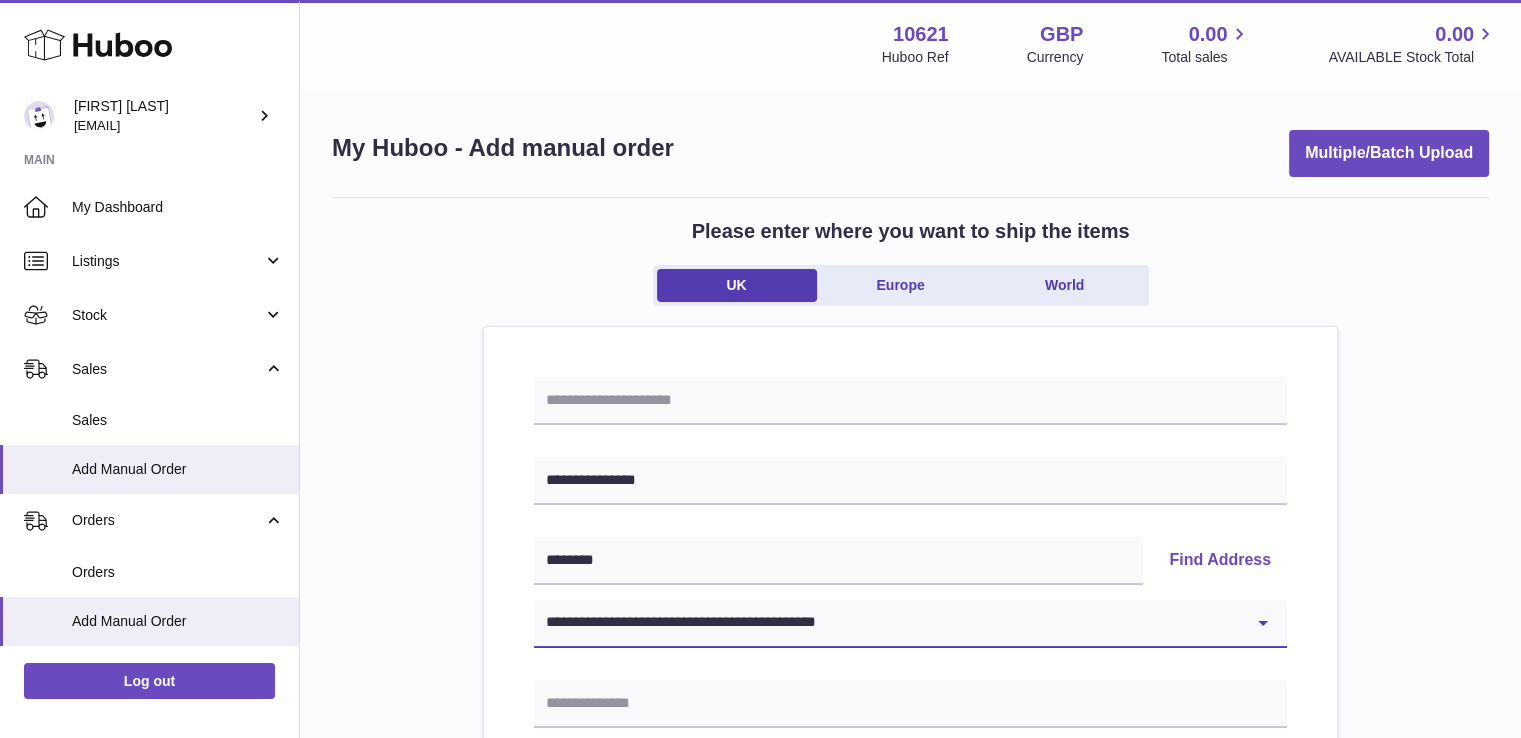 click on "**********" at bounding box center (910, 624) 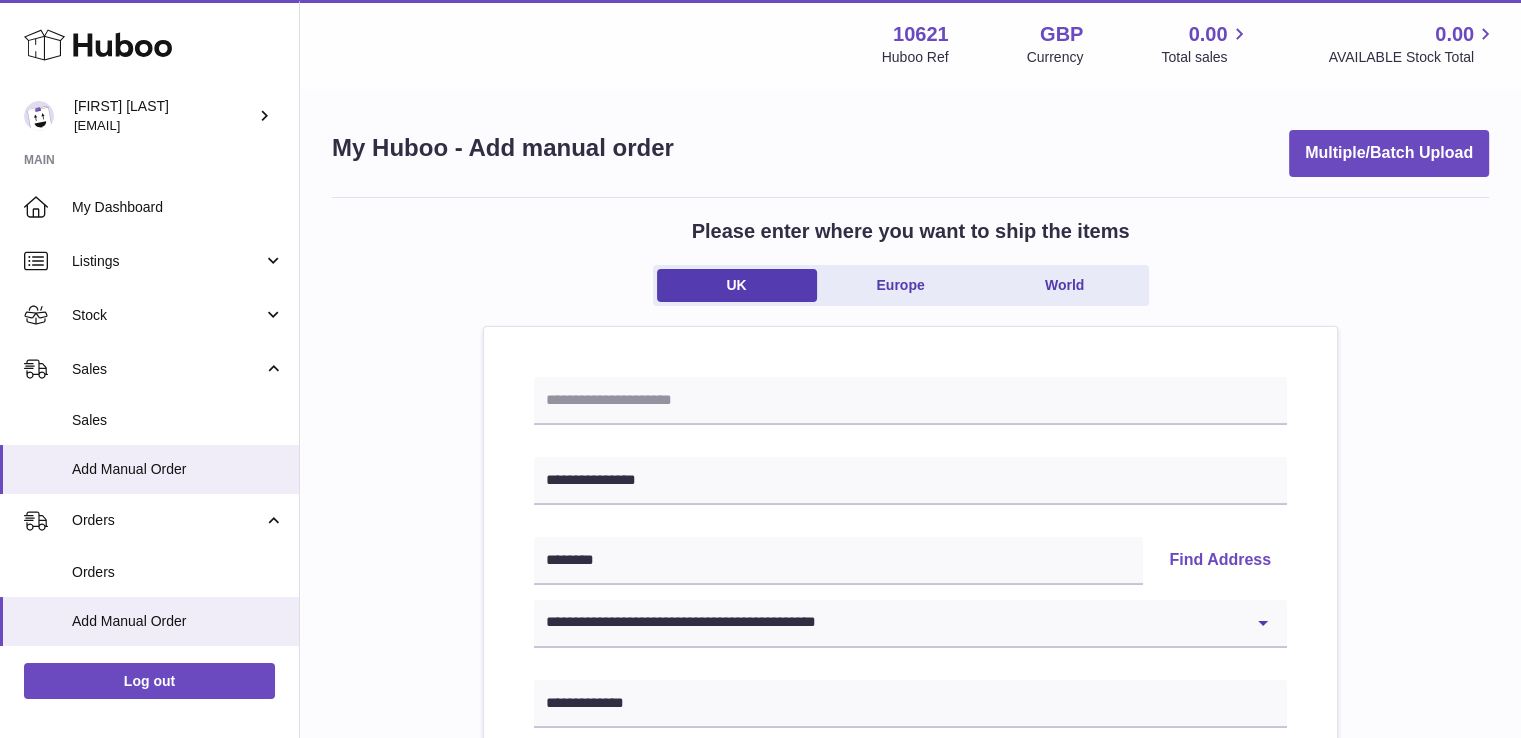 click on "**********" at bounding box center (910, 925) 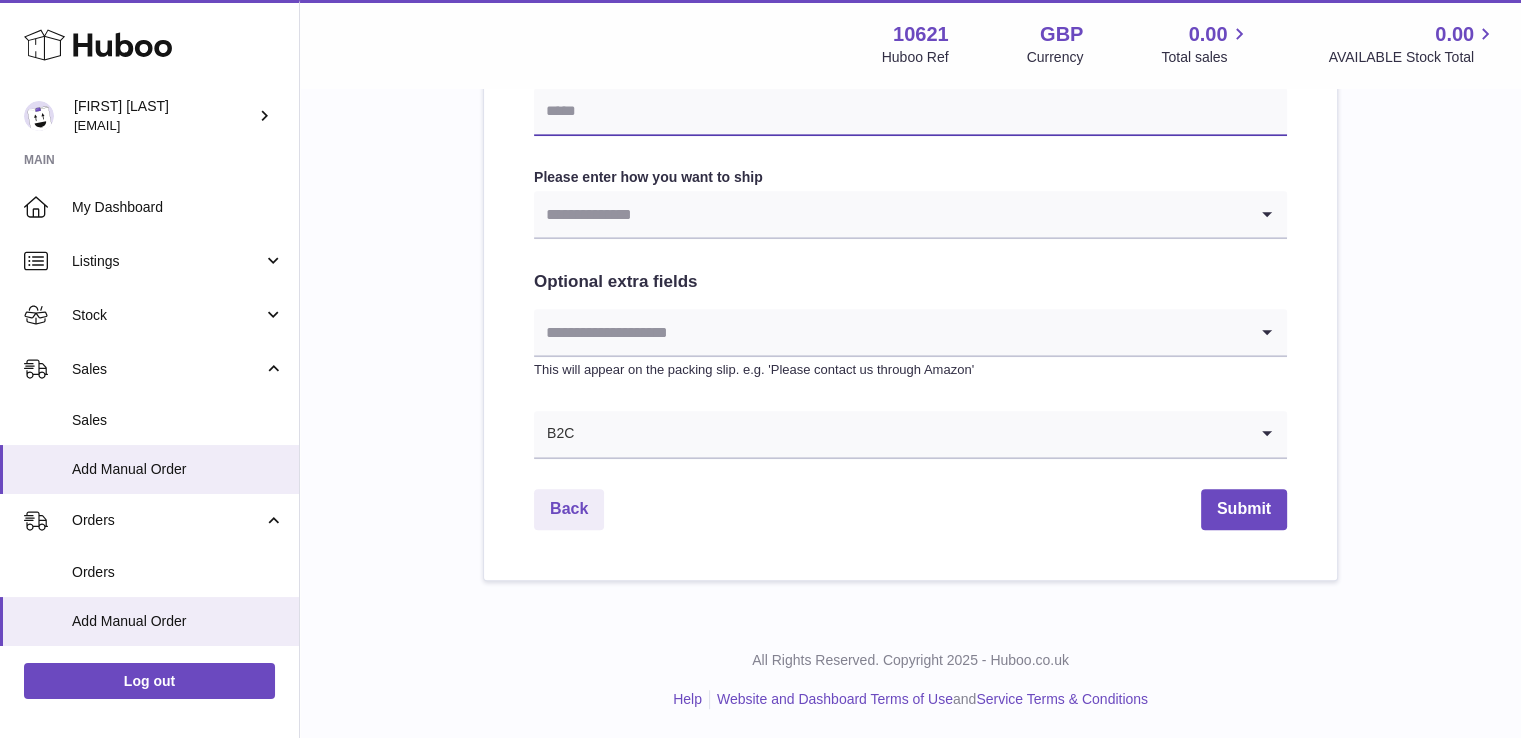 click at bounding box center (910, 112) 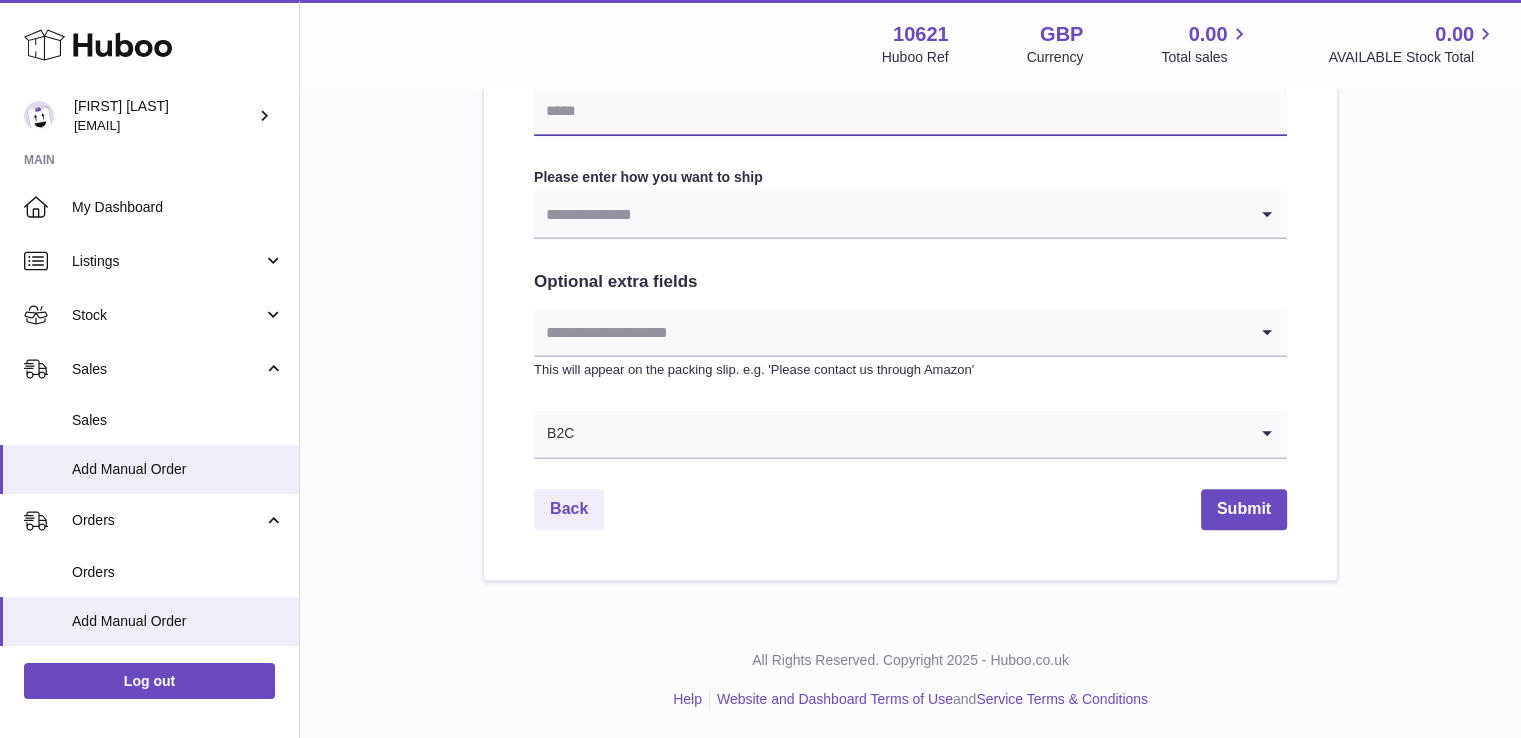 type on "**********" 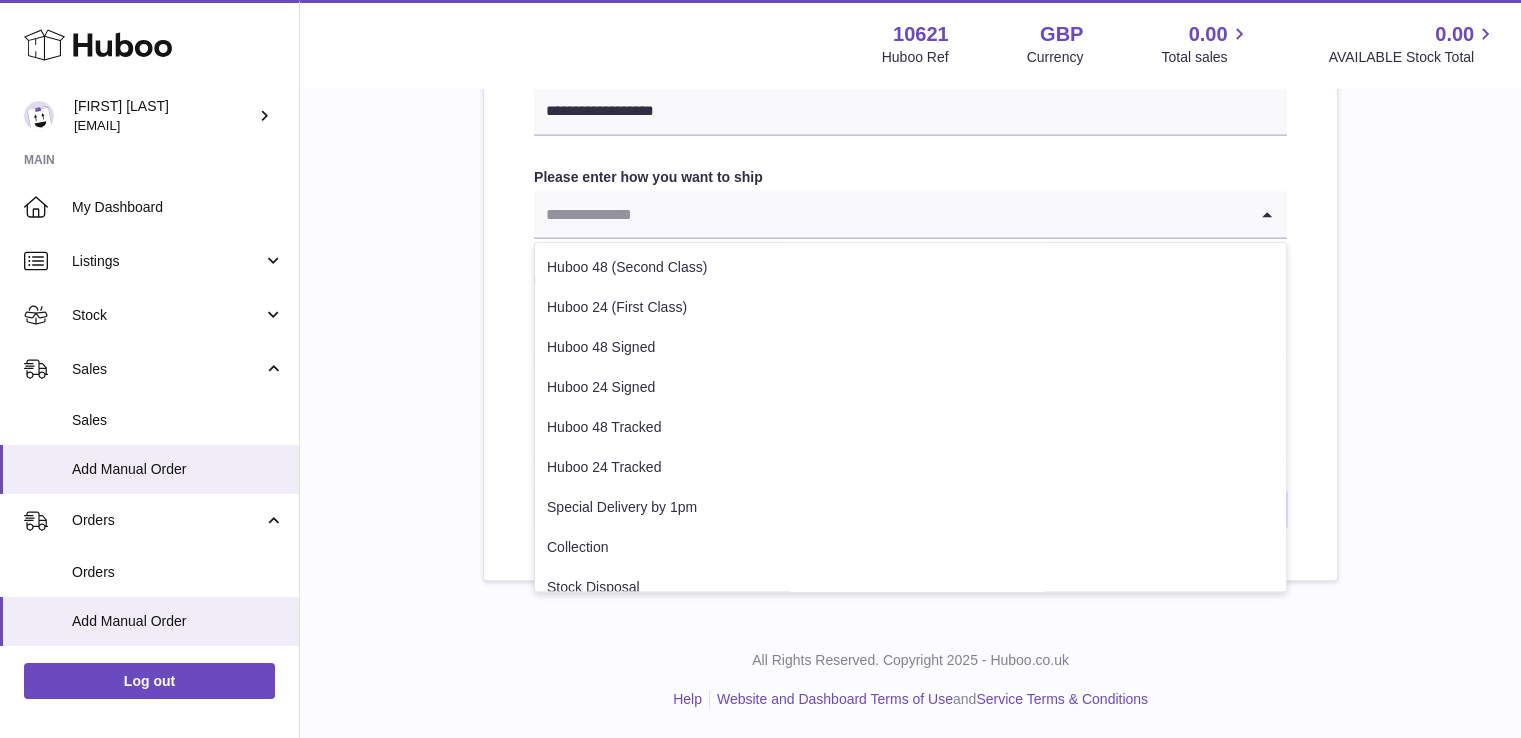 click at bounding box center [890, 214] 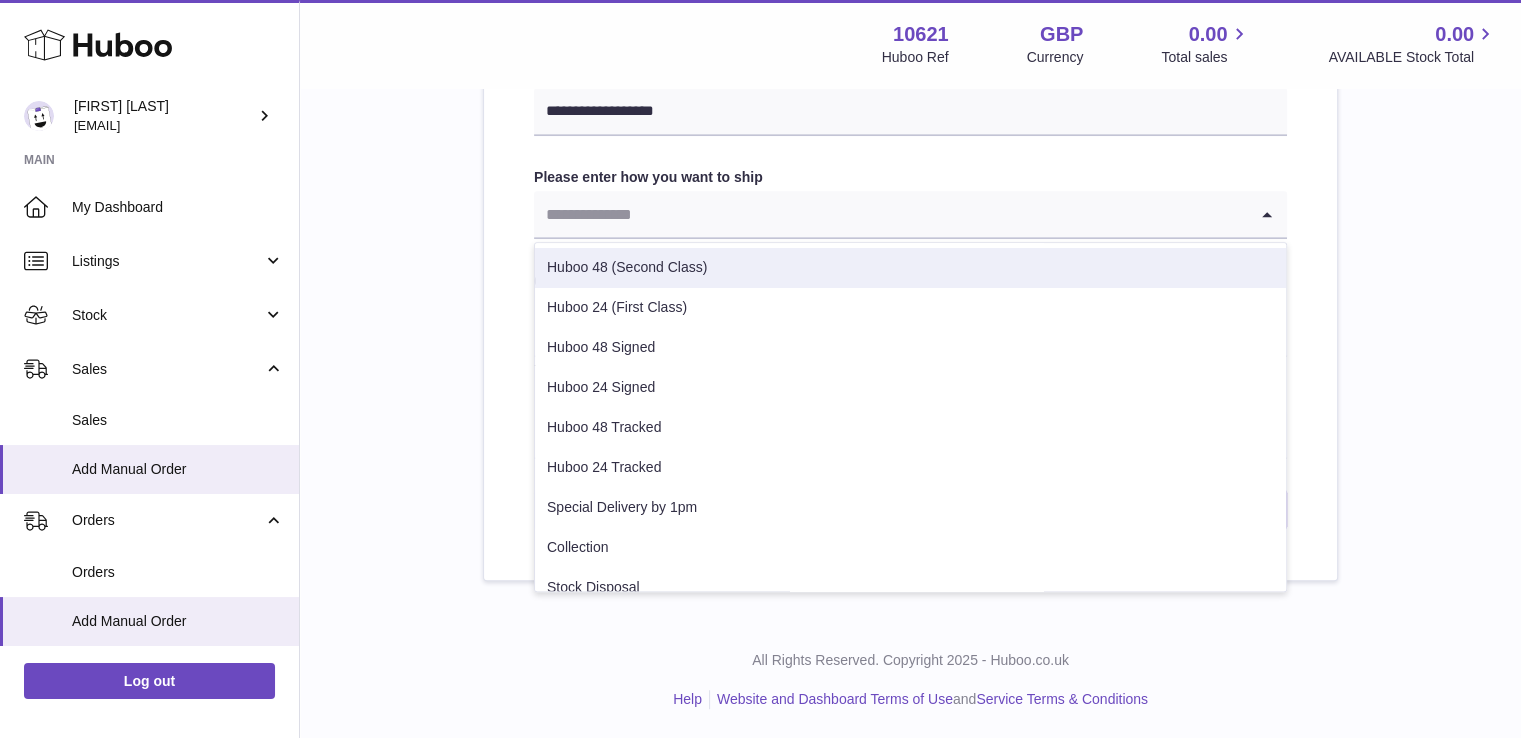 click on "Huboo 48 (Second Class)" at bounding box center (910, 268) 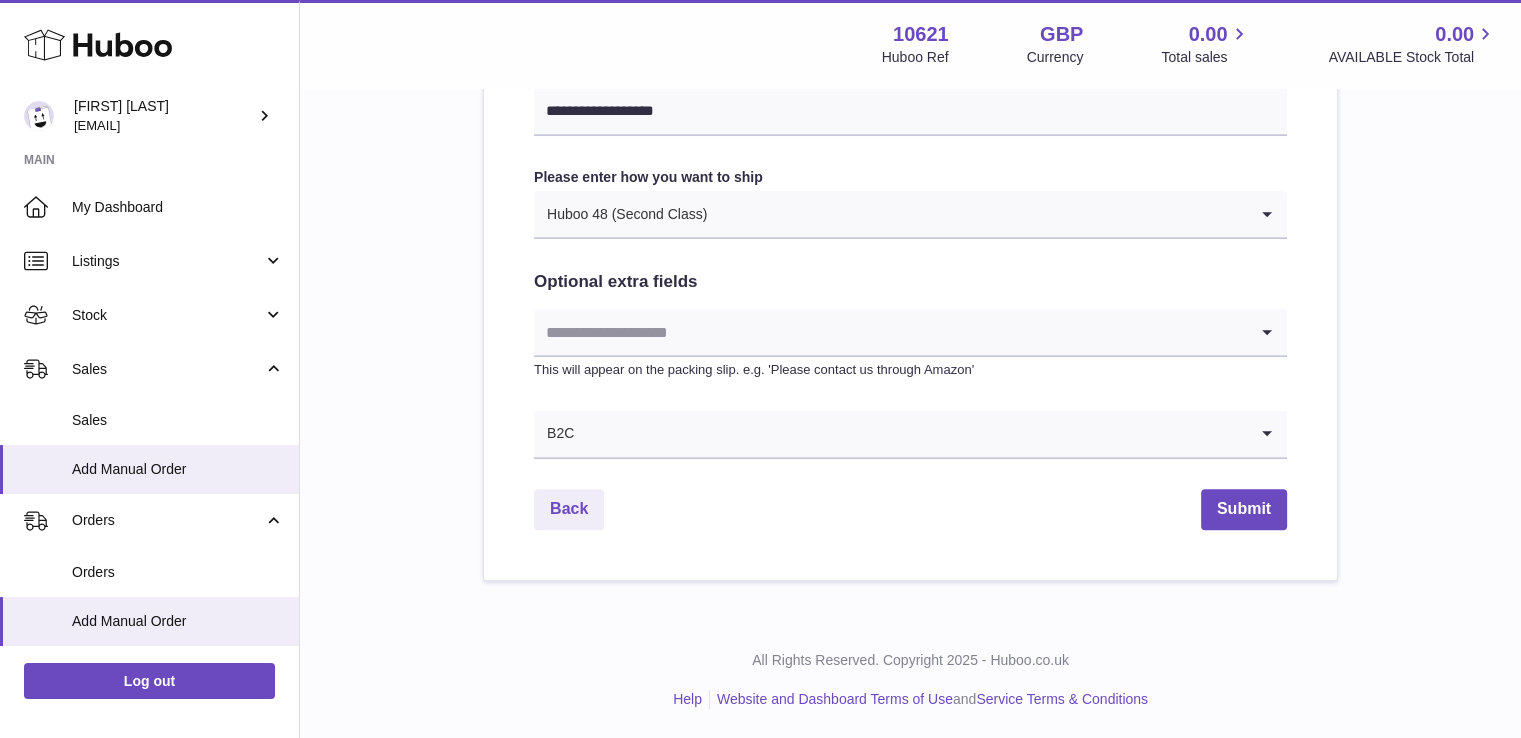 click on "**********" at bounding box center (910, -83) 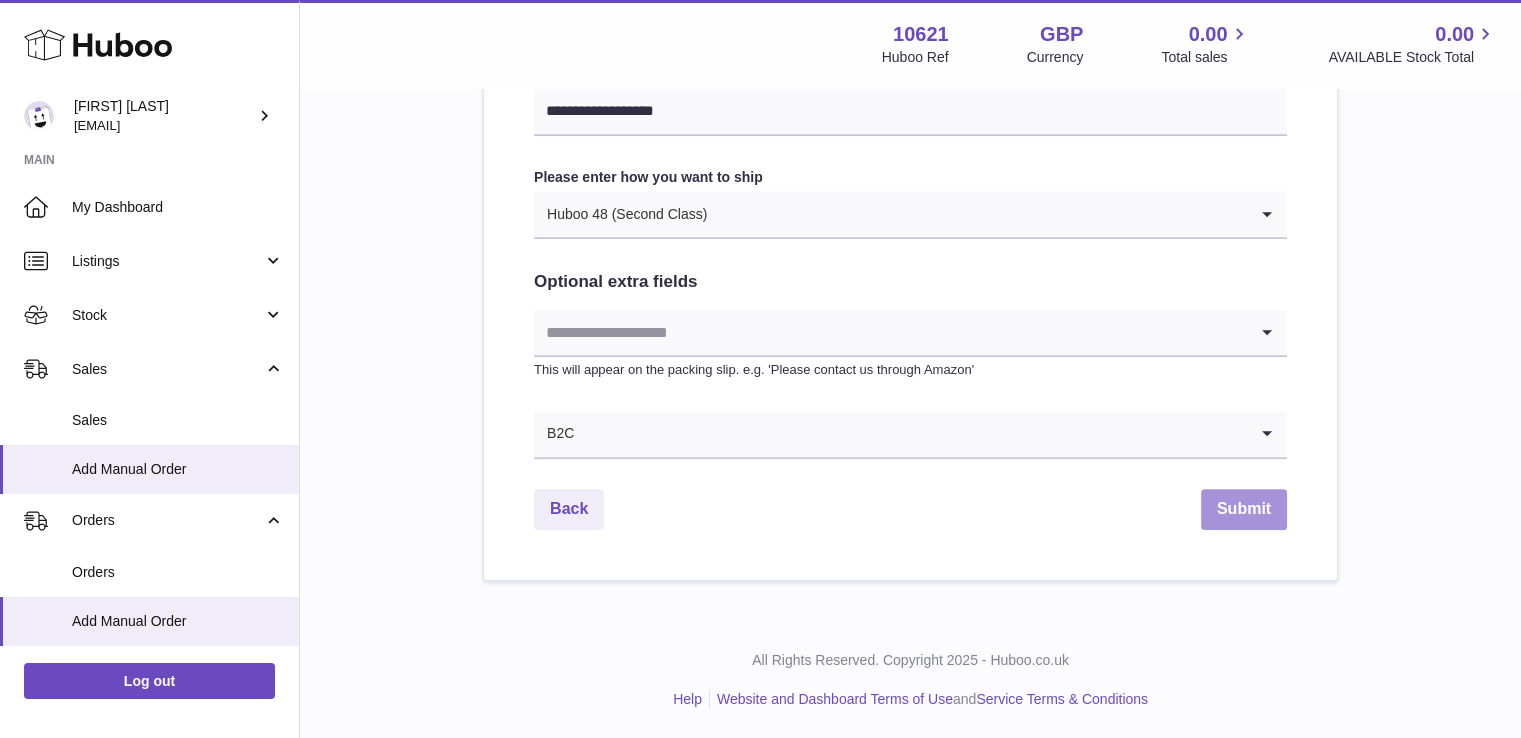 click on "Submit" at bounding box center (1244, 509) 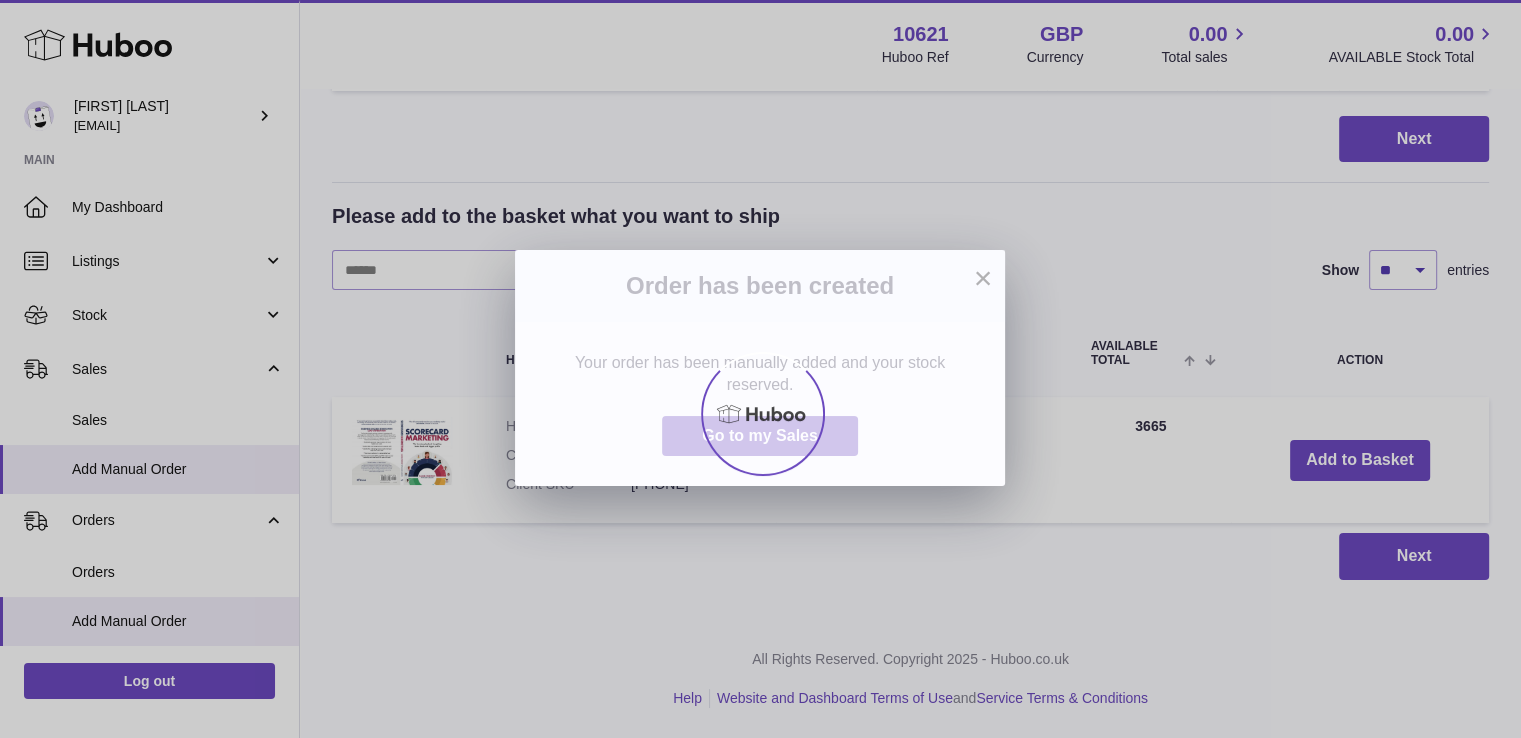 scroll, scrollTop: 0, scrollLeft: 0, axis: both 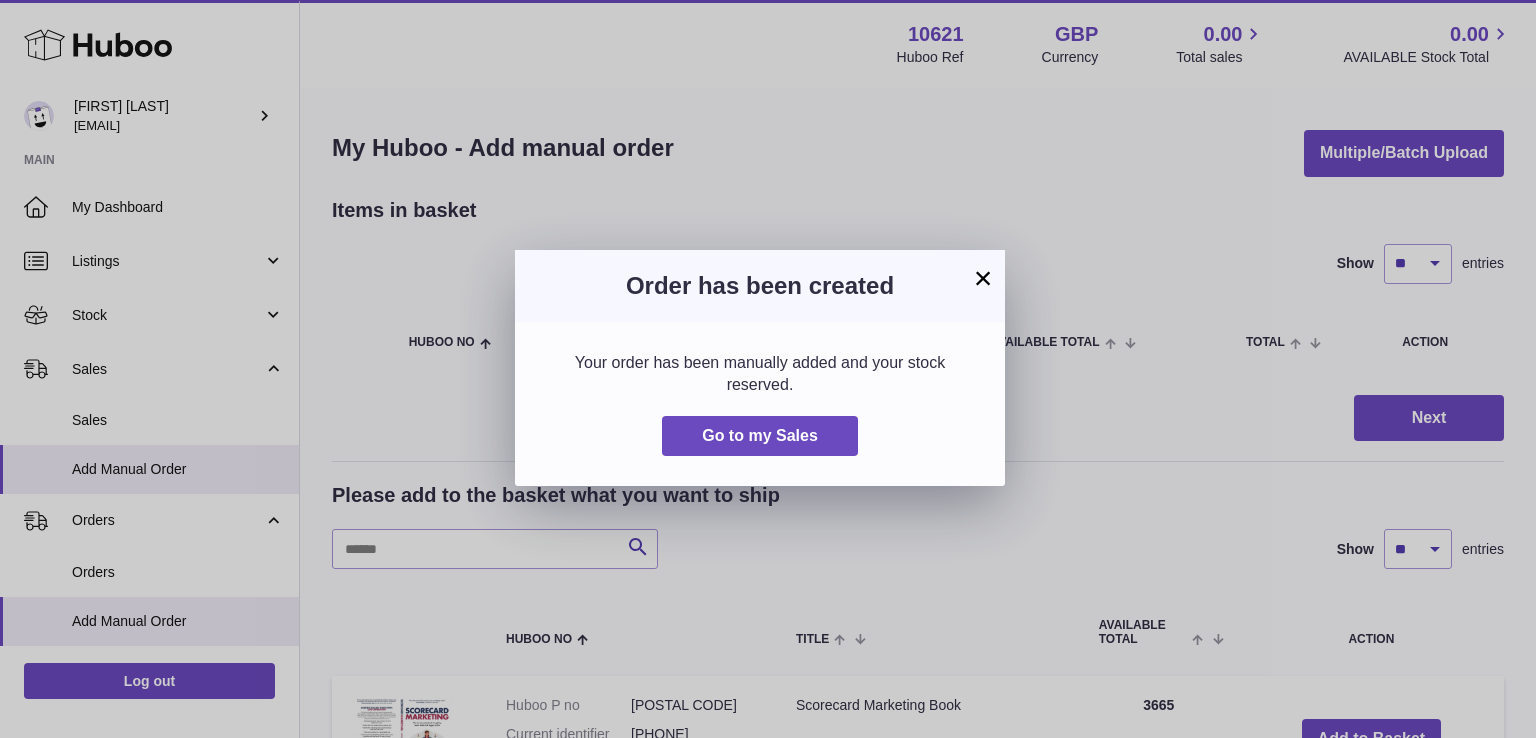 click on "×" at bounding box center (983, 278) 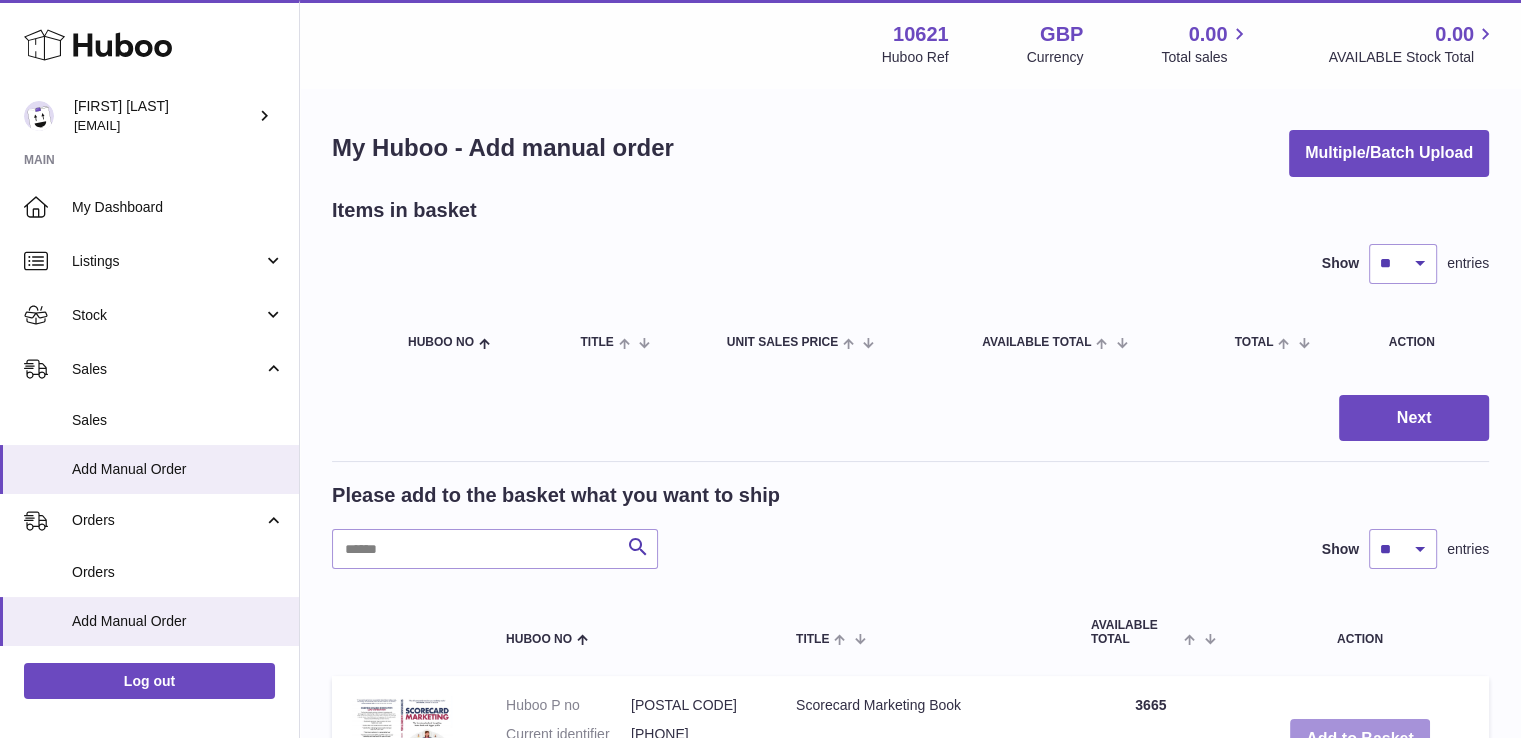 click on "Add to Basket" at bounding box center (1360, 739) 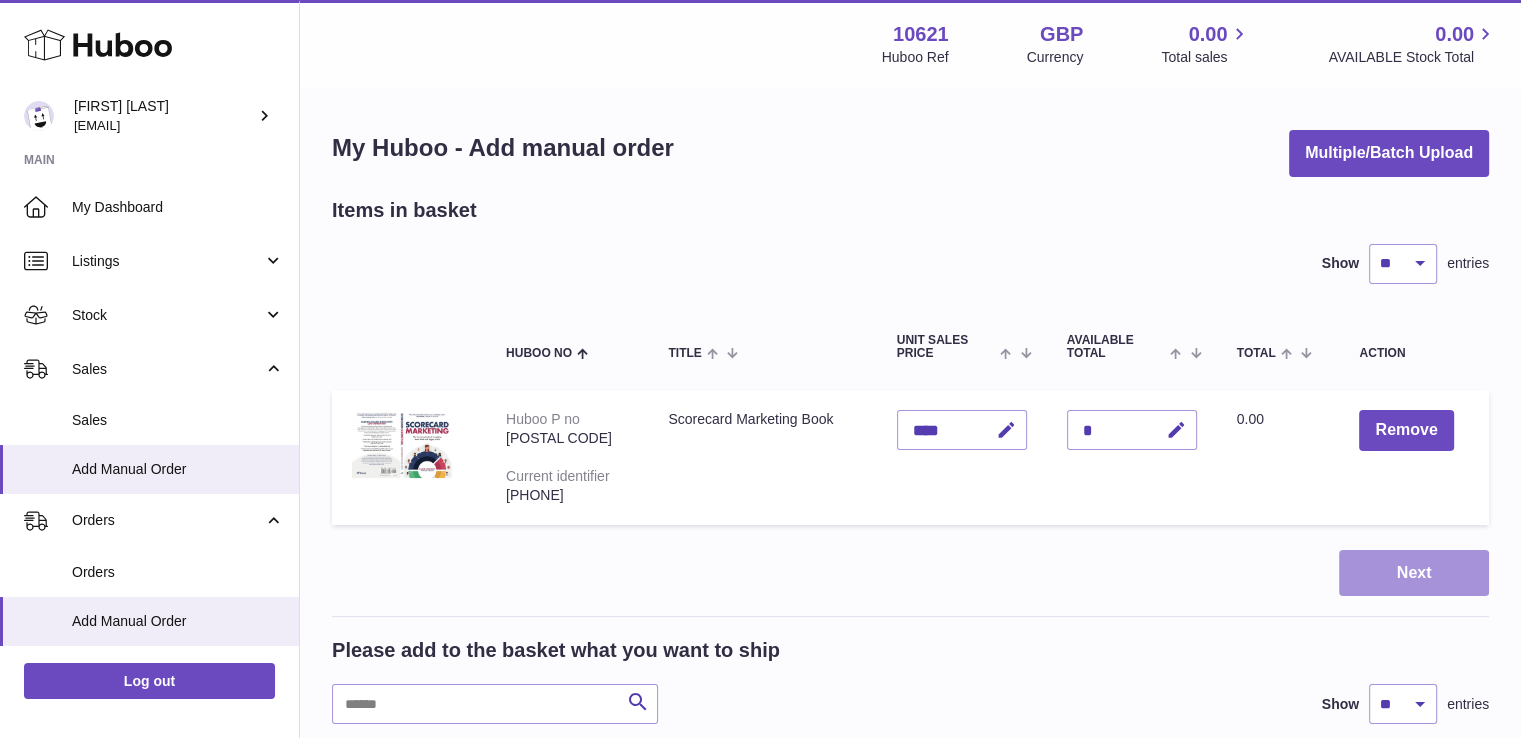 click on "Next" at bounding box center [1414, 573] 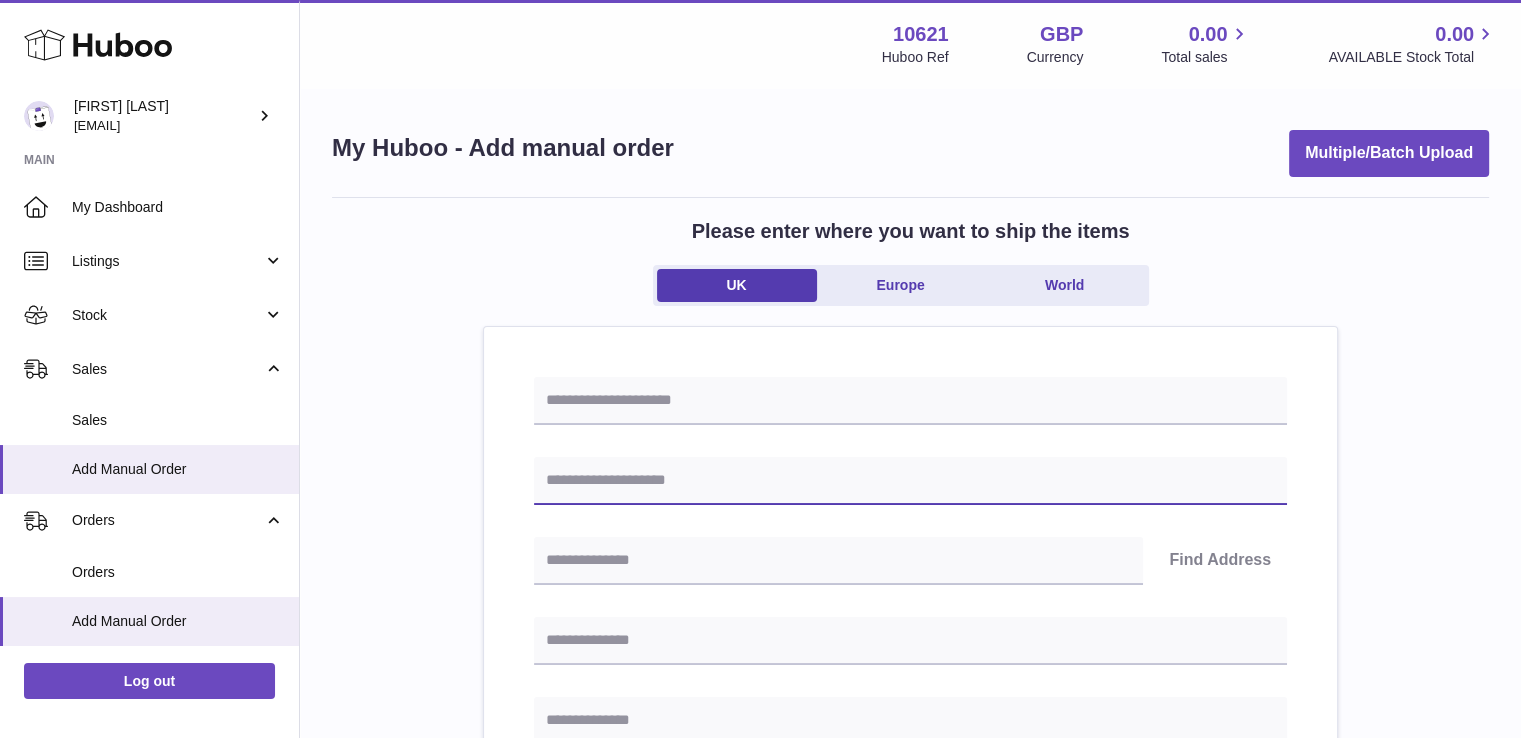 click at bounding box center [910, 481] 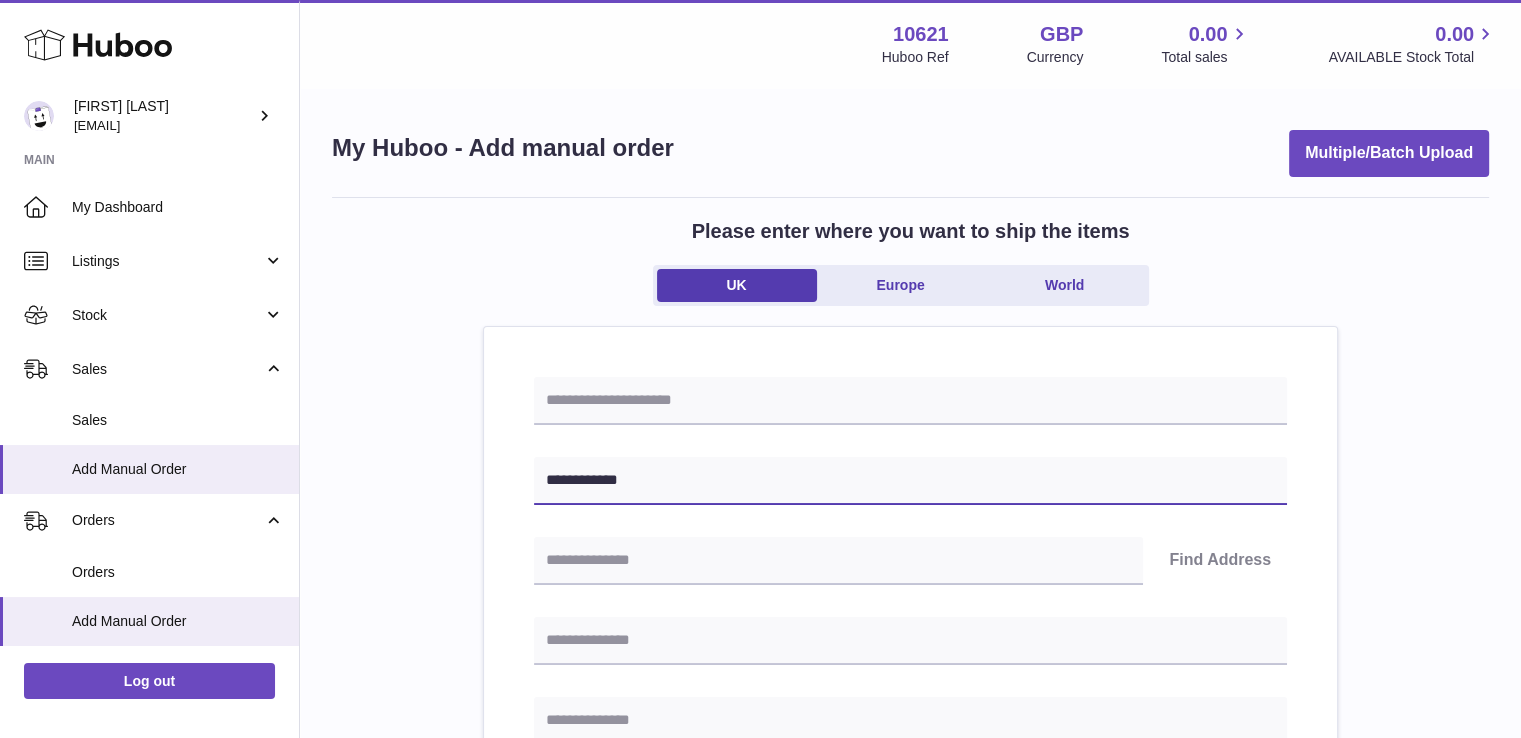 type on "**********" 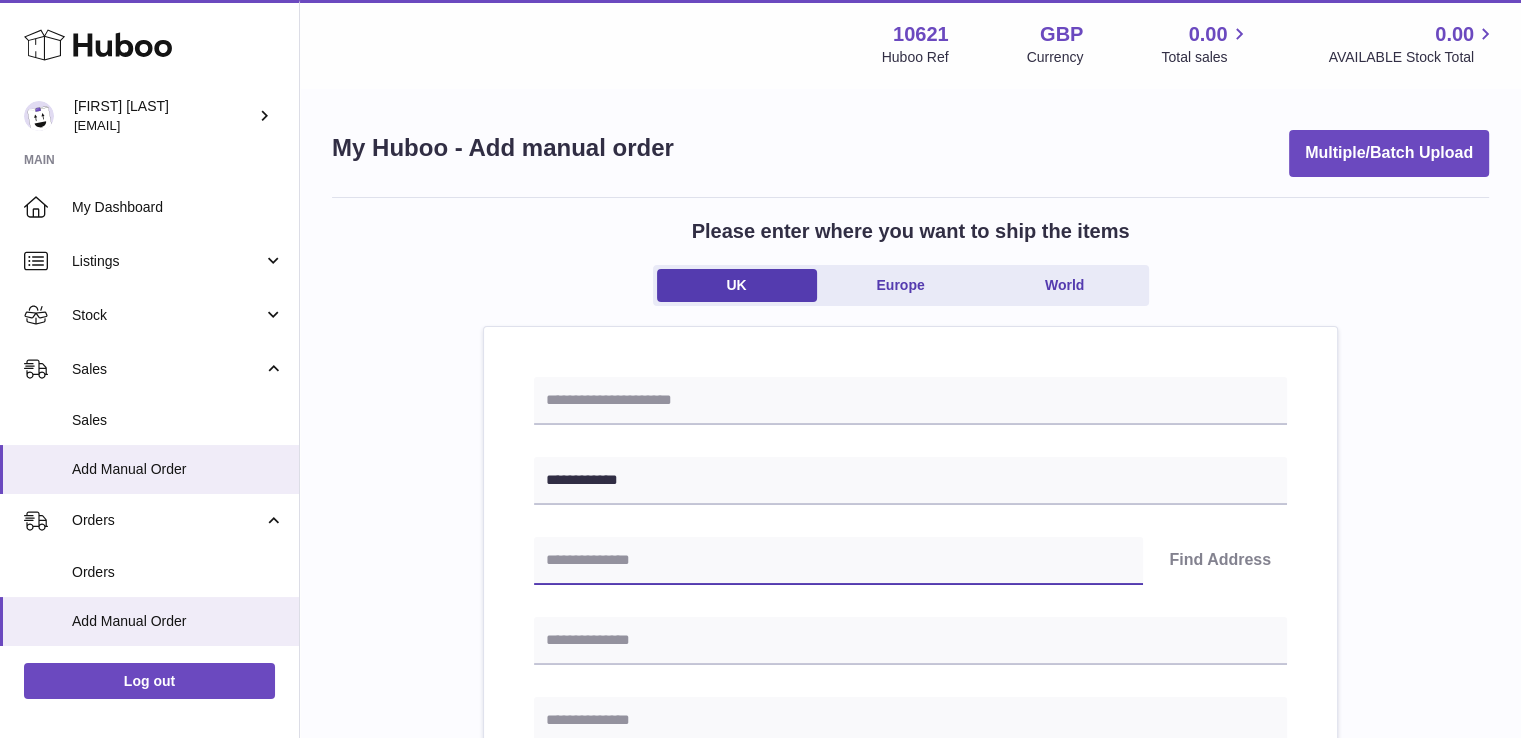 paste on "********" 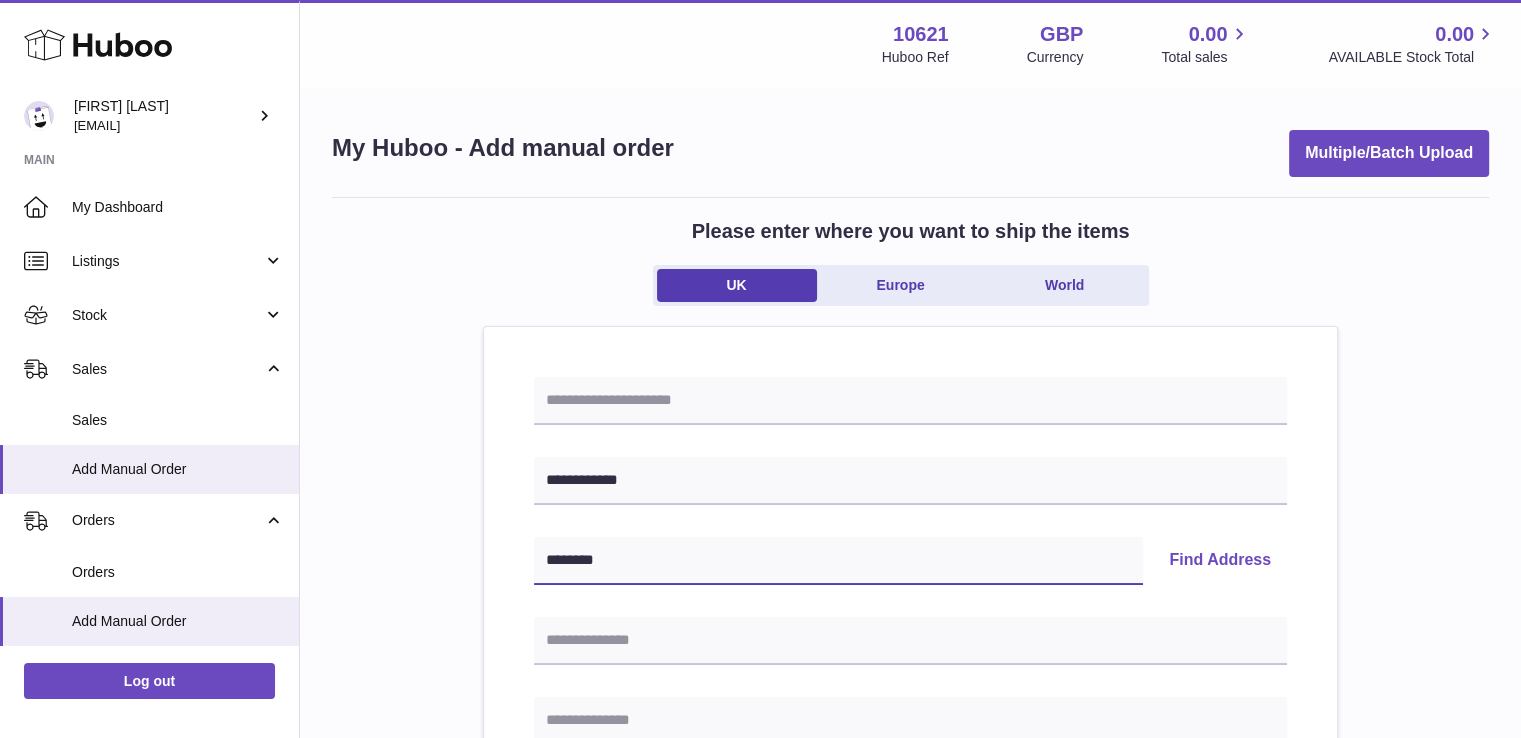 type on "********" 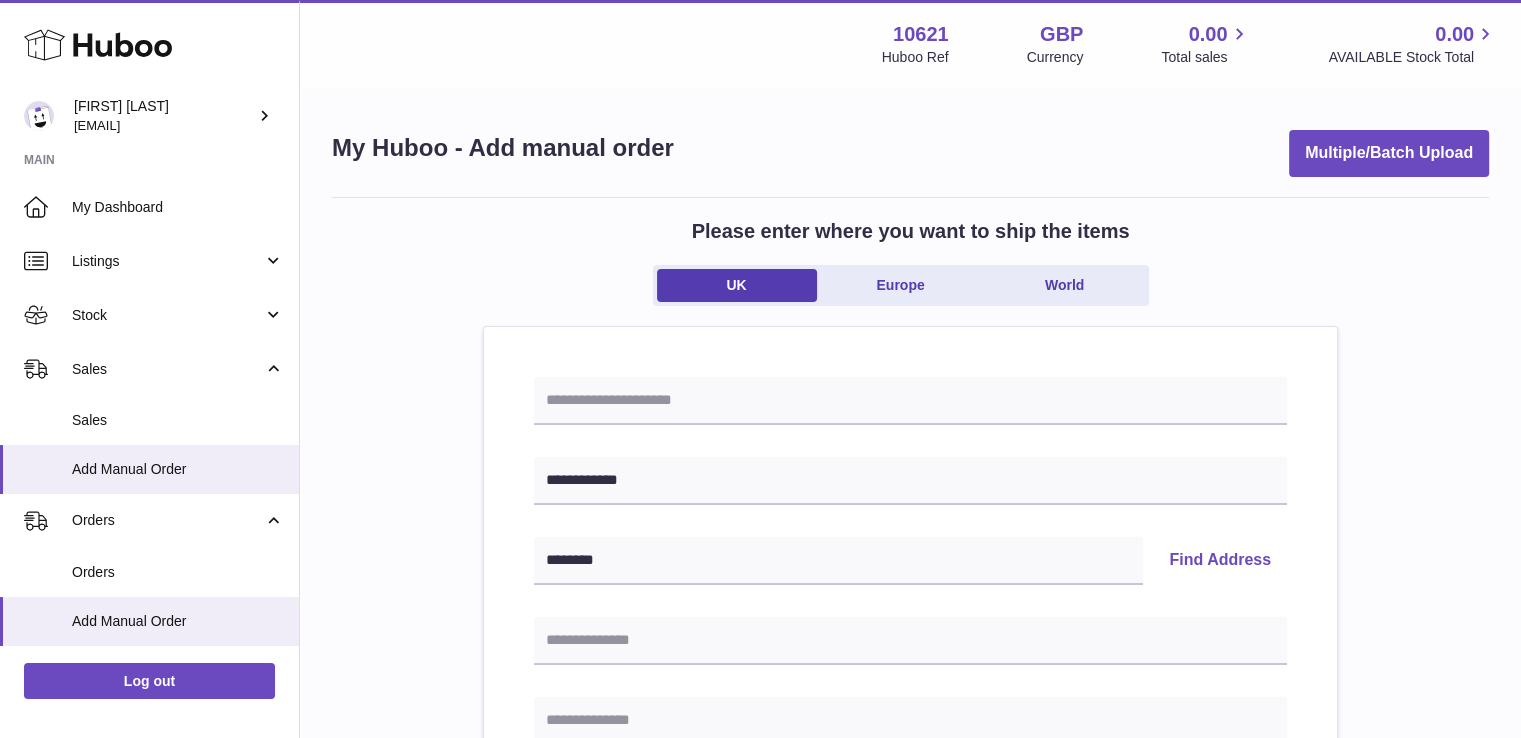 type 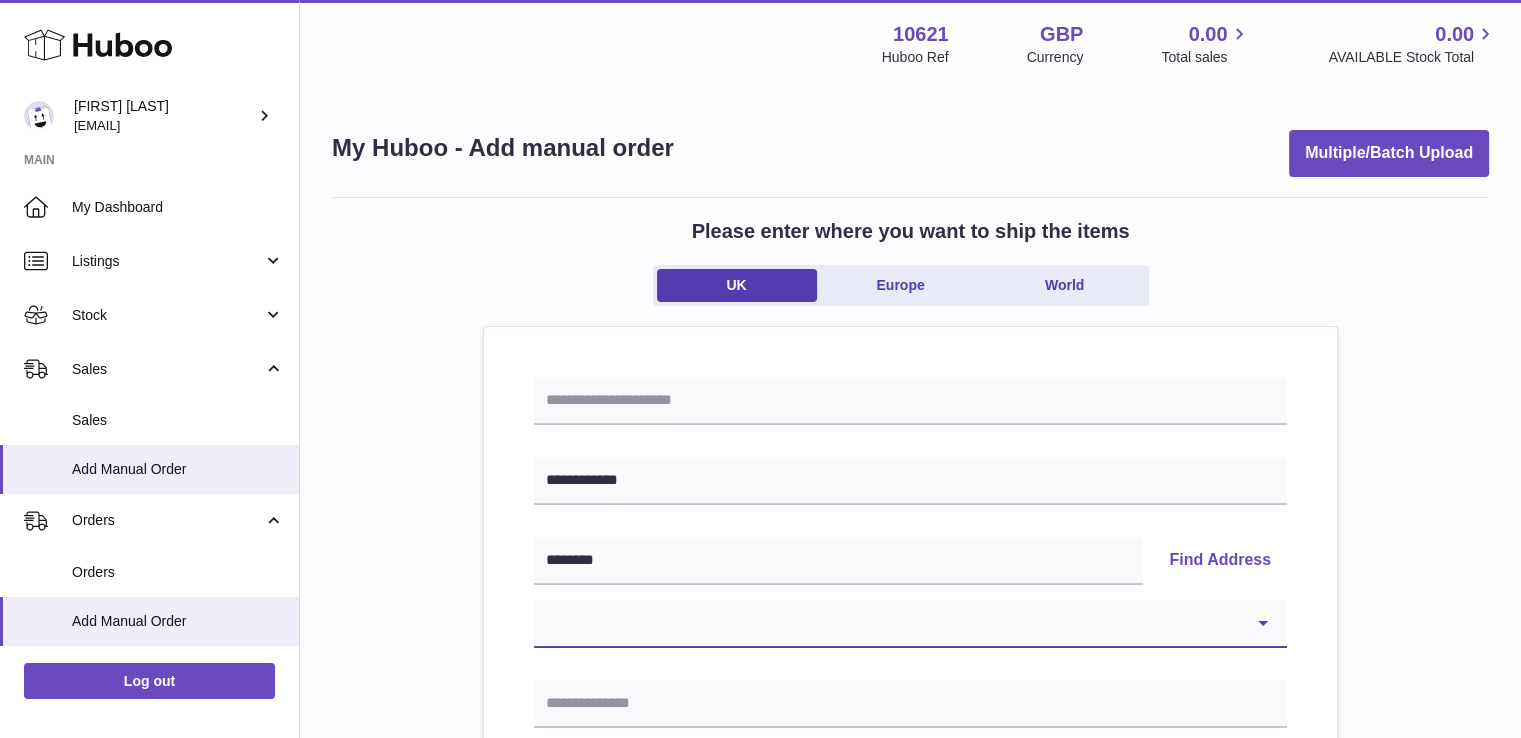click on "**********" at bounding box center [910, 624] 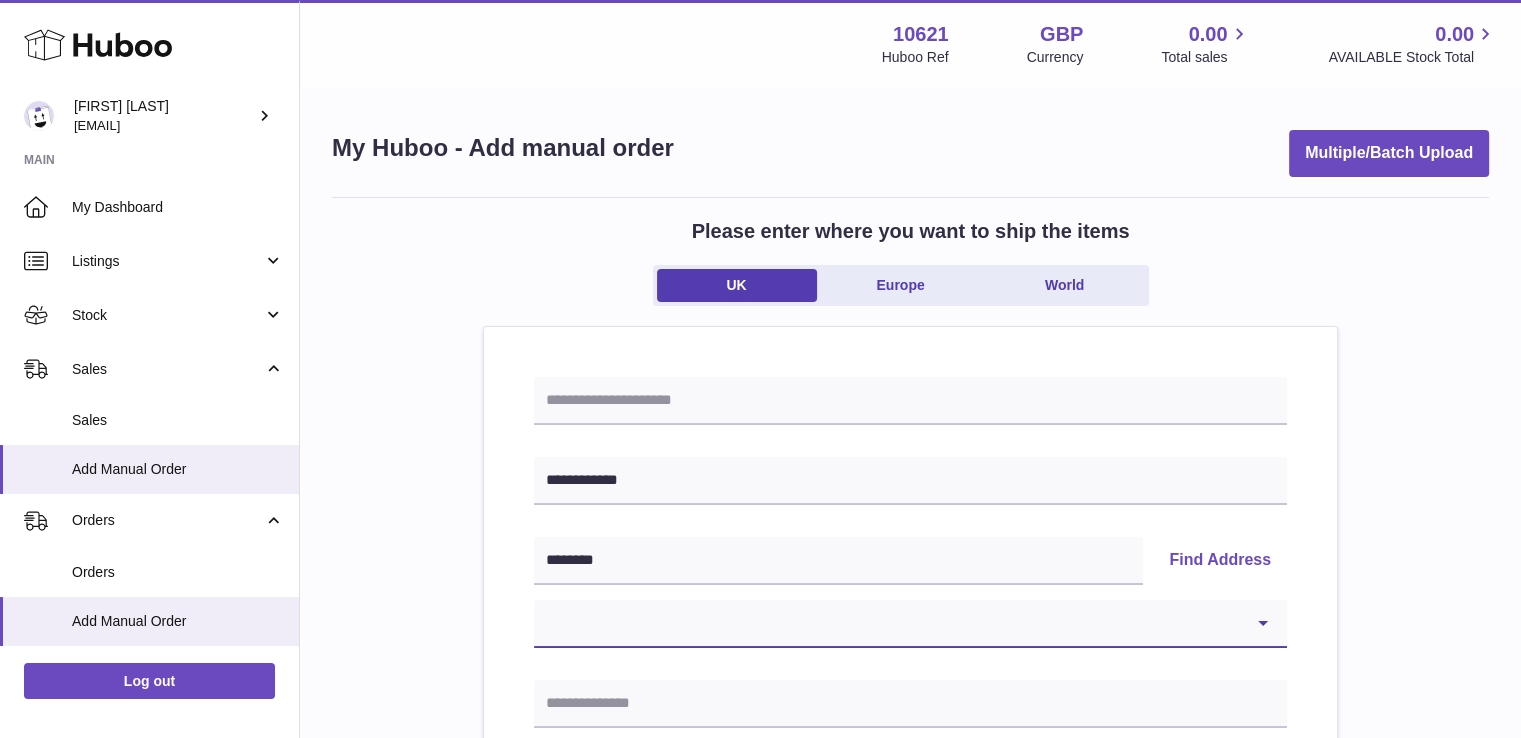 select on "**" 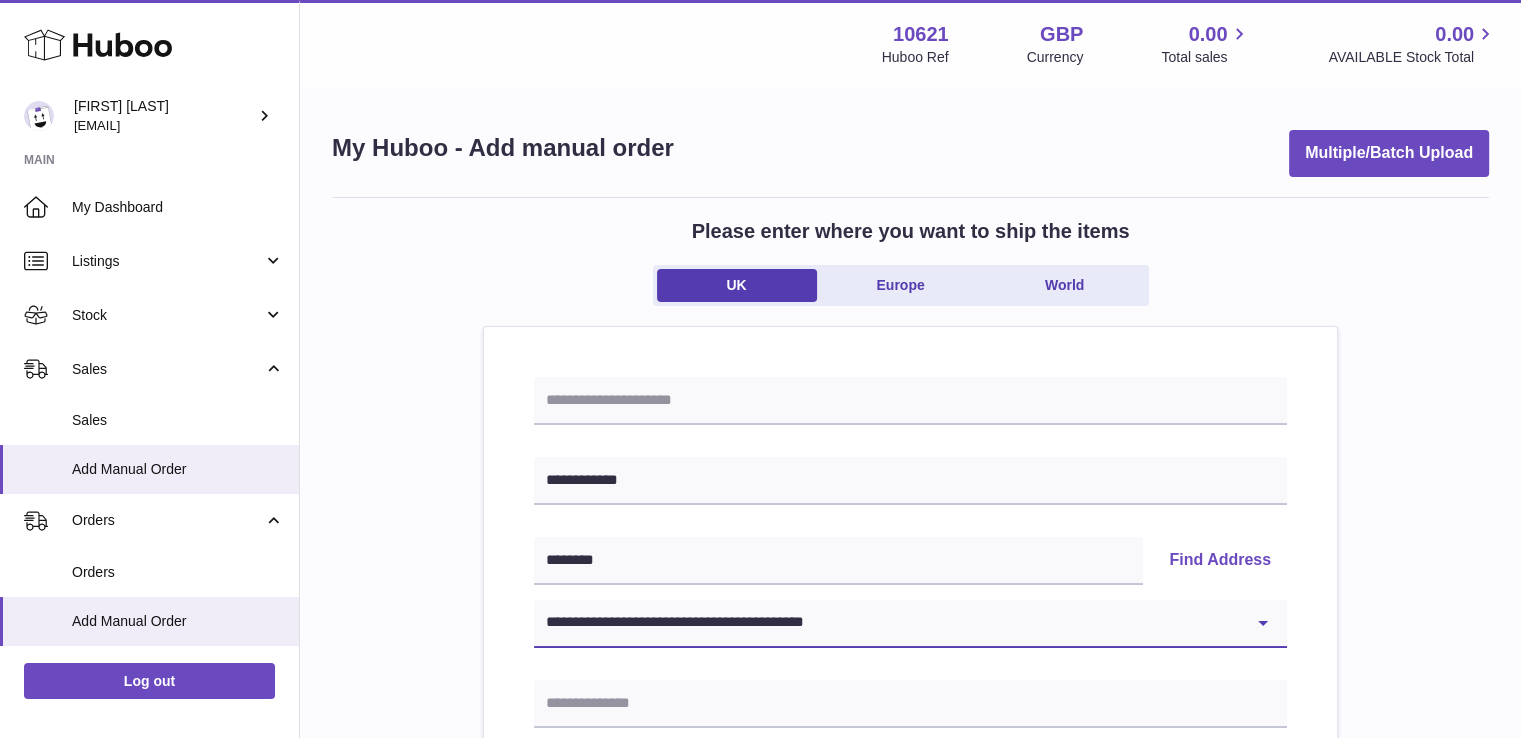 click on "**********" at bounding box center (910, 624) 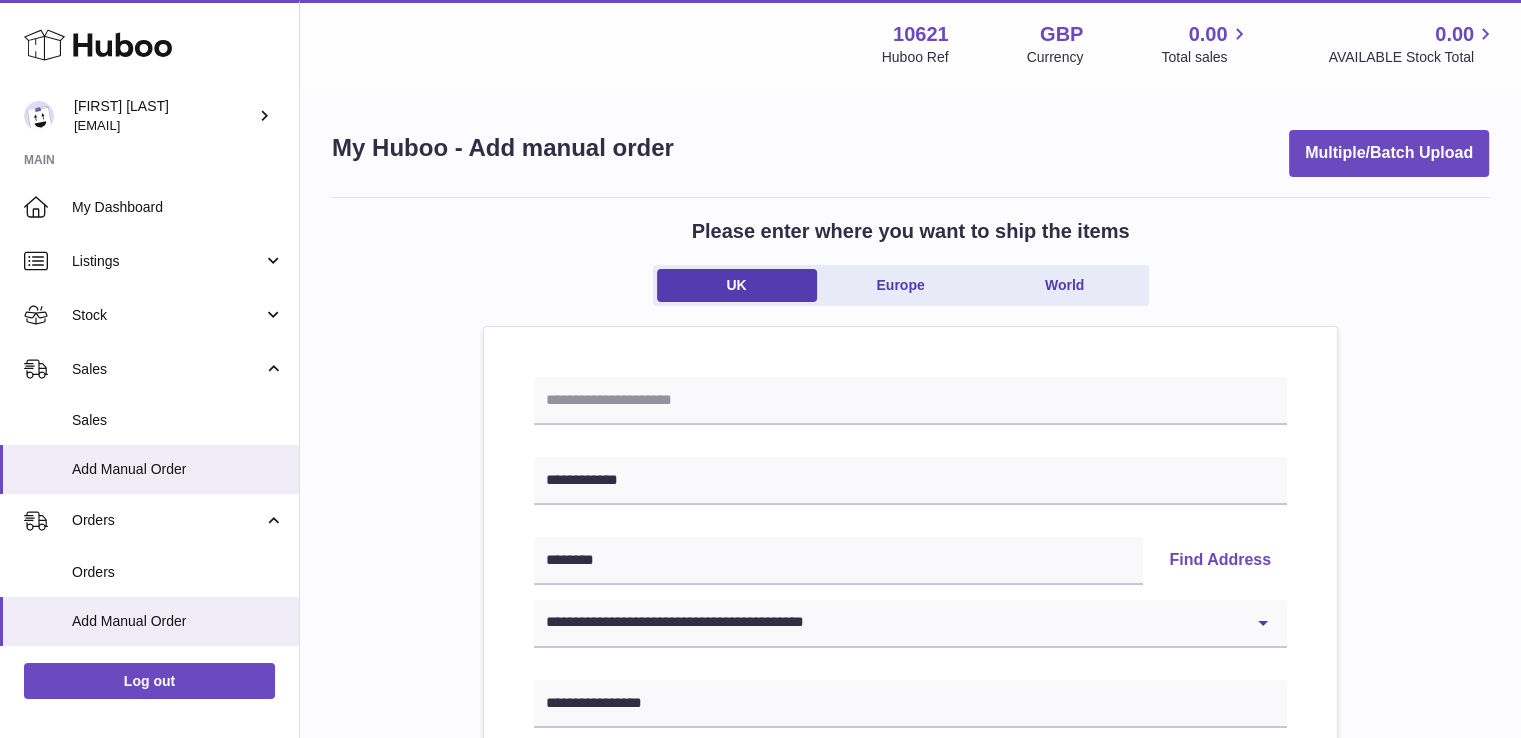 click on "**********" at bounding box center (910, 925) 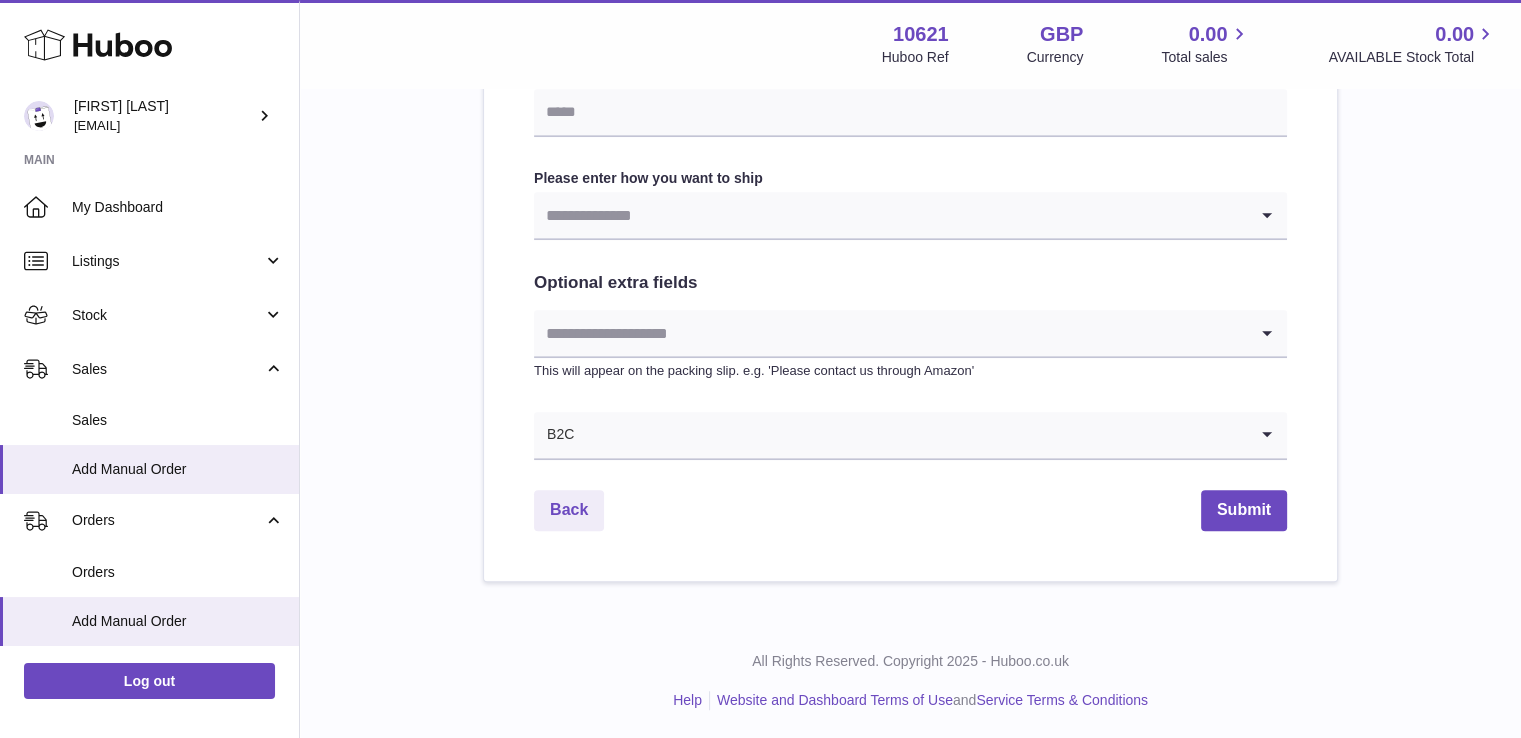 scroll, scrollTop: 1072, scrollLeft: 0, axis: vertical 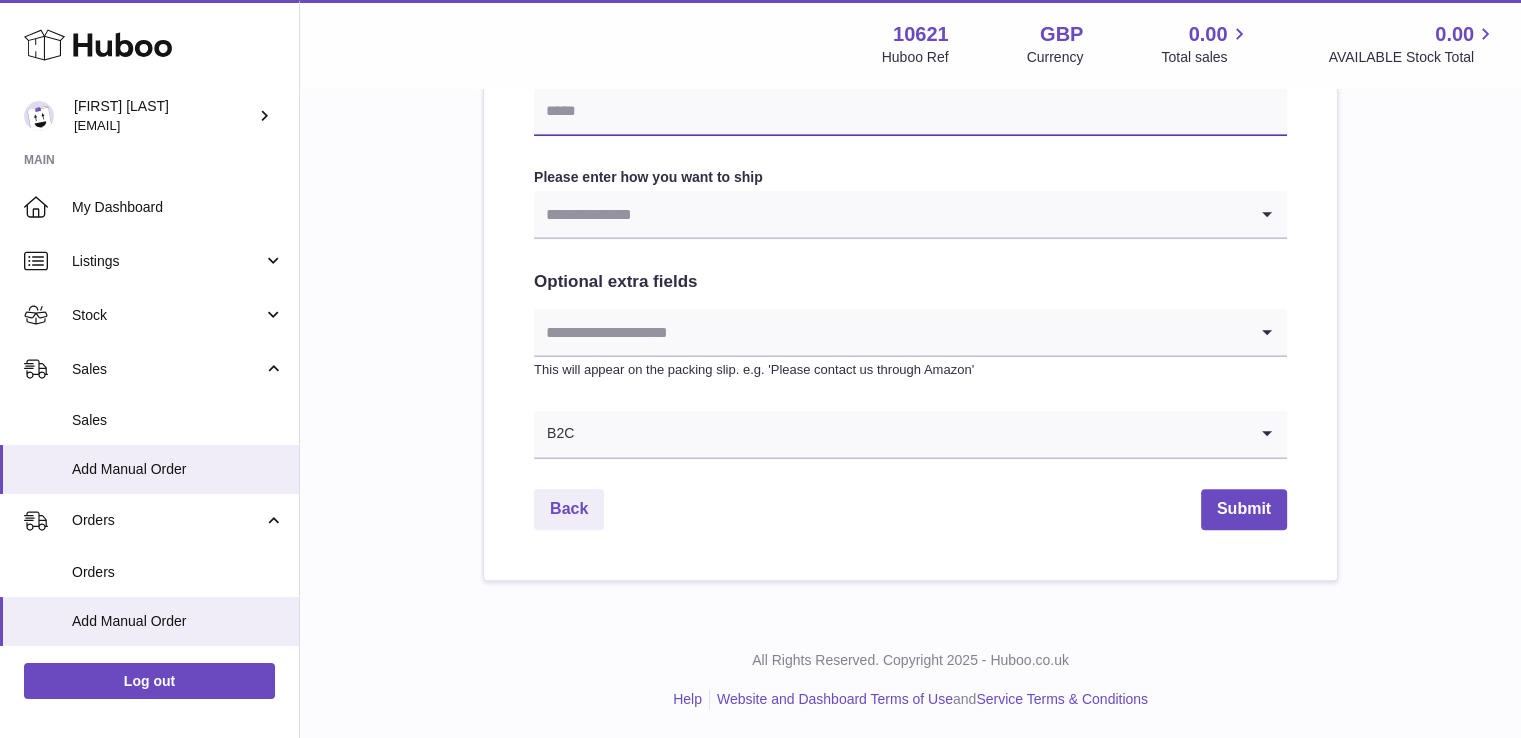 click at bounding box center (910, 112) 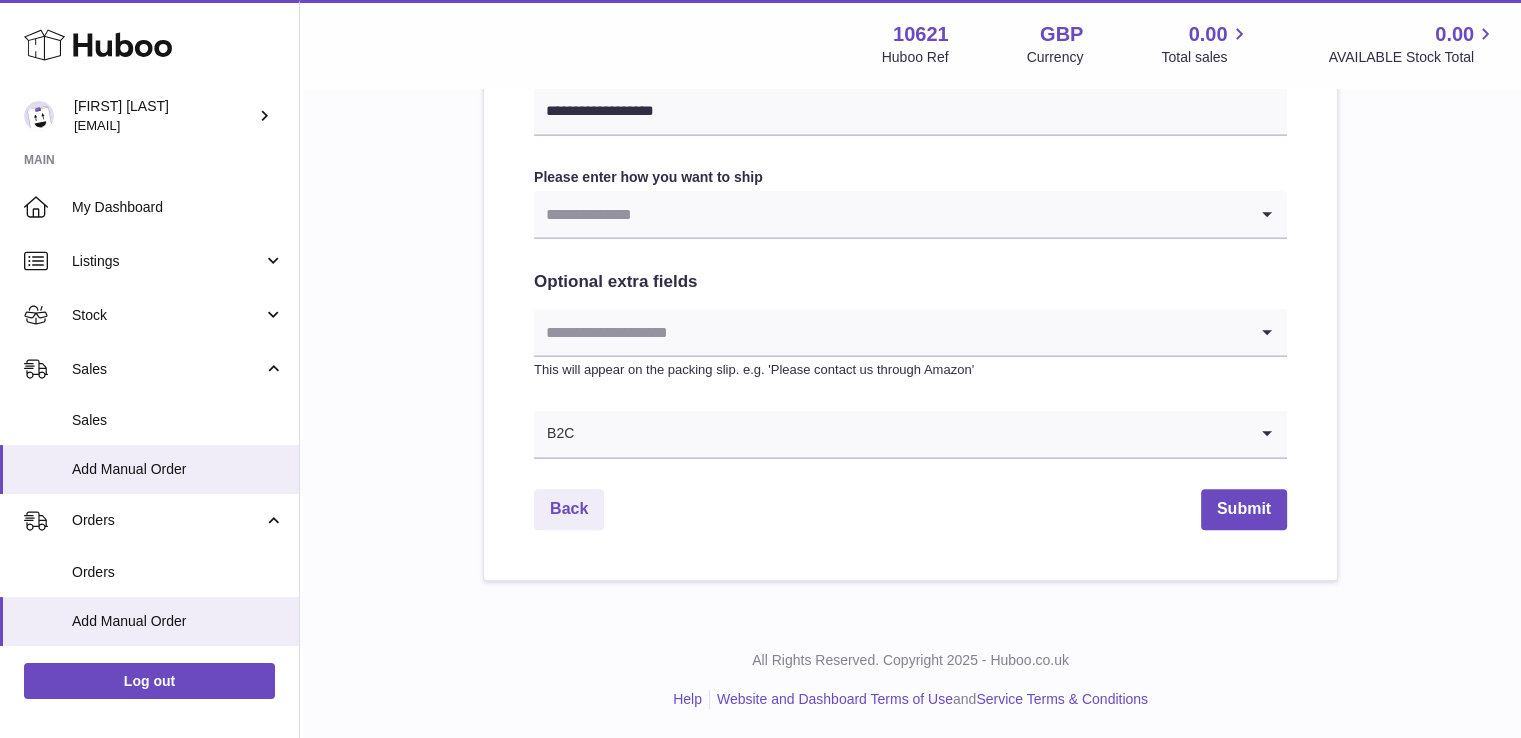 click at bounding box center (890, 214) 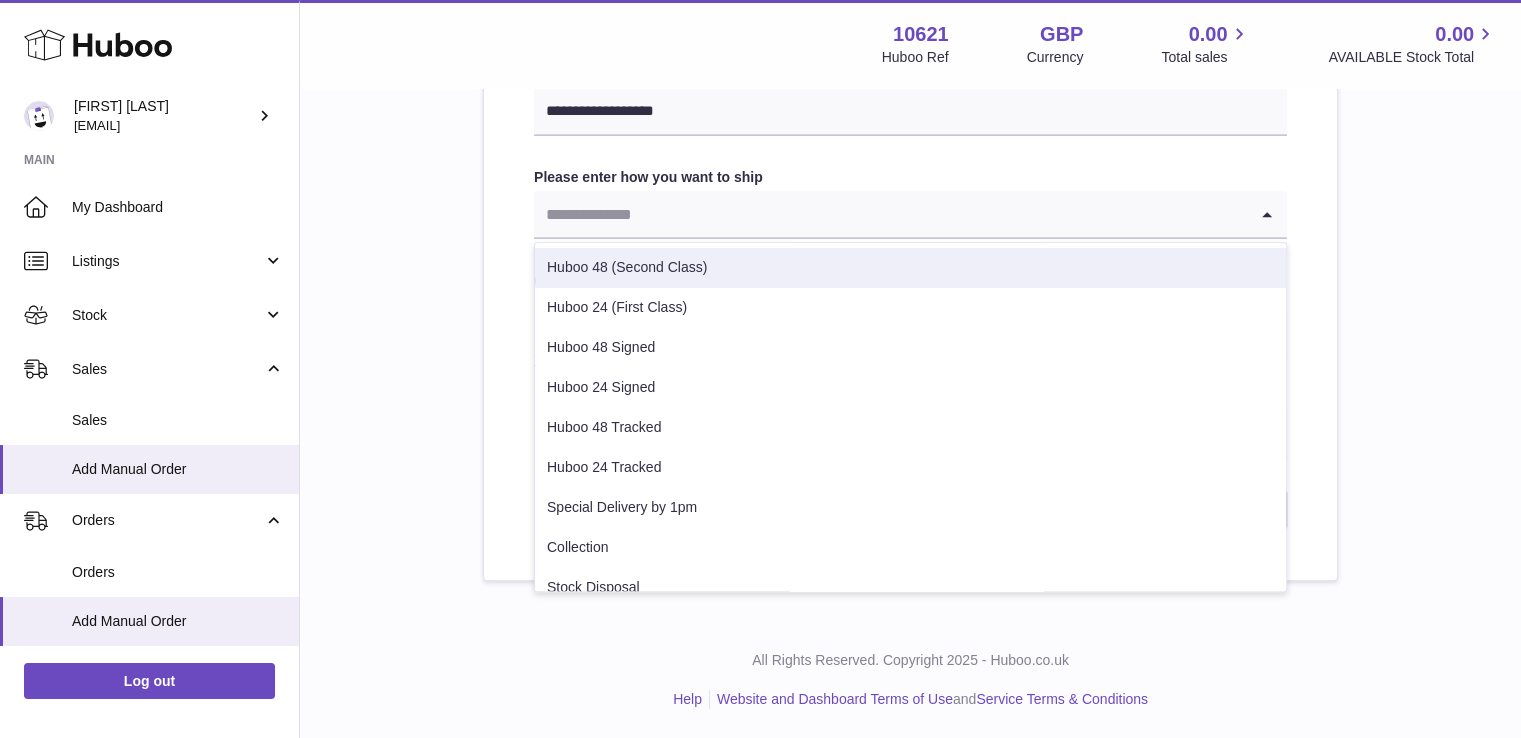 click on "Huboo 48 (Second Class)" at bounding box center (910, 268) 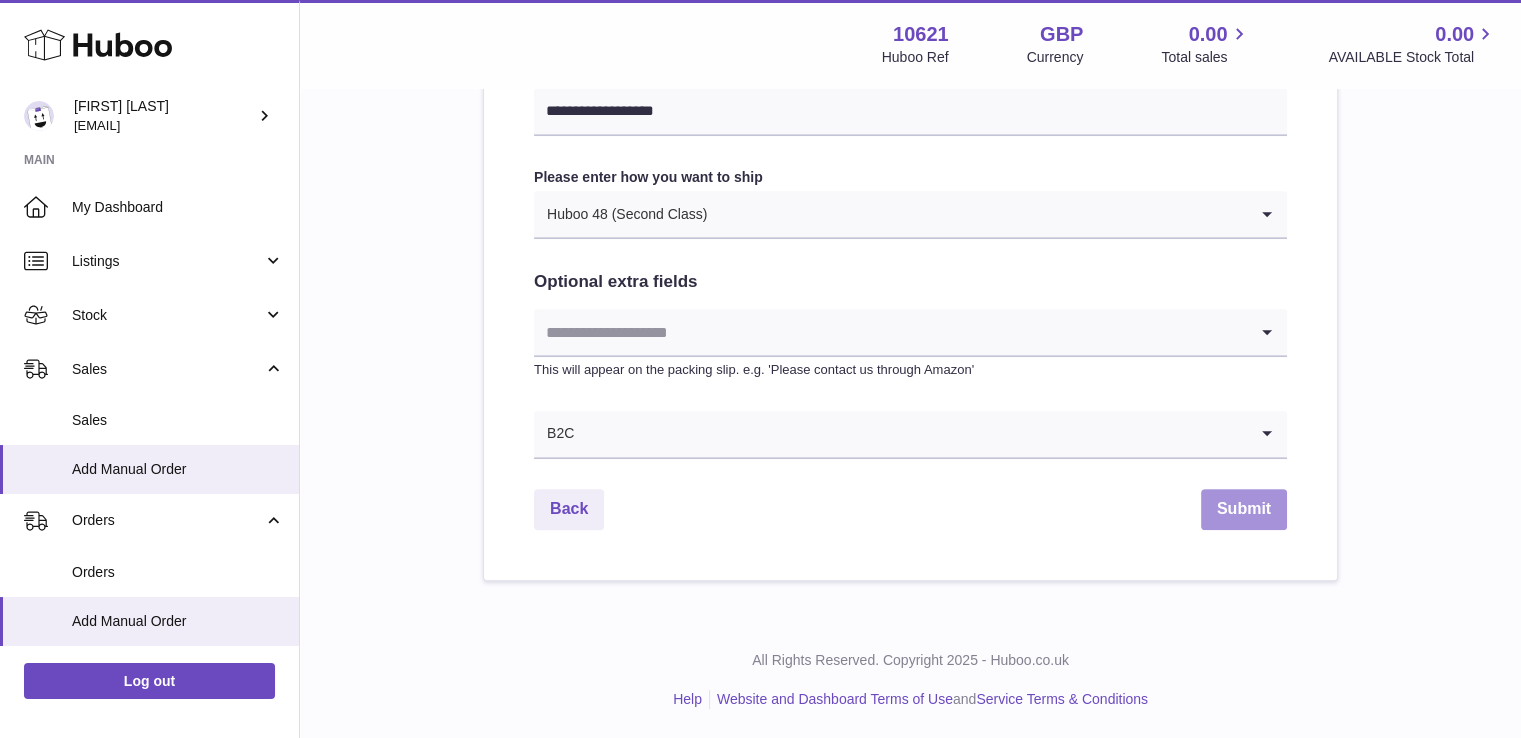 click on "Submit" at bounding box center [1244, 509] 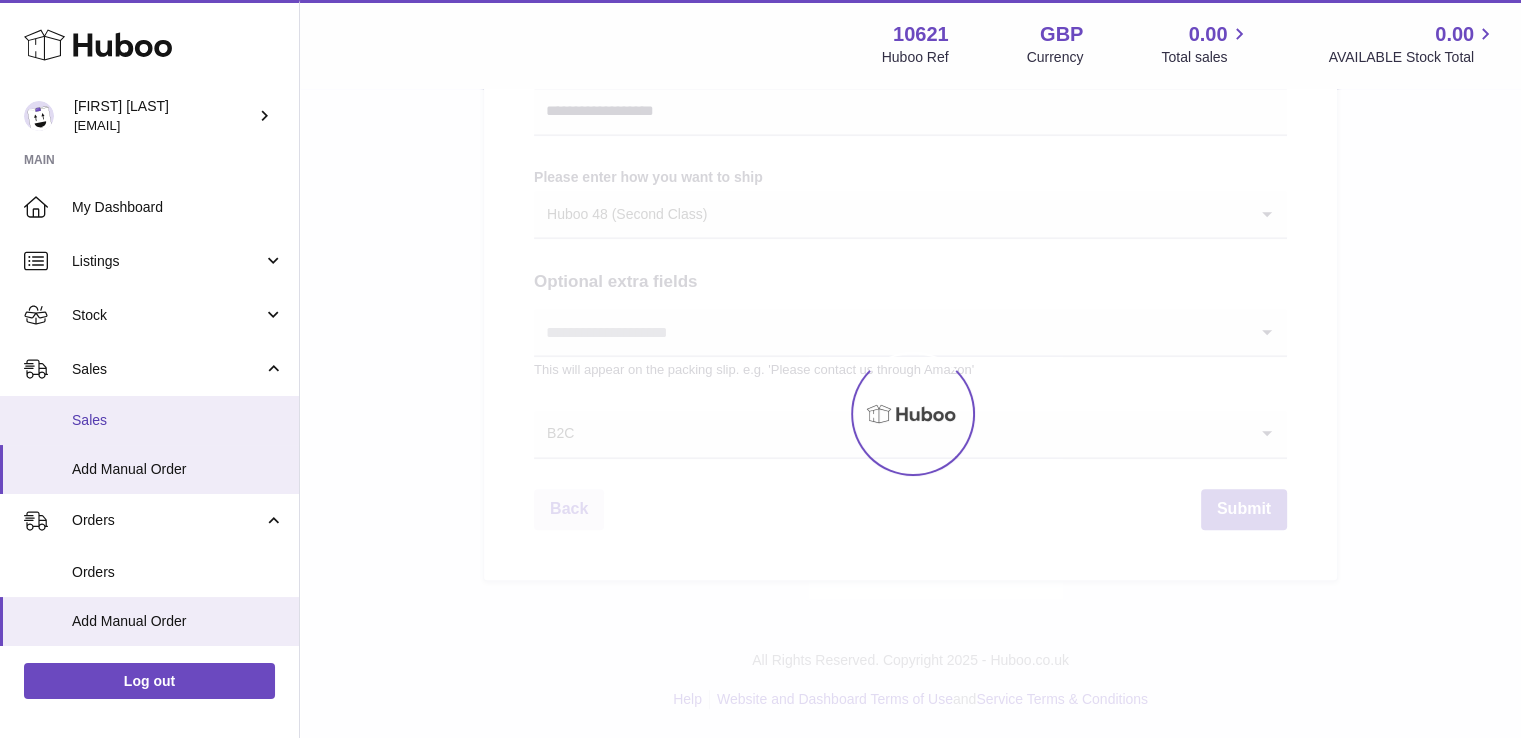 scroll, scrollTop: 0, scrollLeft: 0, axis: both 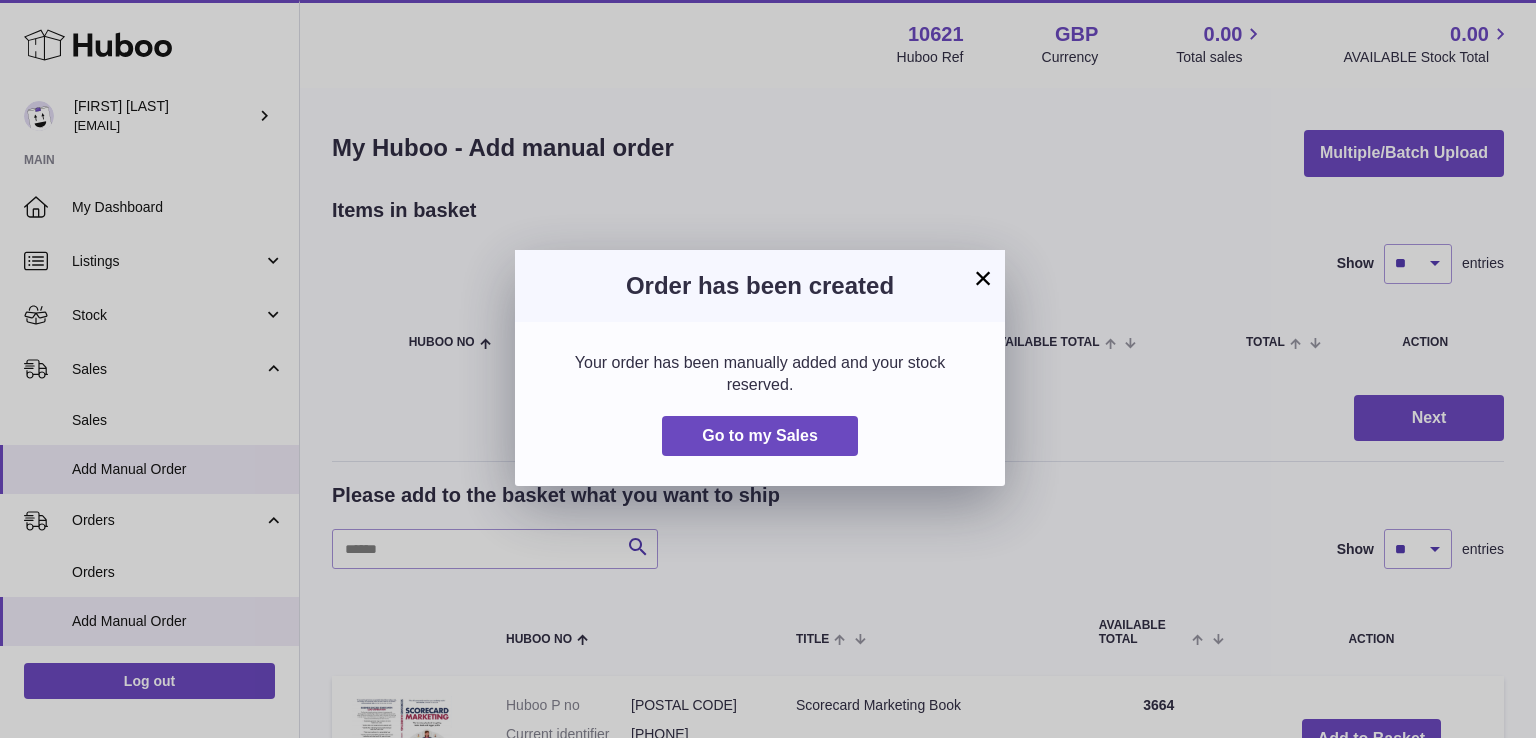click on "×   Order has been created
Your order has been manually added and your stock reserved.
Go to my Sales" at bounding box center (768, 369) 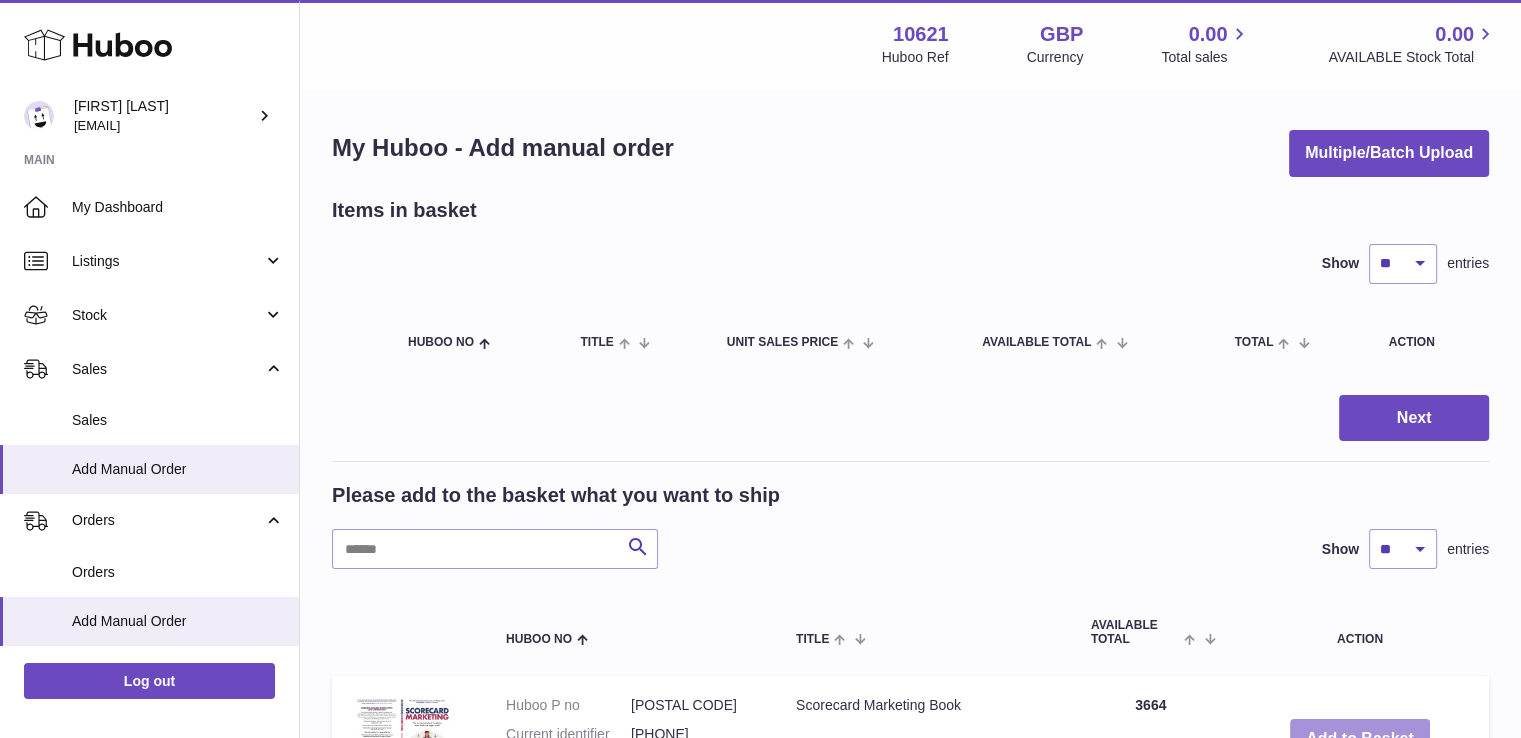 click on "Add to Basket" at bounding box center [1360, 739] 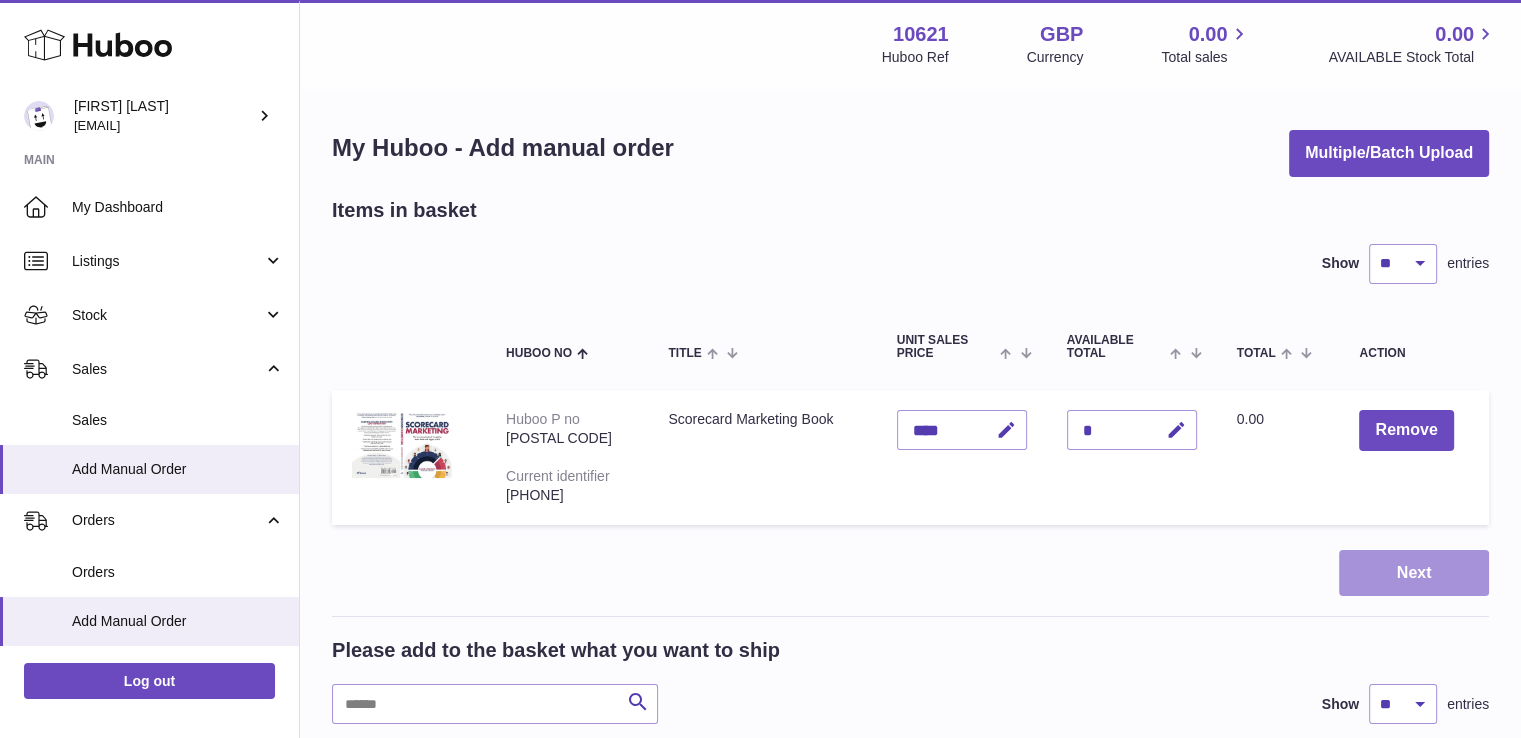 click on "Next" at bounding box center (1414, 573) 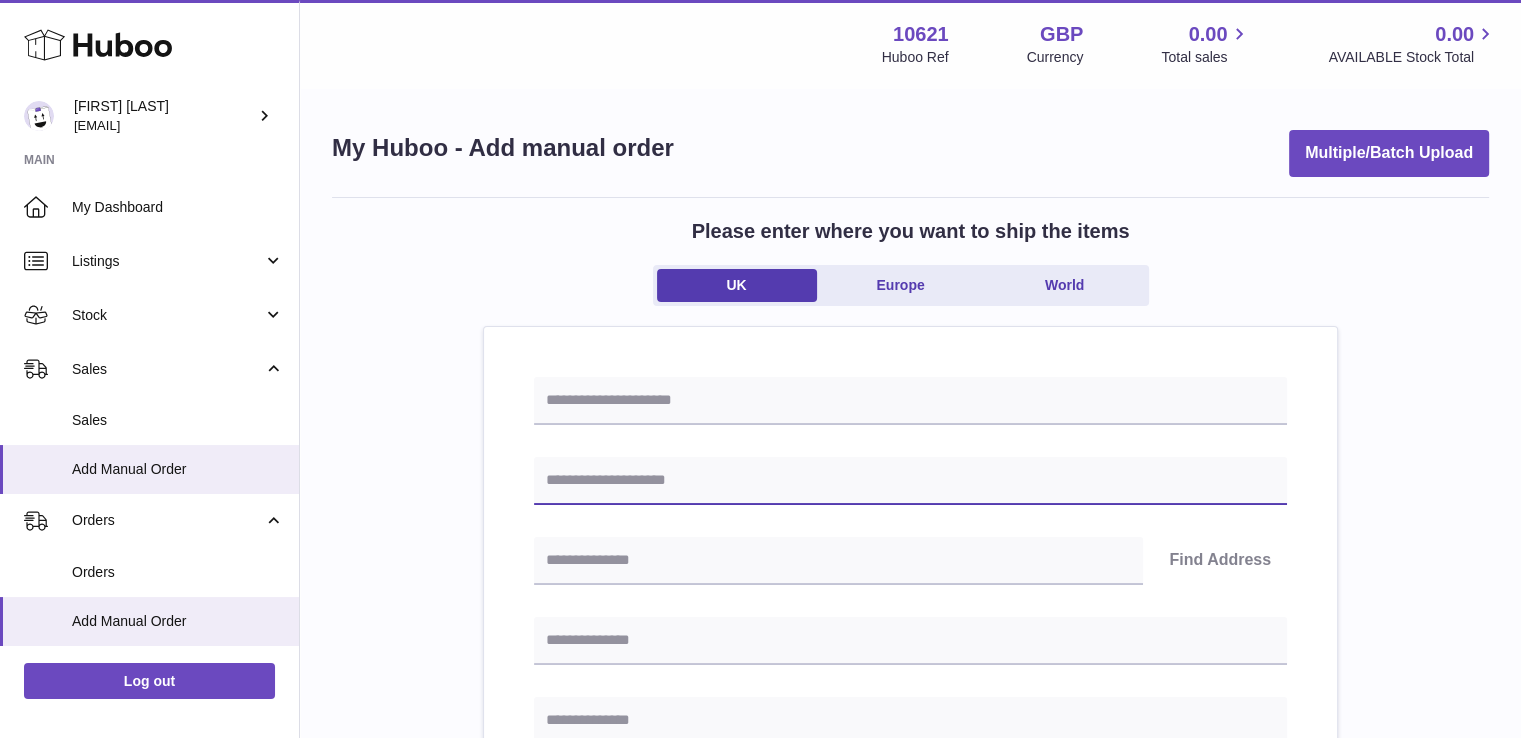 drag, startPoint x: 654, startPoint y: 493, endPoint x: 665, endPoint y: 481, distance: 16.27882 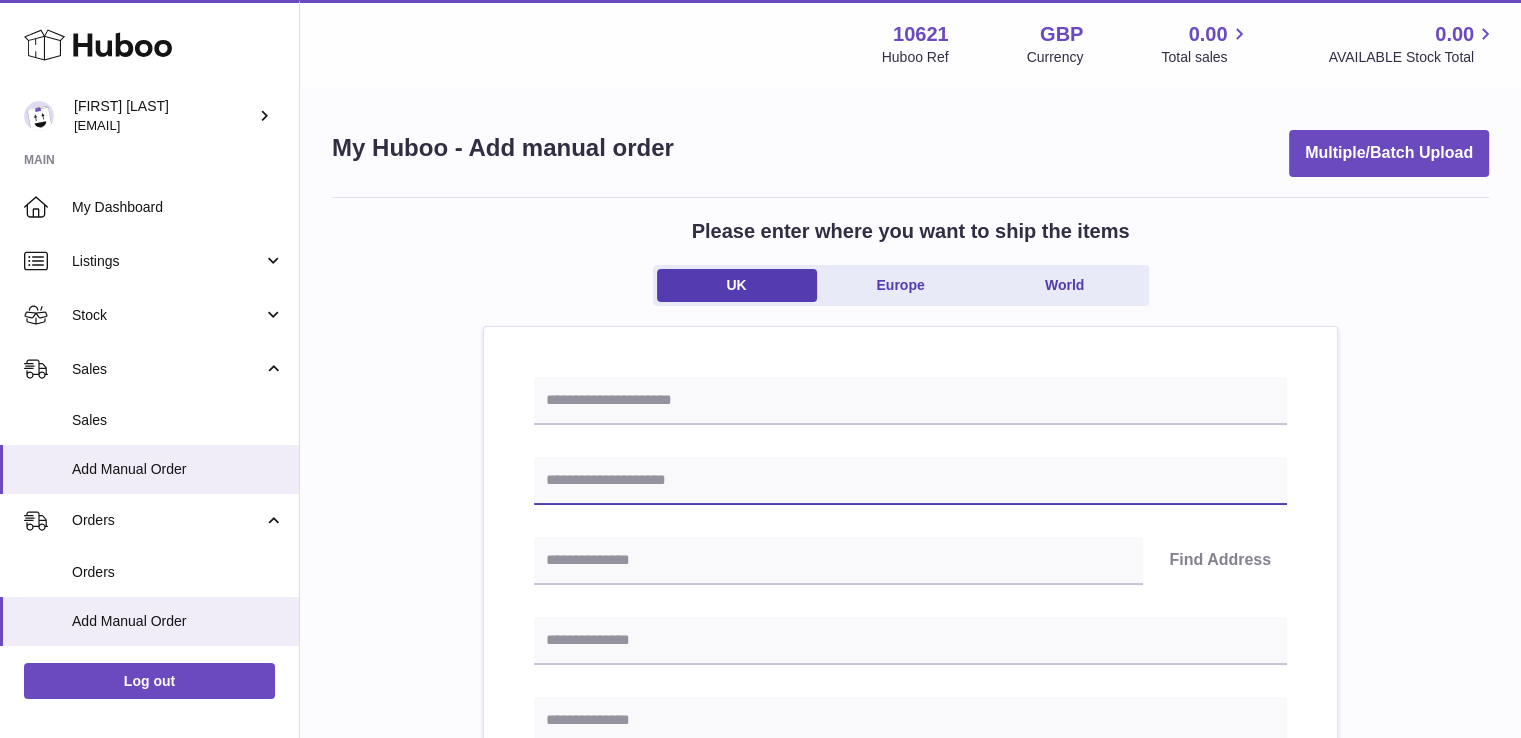 click at bounding box center [910, 481] 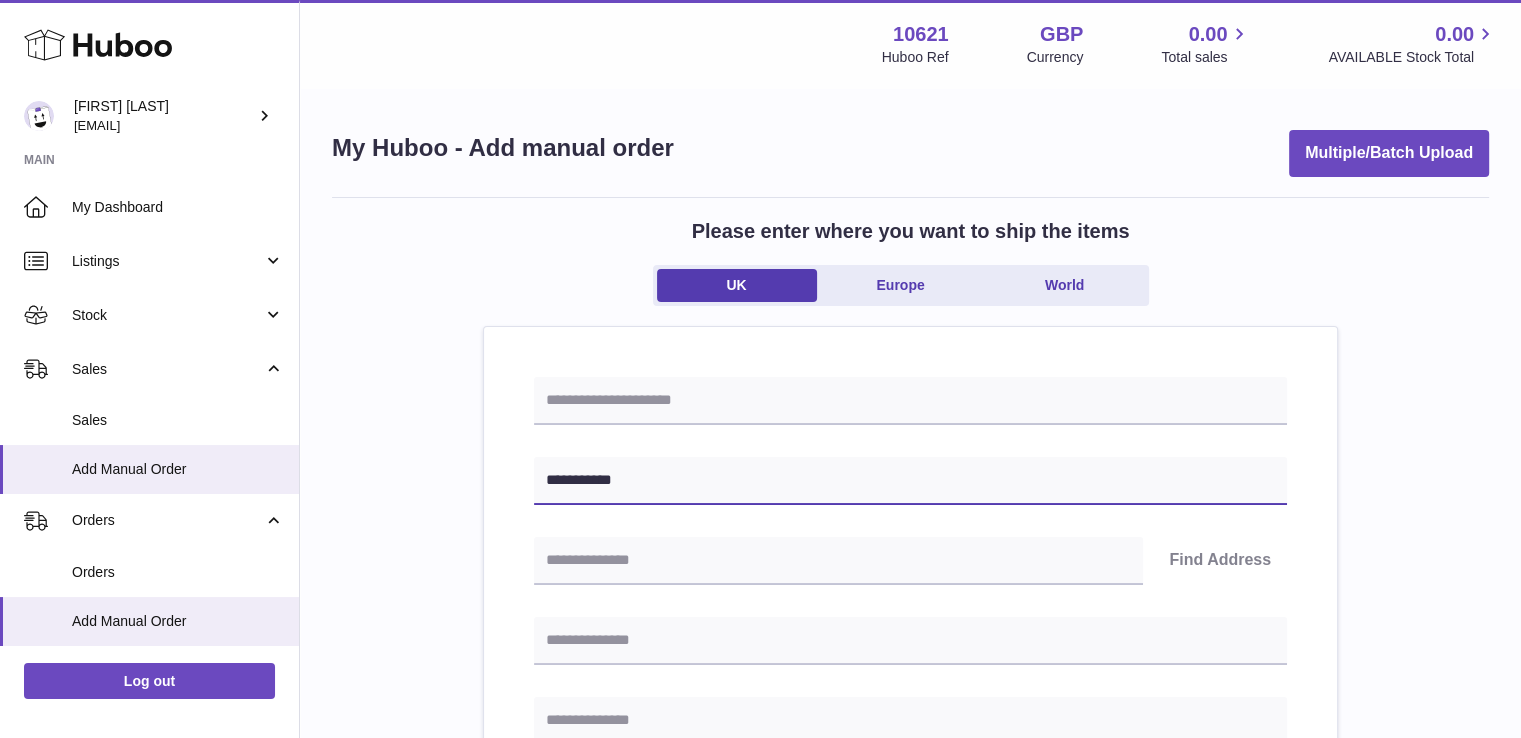 type on "**********" 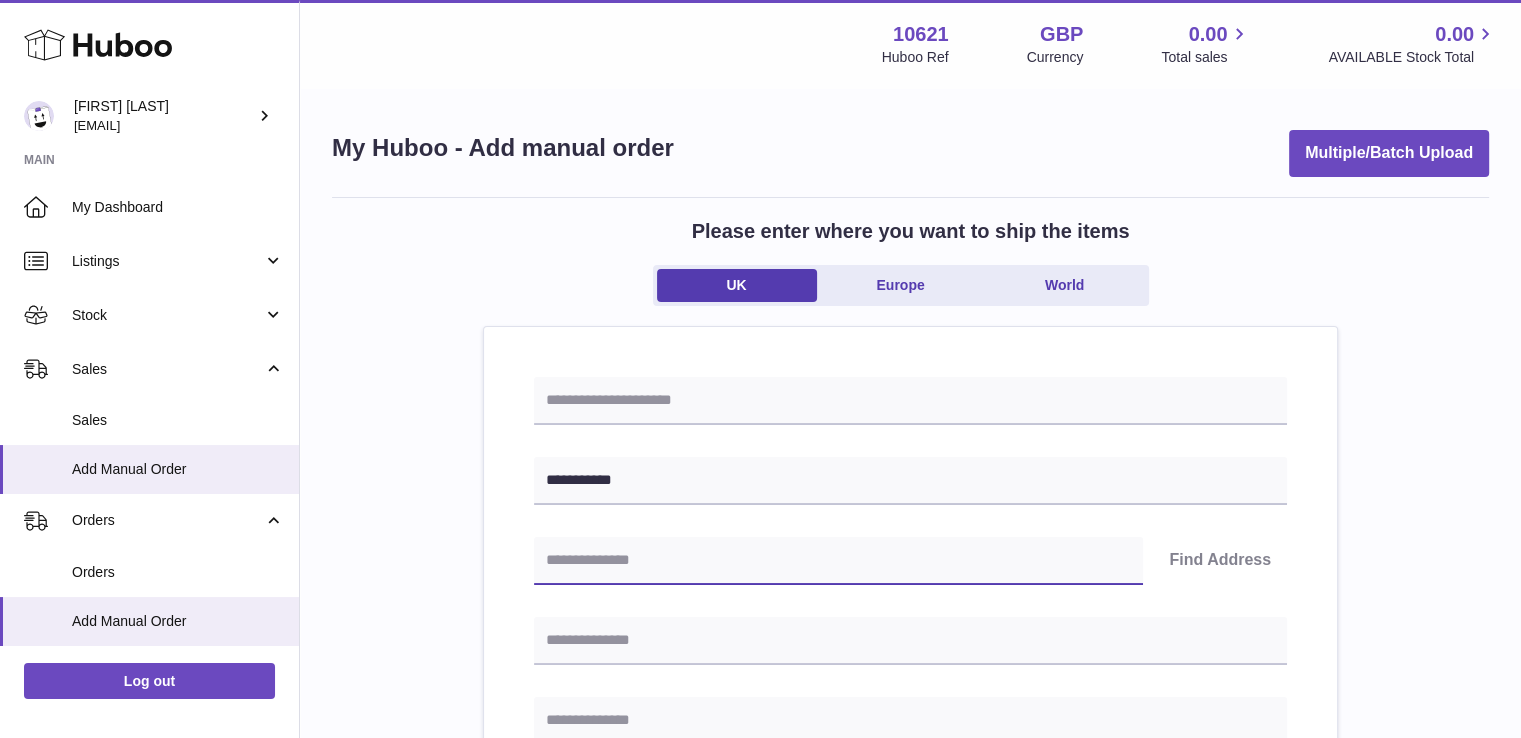 paste on "*******" 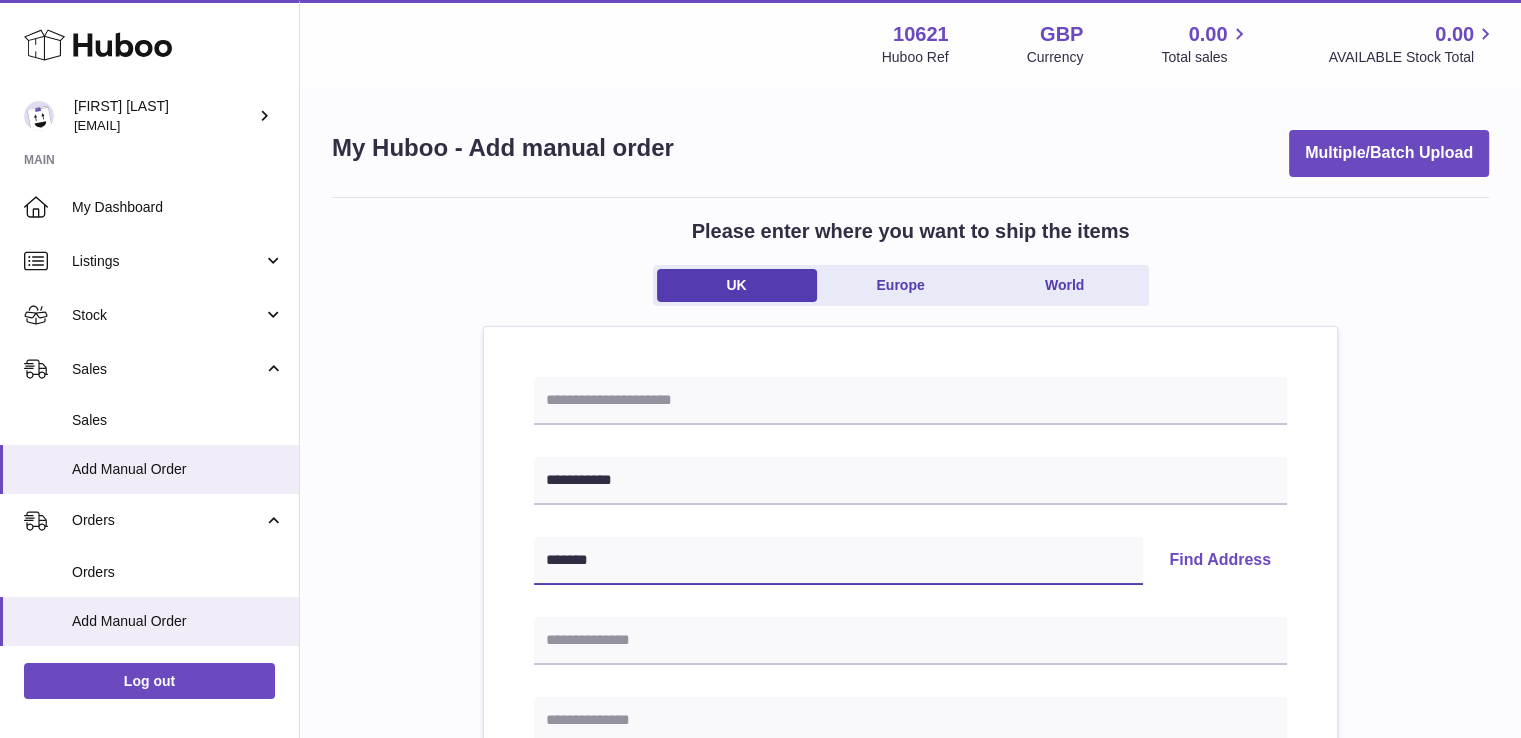type on "*******" 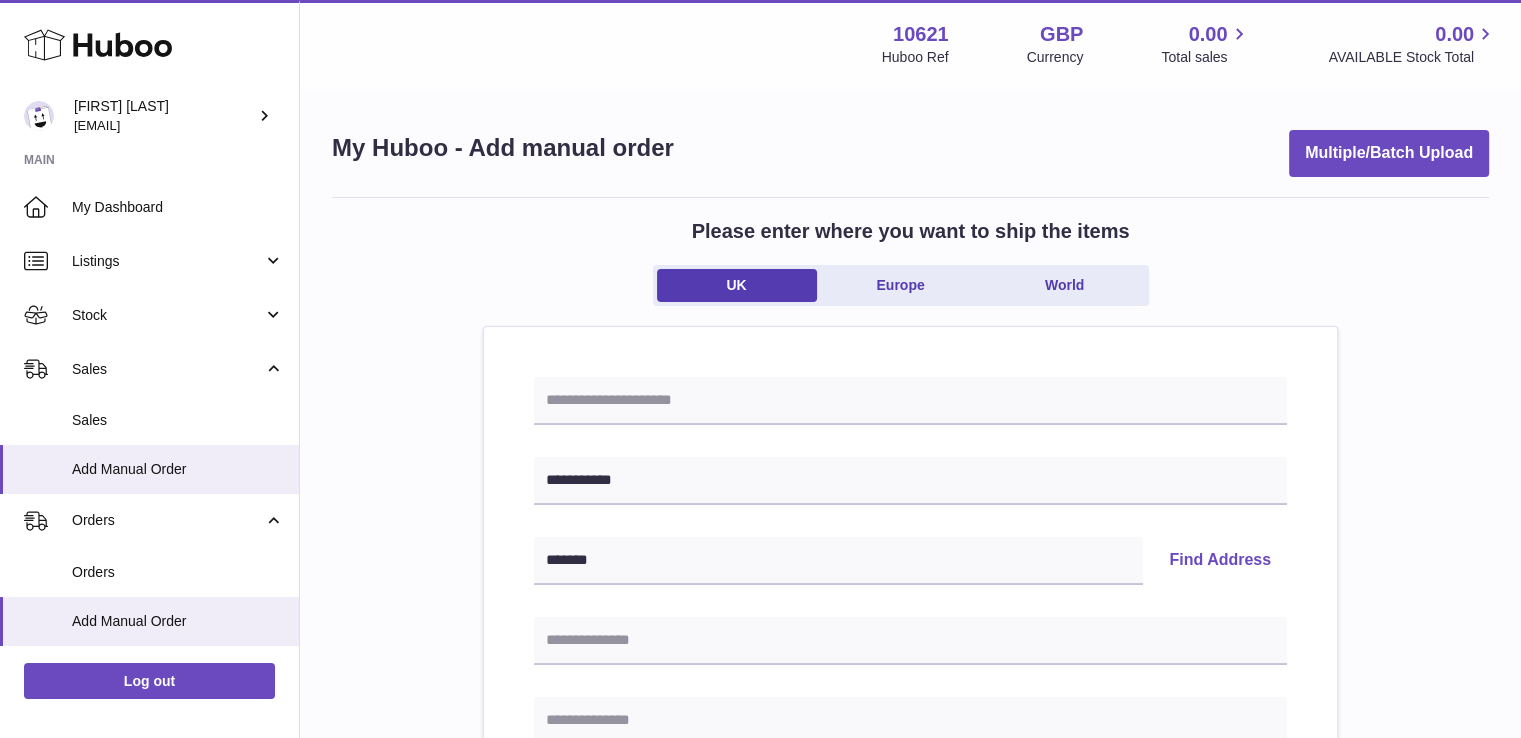 type 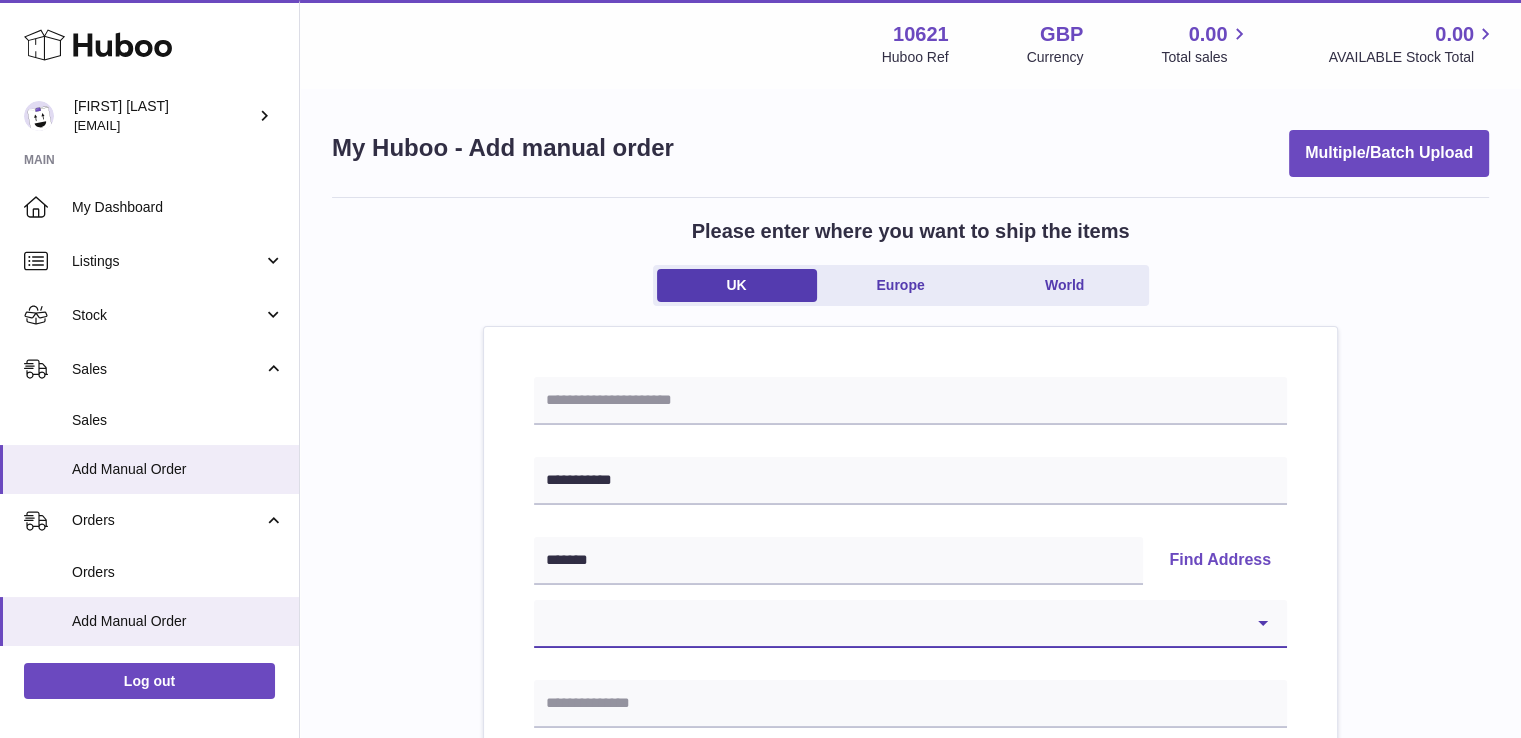 click on "**********" at bounding box center [910, 624] 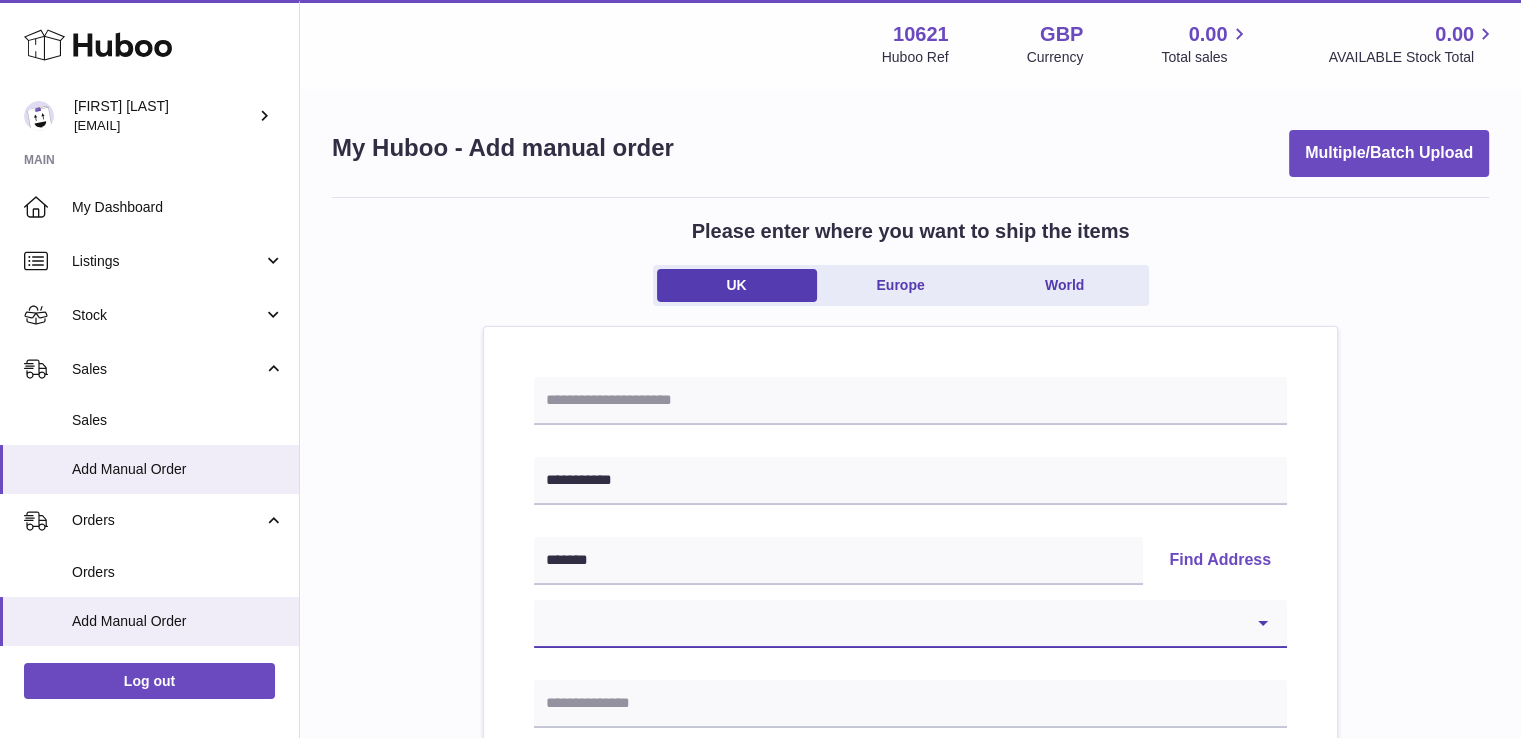 select on "*" 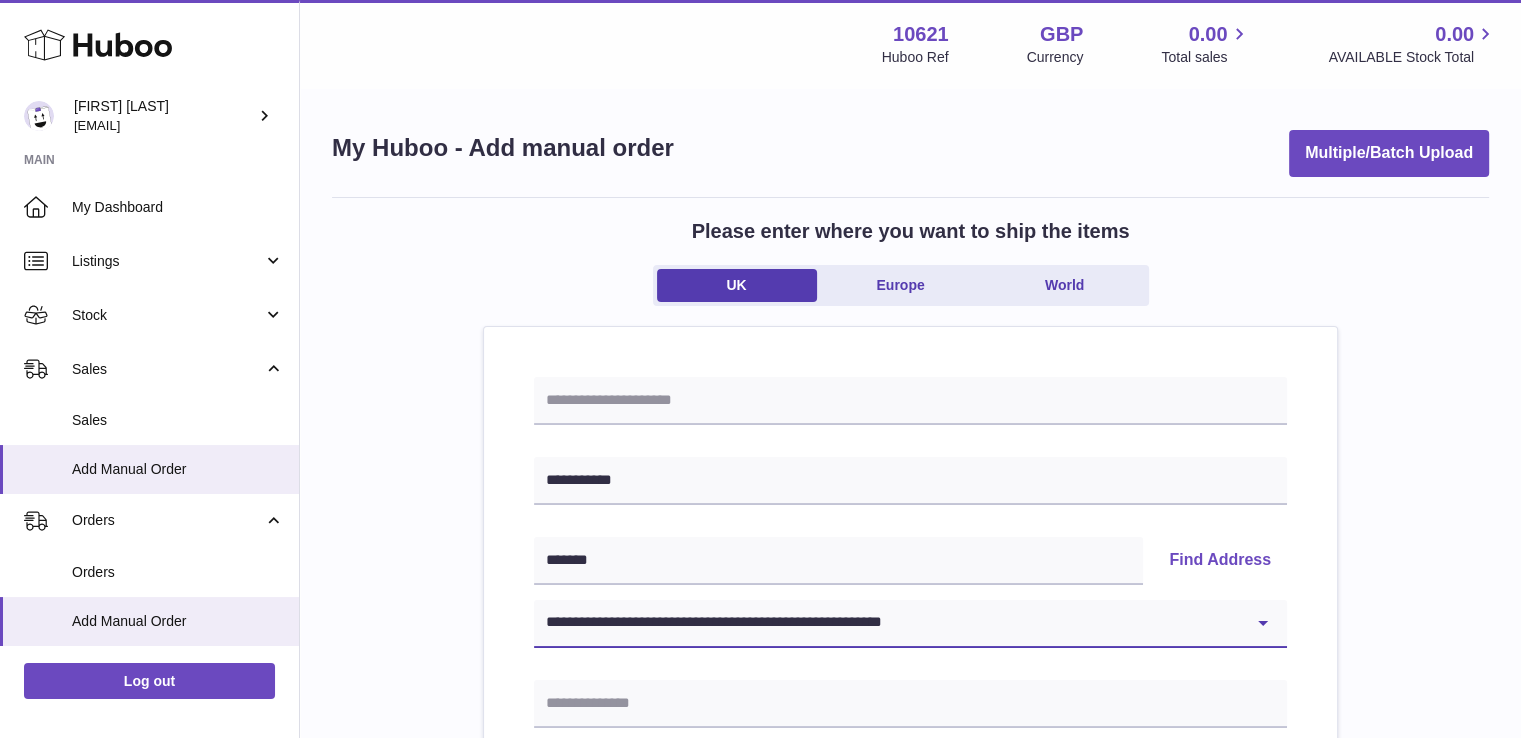 click on "**********" at bounding box center [910, 624] 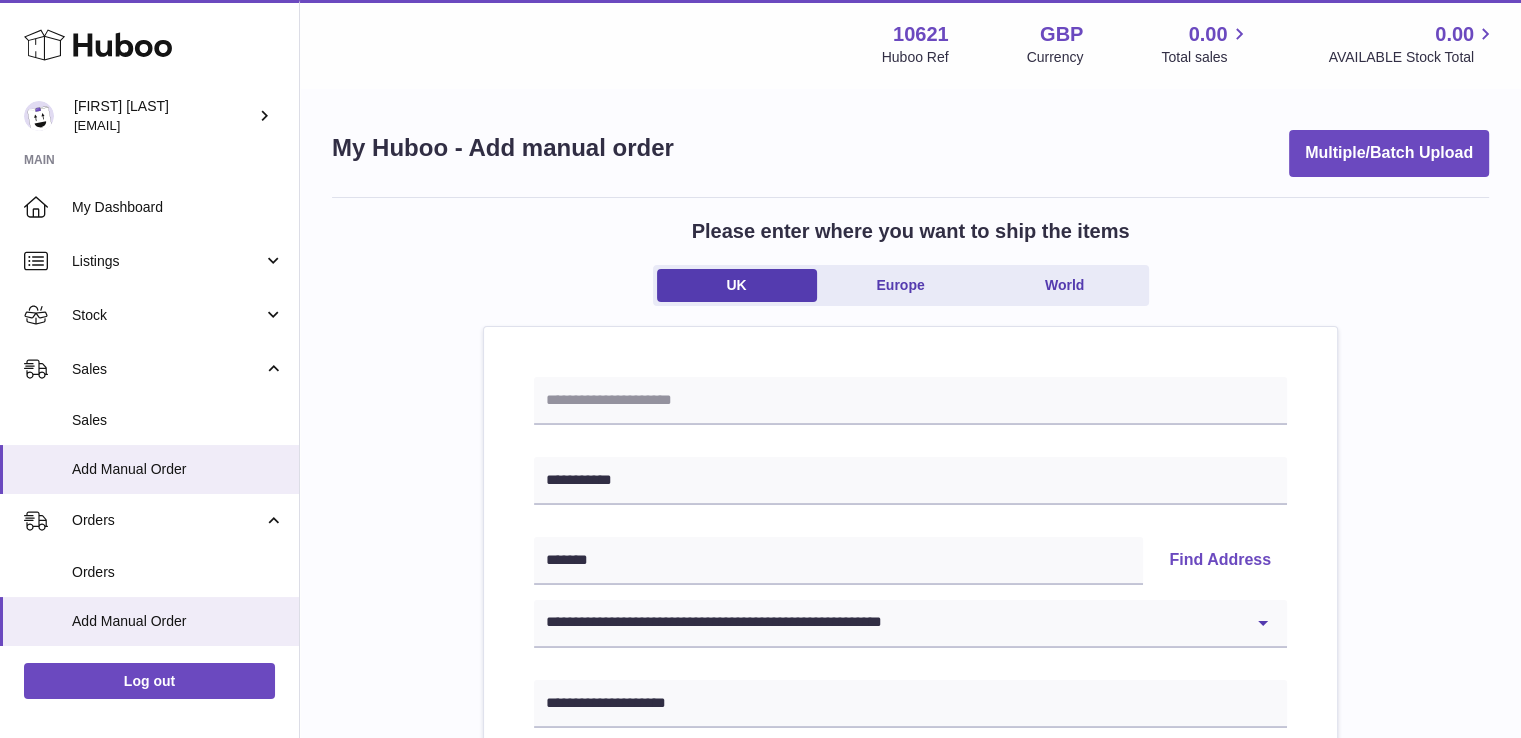 click on "**********" at bounding box center [910, 925] 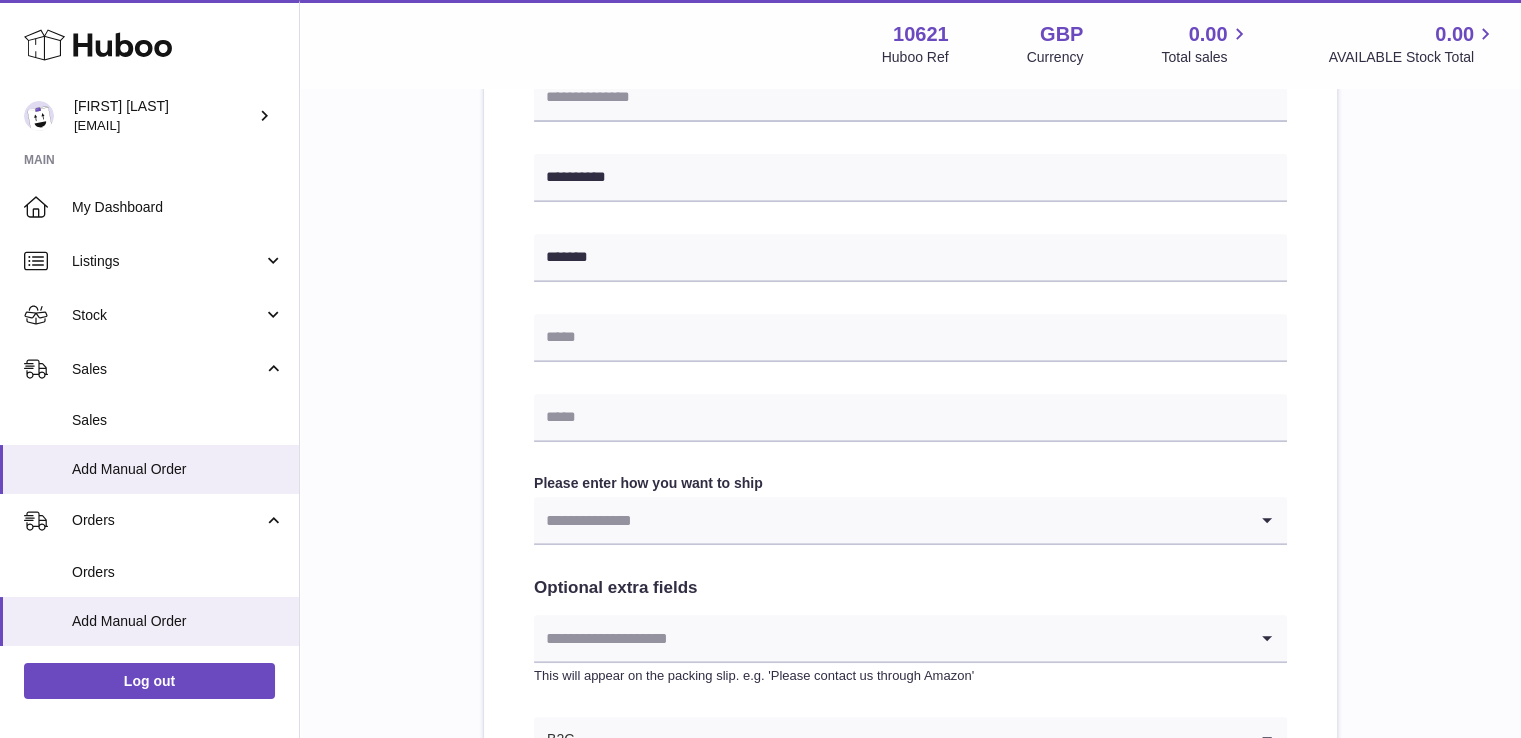 scroll, scrollTop: 1072, scrollLeft: 0, axis: vertical 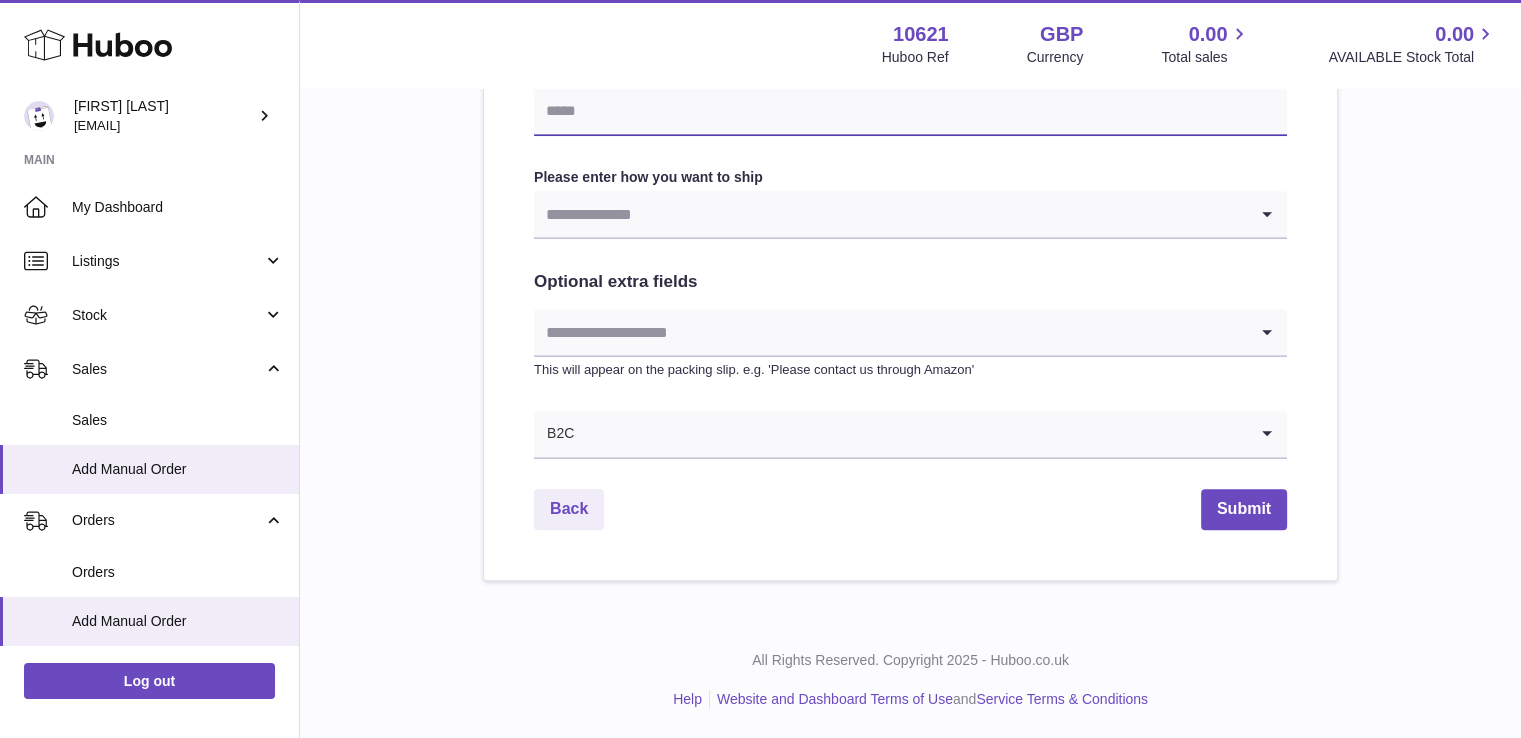 drag, startPoint x: 742, startPoint y: 112, endPoint x: 791, endPoint y: 133, distance: 53.310413 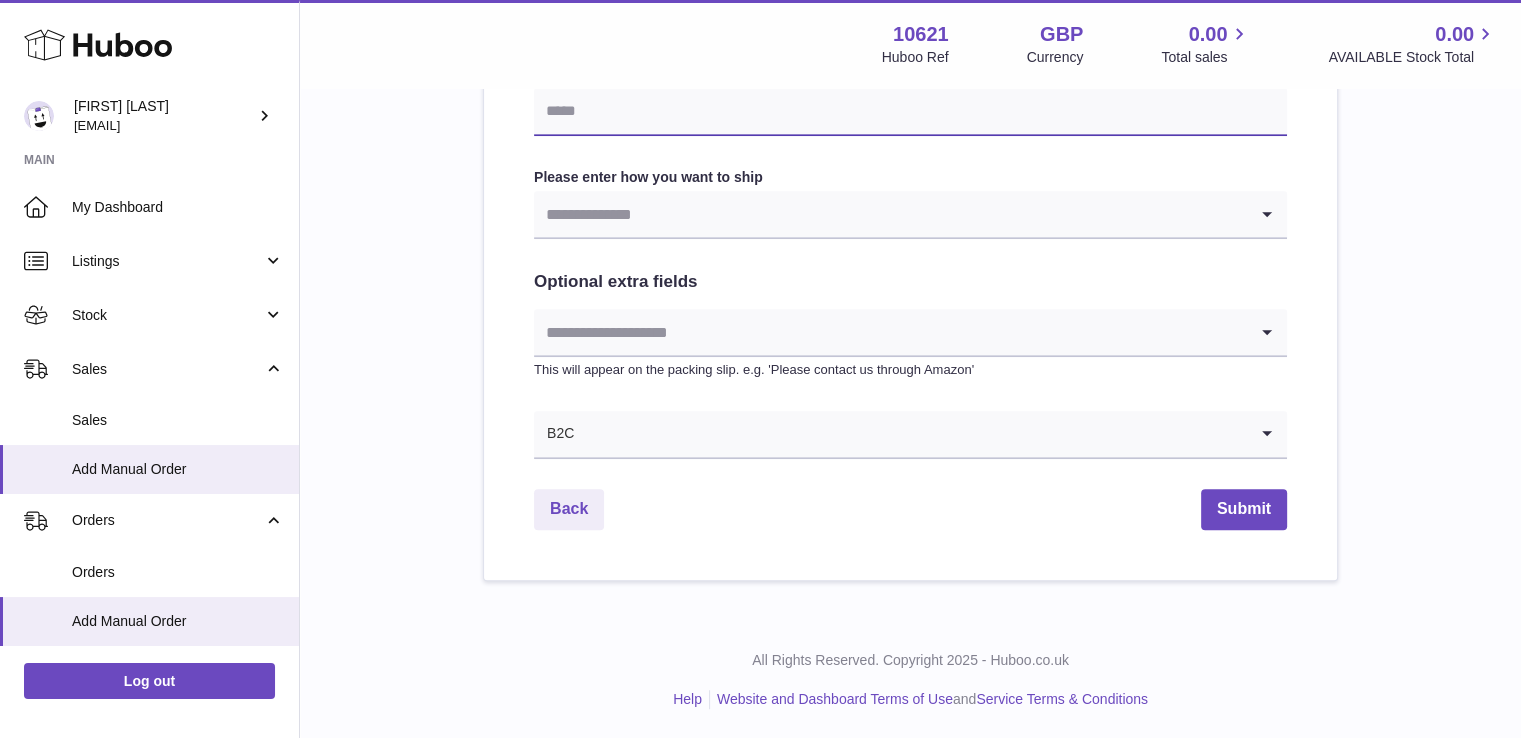 click at bounding box center (910, 112) 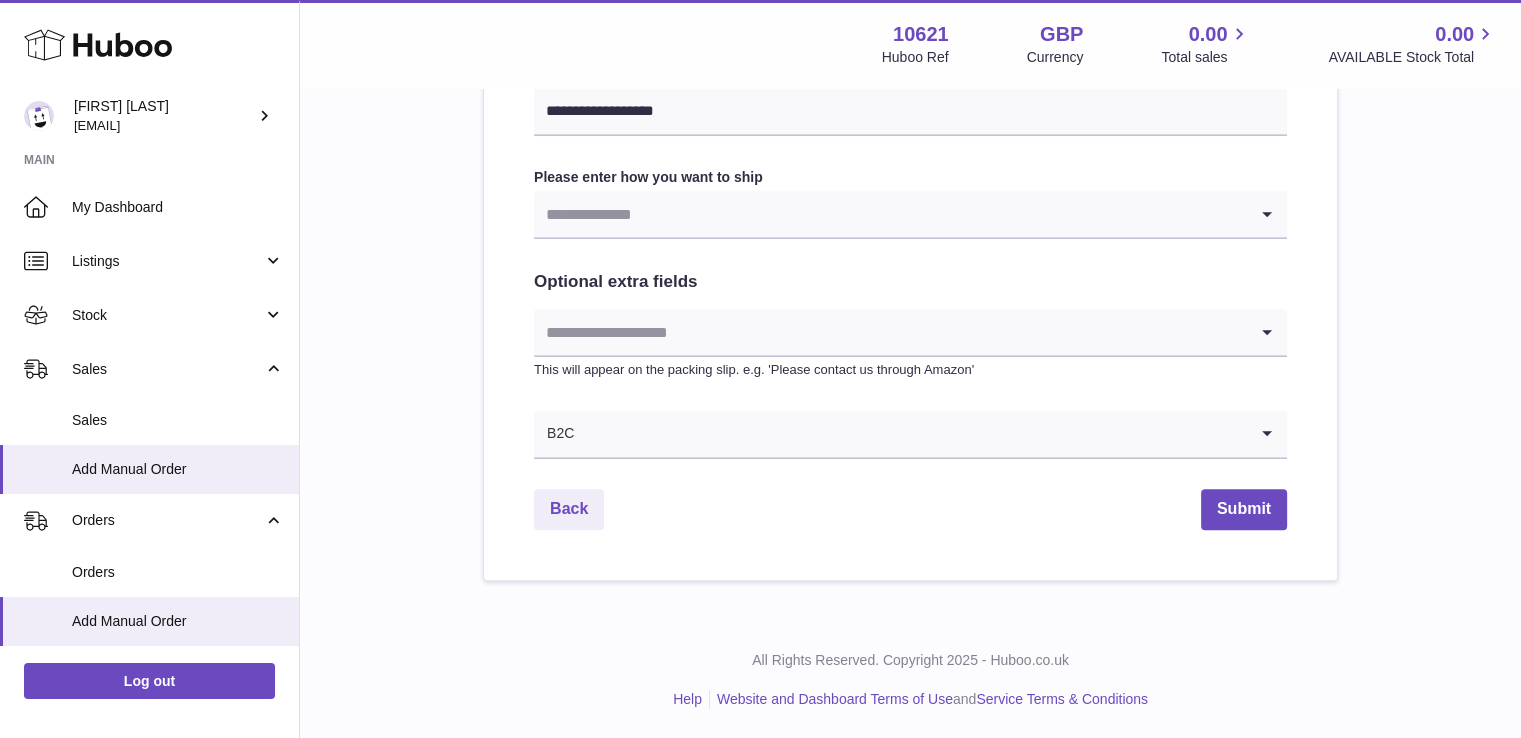 click at bounding box center (890, 214) 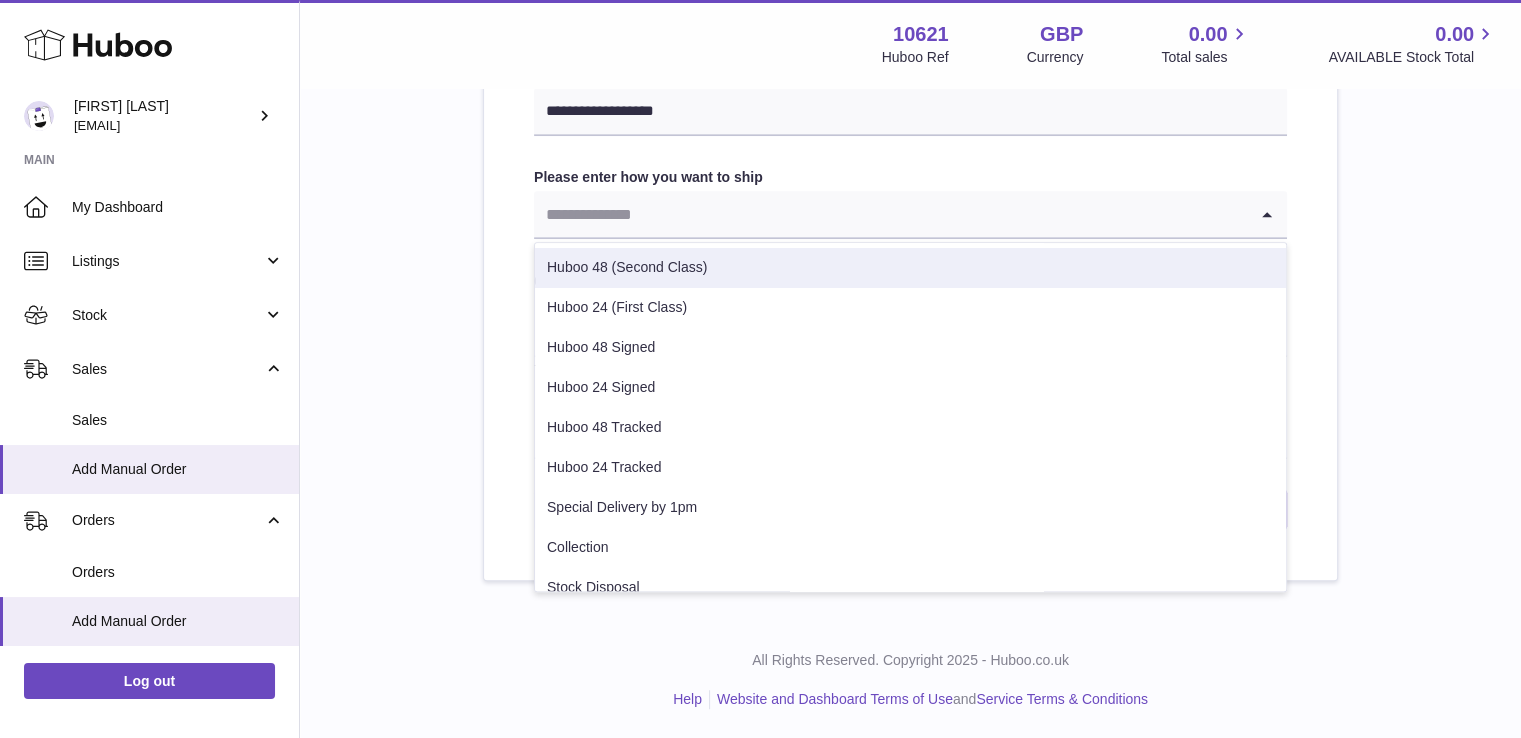 click on "Huboo 48 (Second Class)" at bounding box center (910, 268) 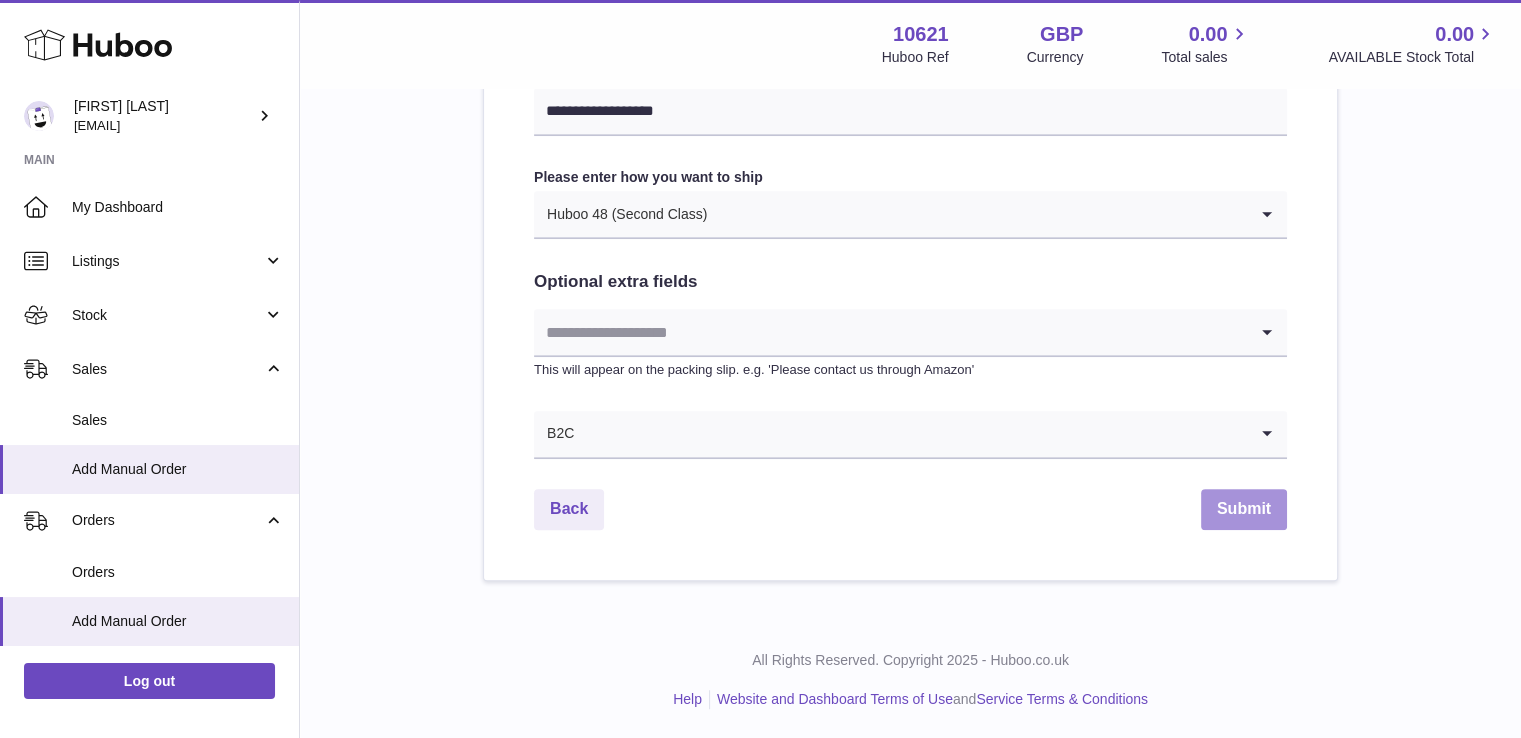 click on "Submit" at bounding box center [1244, 509] 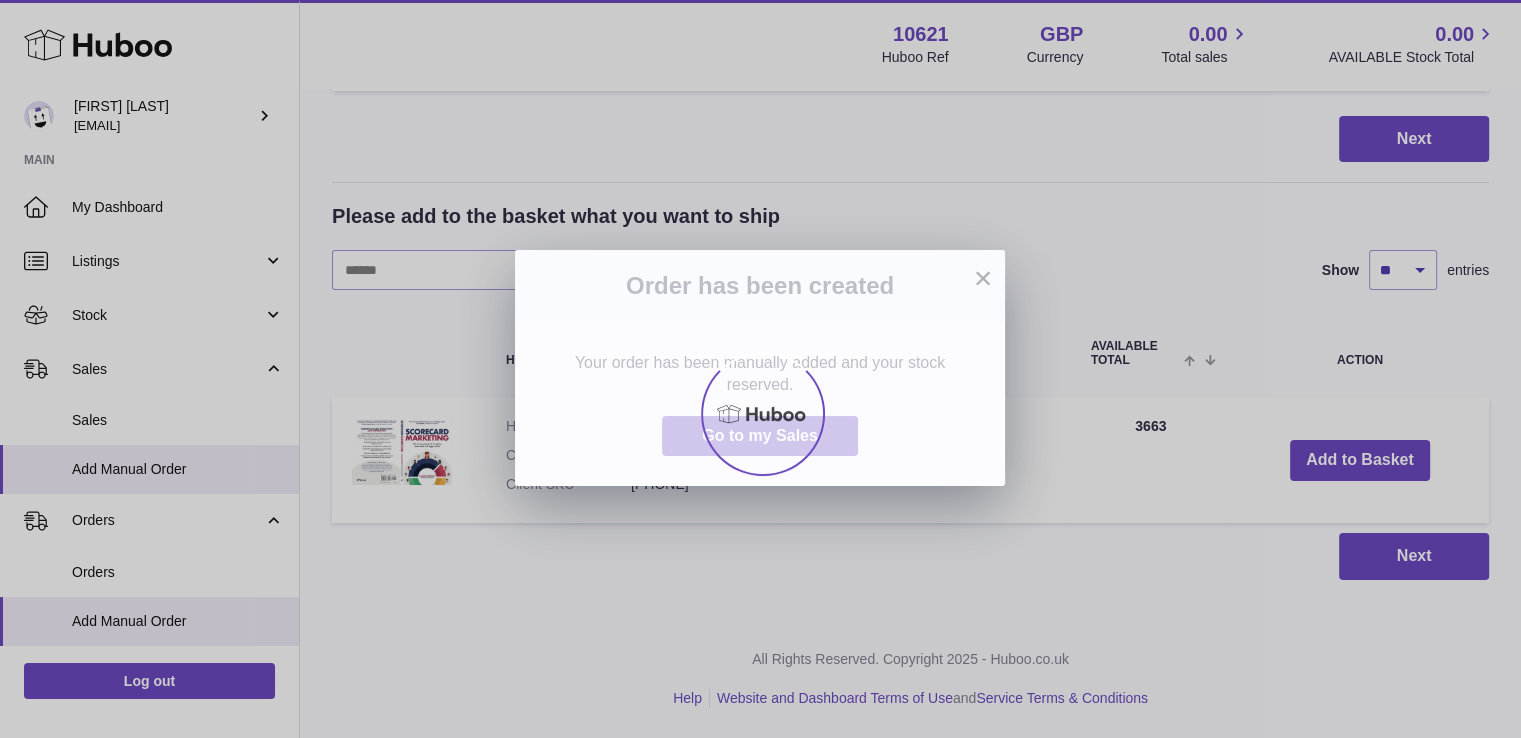 scroll, scrollTop: 0, scrollLeft: 0, axis: both 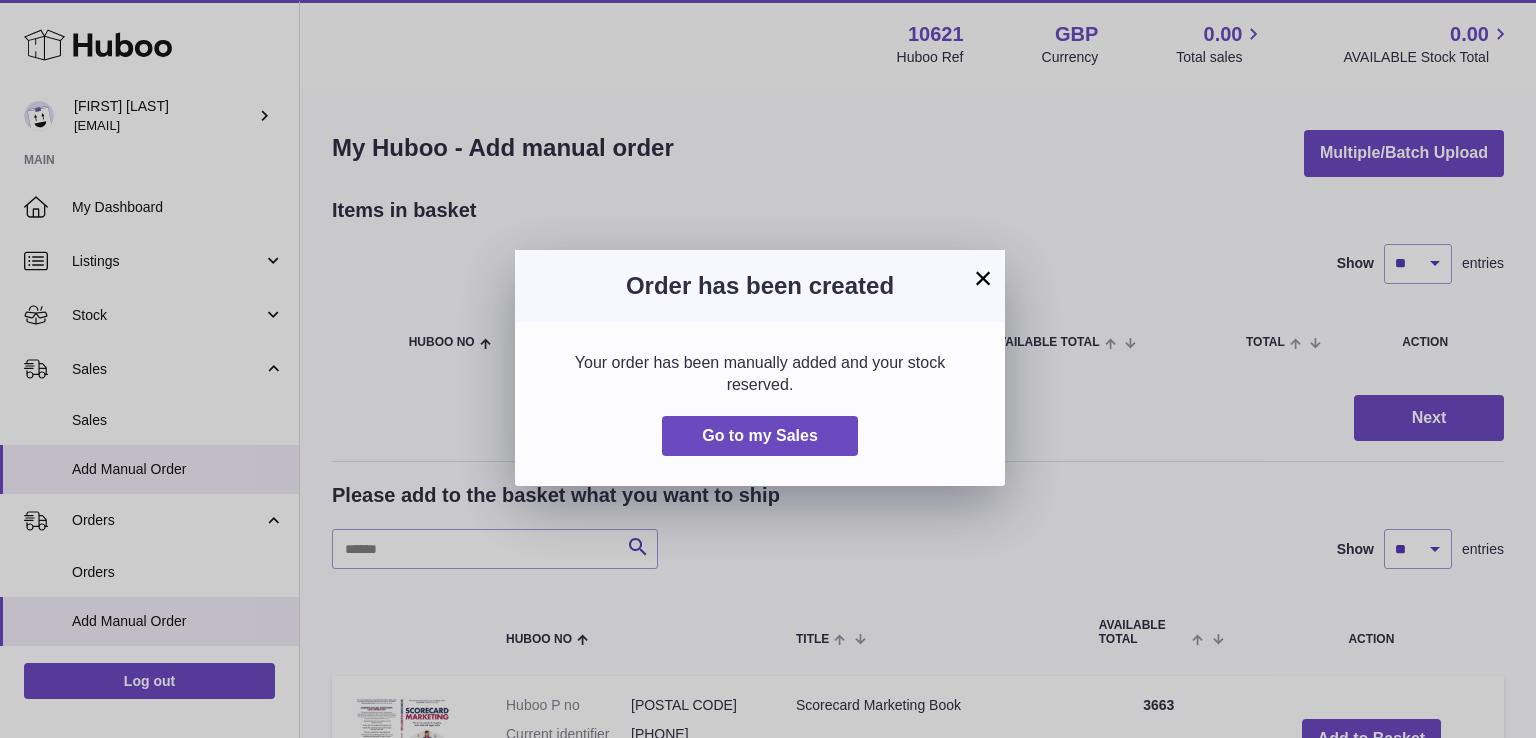 click on "×" at bounding box center (983, 278) 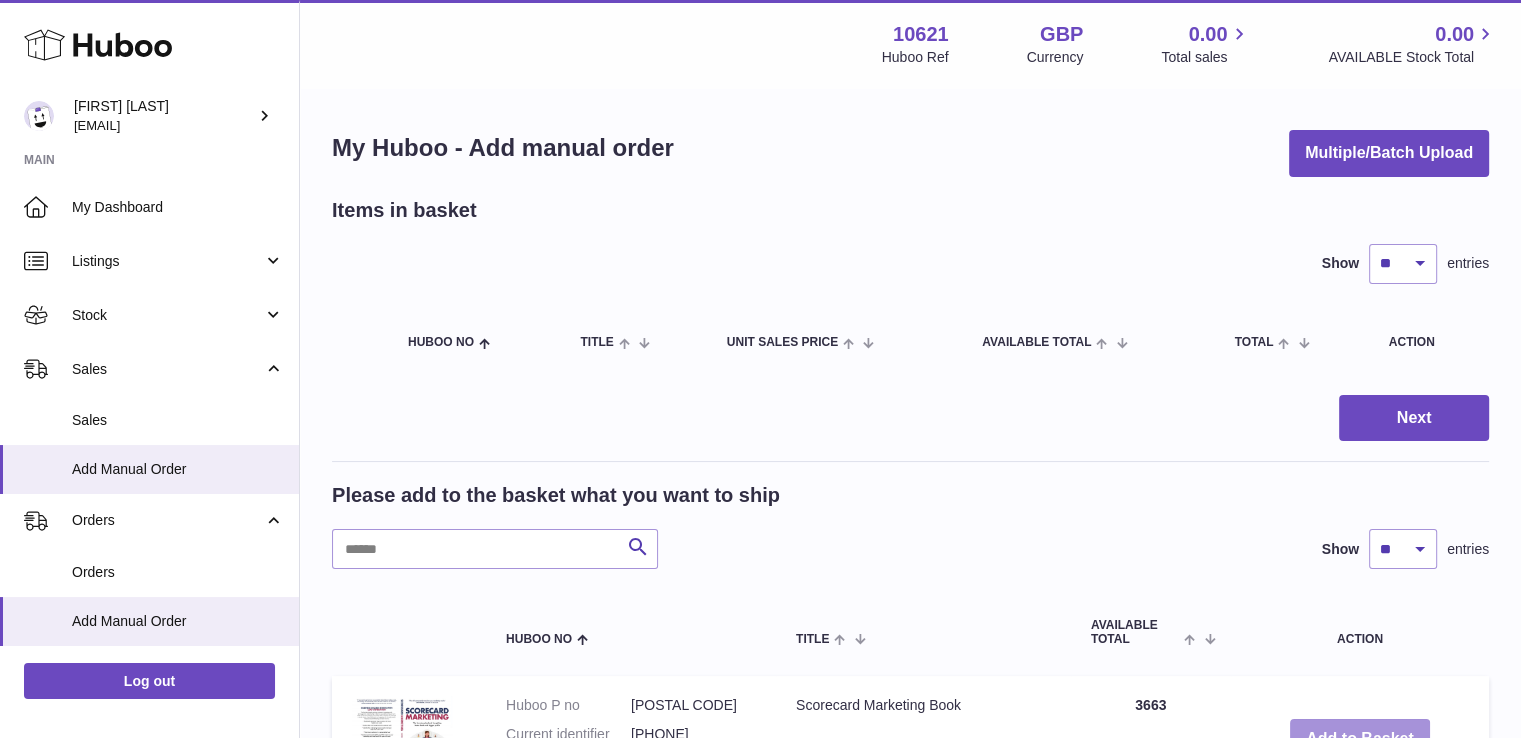 drag, startPoint x: 1405, startPoint y: 721, endPoint x: 1432, endPoint y: 622, distance: 102.61579 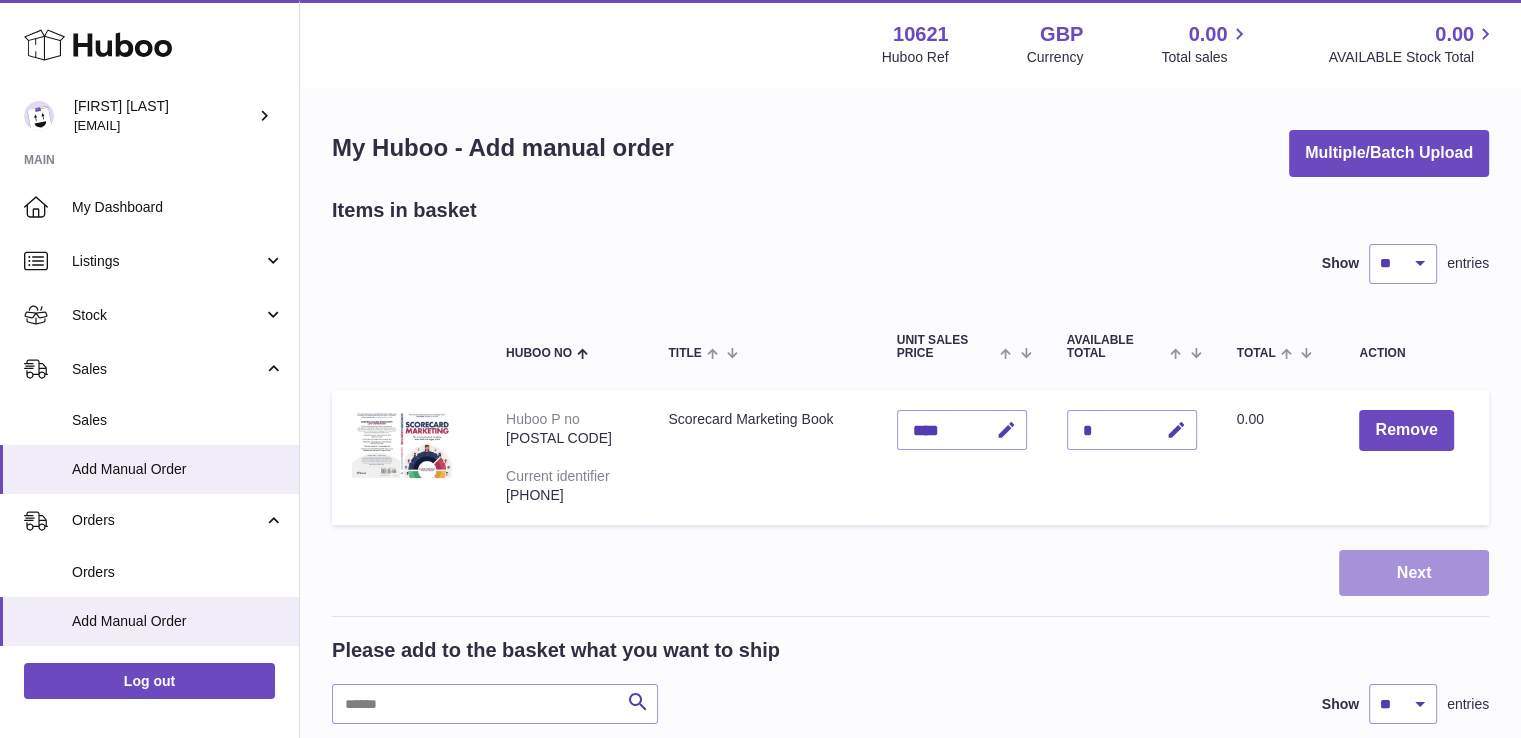 click on "Next" at bounding box center (1414, 573) 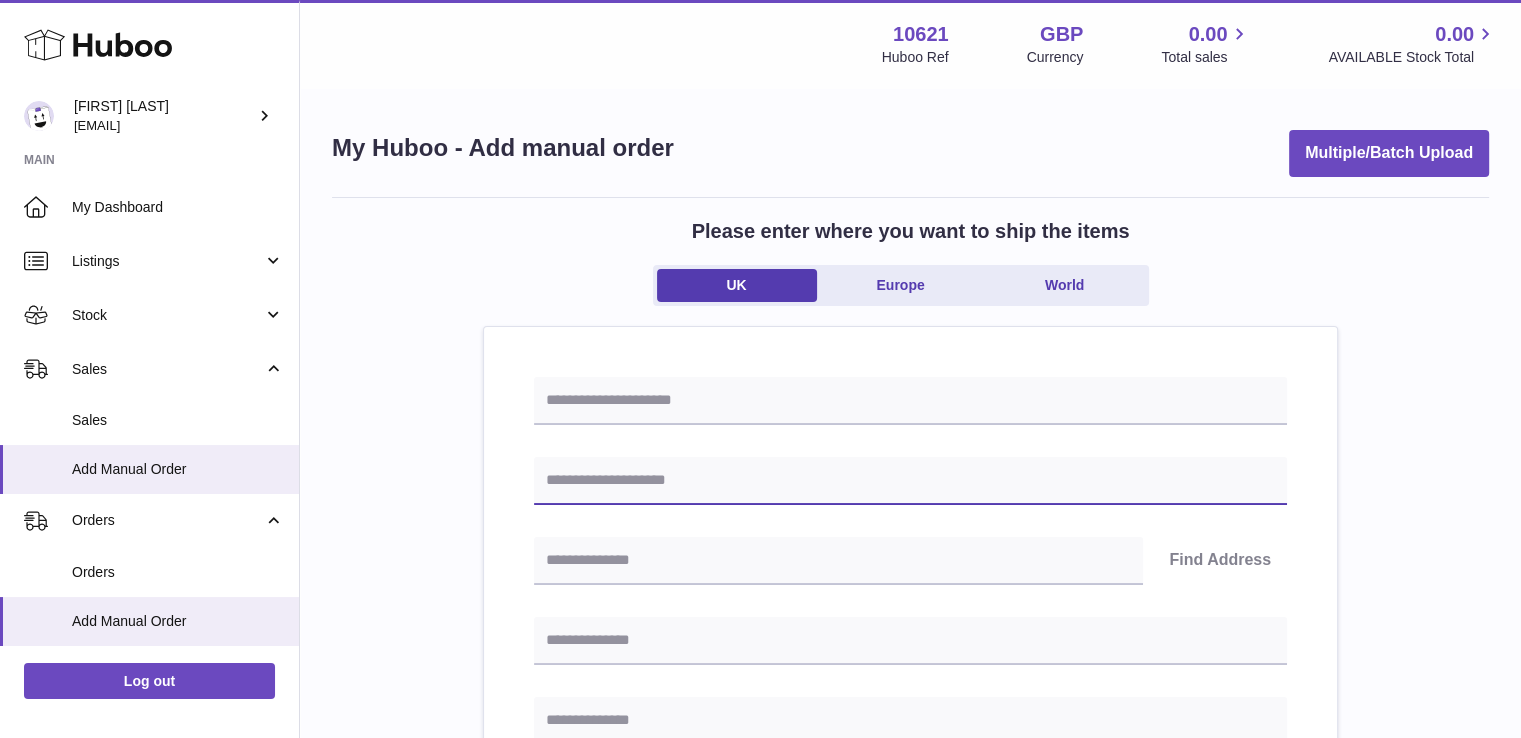 drag, startPoint x: 713, startPoint y: 478, endPoint x: 955, endPoint y: 442, distance: 244.66304 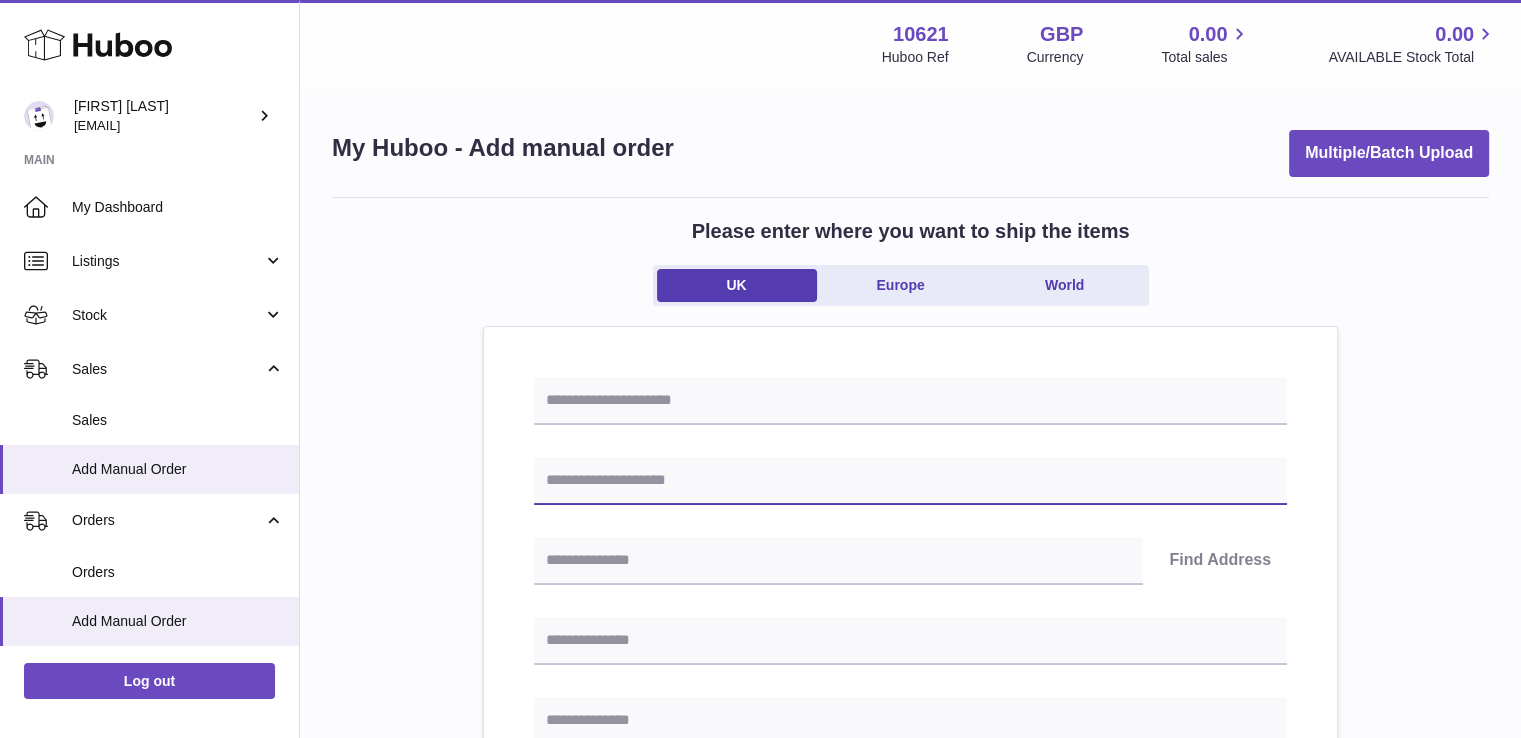 click at bounding box center [910, 481] 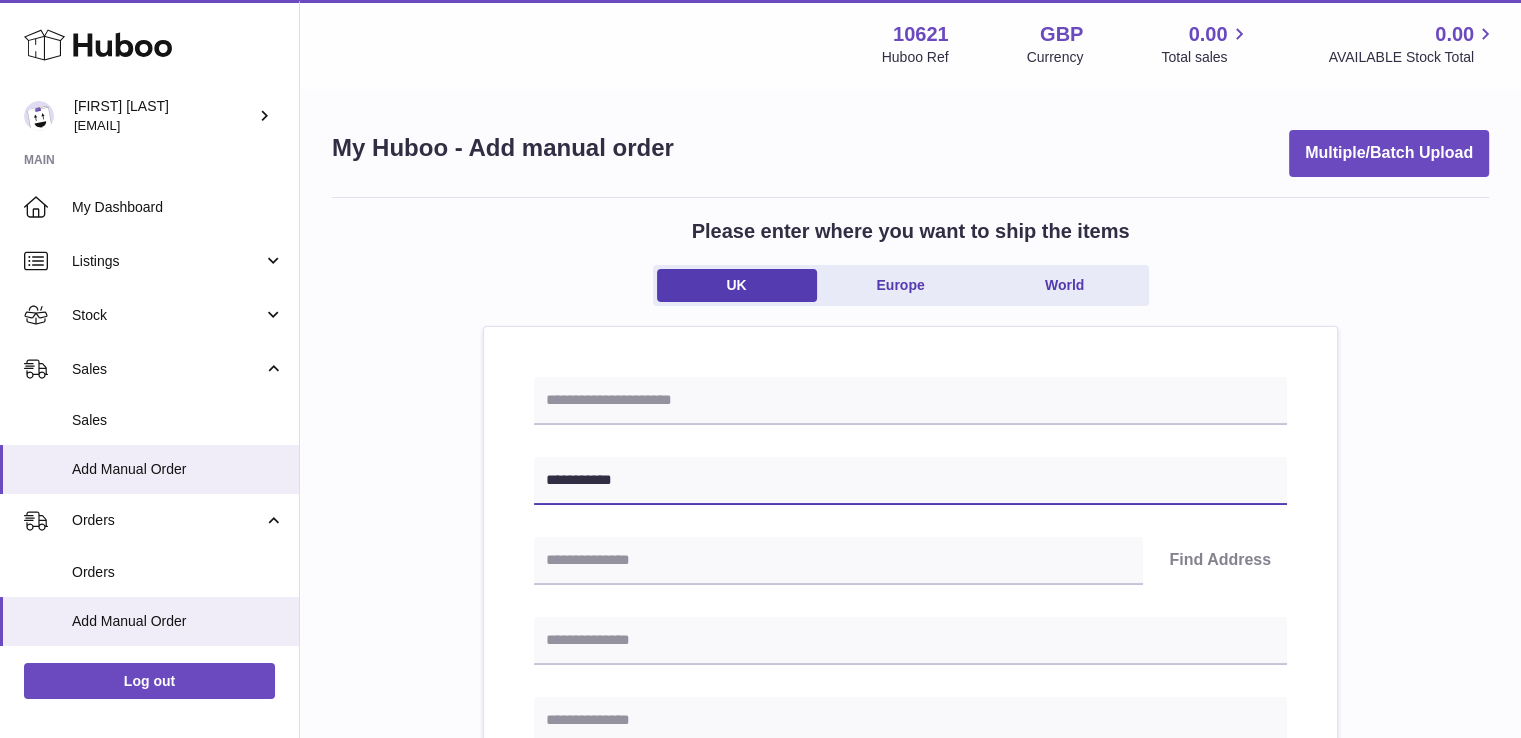 type on "**********" 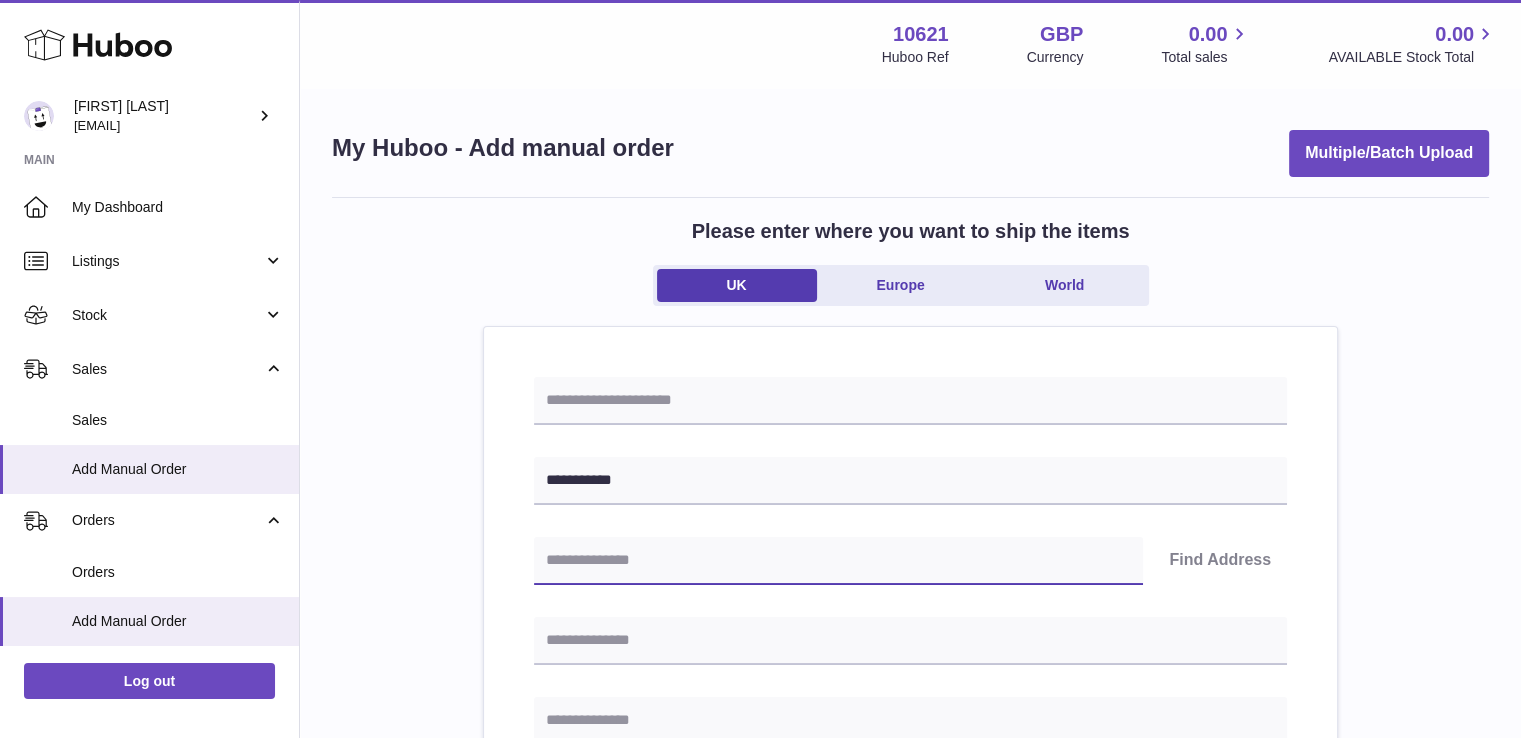 paste on "********" 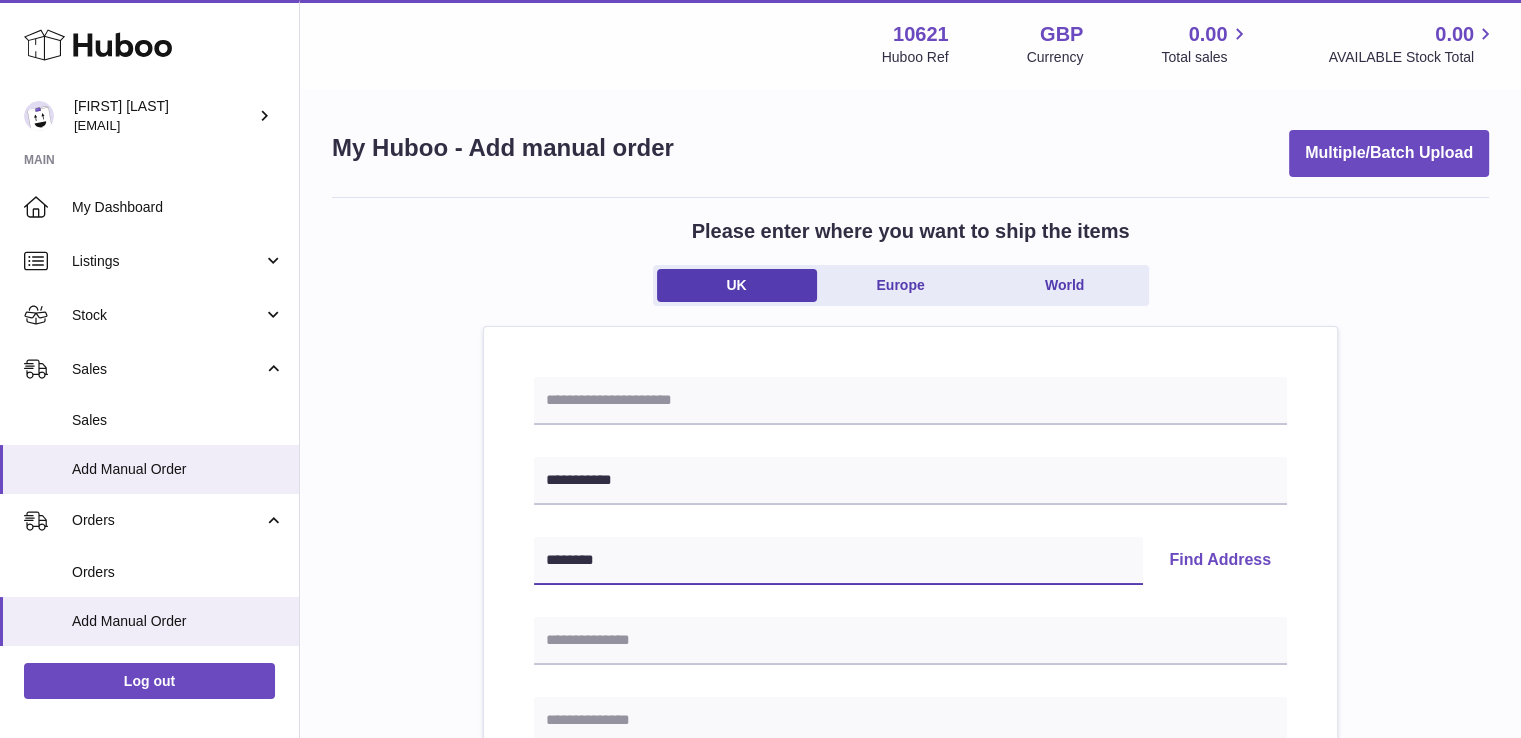 type on "********" 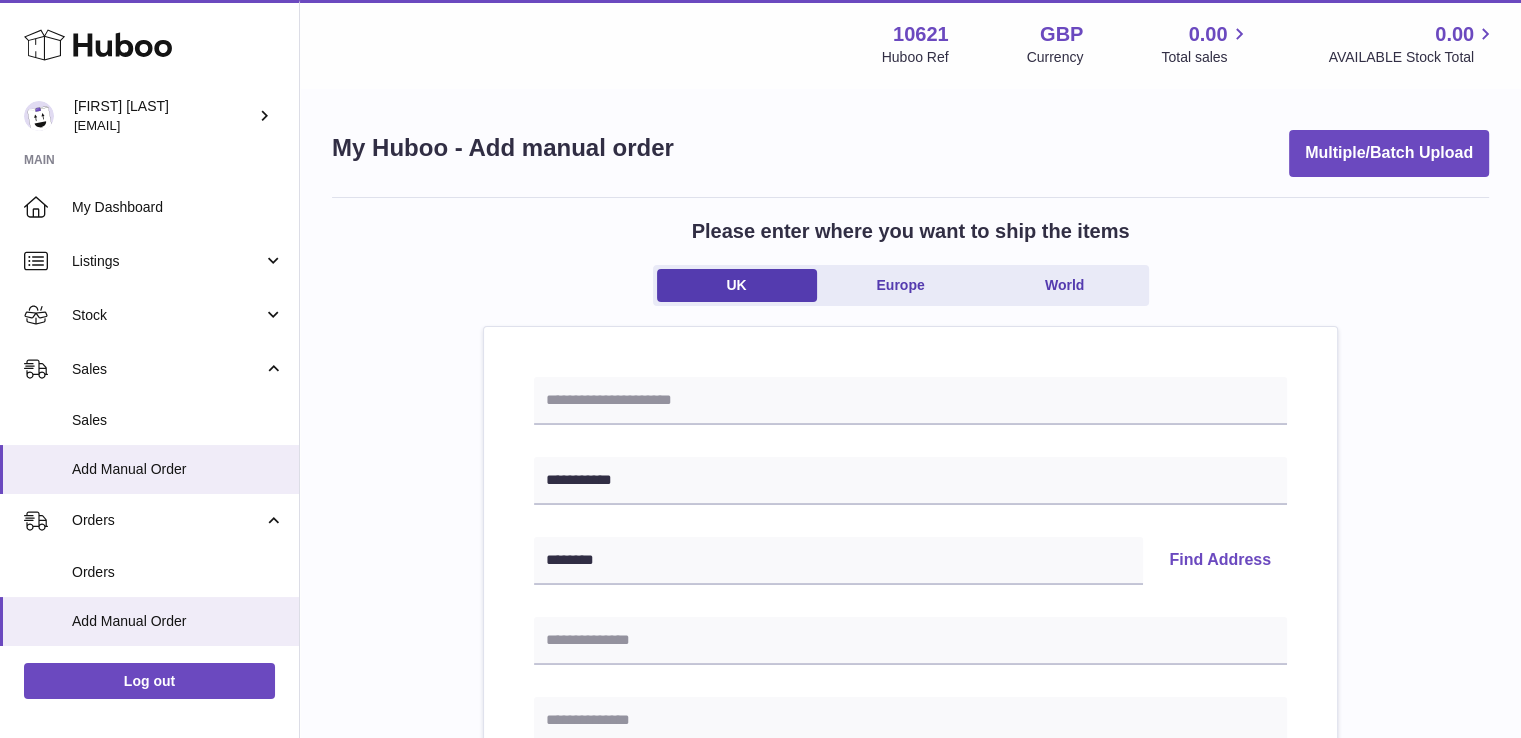 type 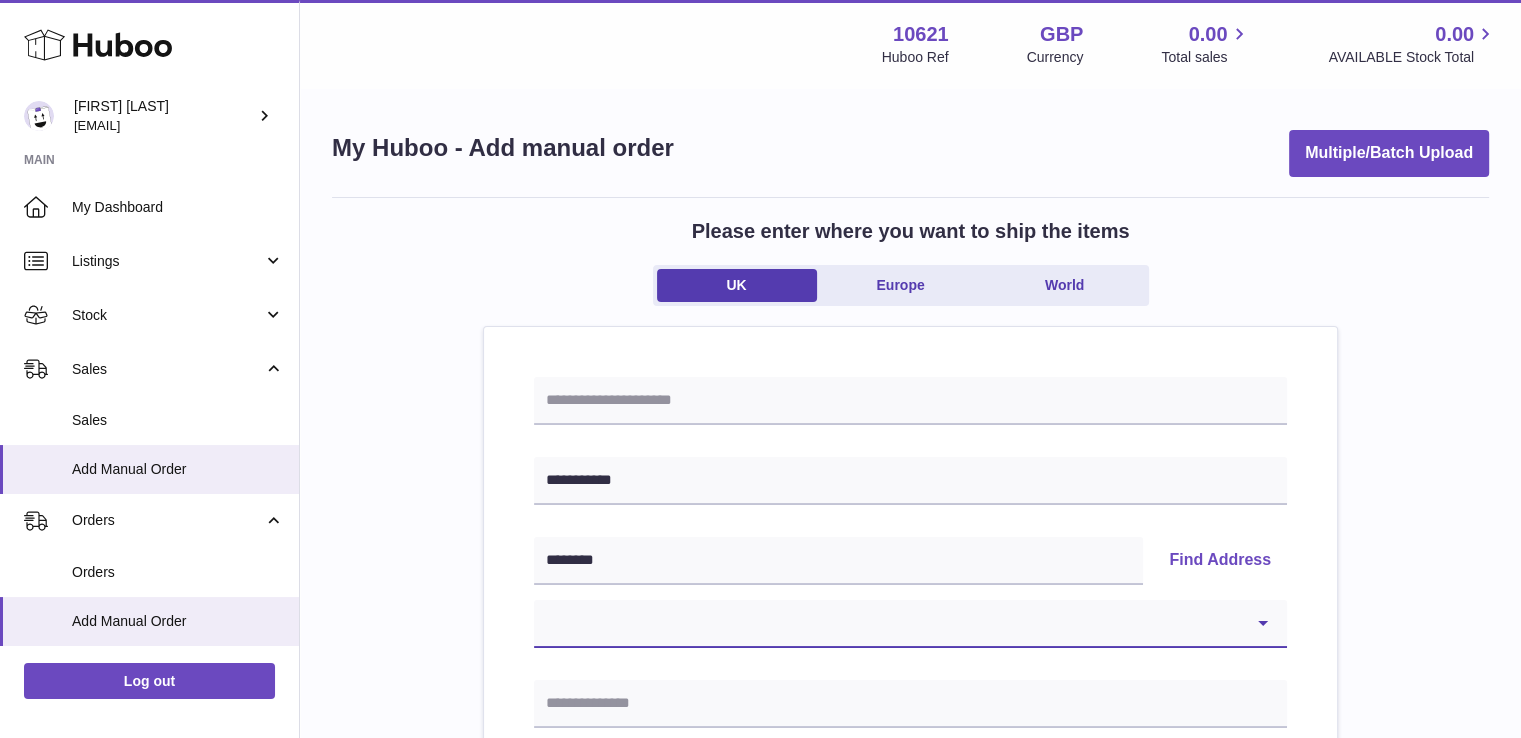 click on "**********" at bounding box center [910, 624] 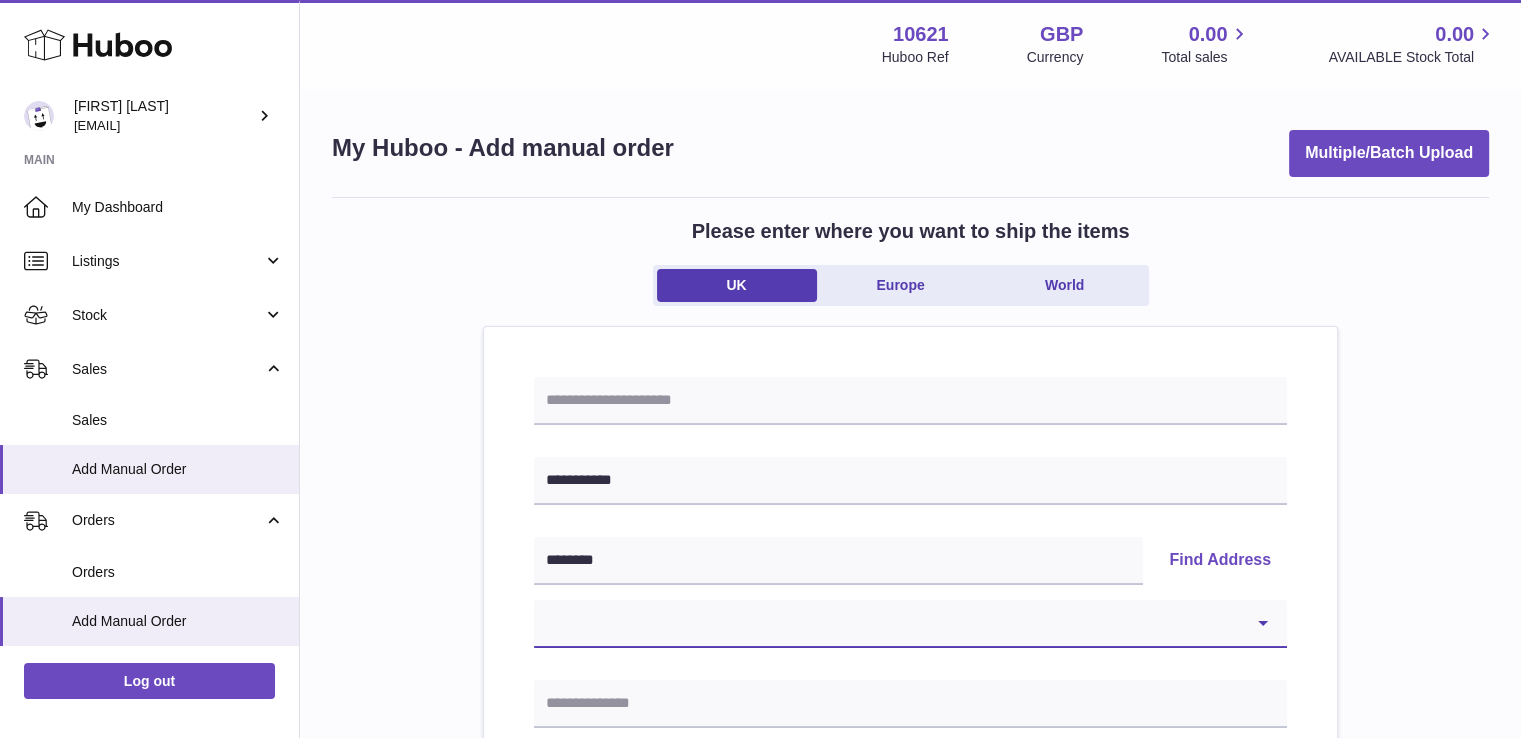 select on "**" 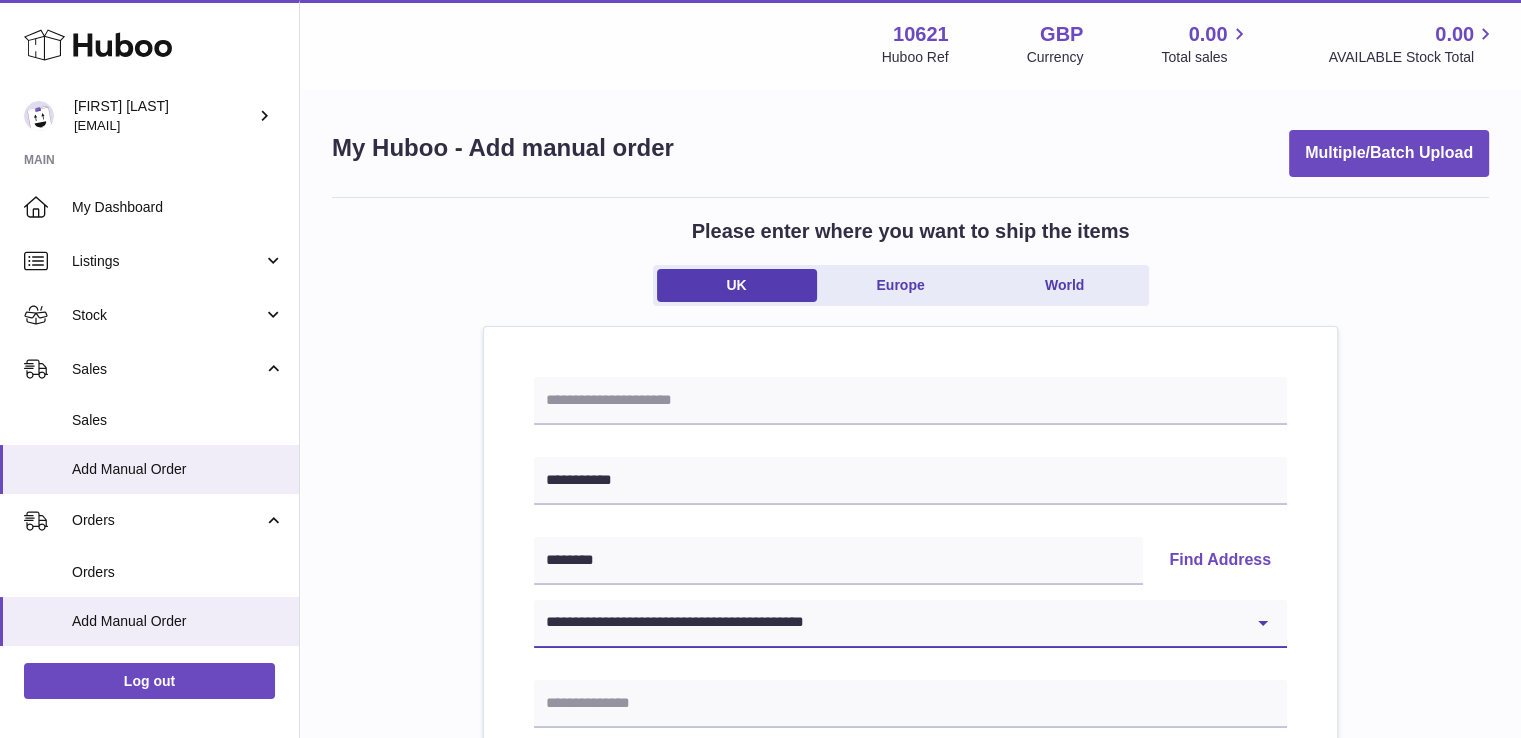 click on "**********" at bounding box center (910, 624) 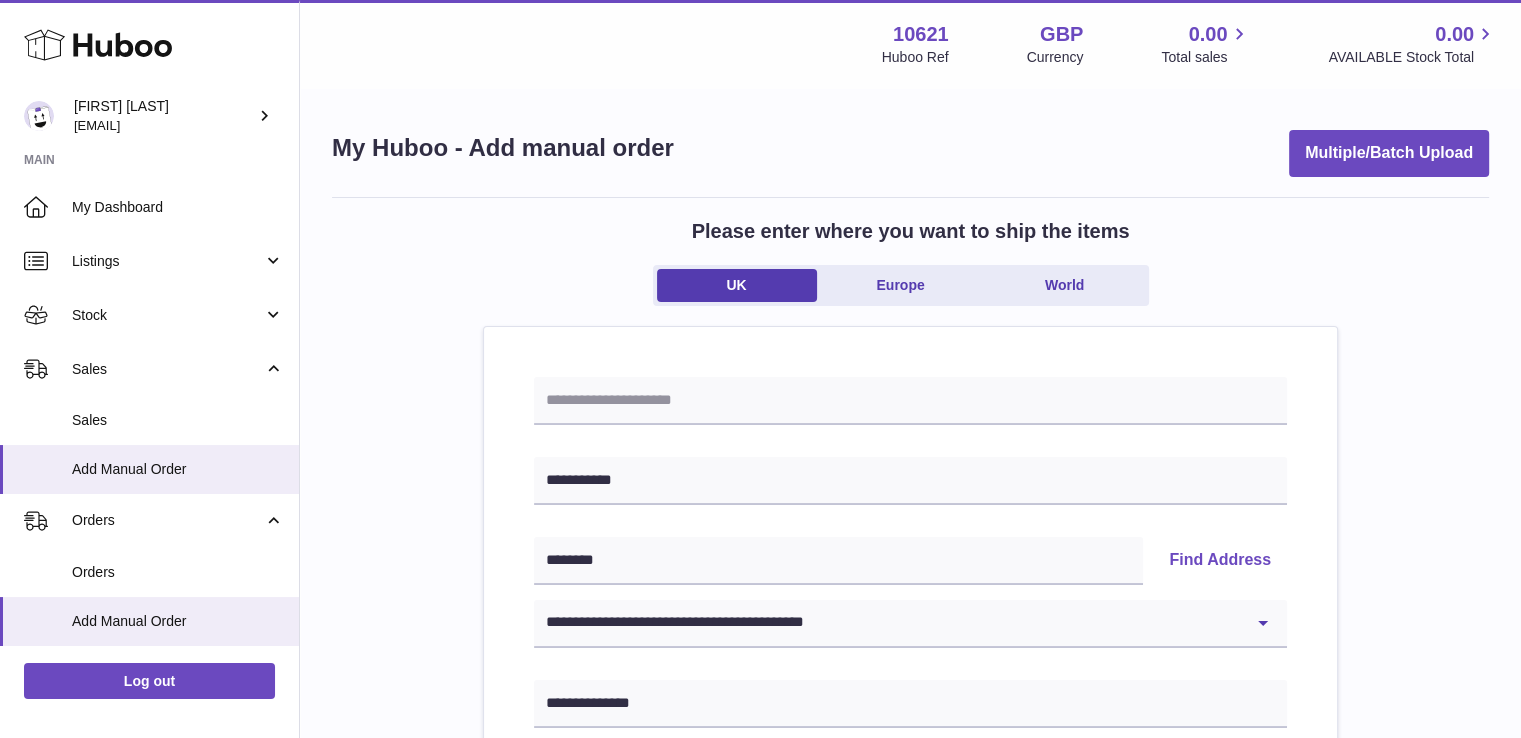 click on "**********" at bounding box center [910, 925] 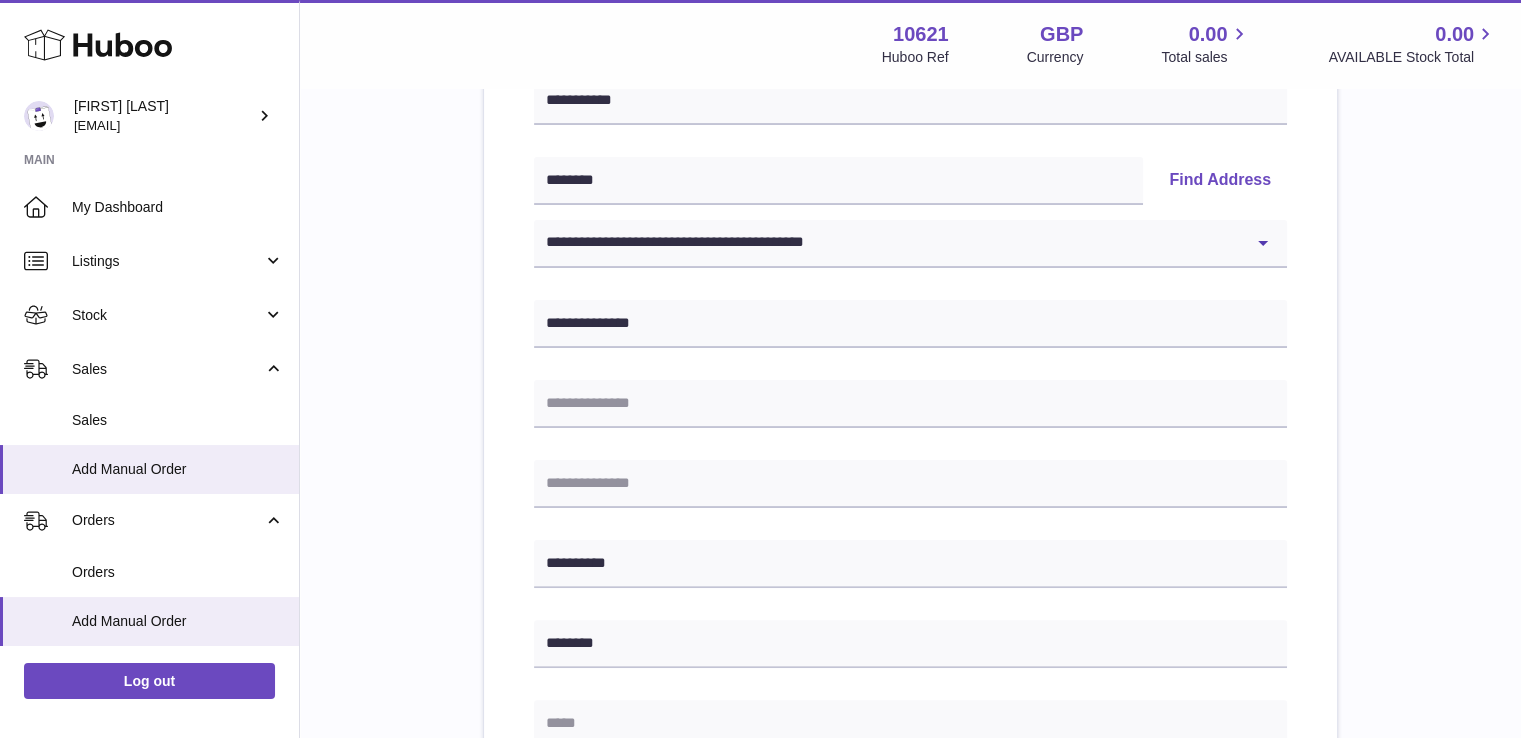 scroll, scrollTop: 1072, scrollLeft: 0, axis: vertical 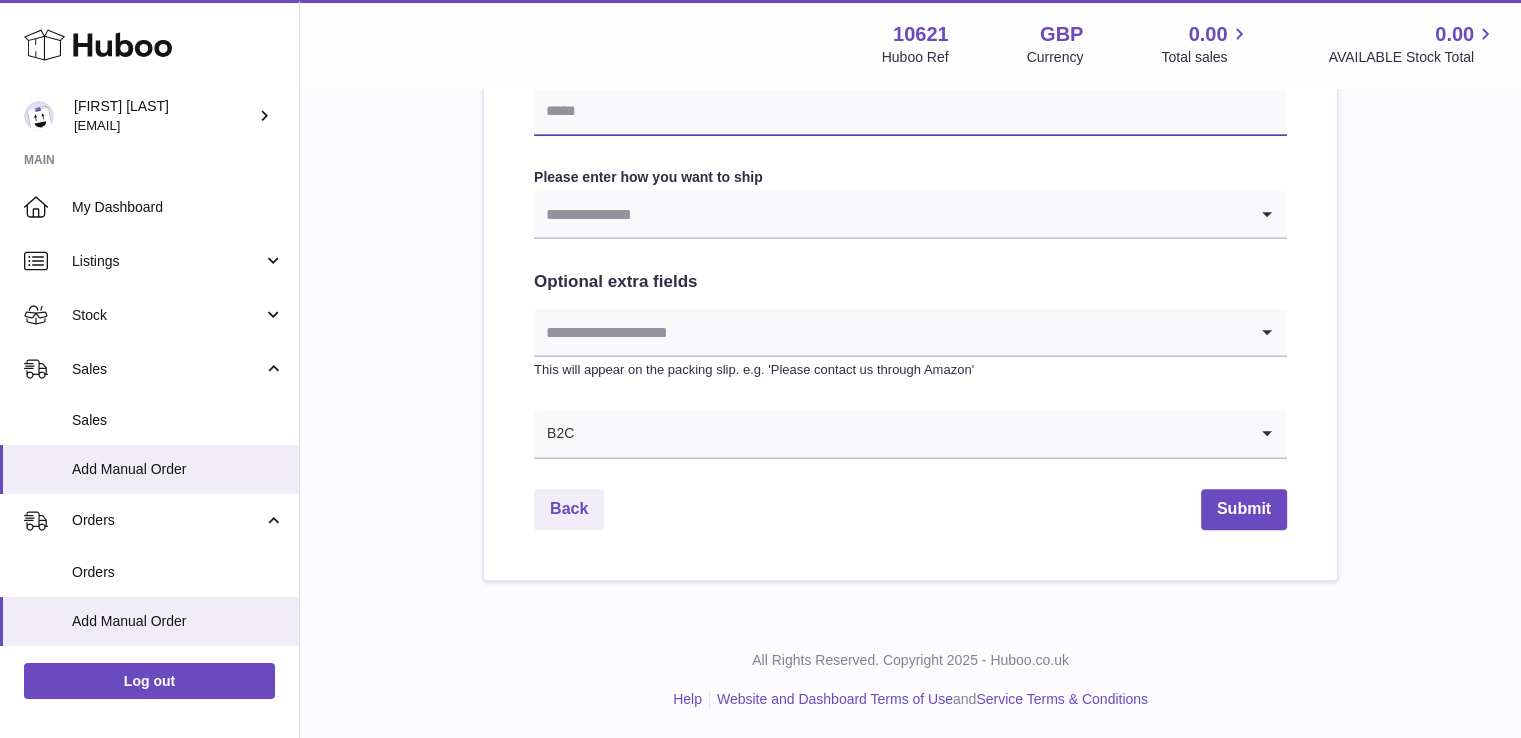 click at bounding box center (910, 112) 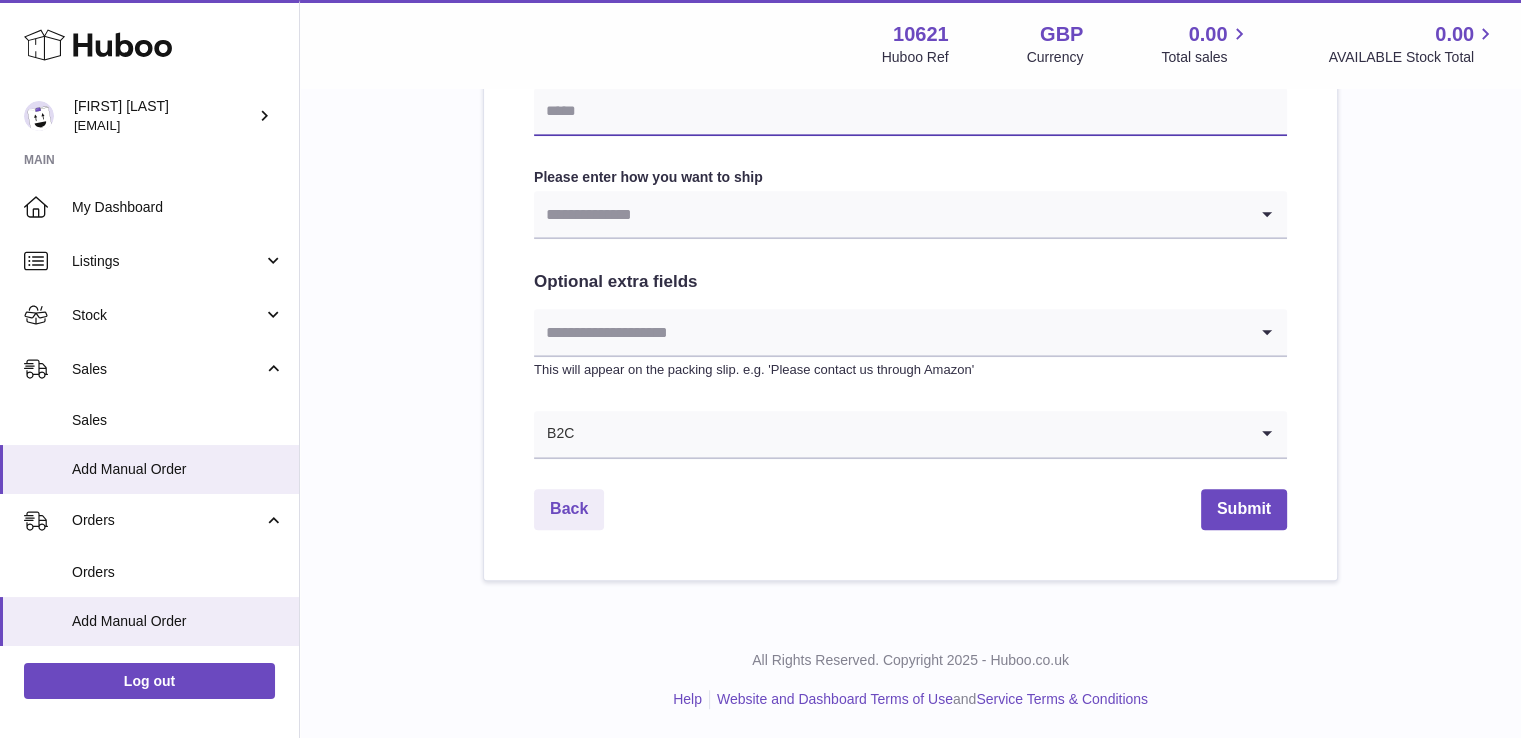 type on "**********" 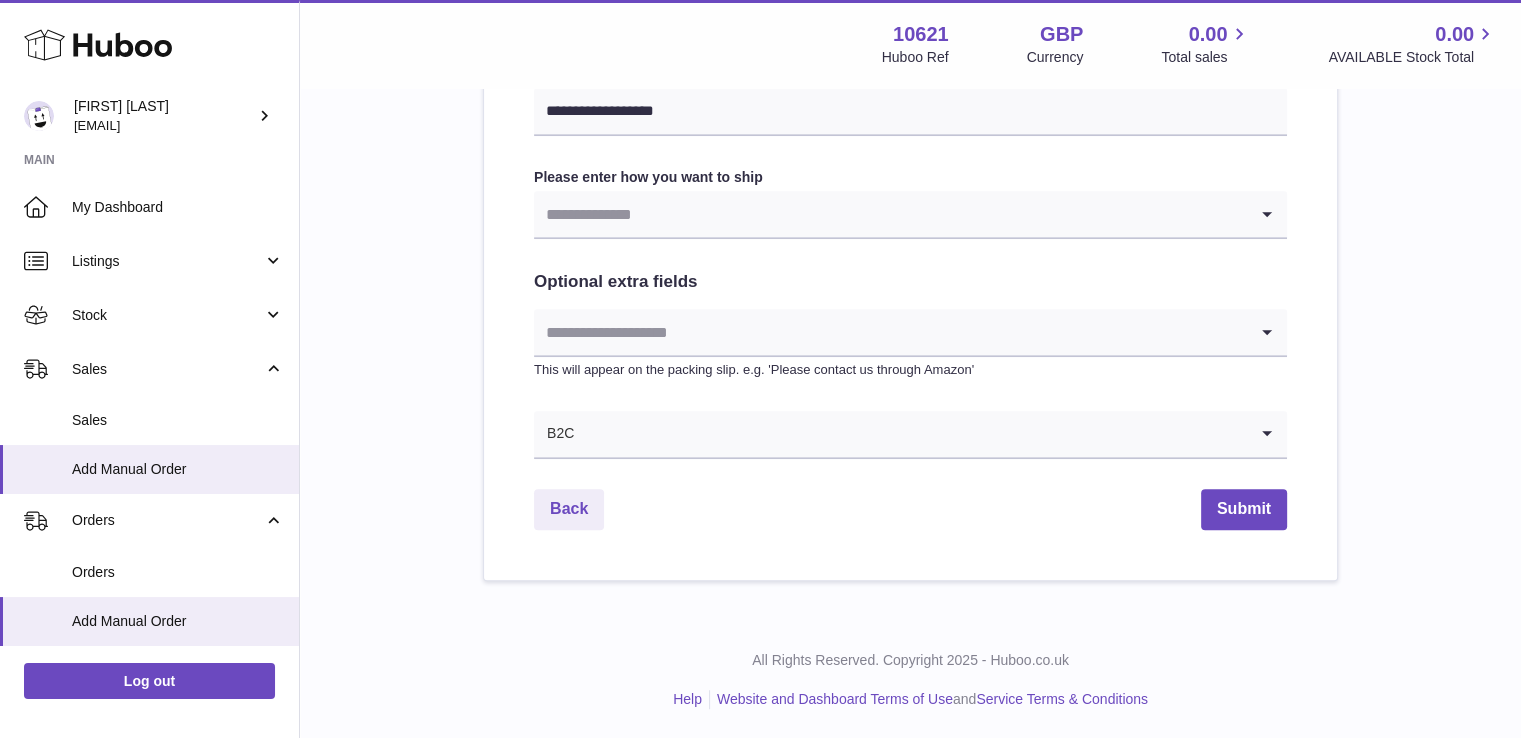 click at bounding box center [890, 214] 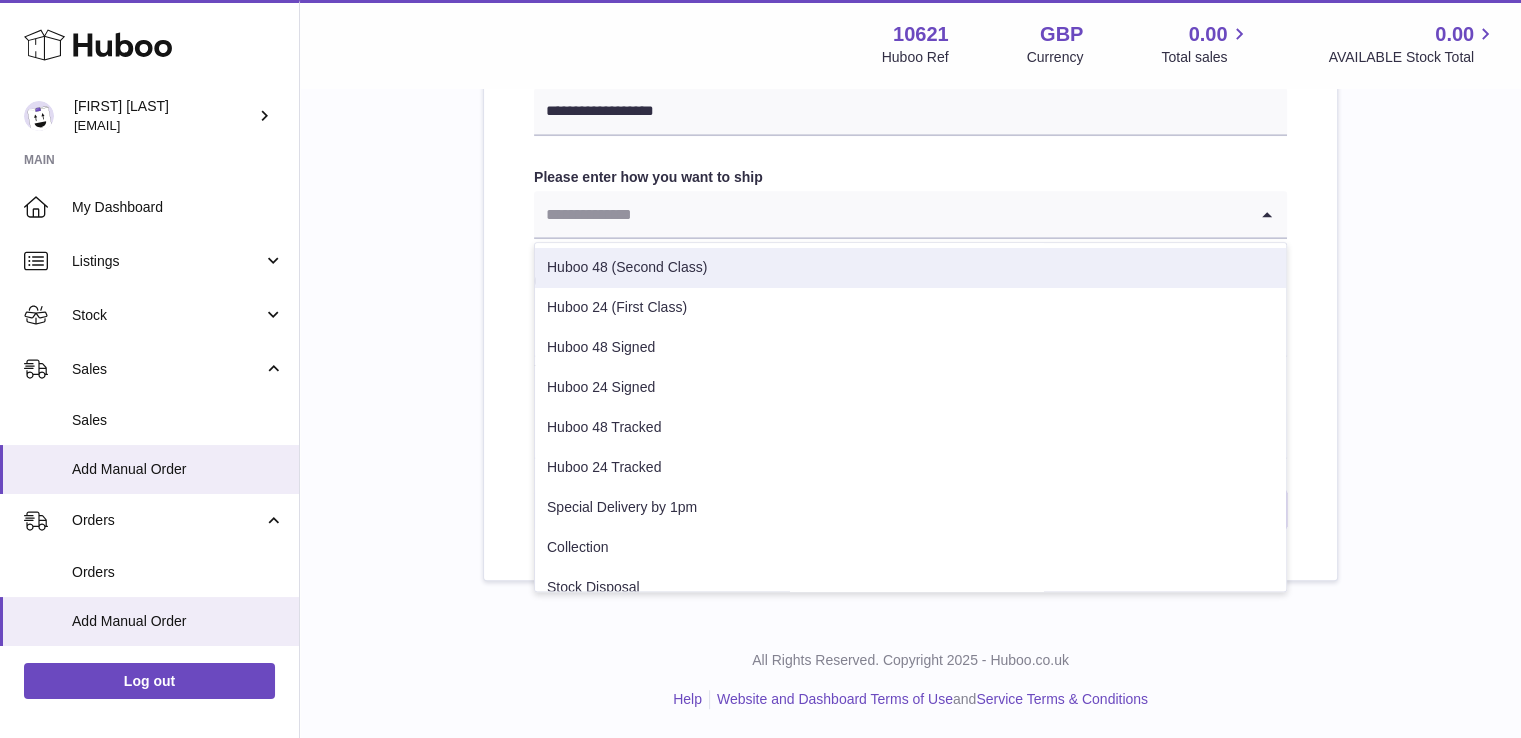 click on "Huboo 48 (Second Class)" at bounding box center (910, 268) 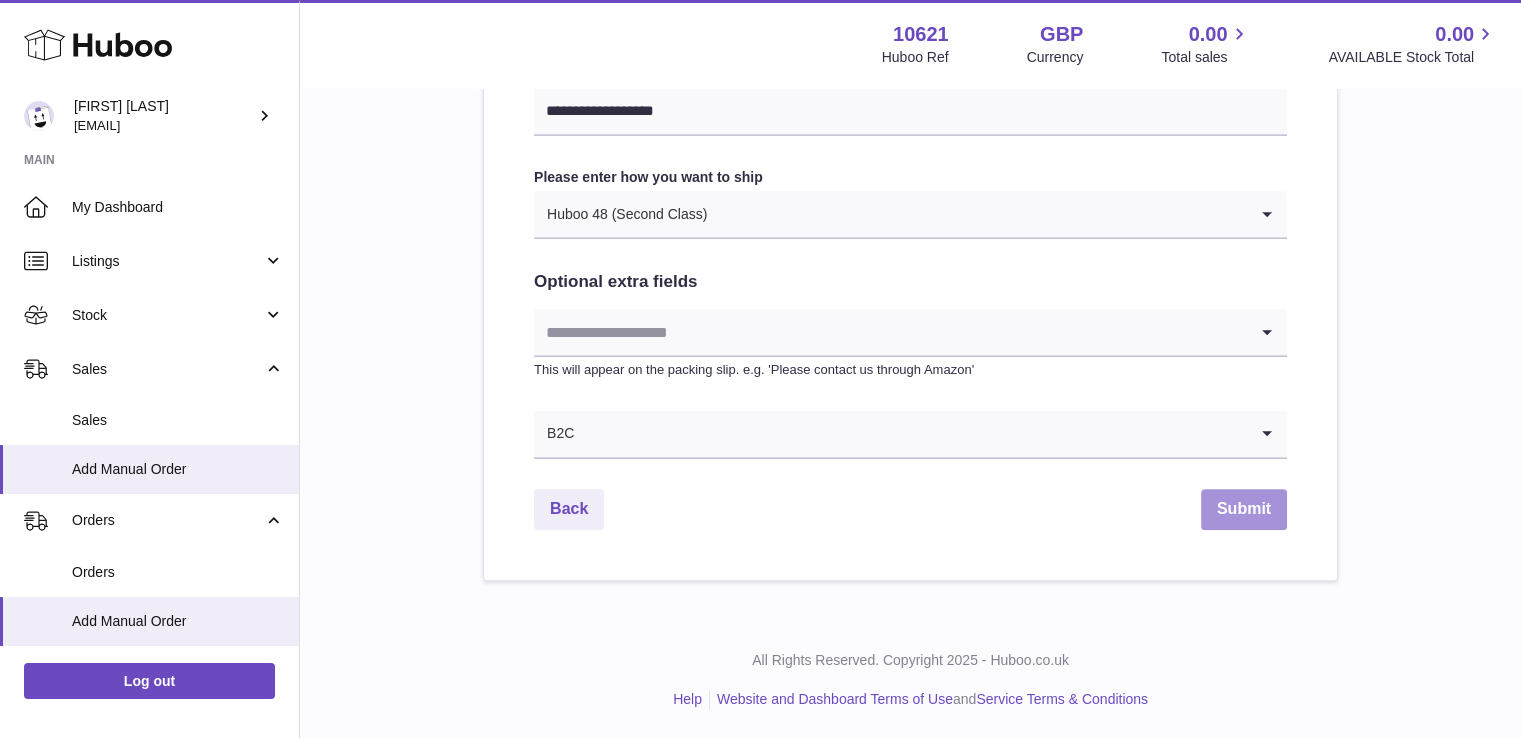 click on "Submit" at bounding box center (1244, 509) 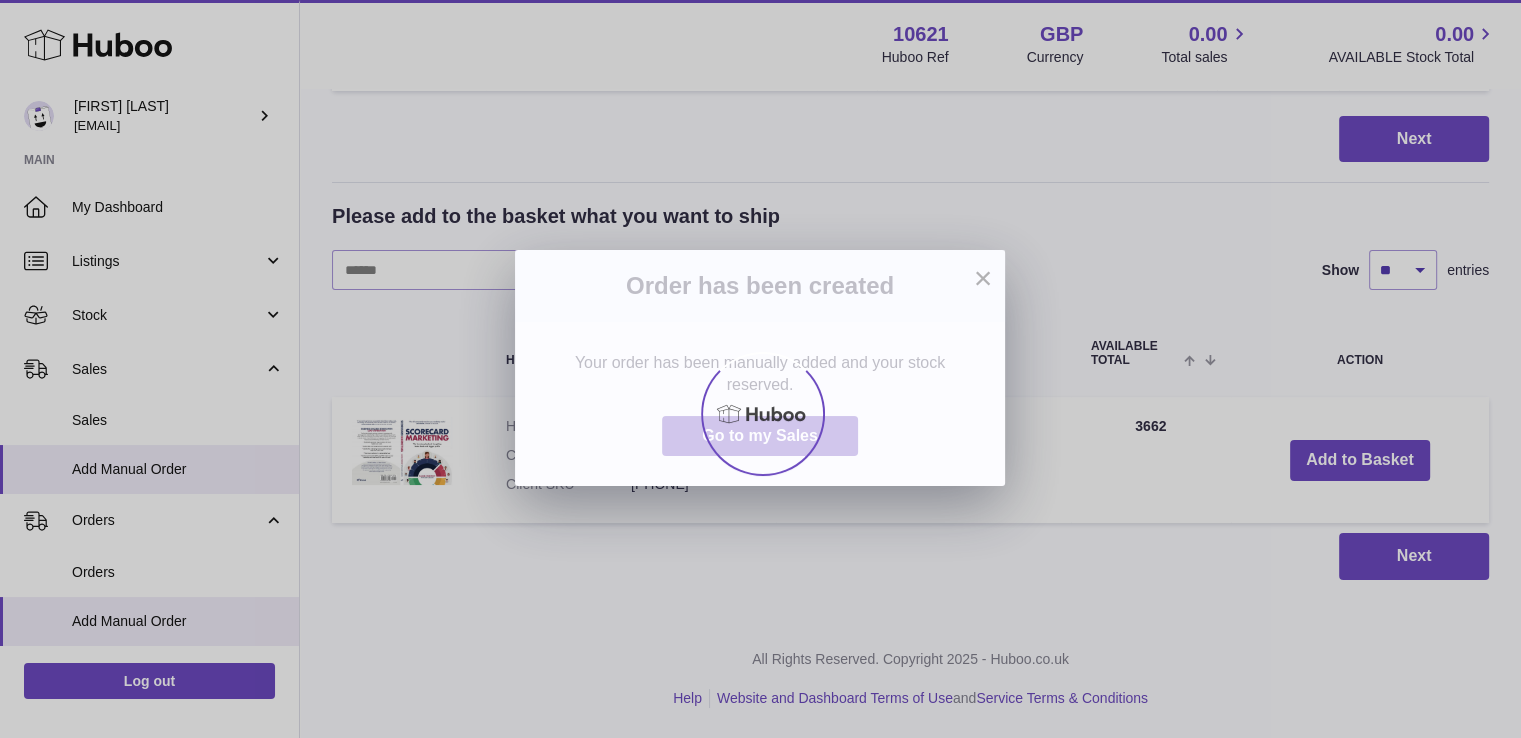scroll, scrollTop: 0, scrollLeft: 0, axis: both 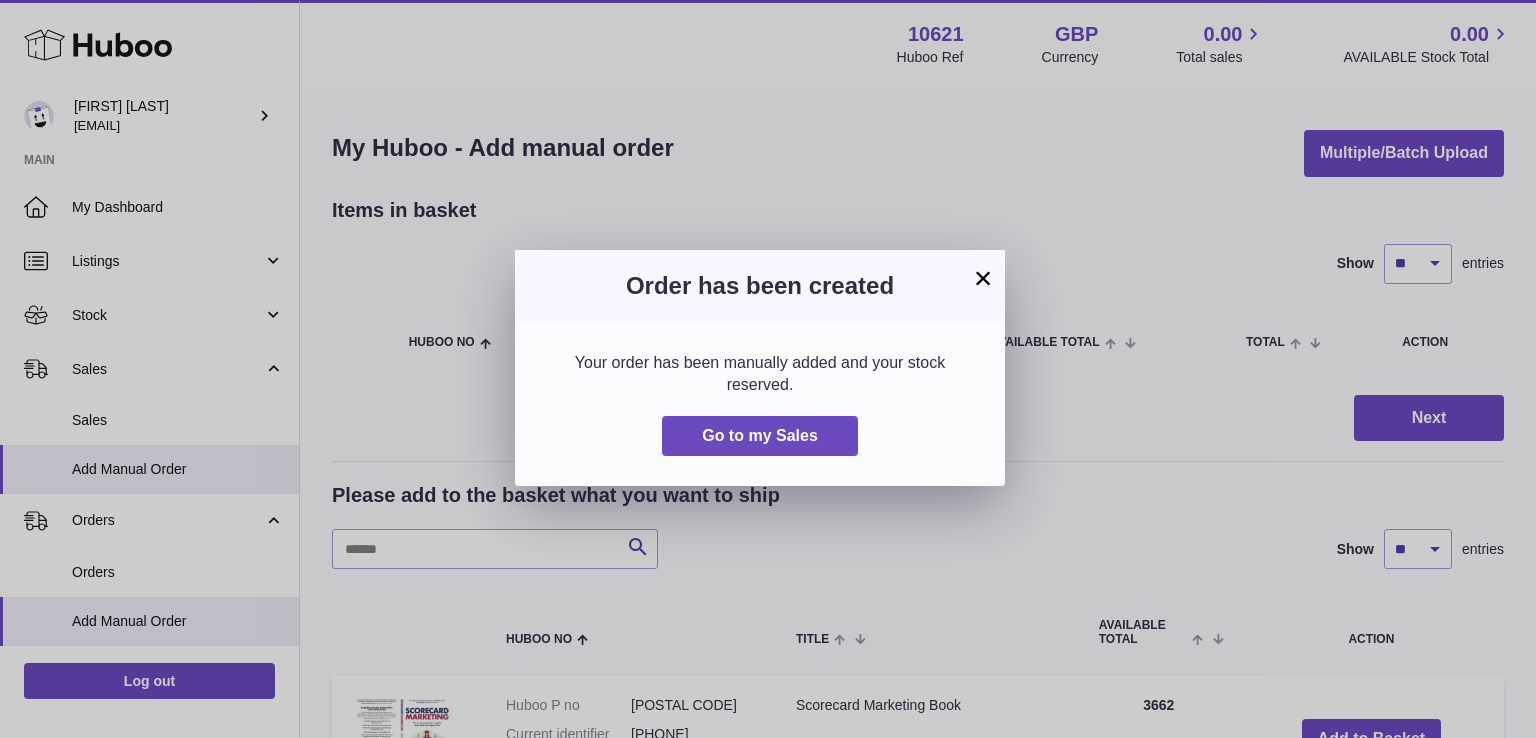 click on "×" at bounding box center [983, 278] 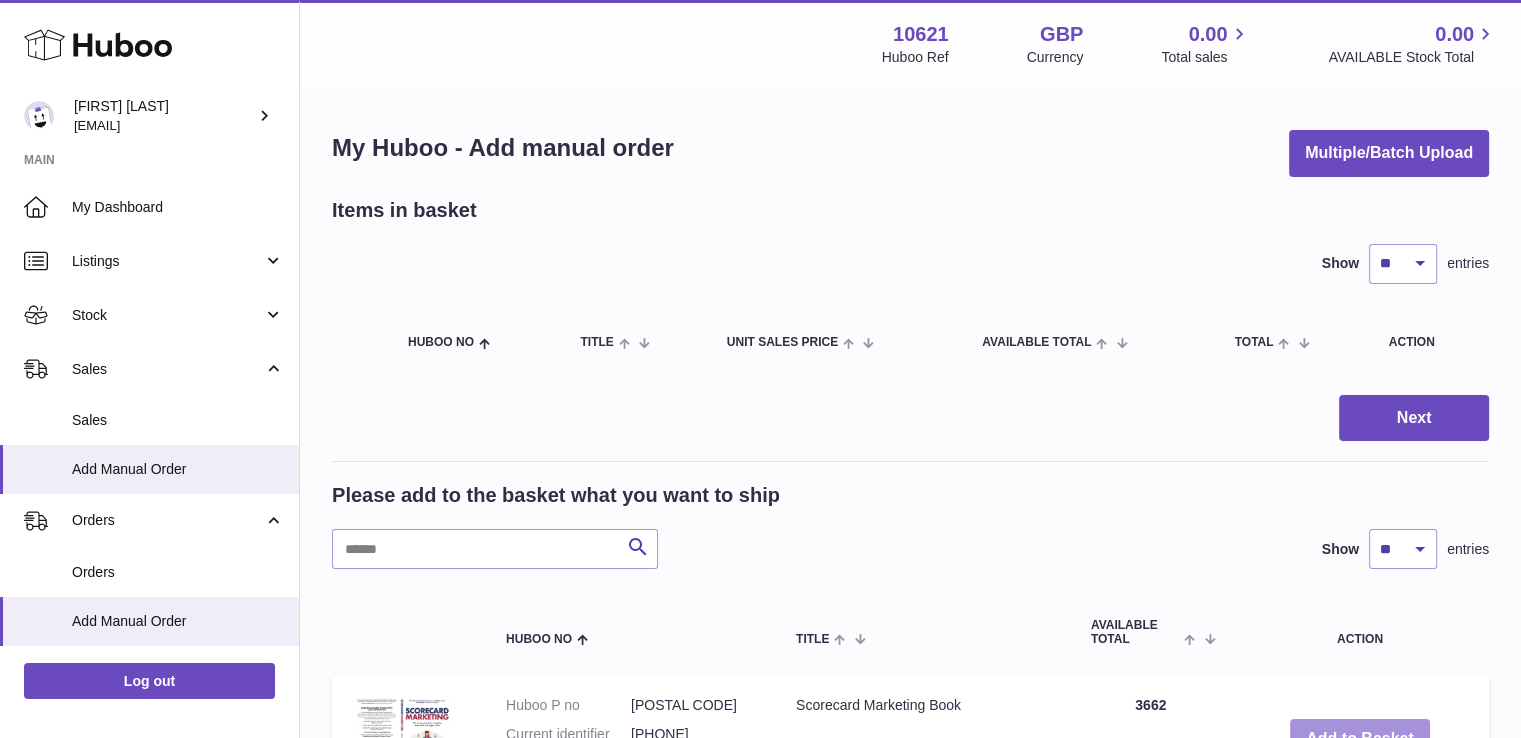 click on "Add to Basket" at bounding box center [1360, 739] 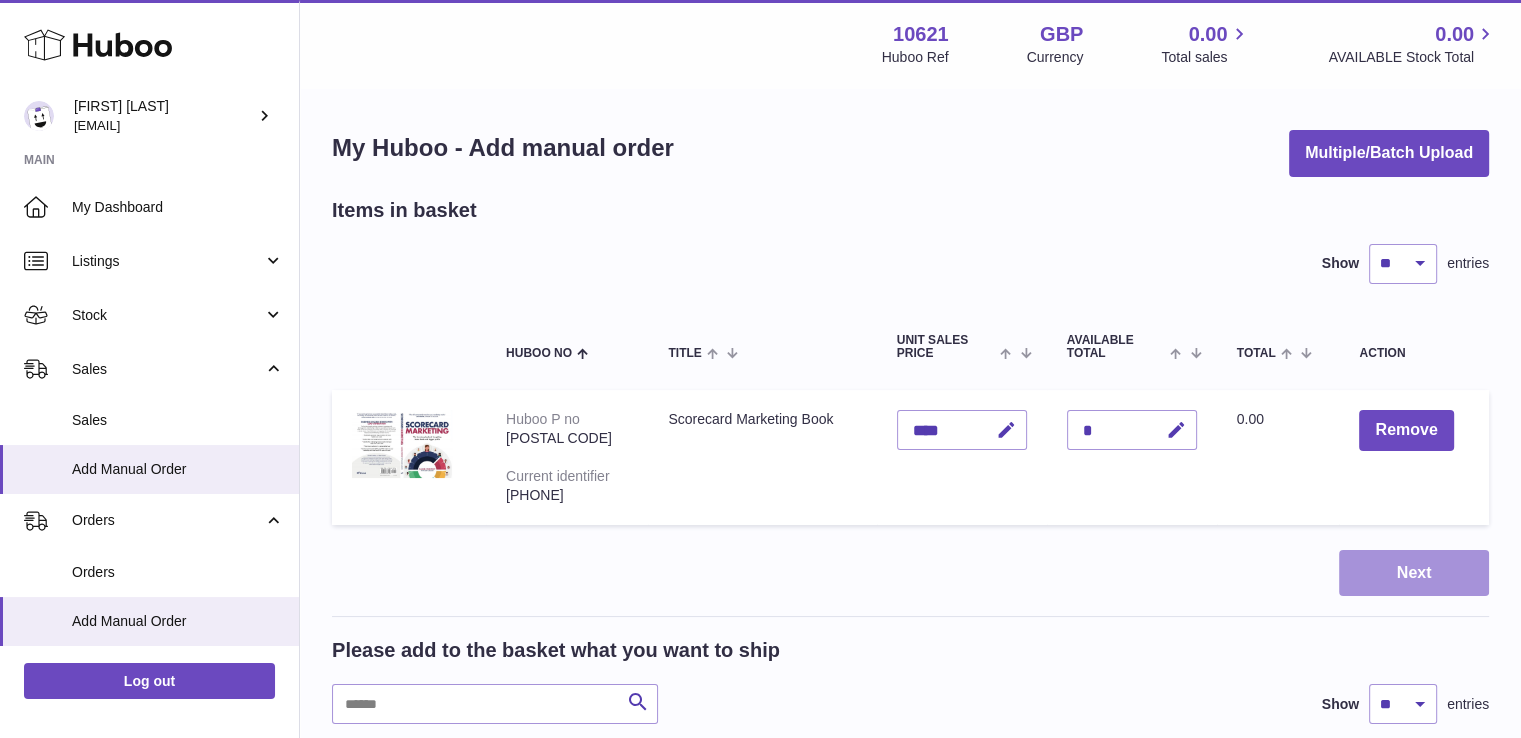 click on "Next" at bounding box center (1414, 573) 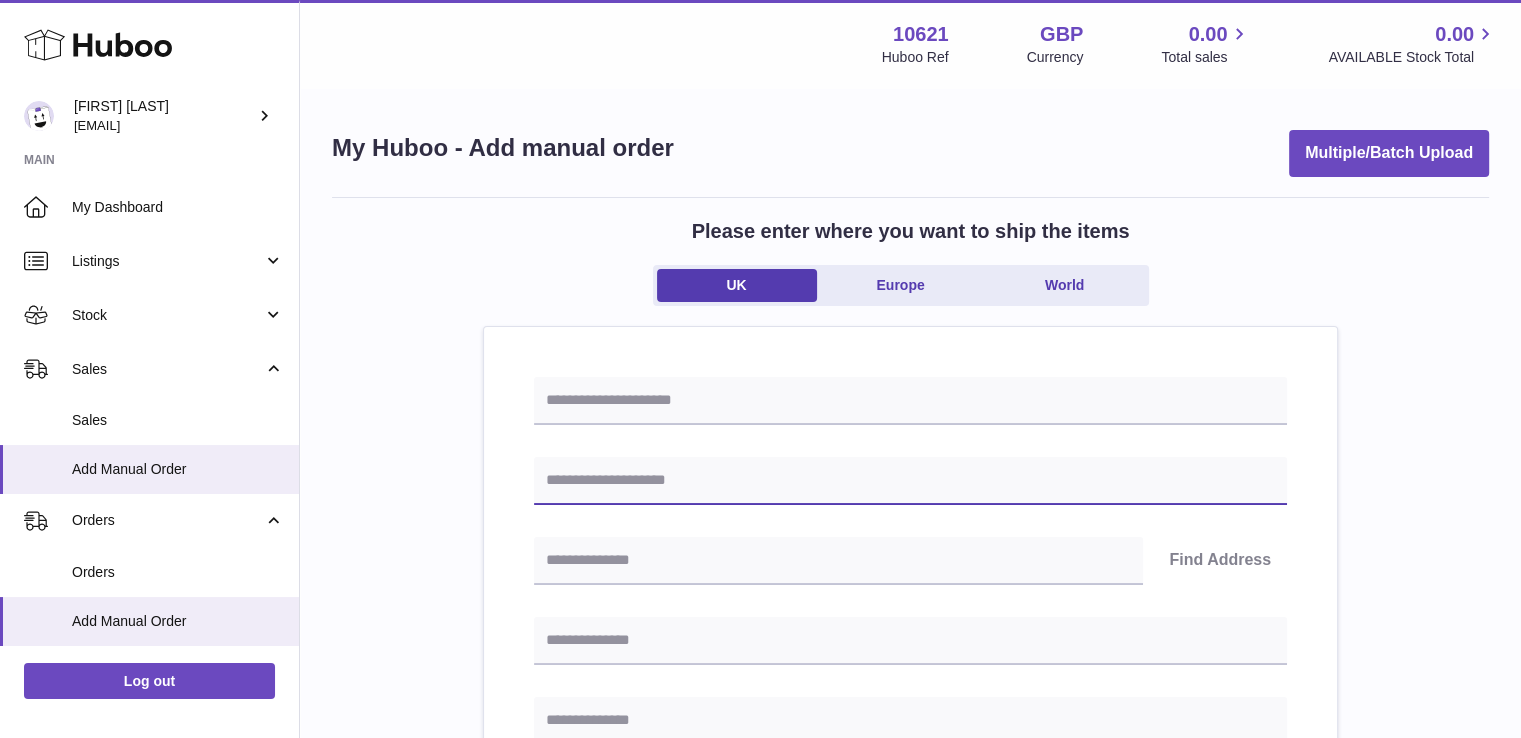 click at bounding box center [910, 481] 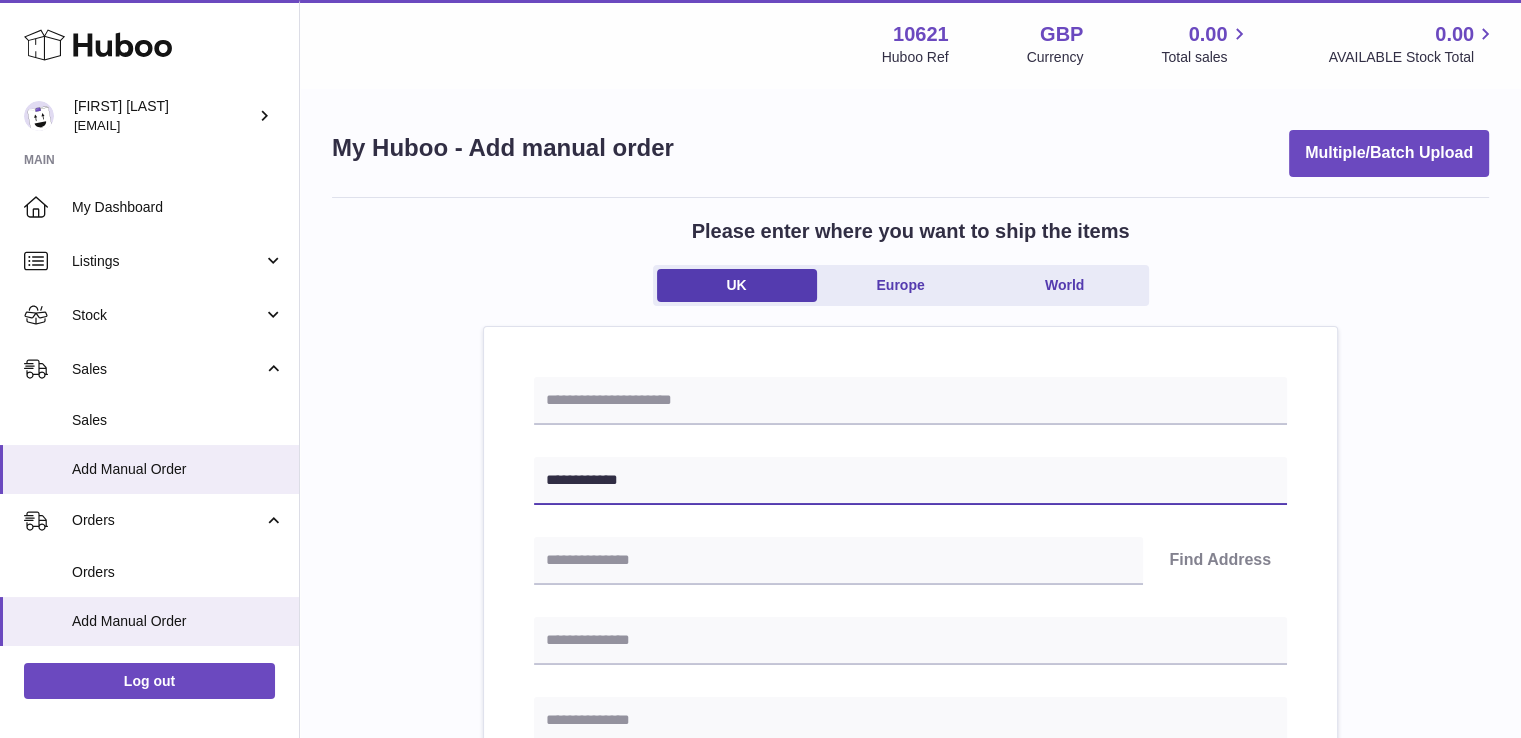 type on "**********" 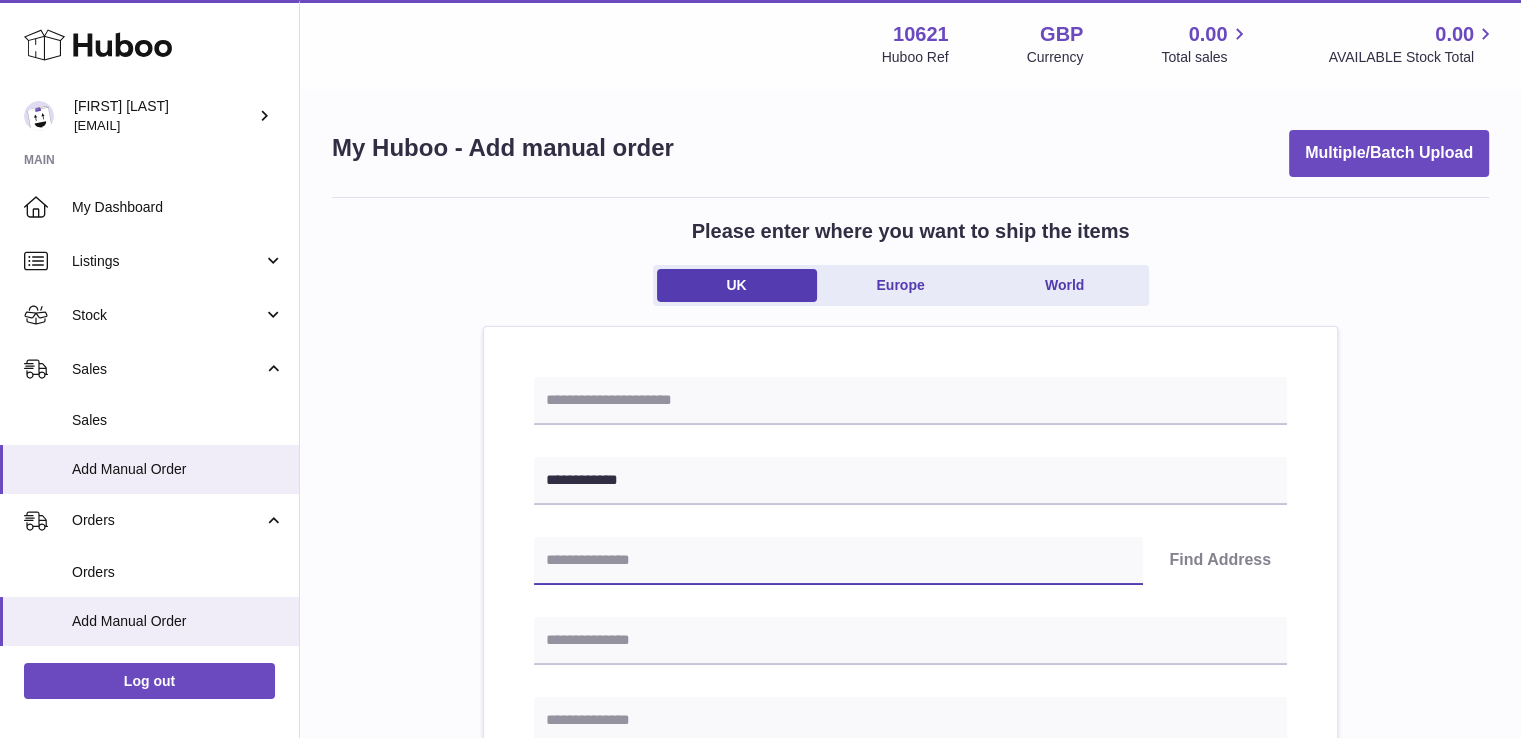 paste on "*******" 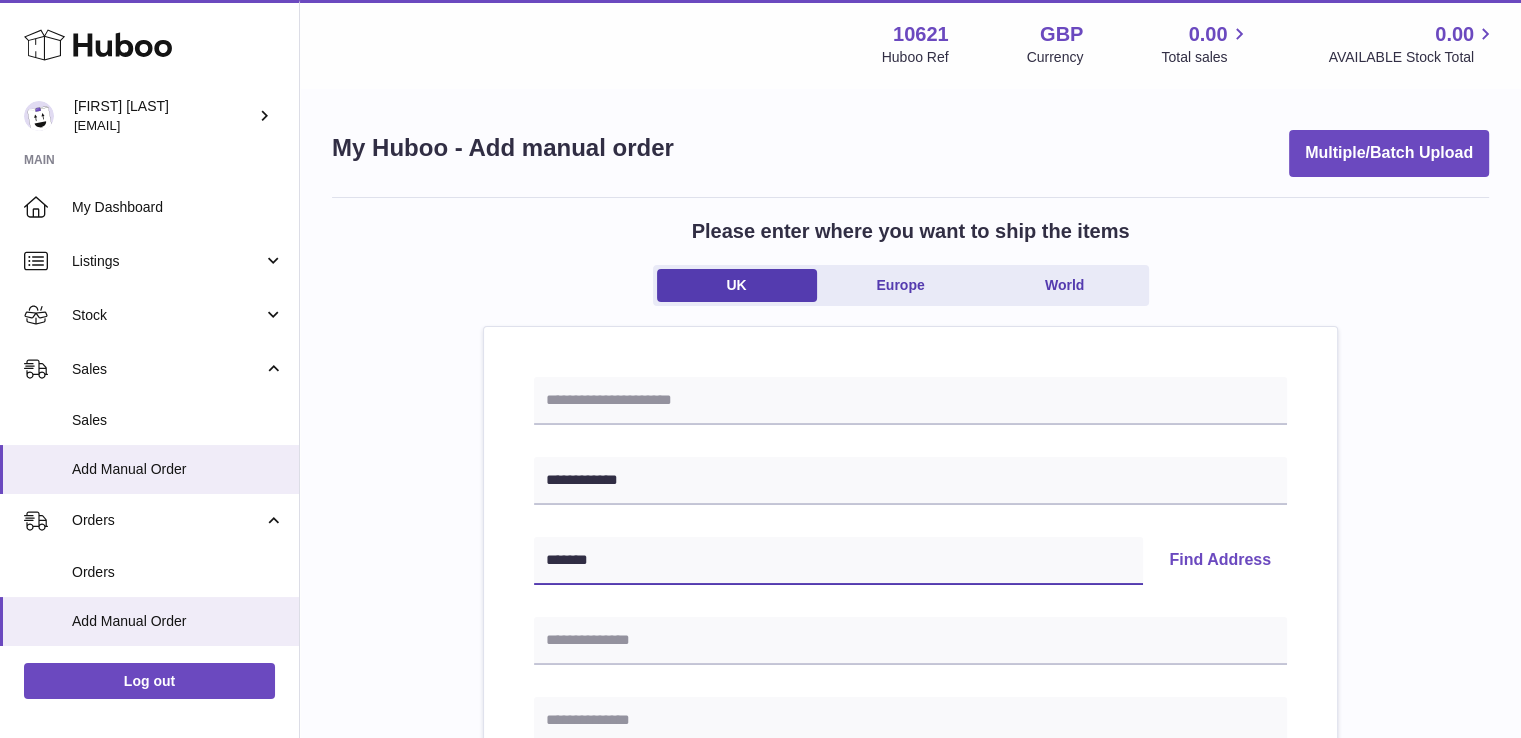 type on "*******" 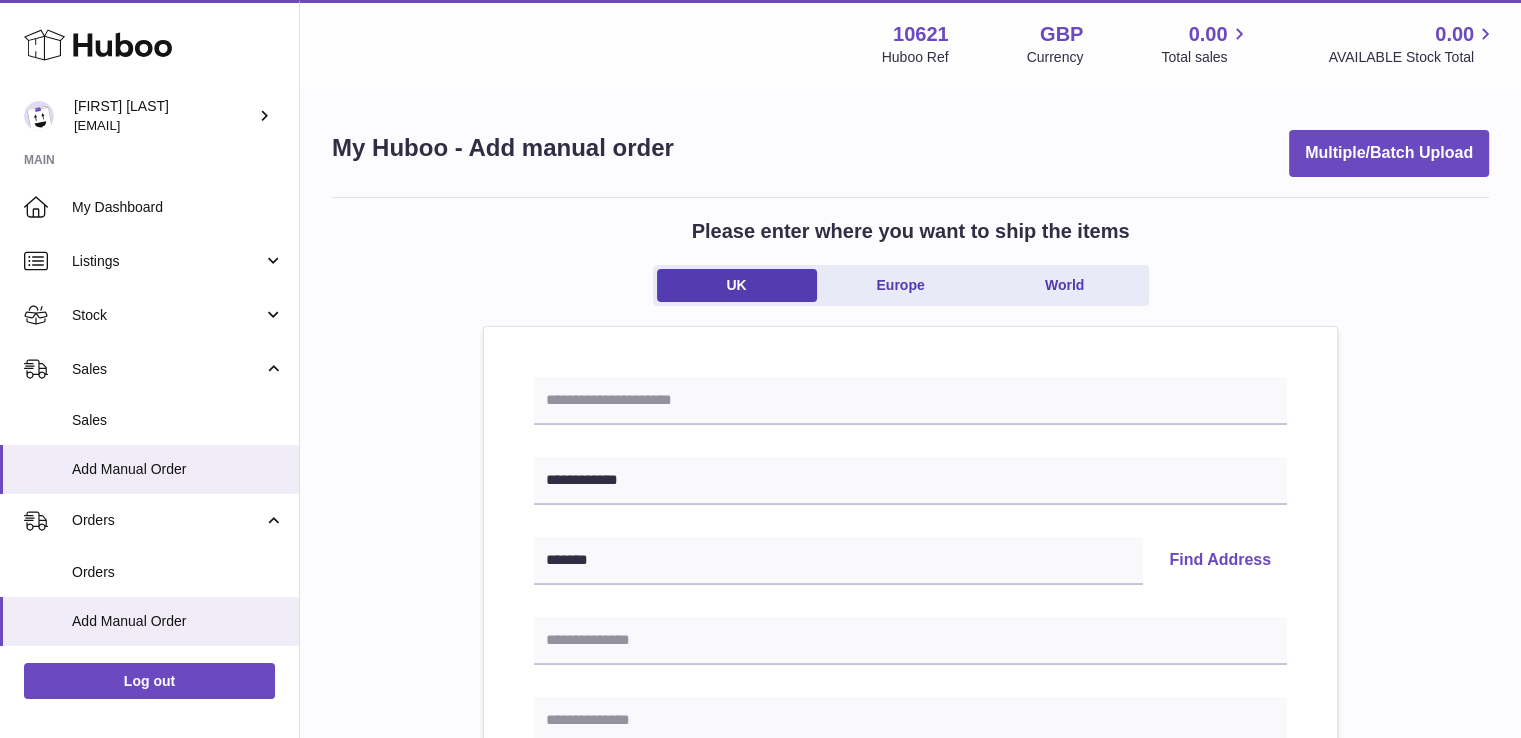 type 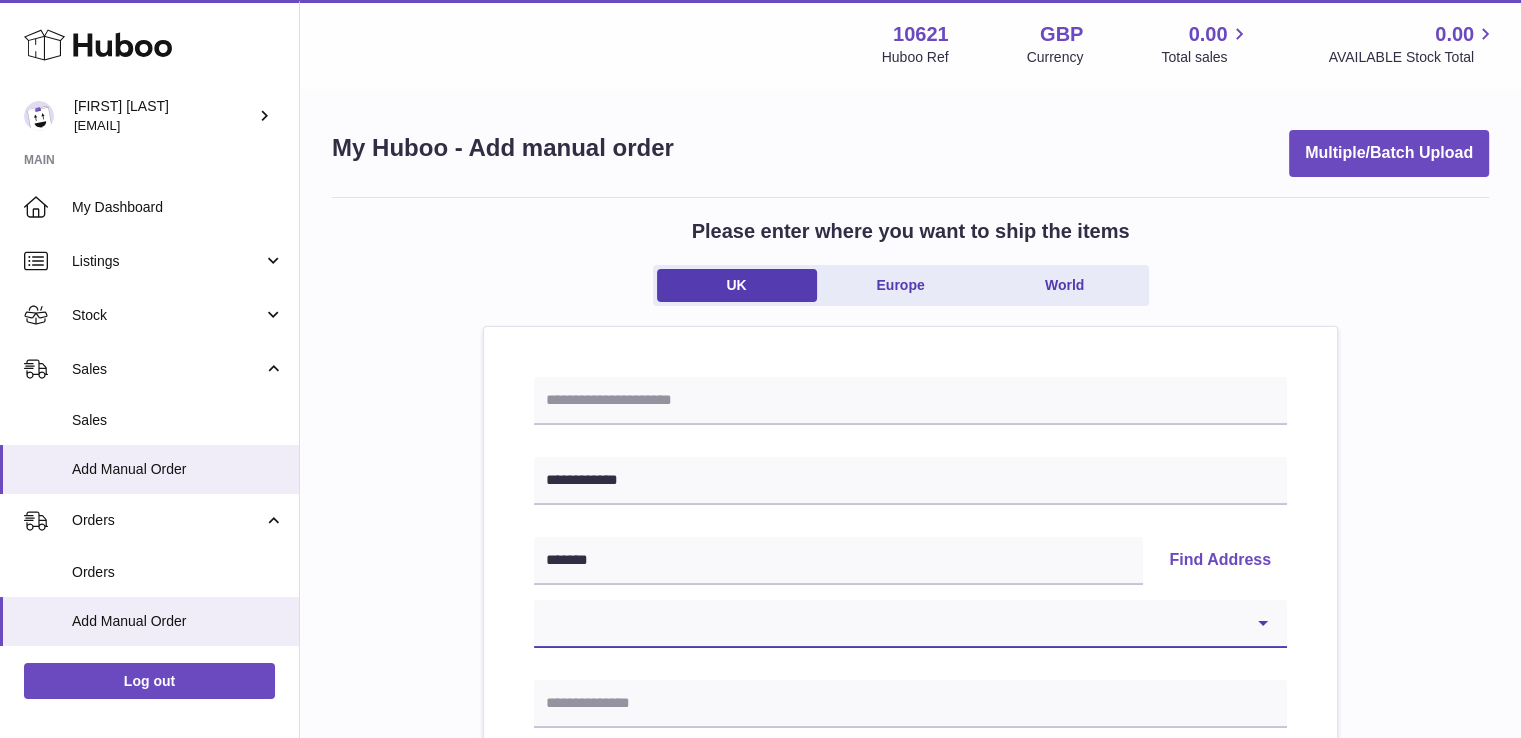 click on "**********" at bounding box center (910, 624) 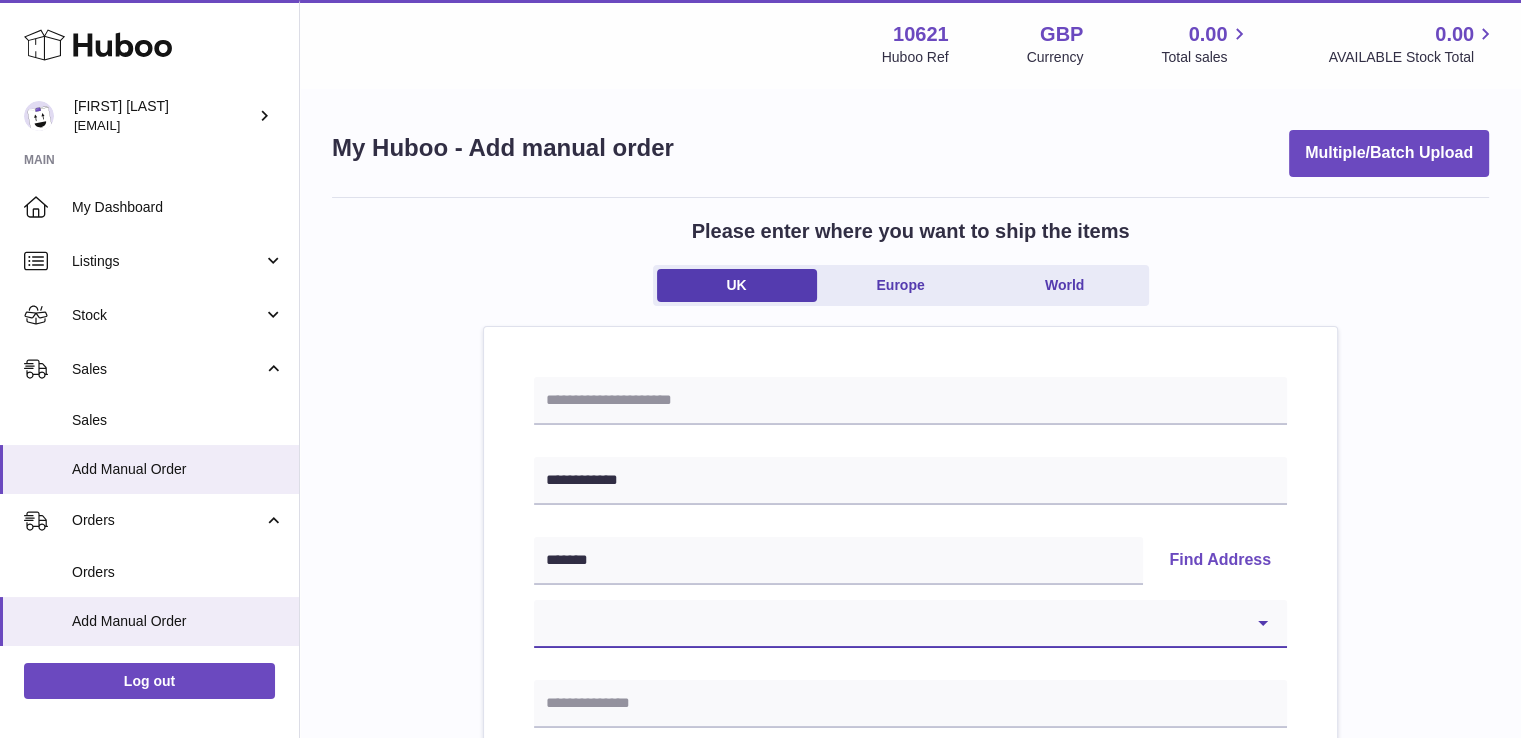 select on "*" 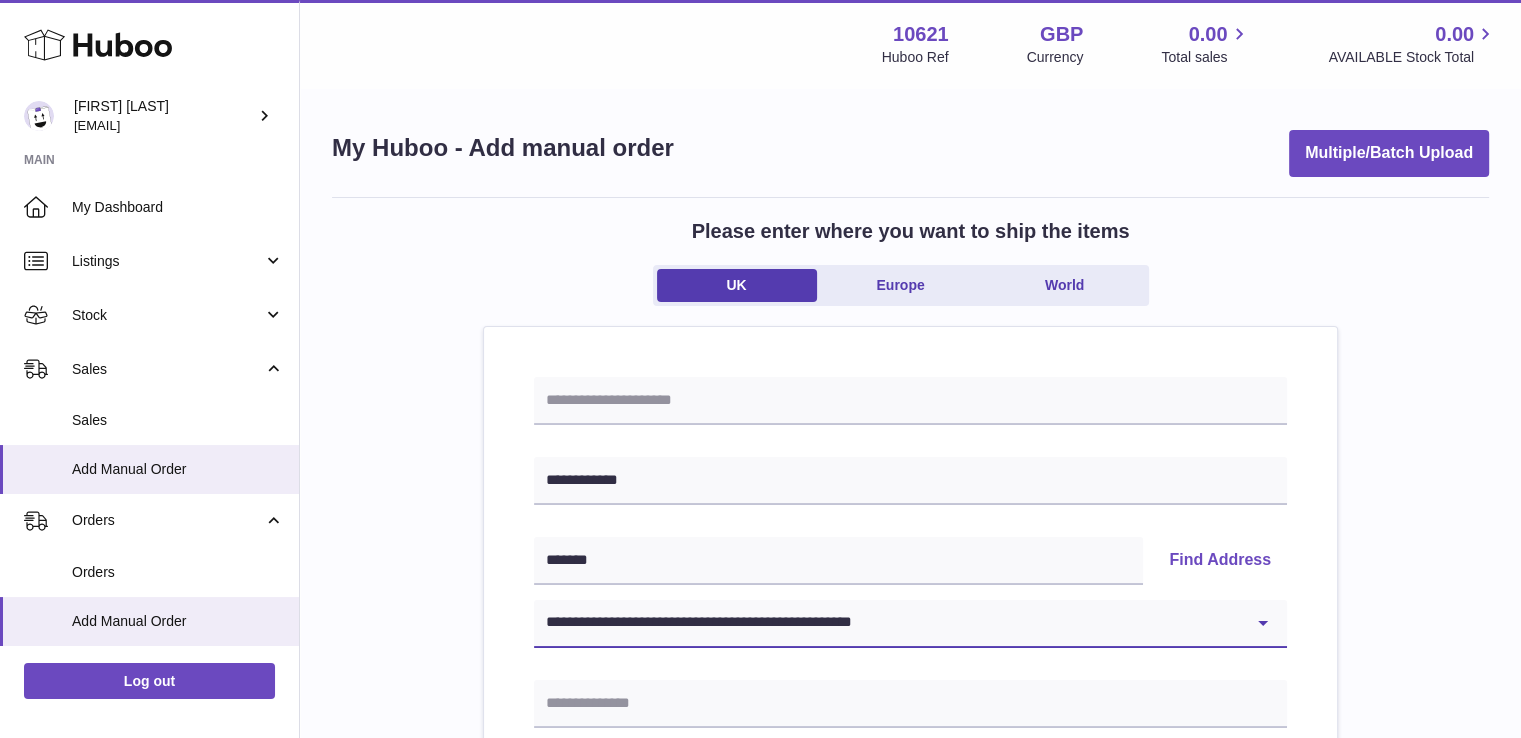 click on "**********" at bounding box center (910, 624) 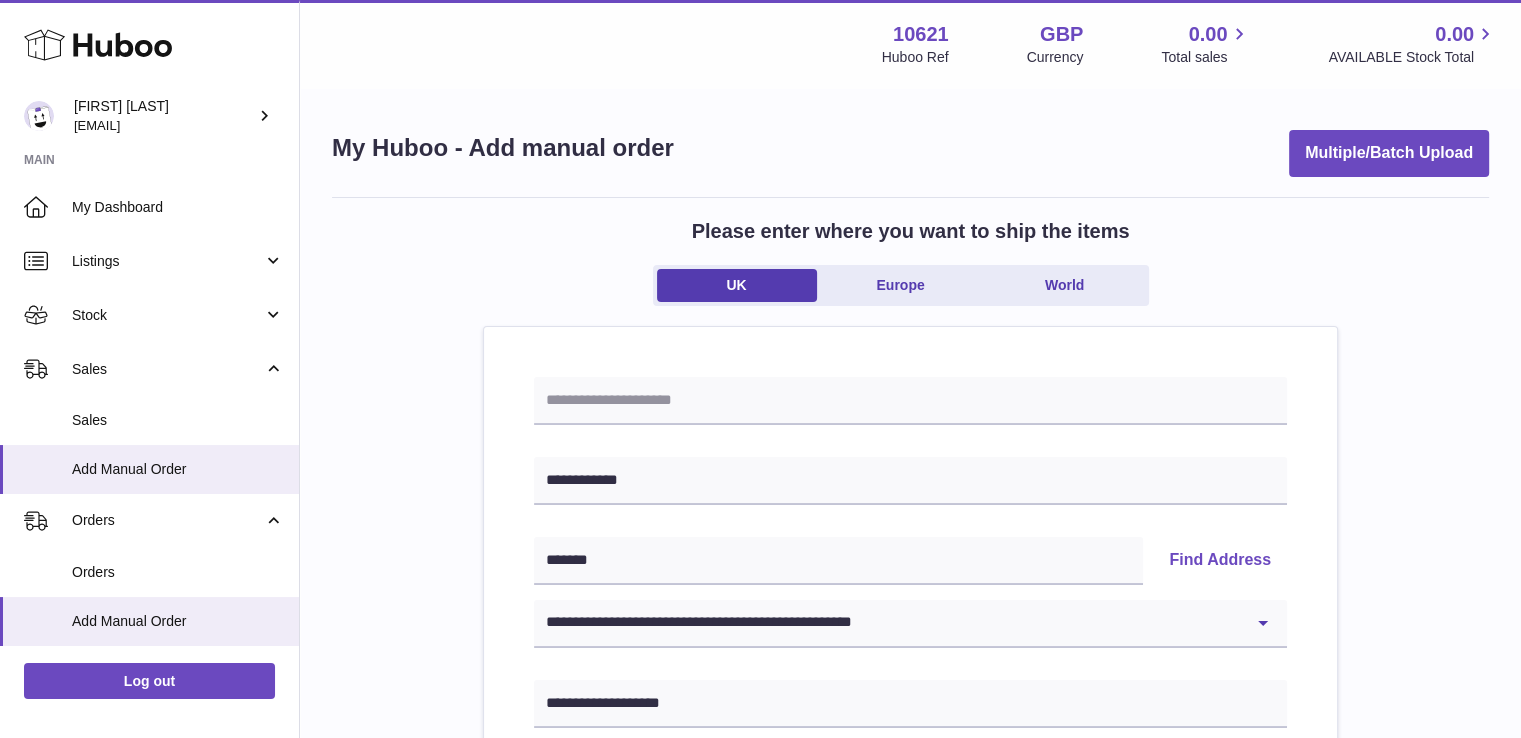 drag, startPoint x: 412, startPoint y: 577, endPoint x: 413, endPoint y: 567, distance: 10.049875 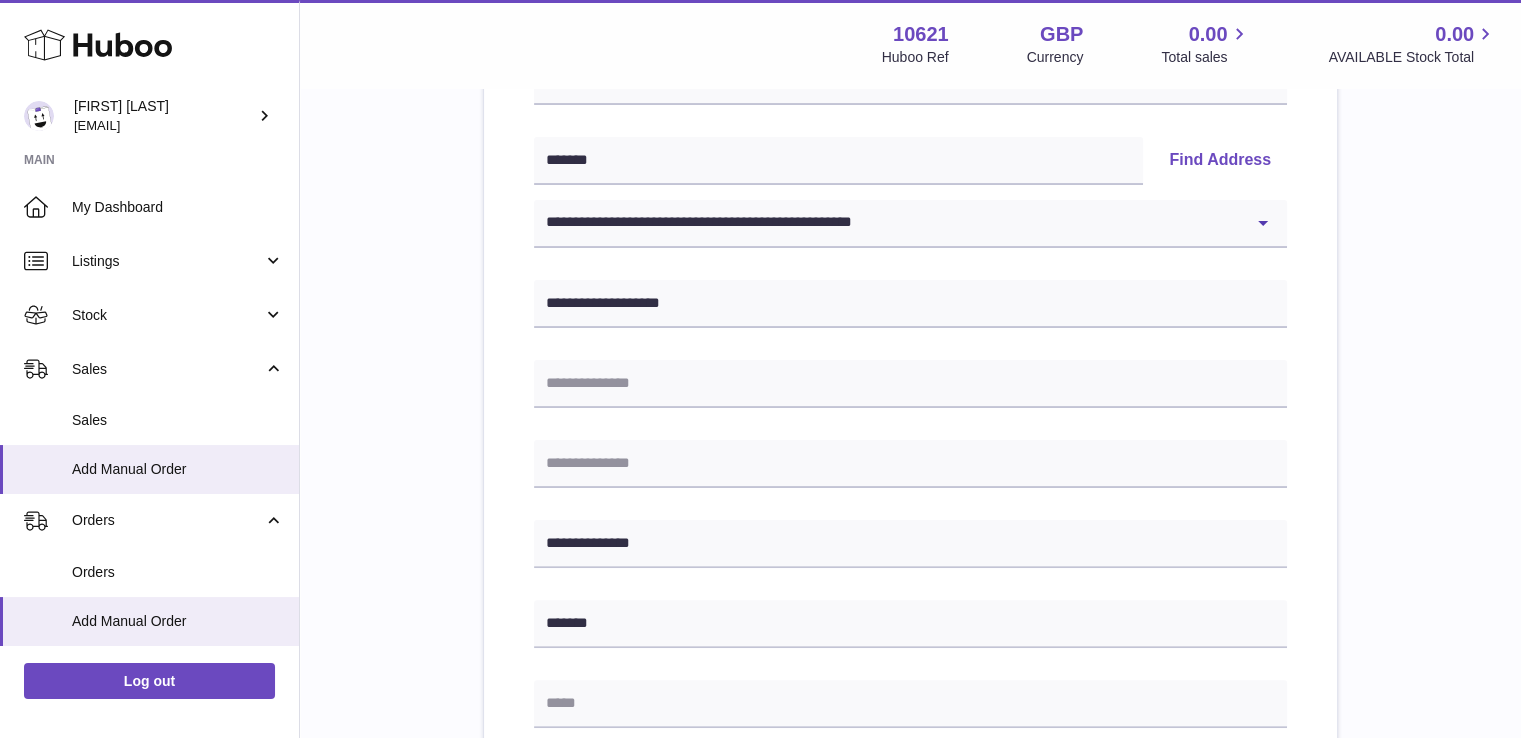 scroll, scrollTop: 1072, scrollLeft: 0, axis: vertical 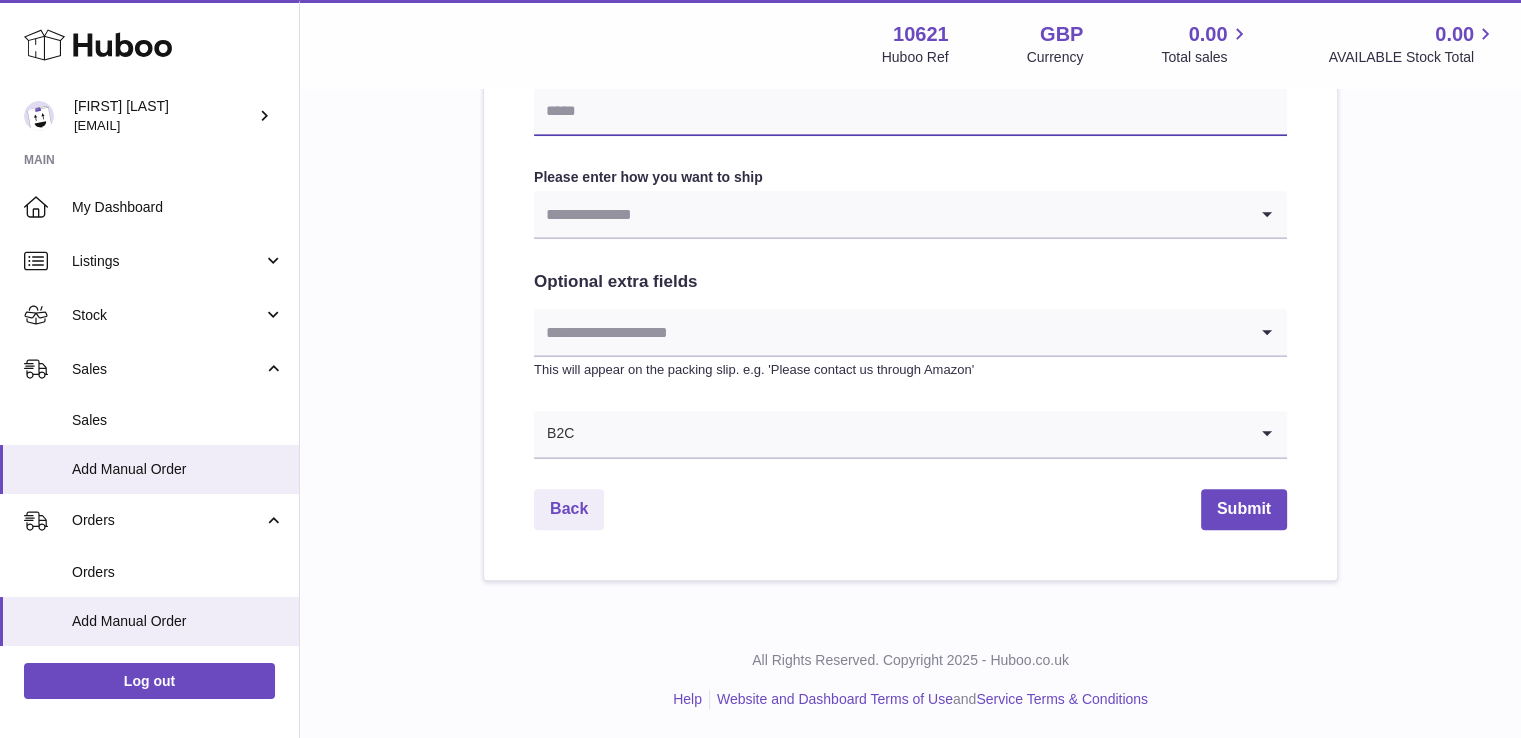 click at bounding box center (910, 112) 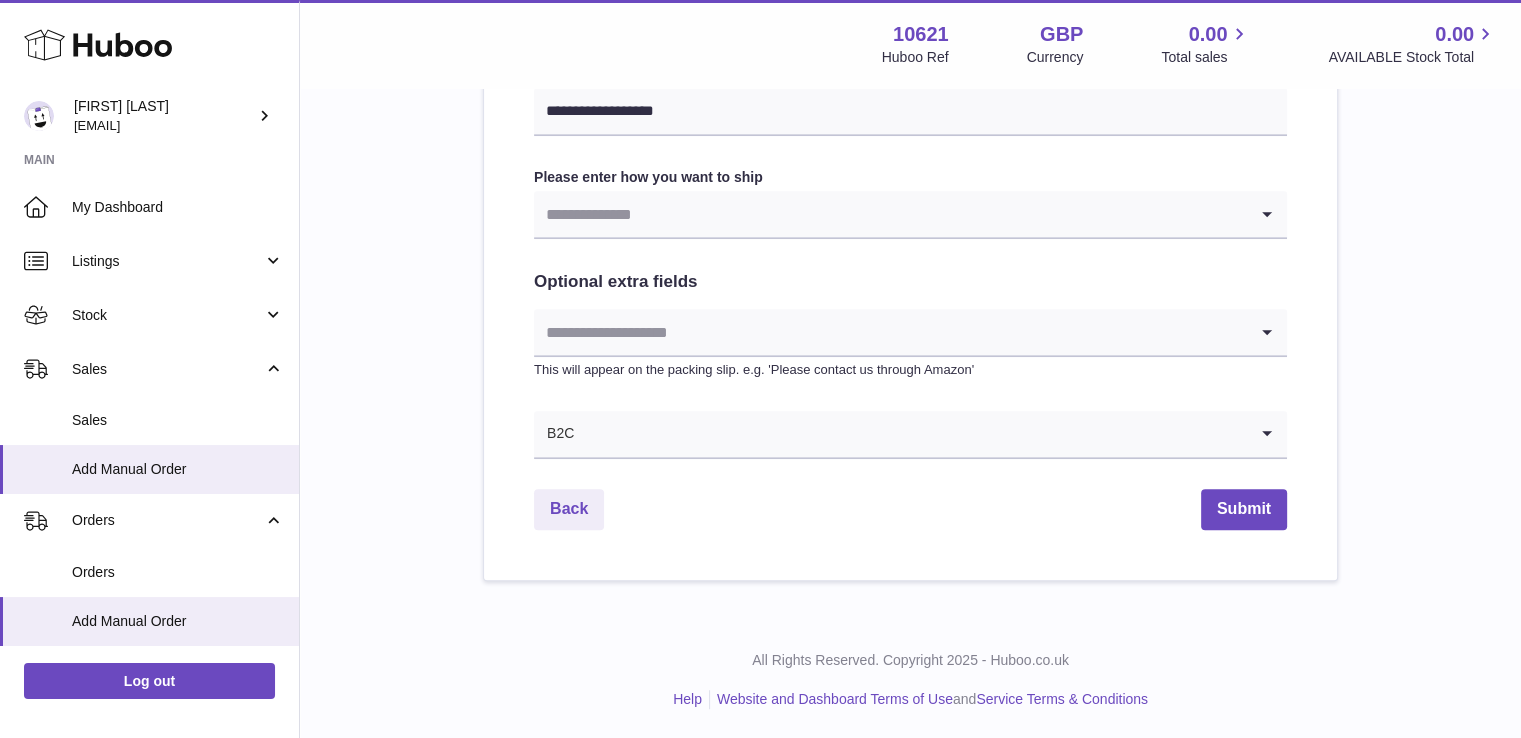 click at bounding box center (890, 214) 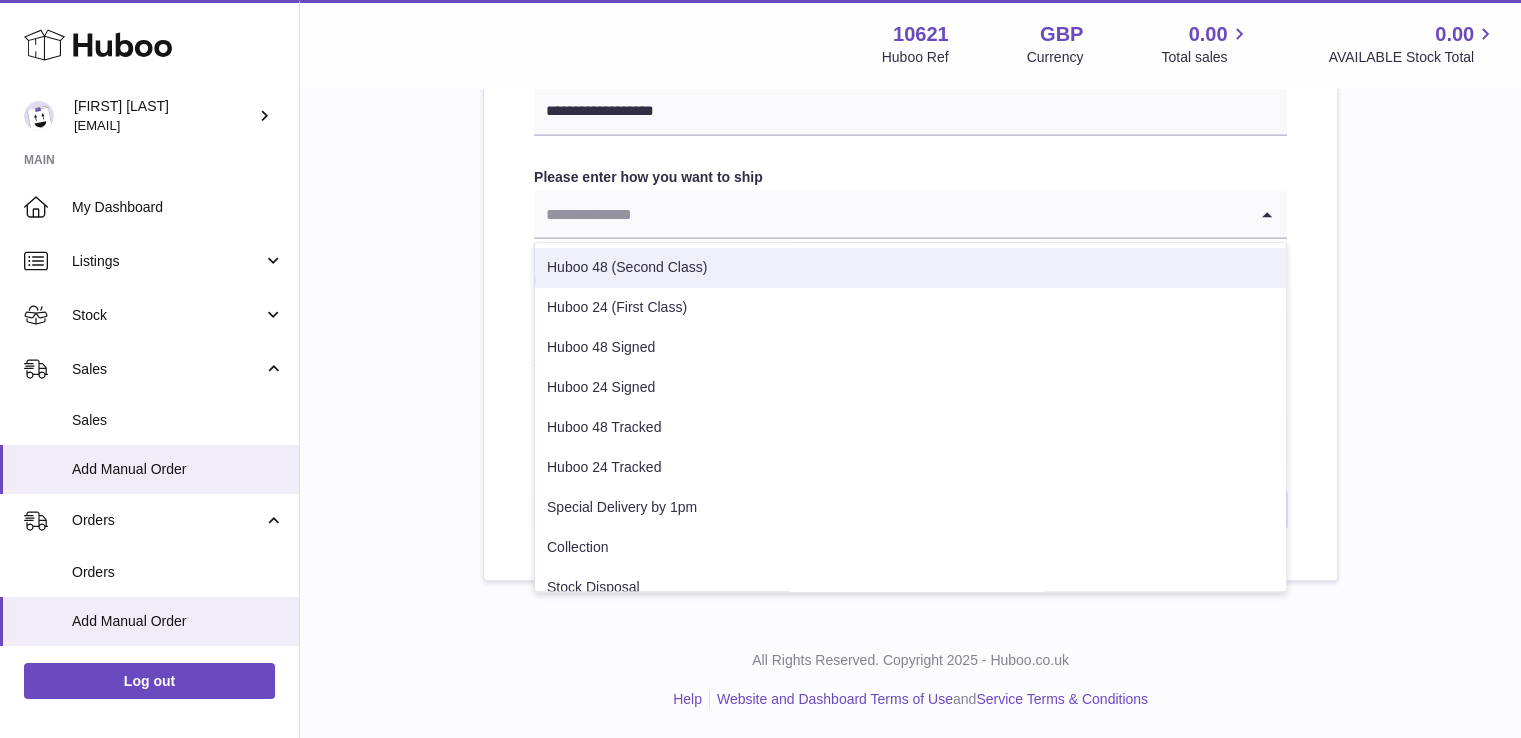 click on "Huboo 48 (Second Class)" at bounding box center (910, 268) 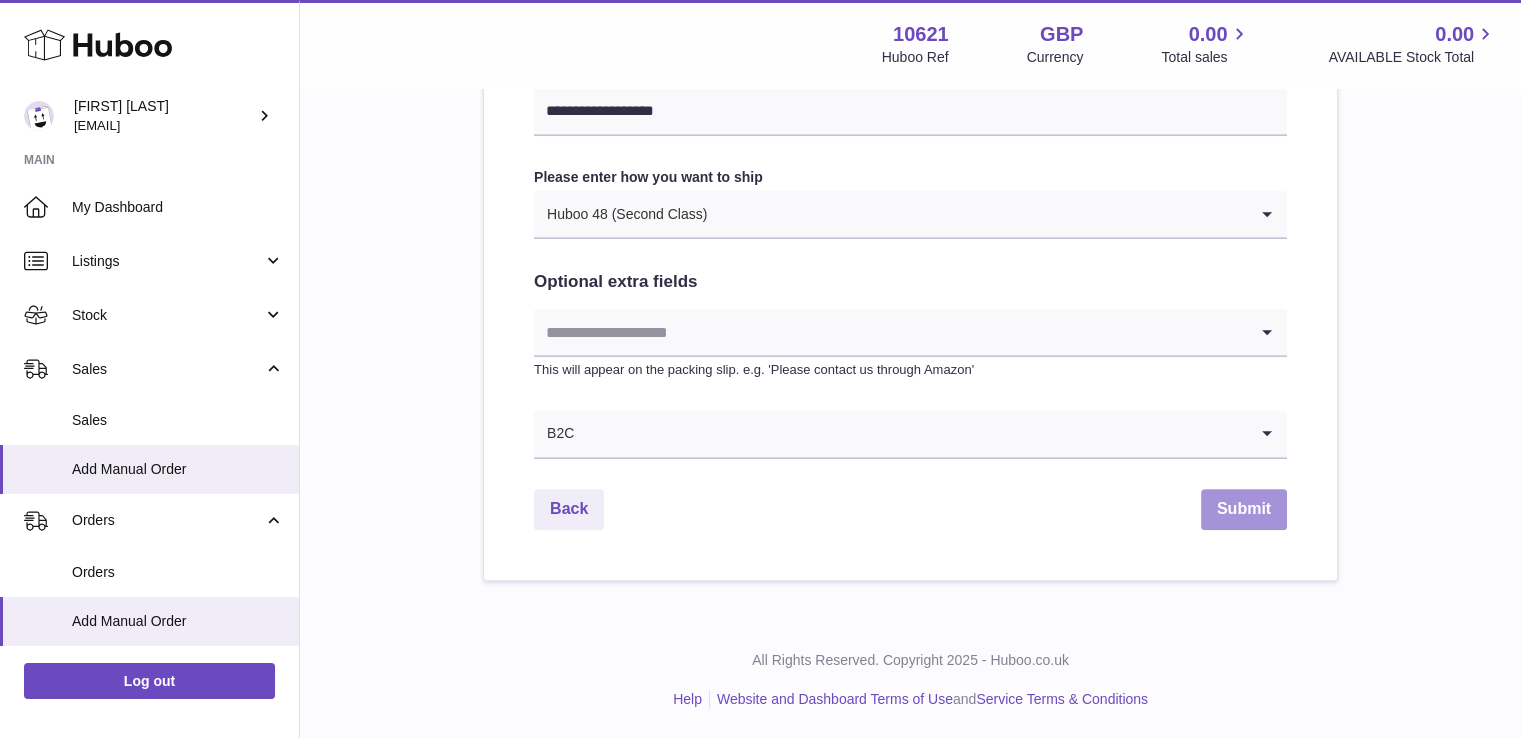click on "Submit" at bounding box center (1244, 509) 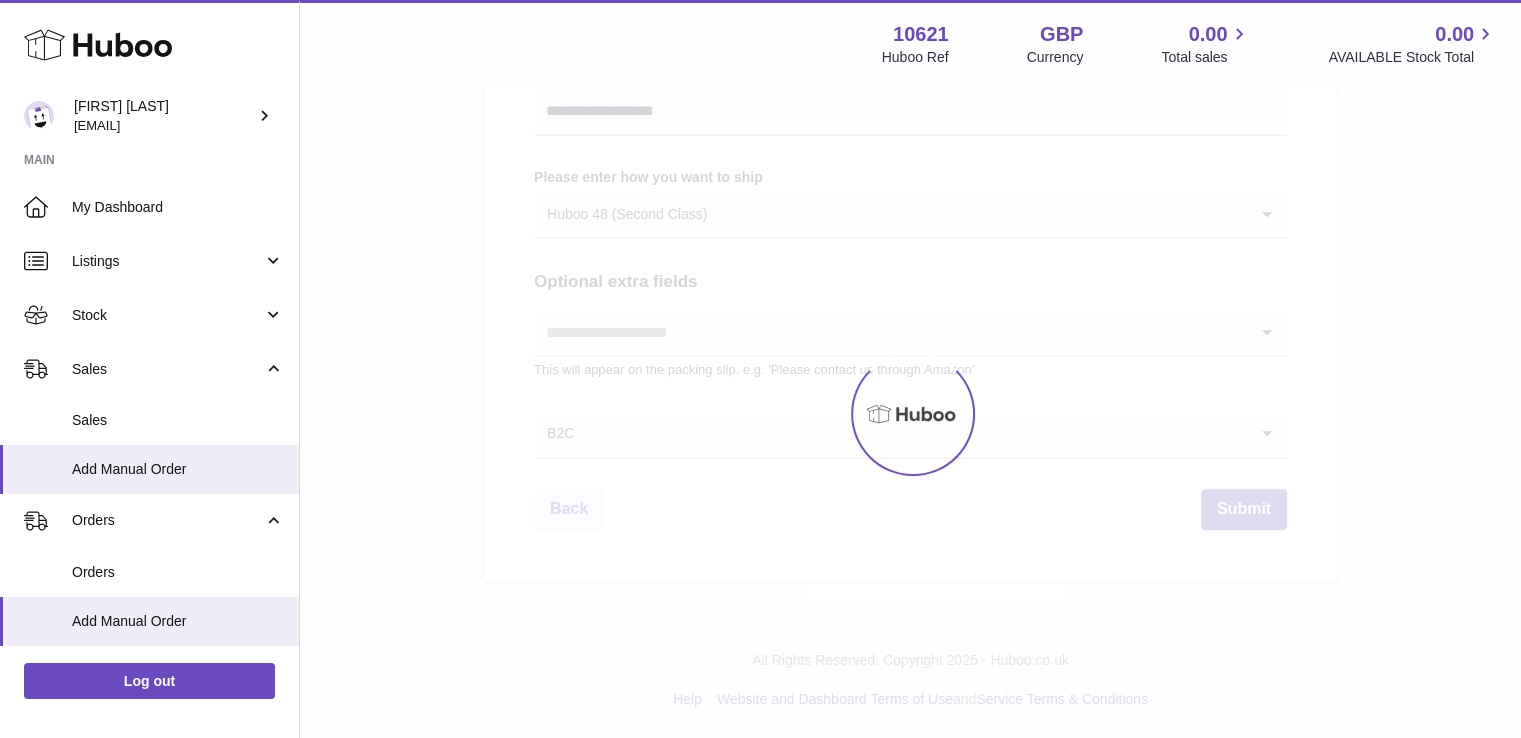 scroll, scrollTop: 0, scrollLeft: 0, axis: both 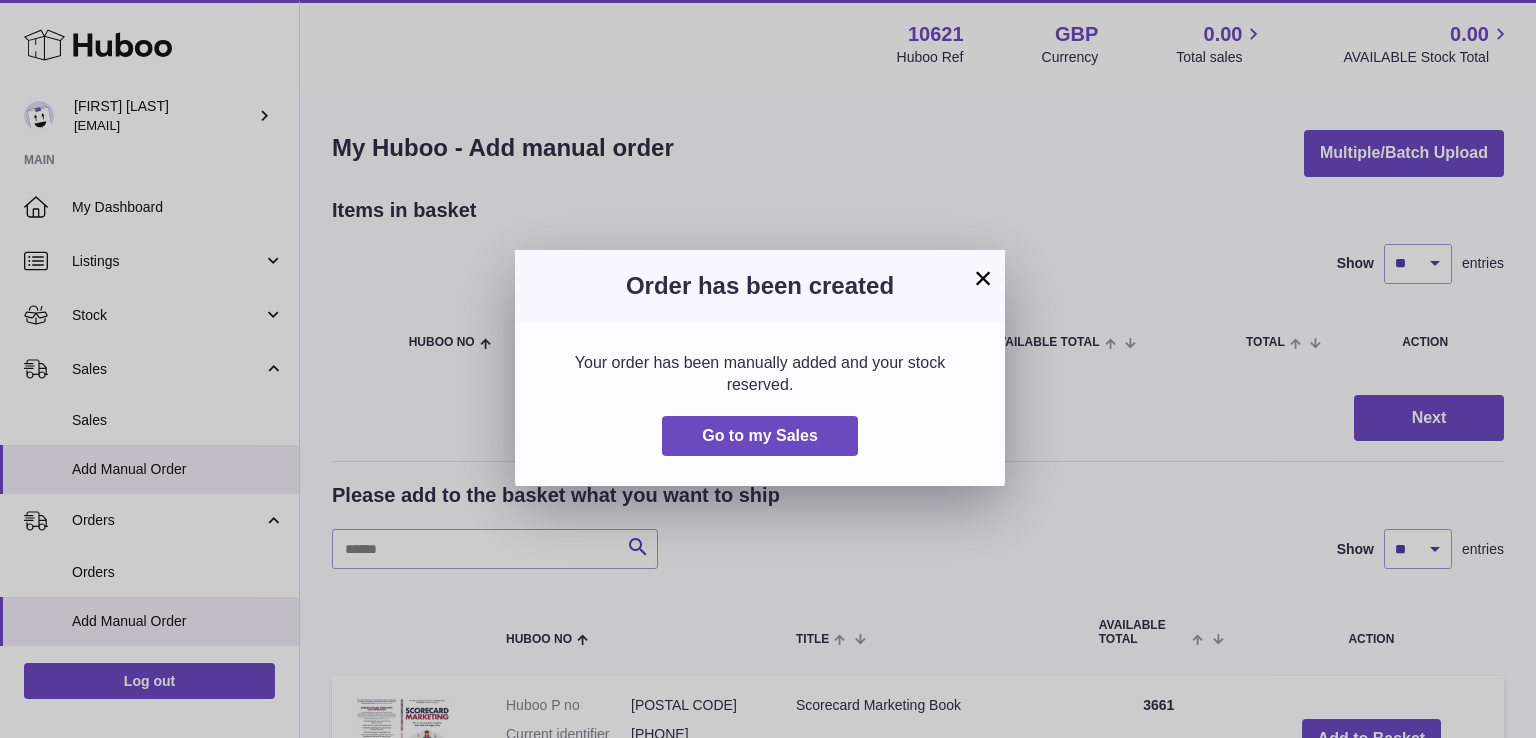 click on "×" at bounding box center (983, 278) 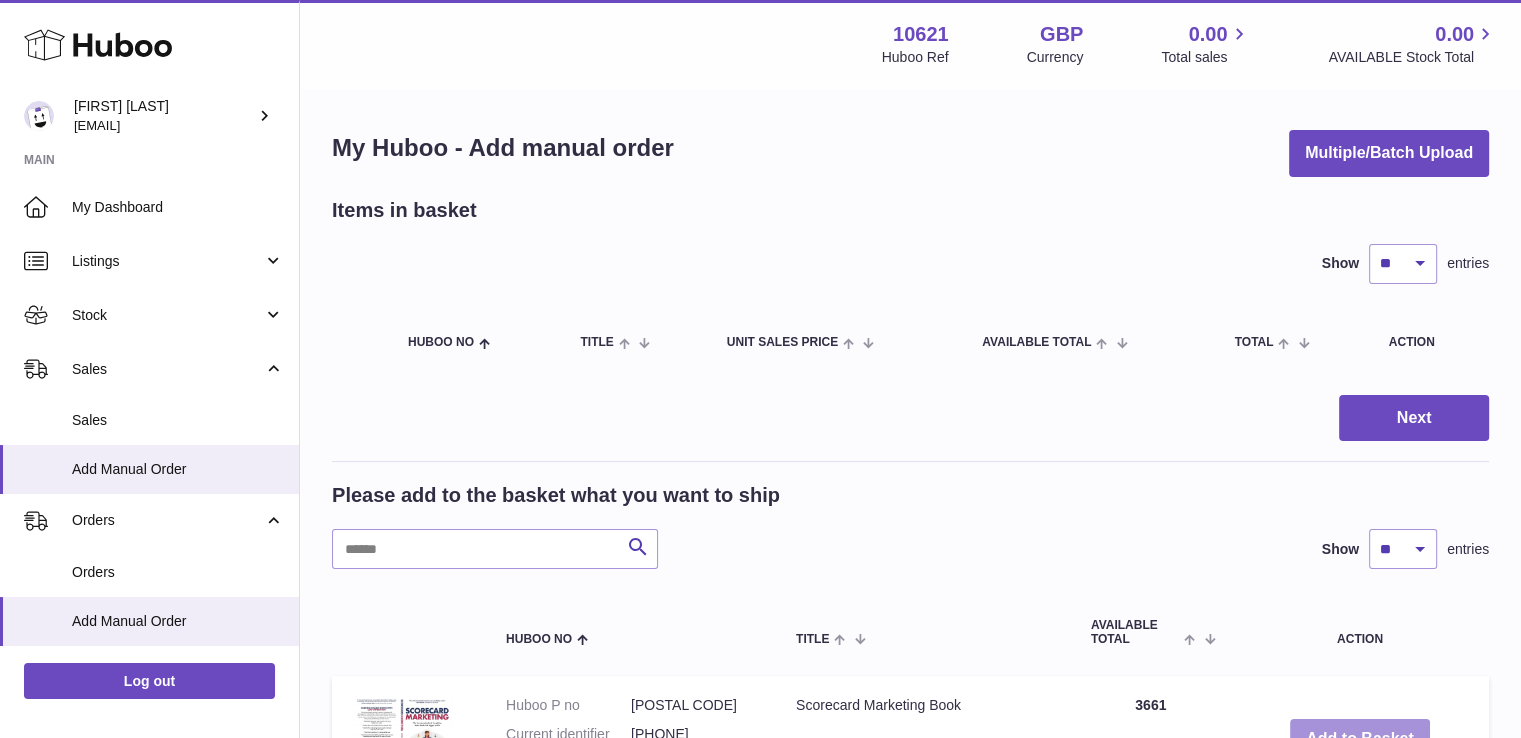 click on "Add to Basket" at bounding box center [1360, 739] 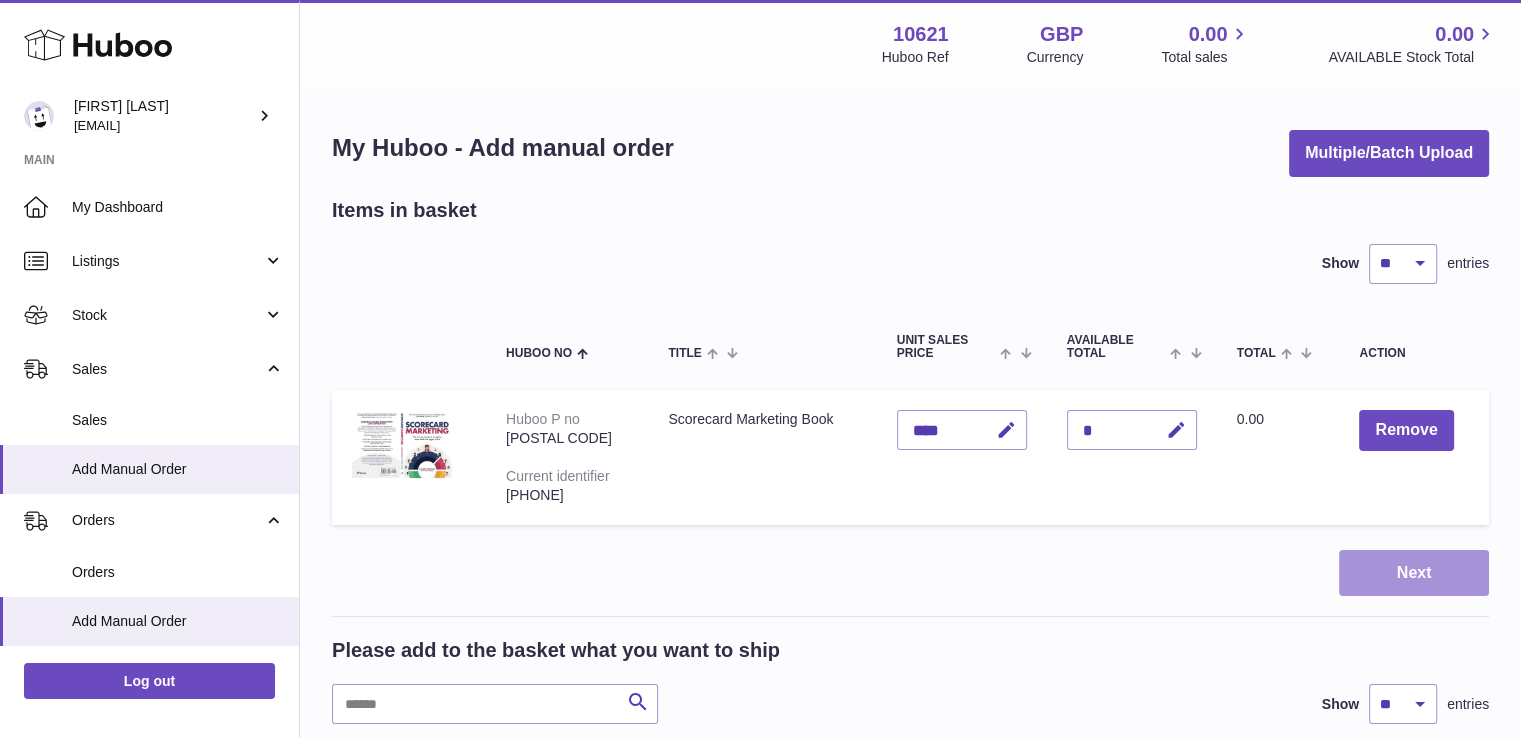 click on "Next" at bounding box center (1414, 573) 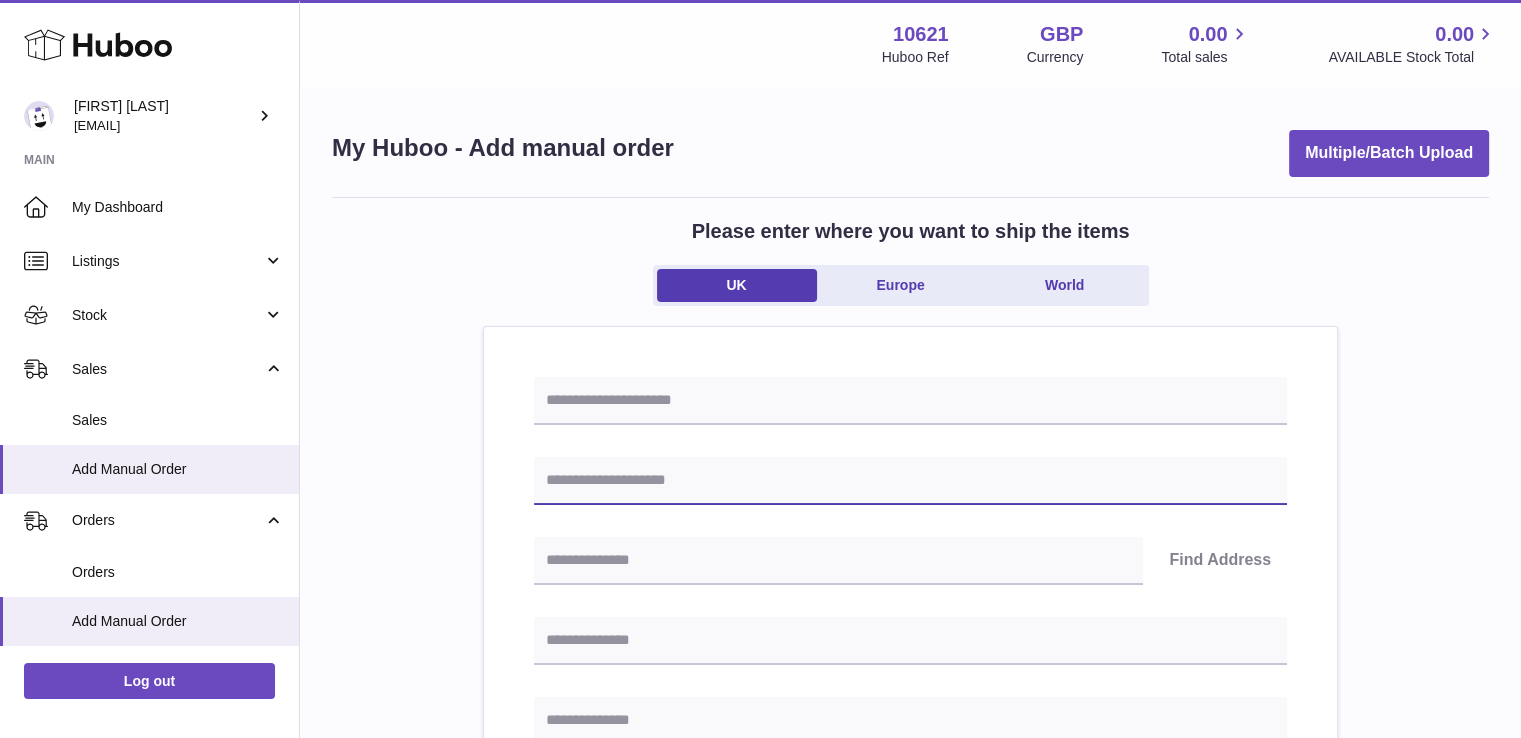 click at bounding box center [910, 481] 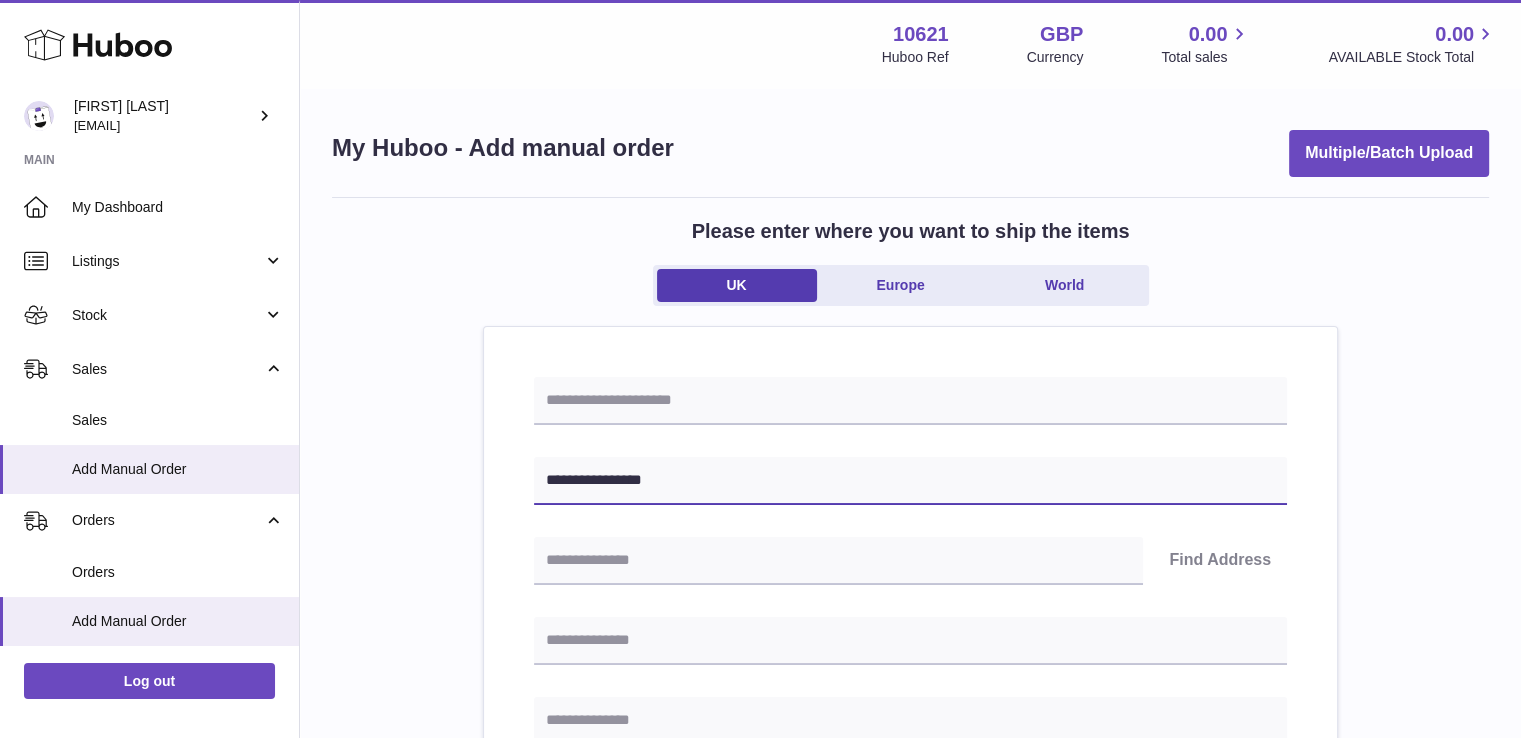 type on "**********" 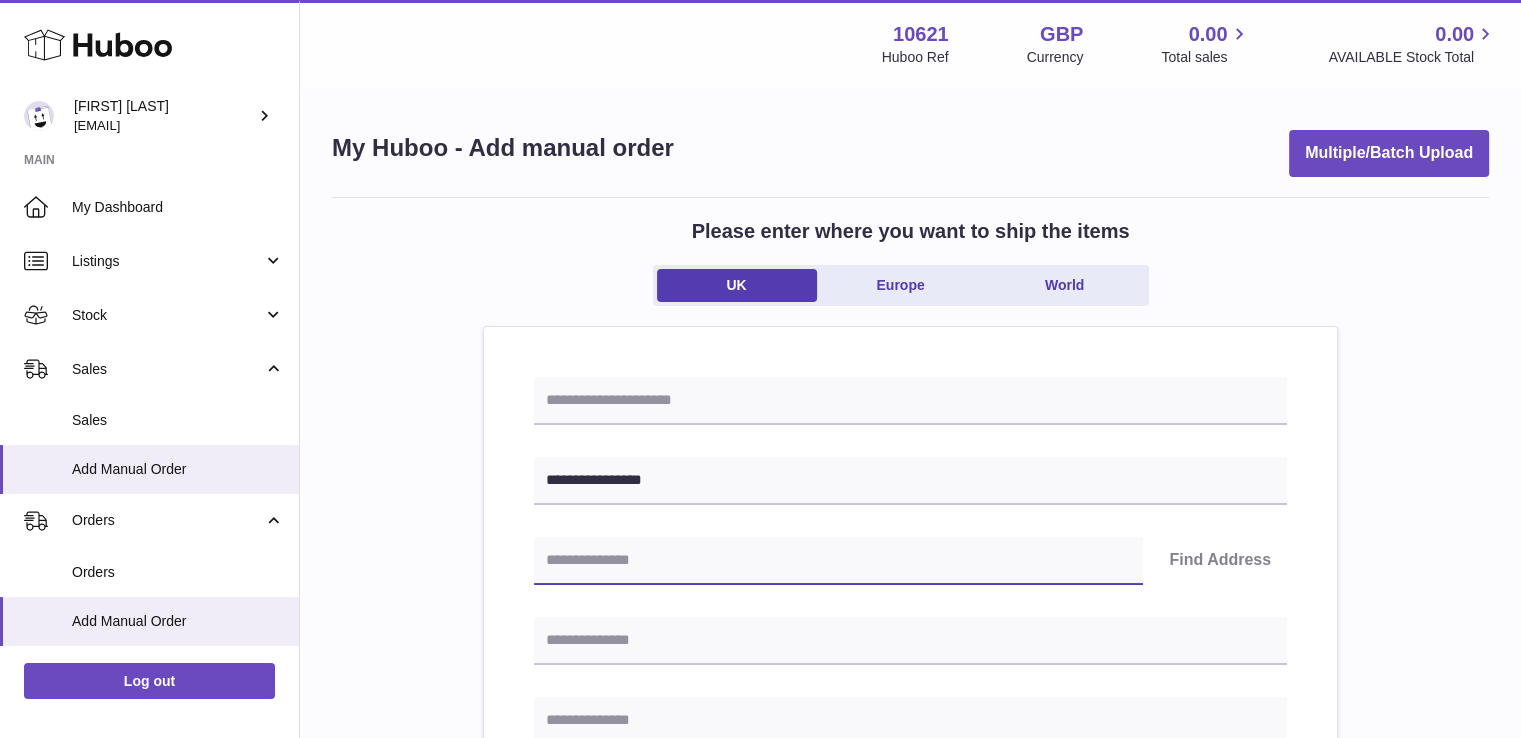 paste on "********" 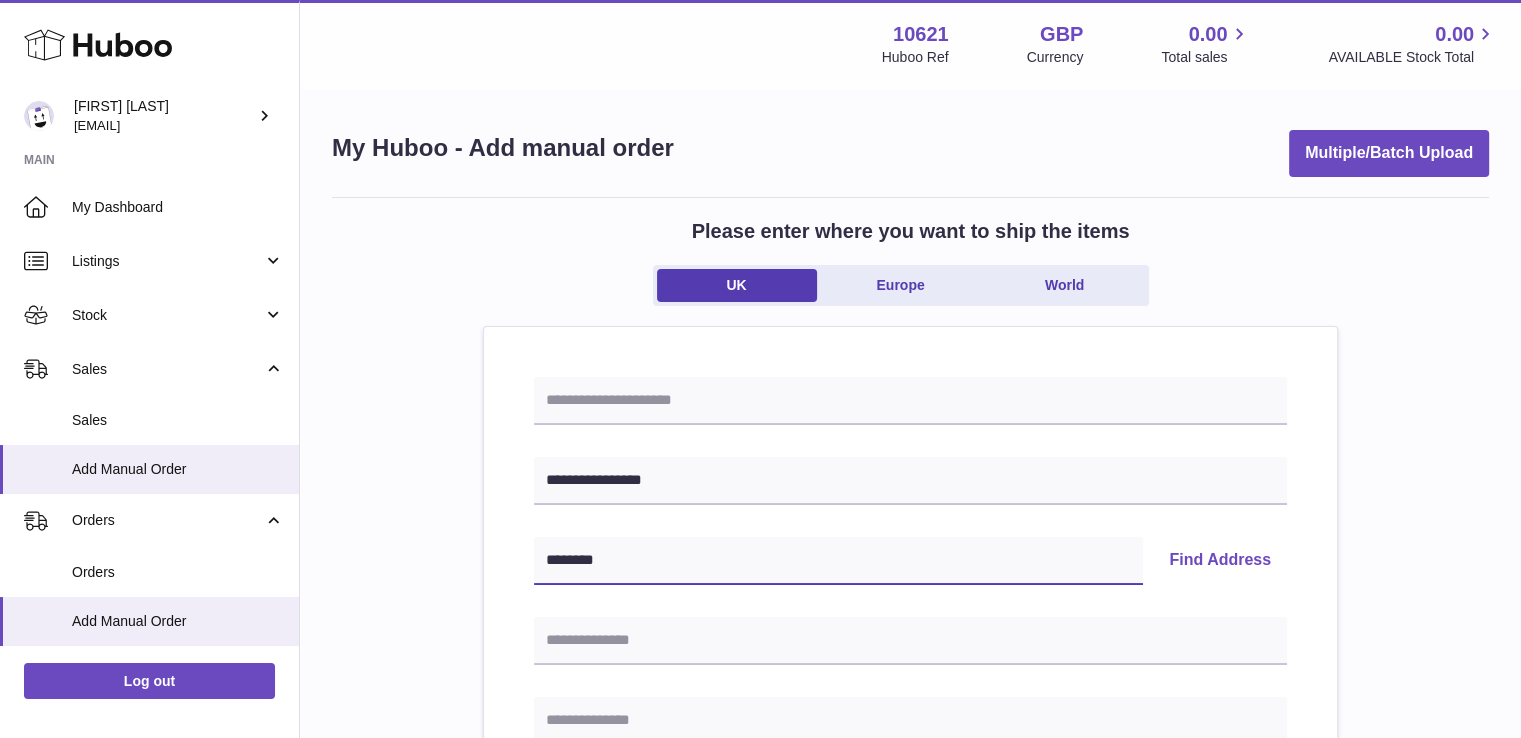 type on "********" 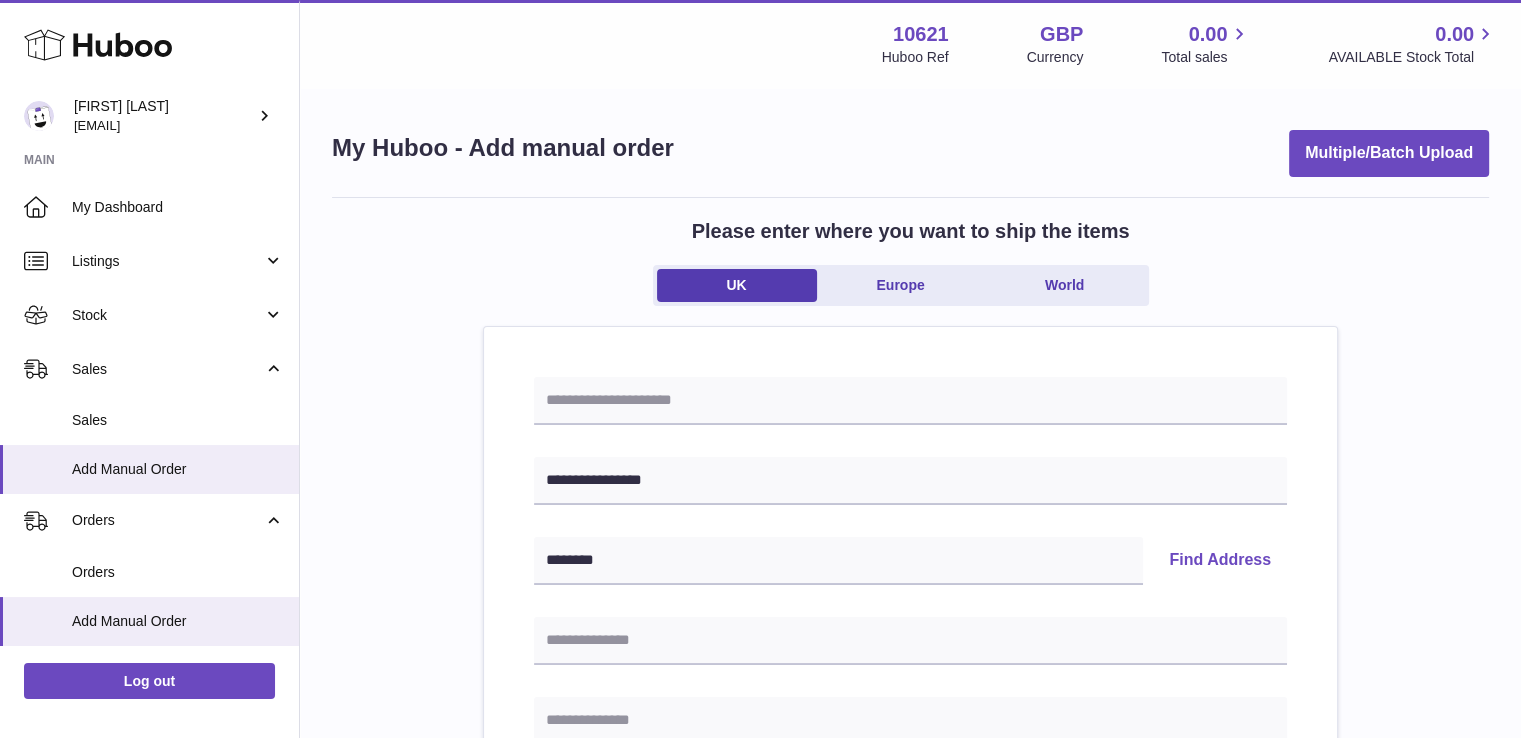 type 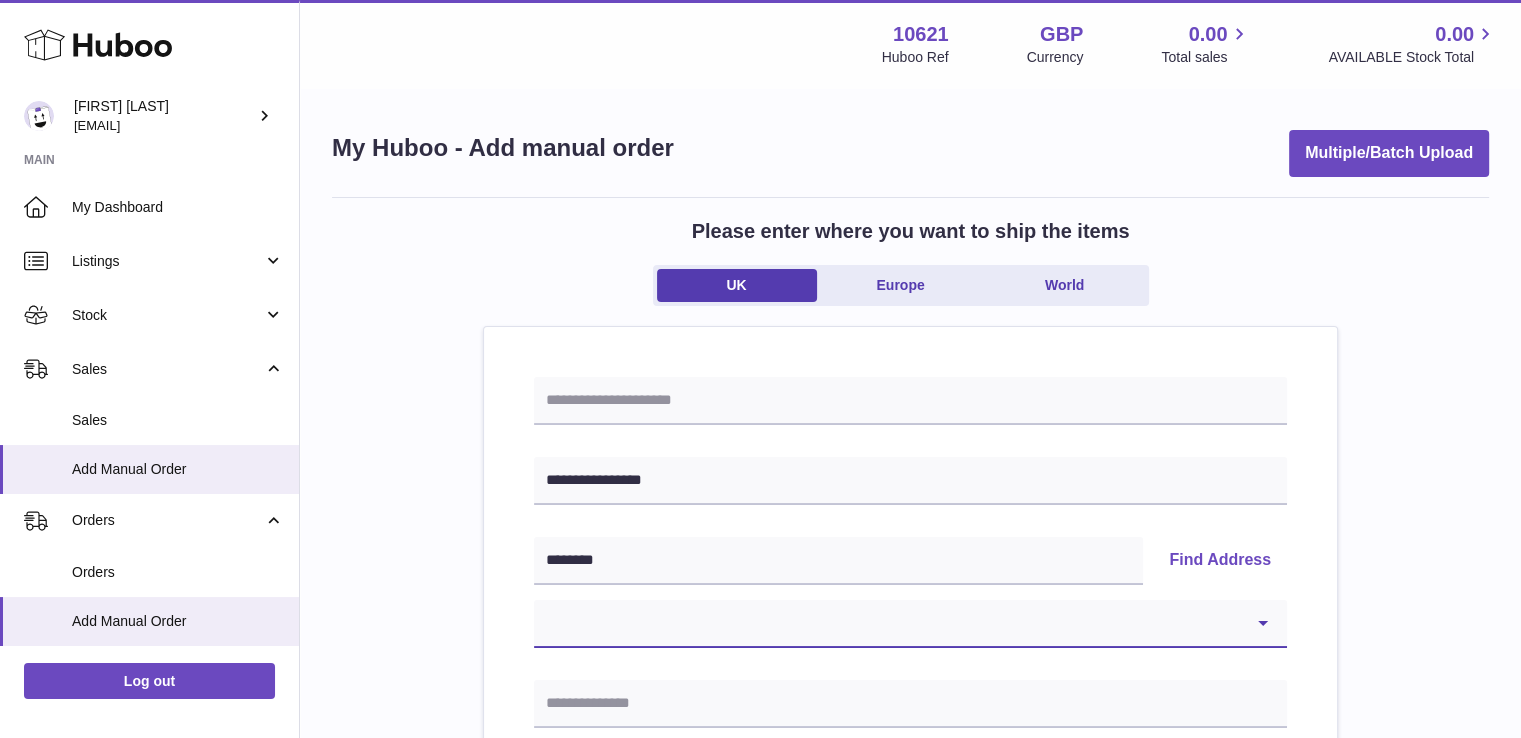 click on "**********" at bounding box center (910, 624) 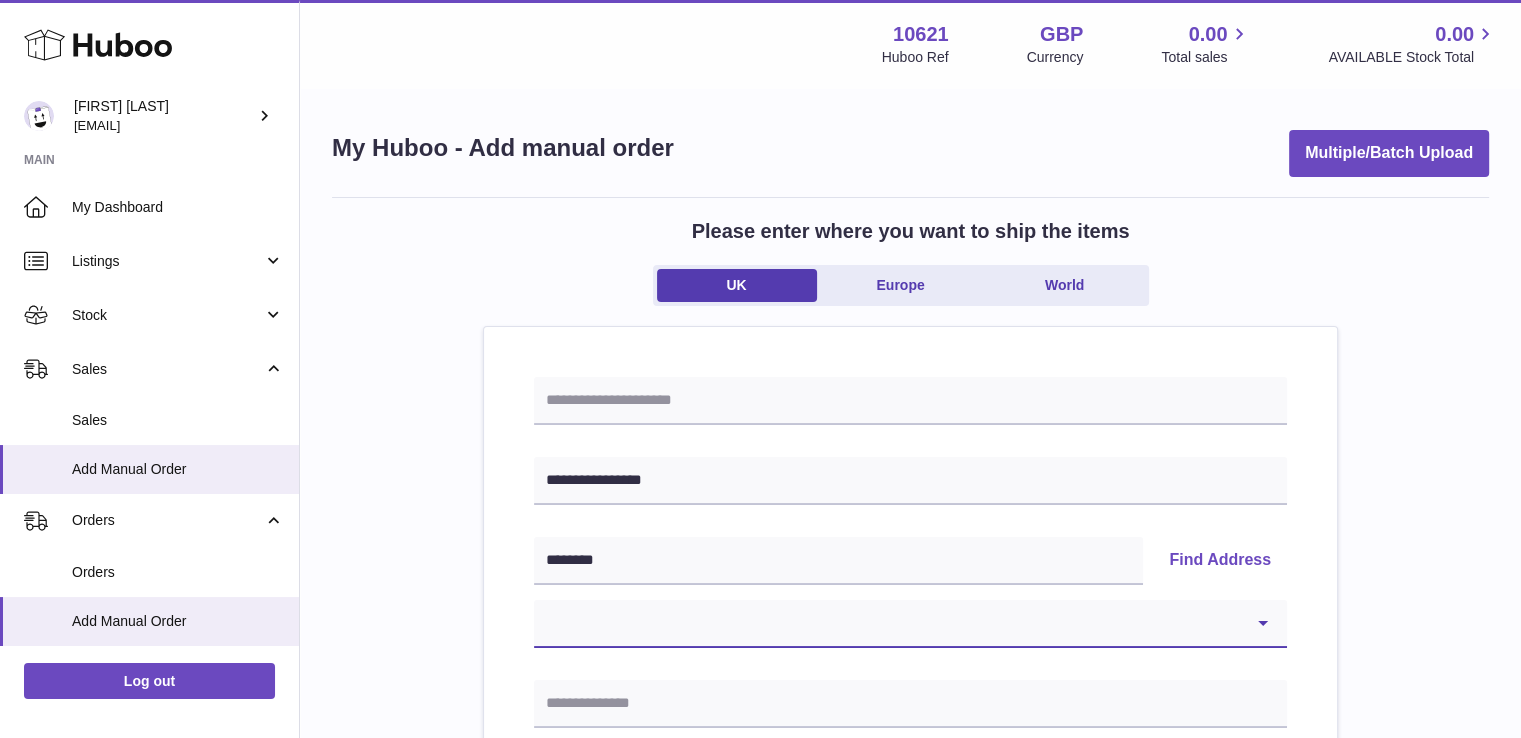 select on "**" 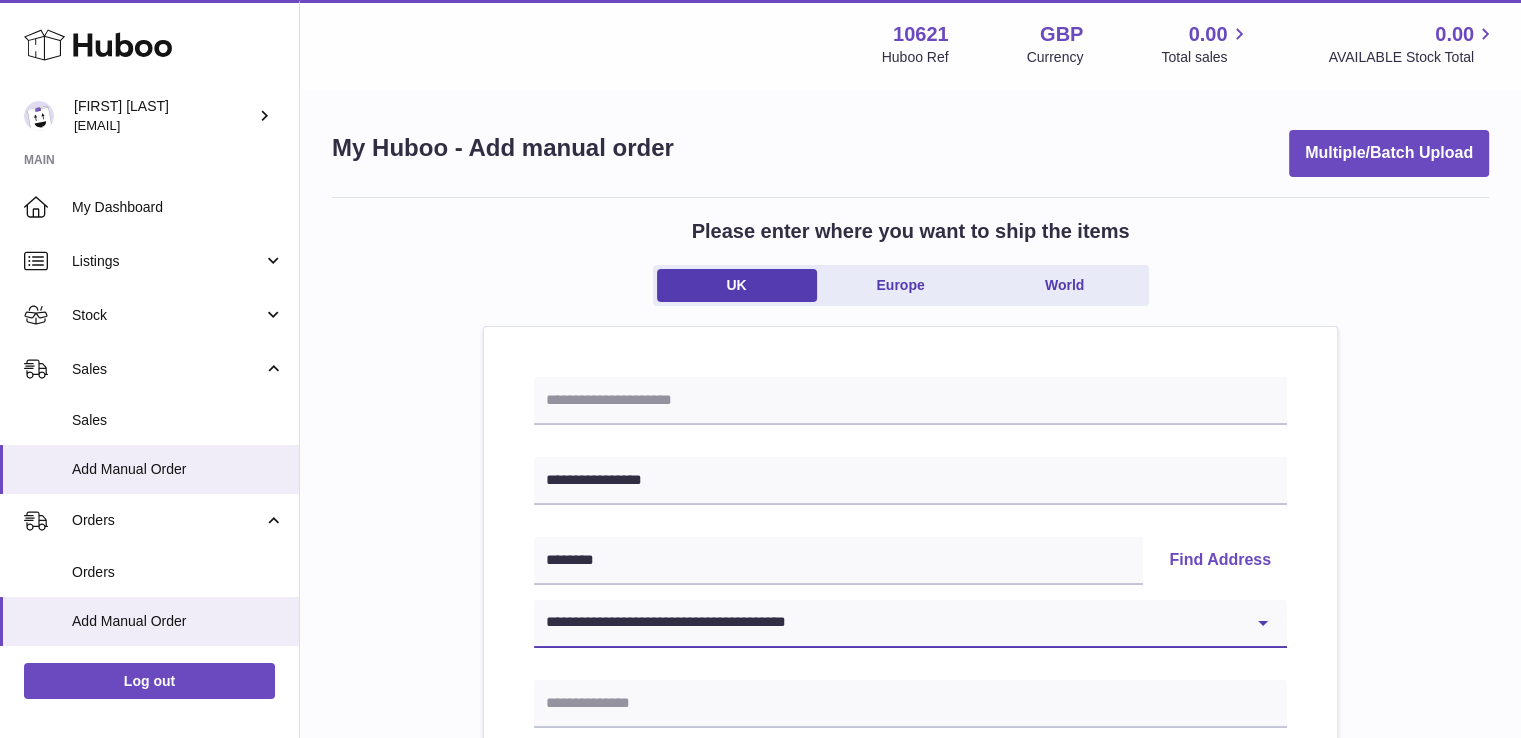 click on "**********" at bounding box center (910, 624) 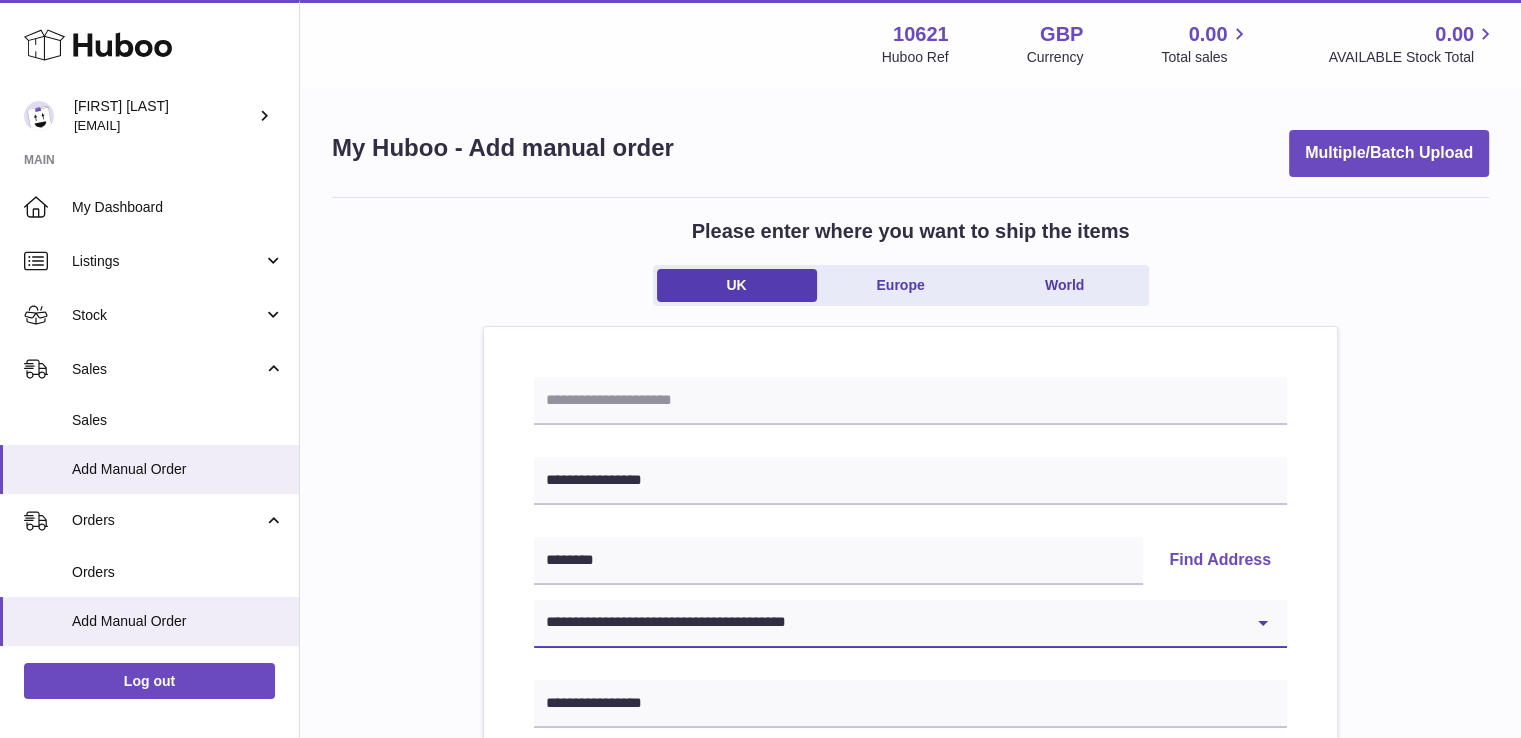 type on "**********" 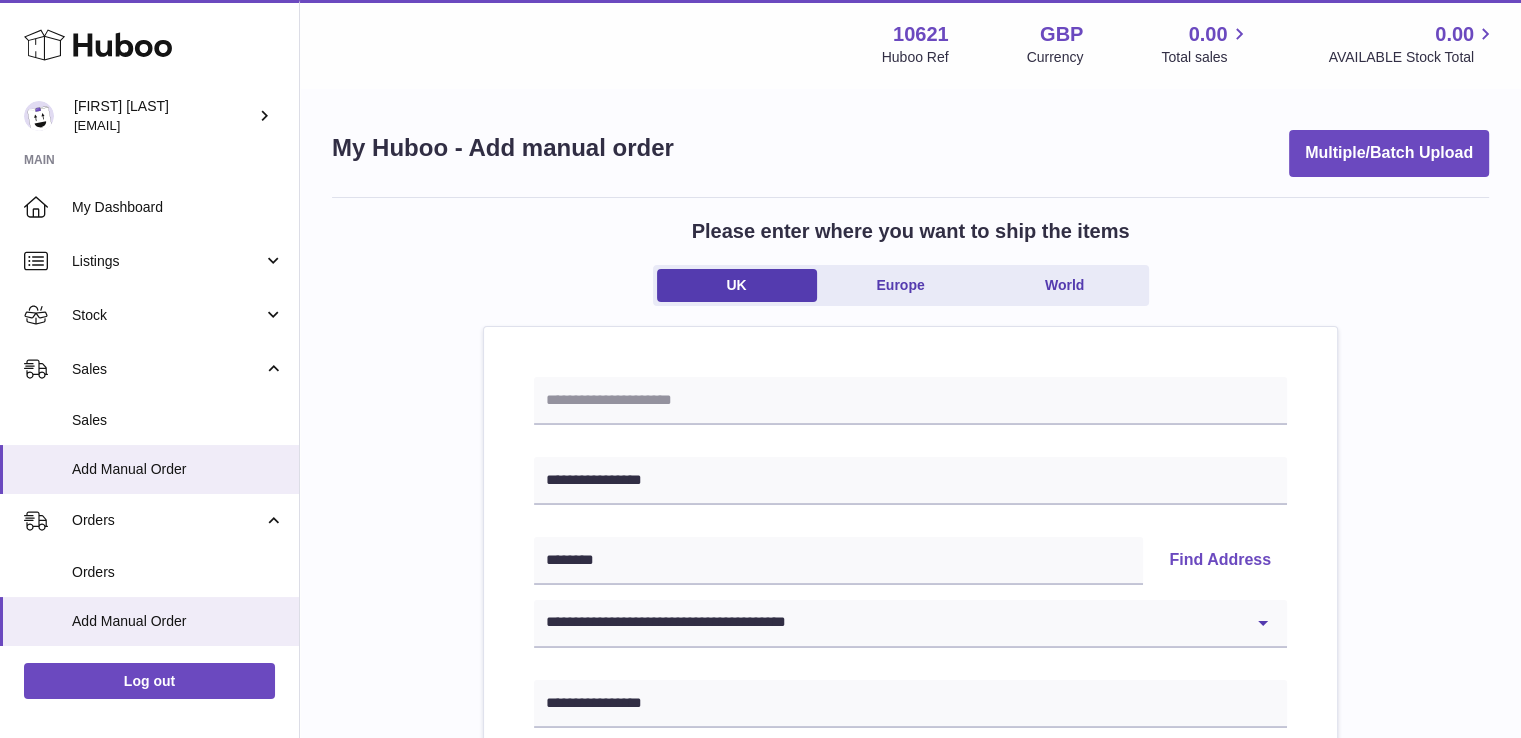 click on "**********" at bounding box center [910, 925] 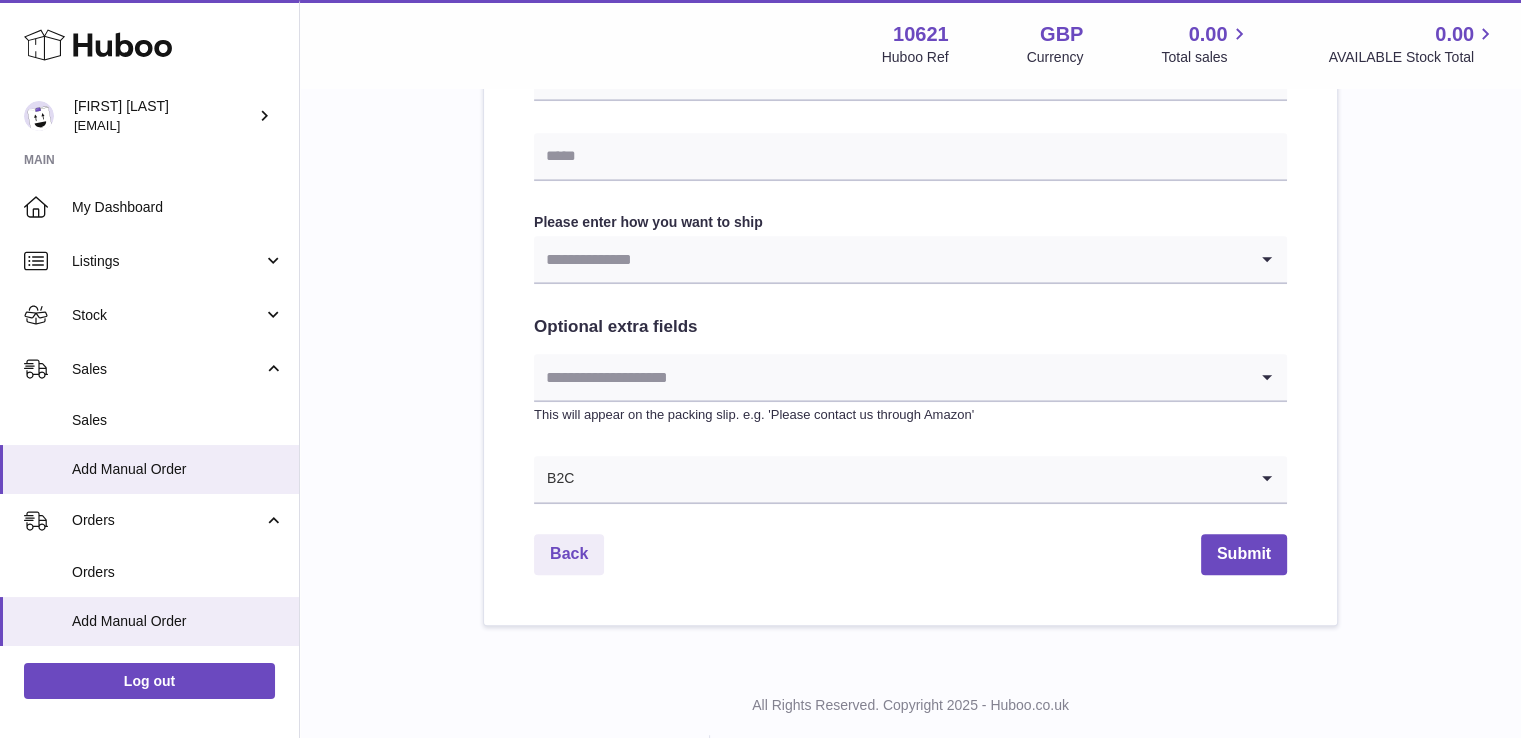 scroll, scrollTop: 1072, scrollLeft: 0, axis: vertical 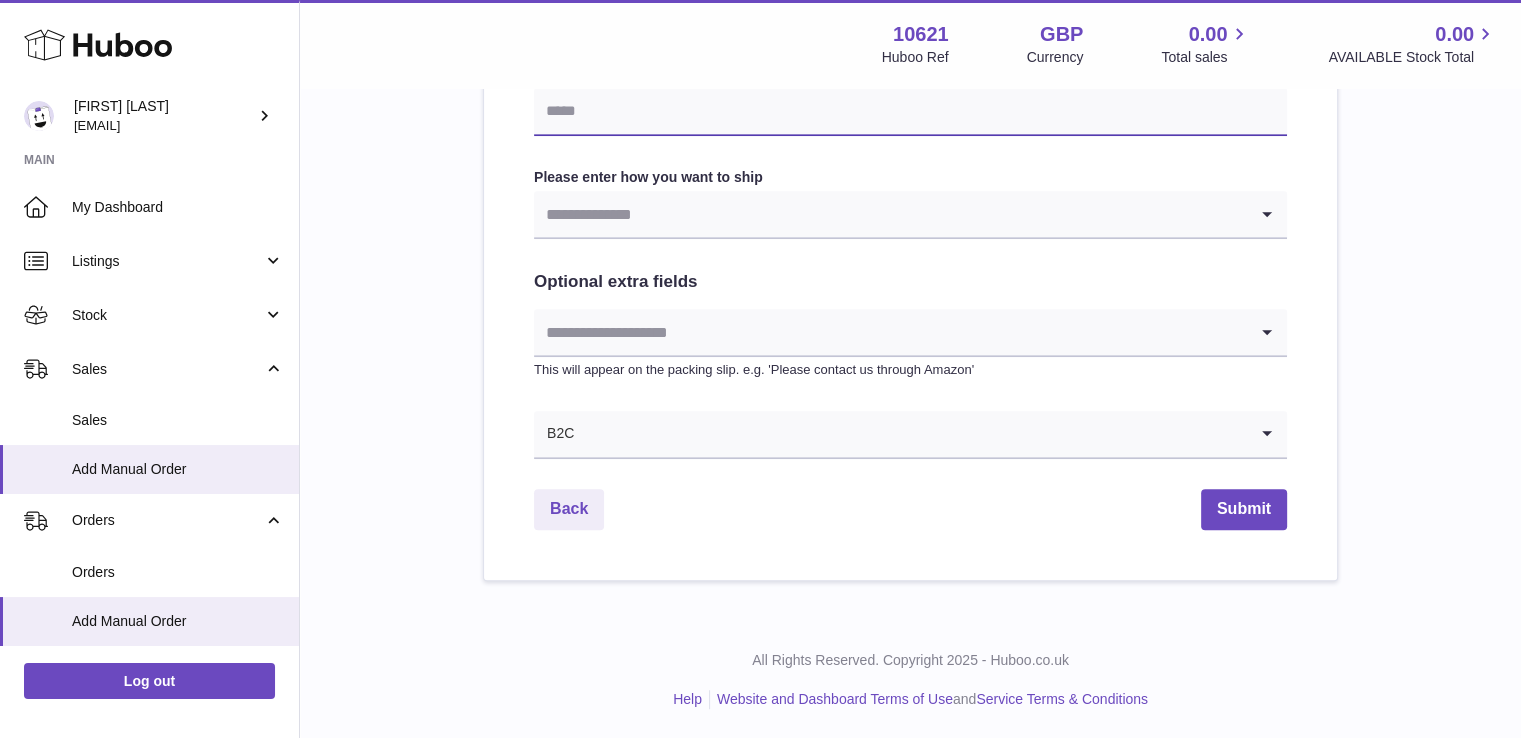 click at bounding box center [910, 112] 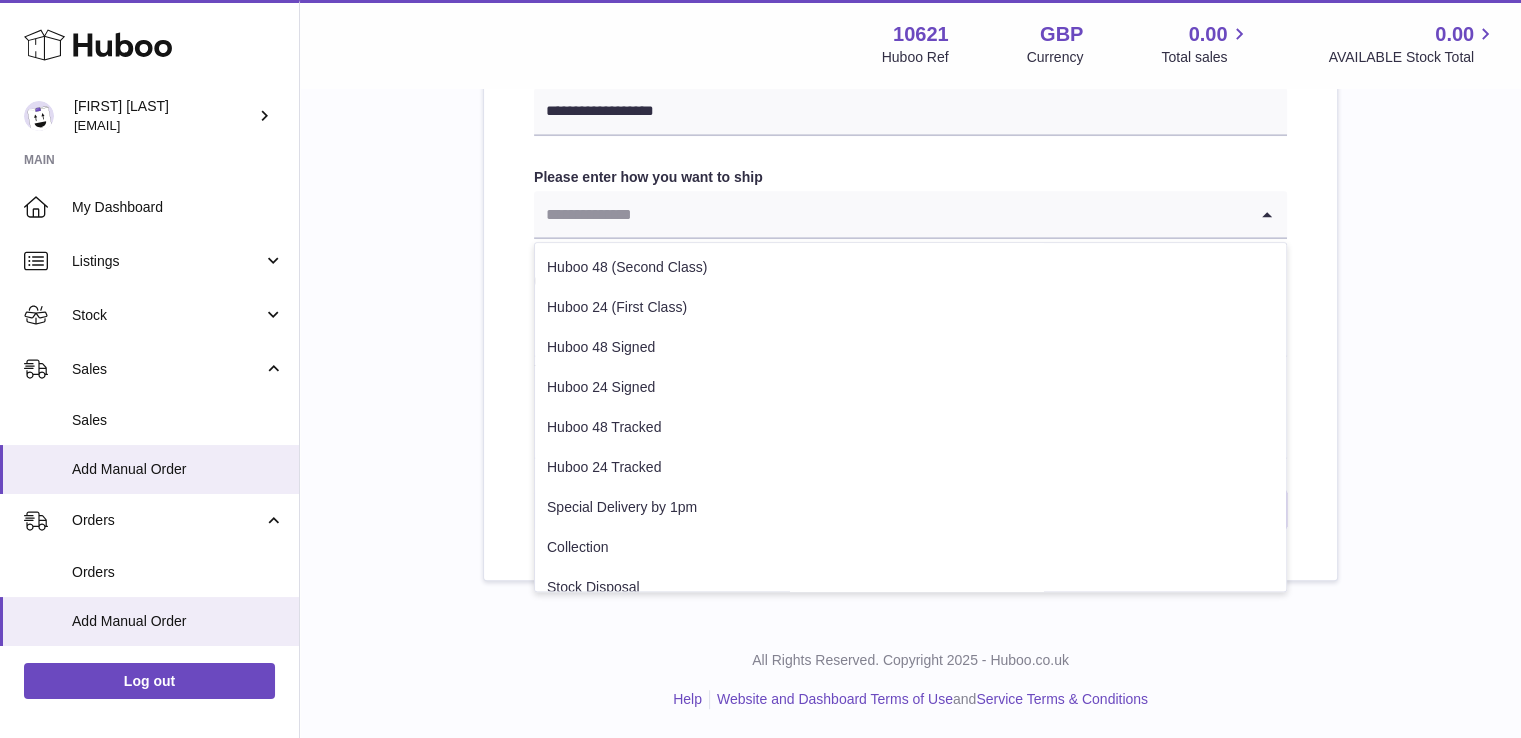 click at bounding box center [890, 214] 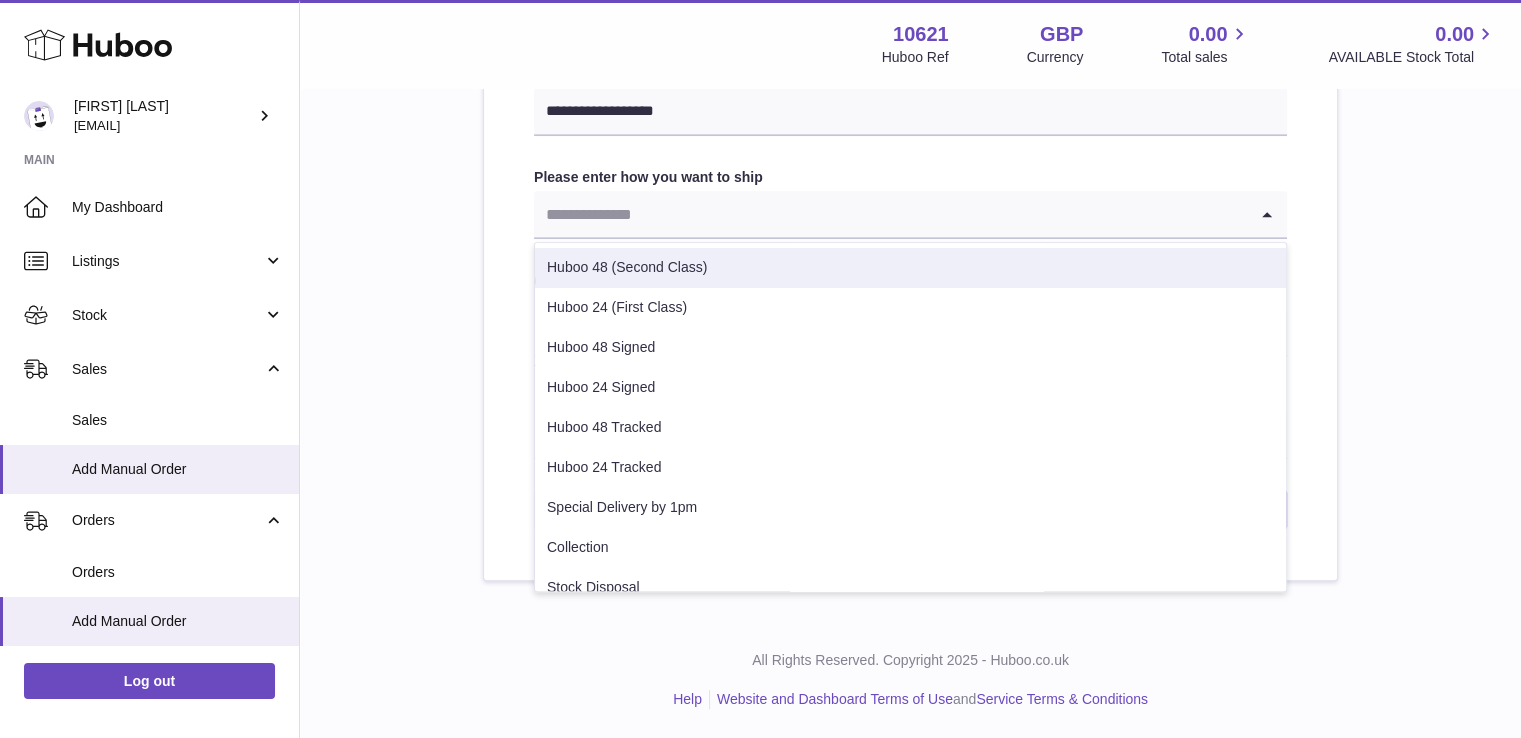 click on "Huboo 48 (Second Class)" at bounding box center [910, 268] 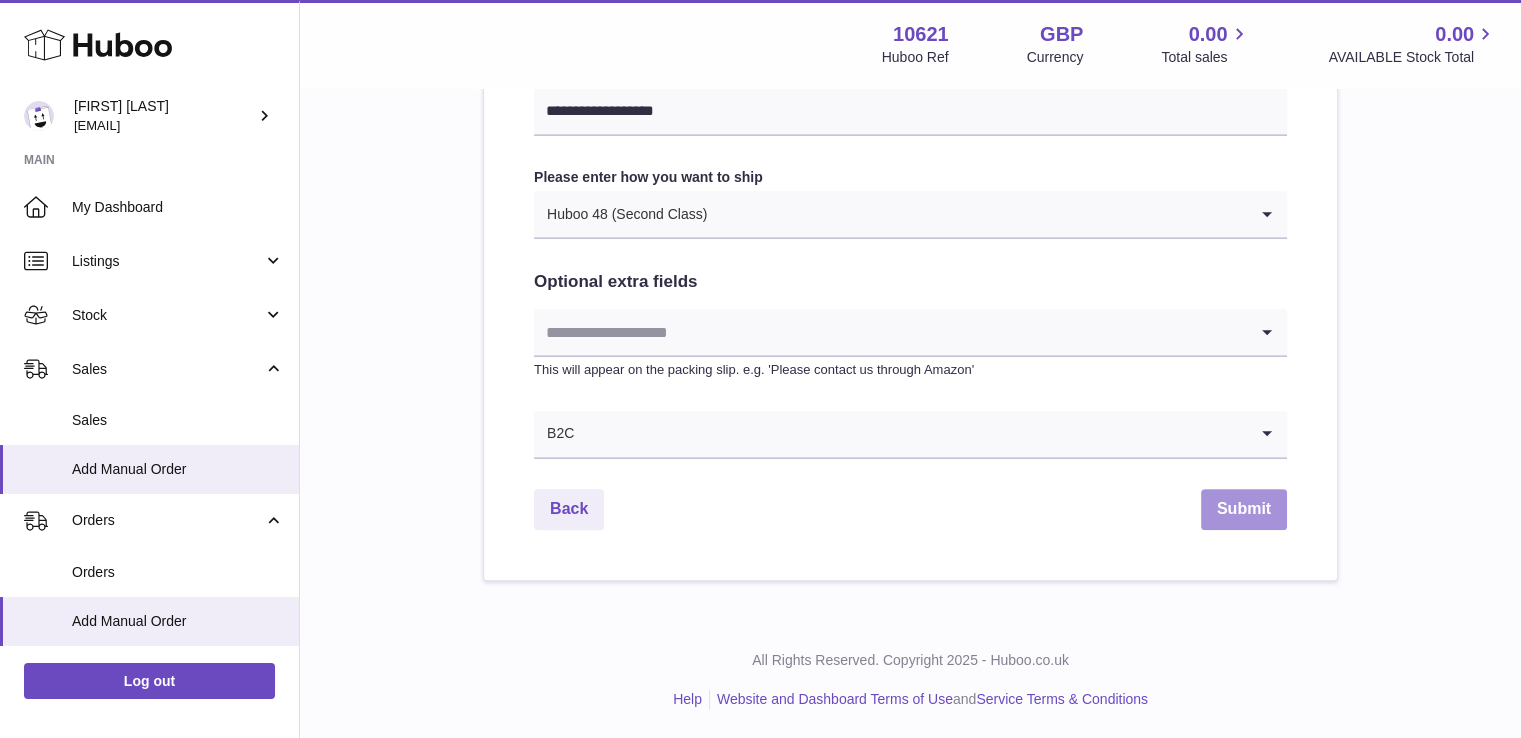 click on "Submit" at bounding box center [1244, 509] 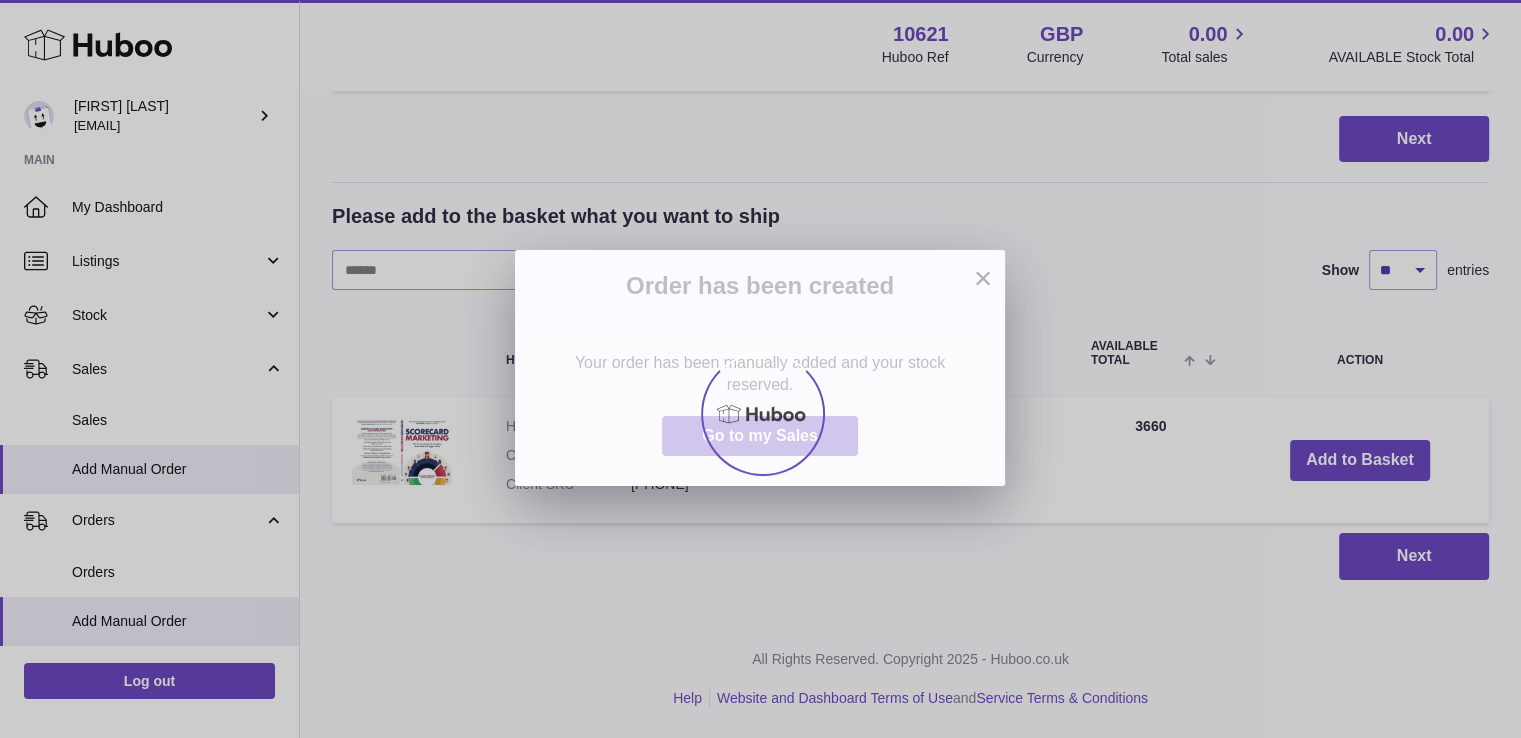 scroll, scrollTop: 0, scrollLeft: 0, axis: both 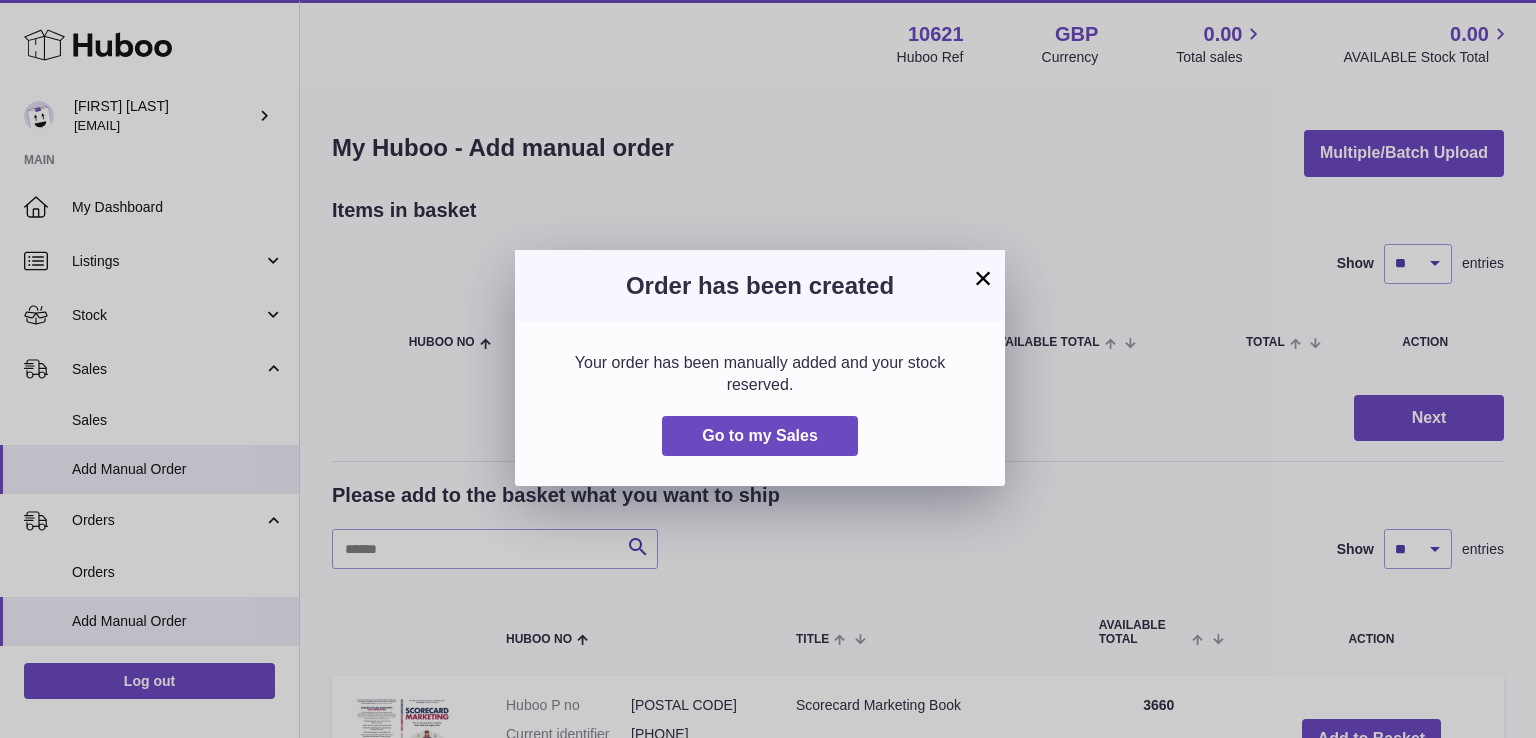click on "×   Order has been created
Your order has been manually added and your stock reserved.
Go to my Sales" at bounding box center [768, 369] 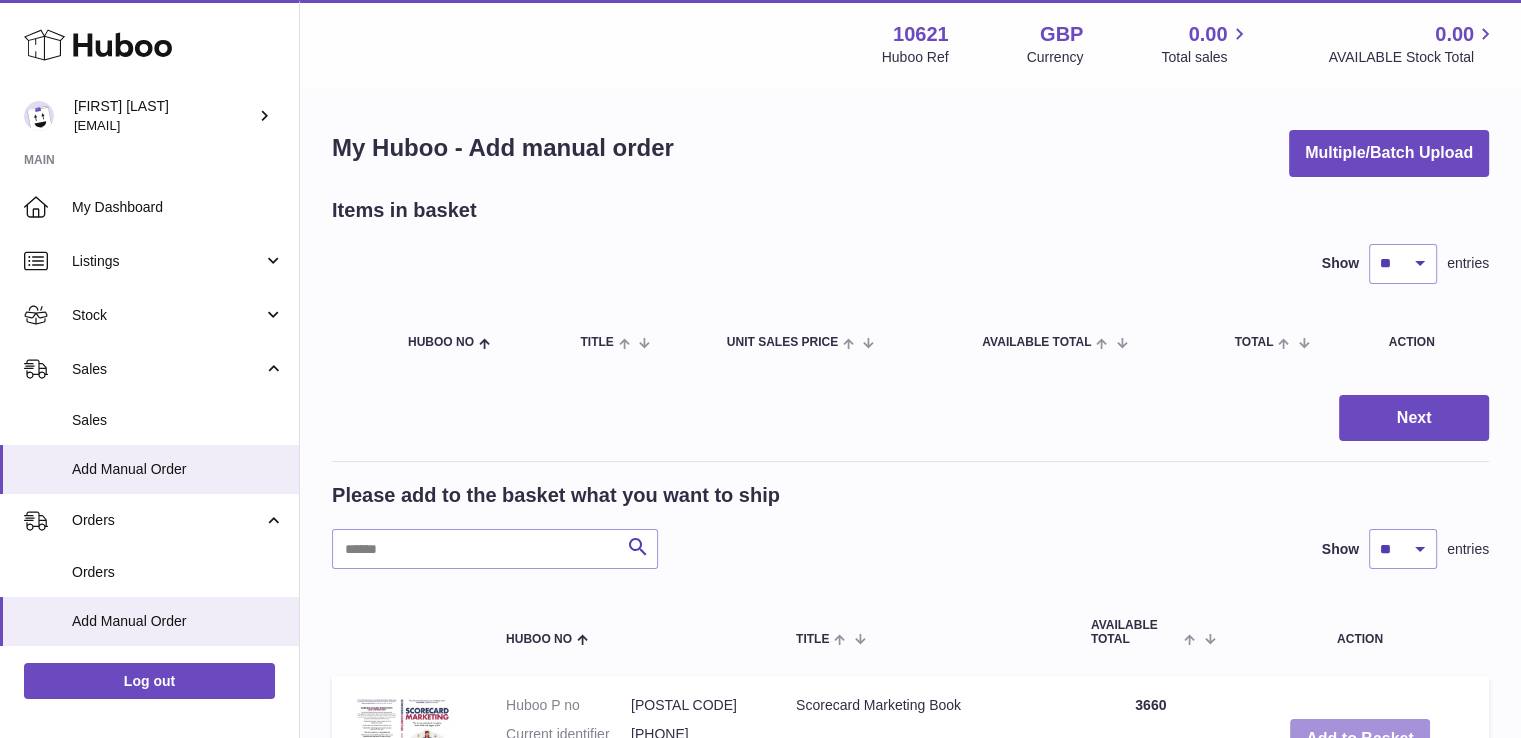 click on "Add to Basket" at bounding box center (1360, 739) 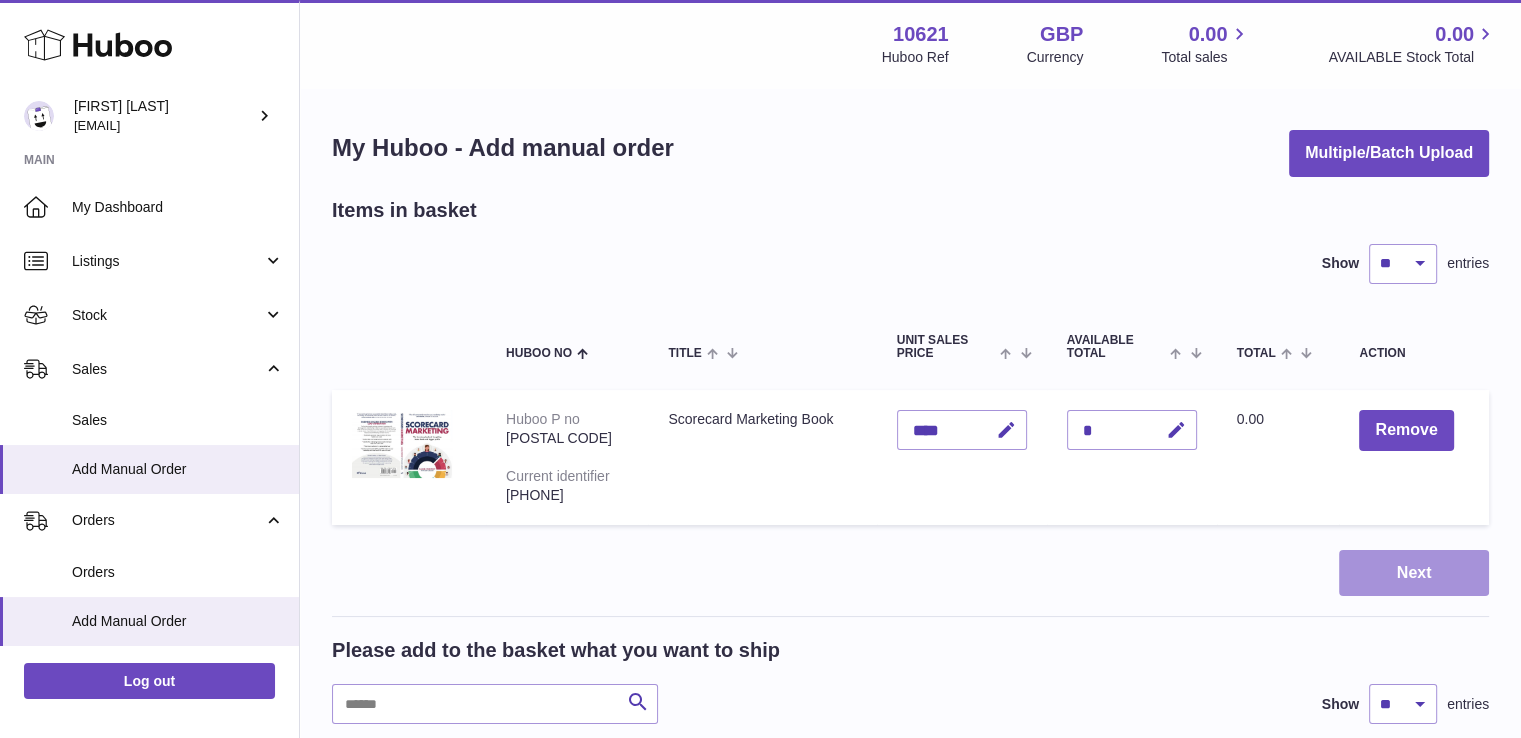 click on "Next" at bounding box center (1414, 573) 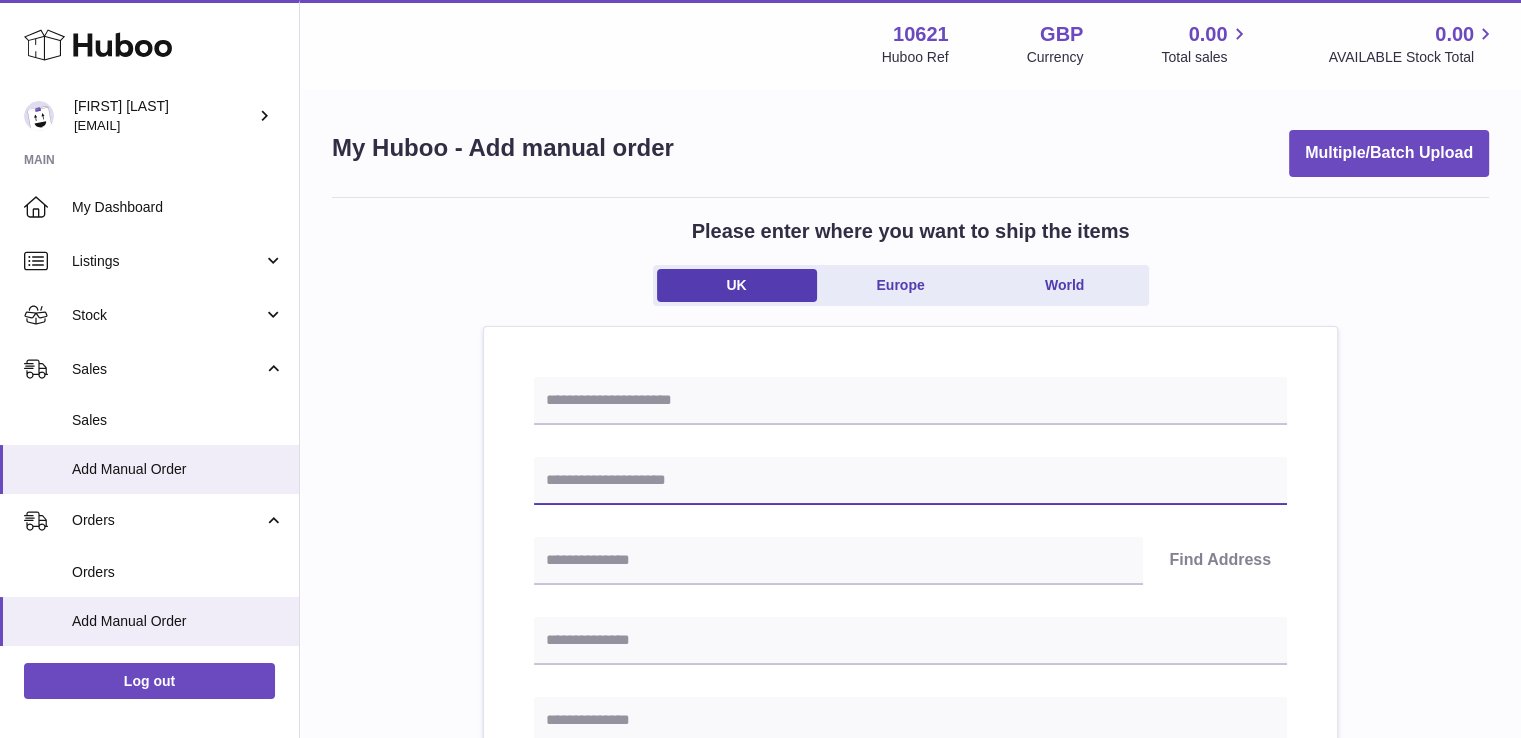 click at bounding box center (910, 481) 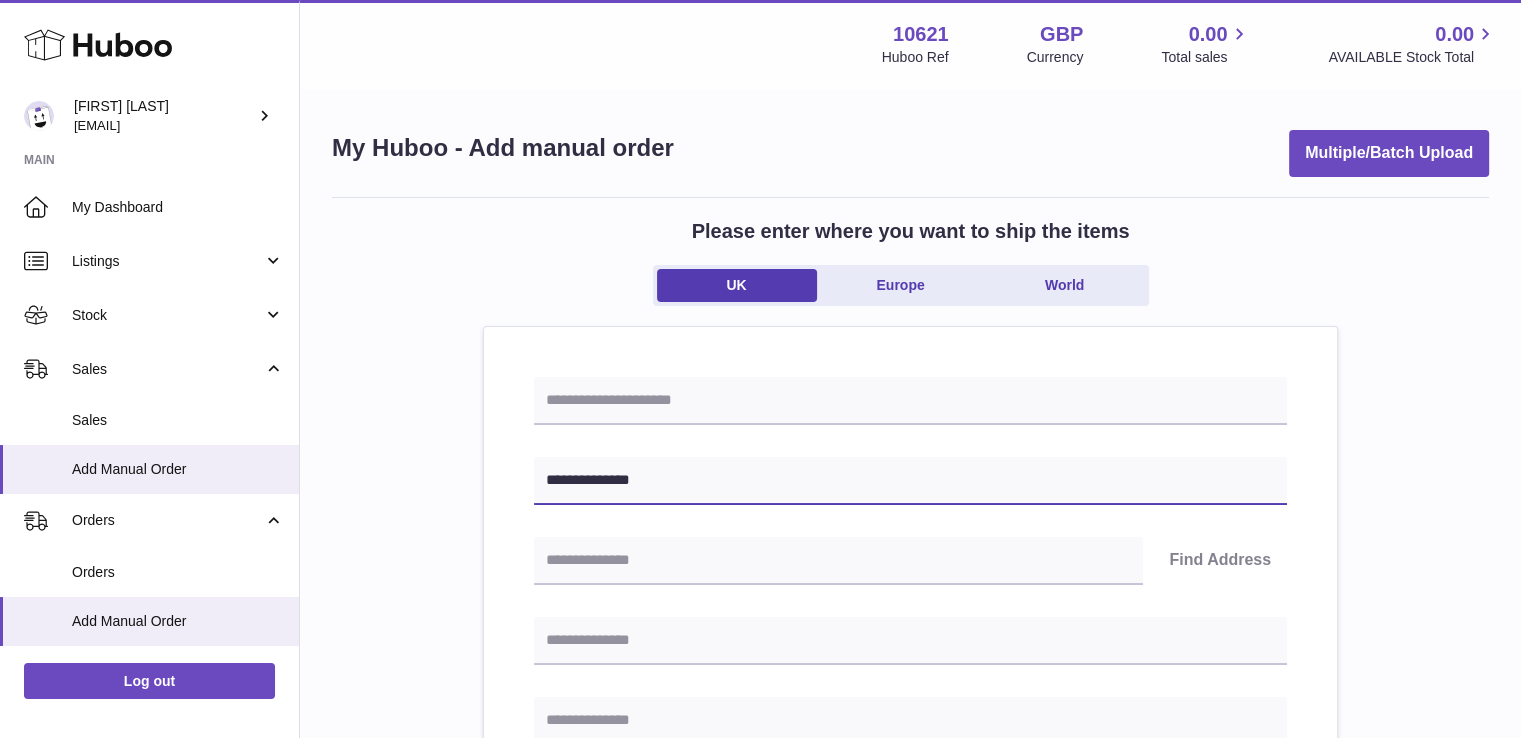 type on "**********" 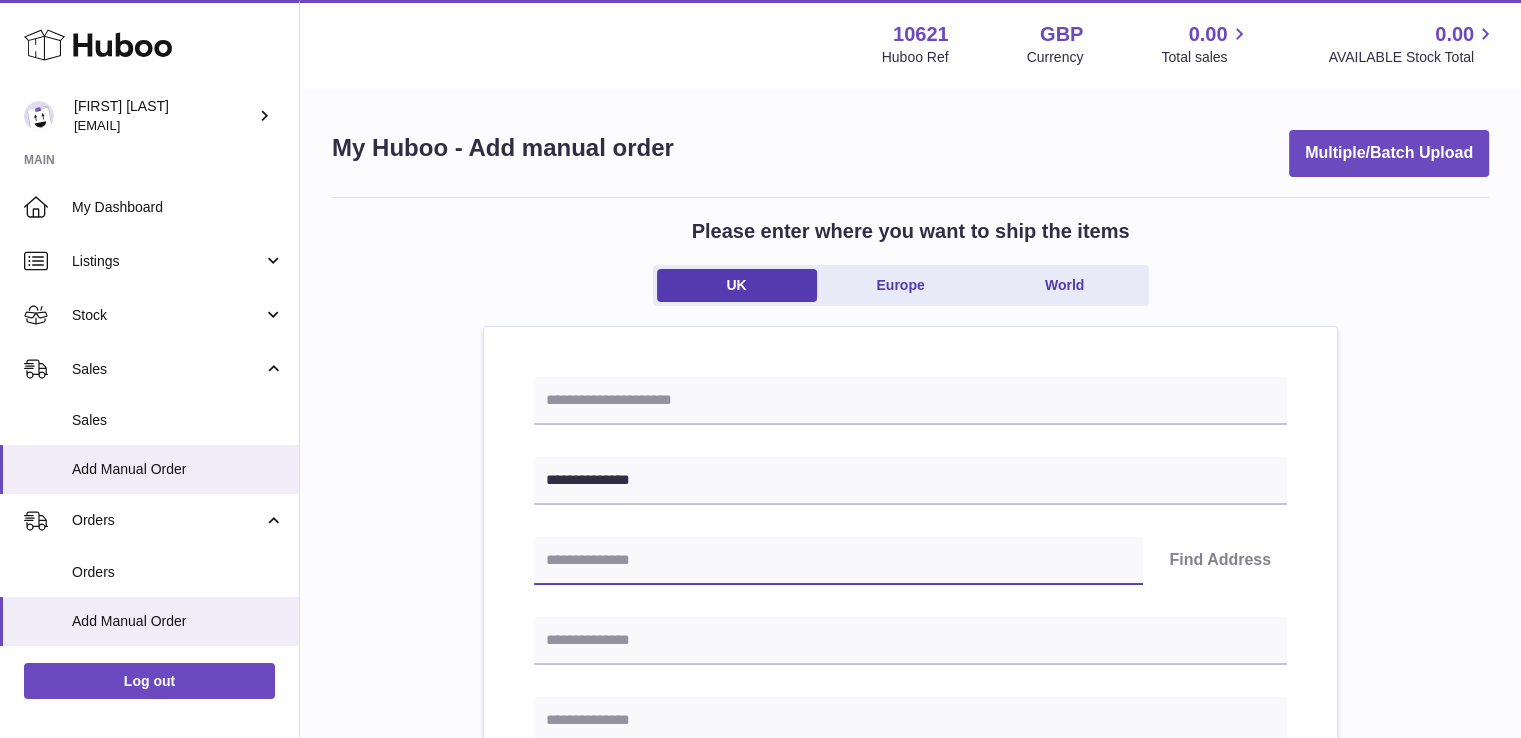 paste on "*******" 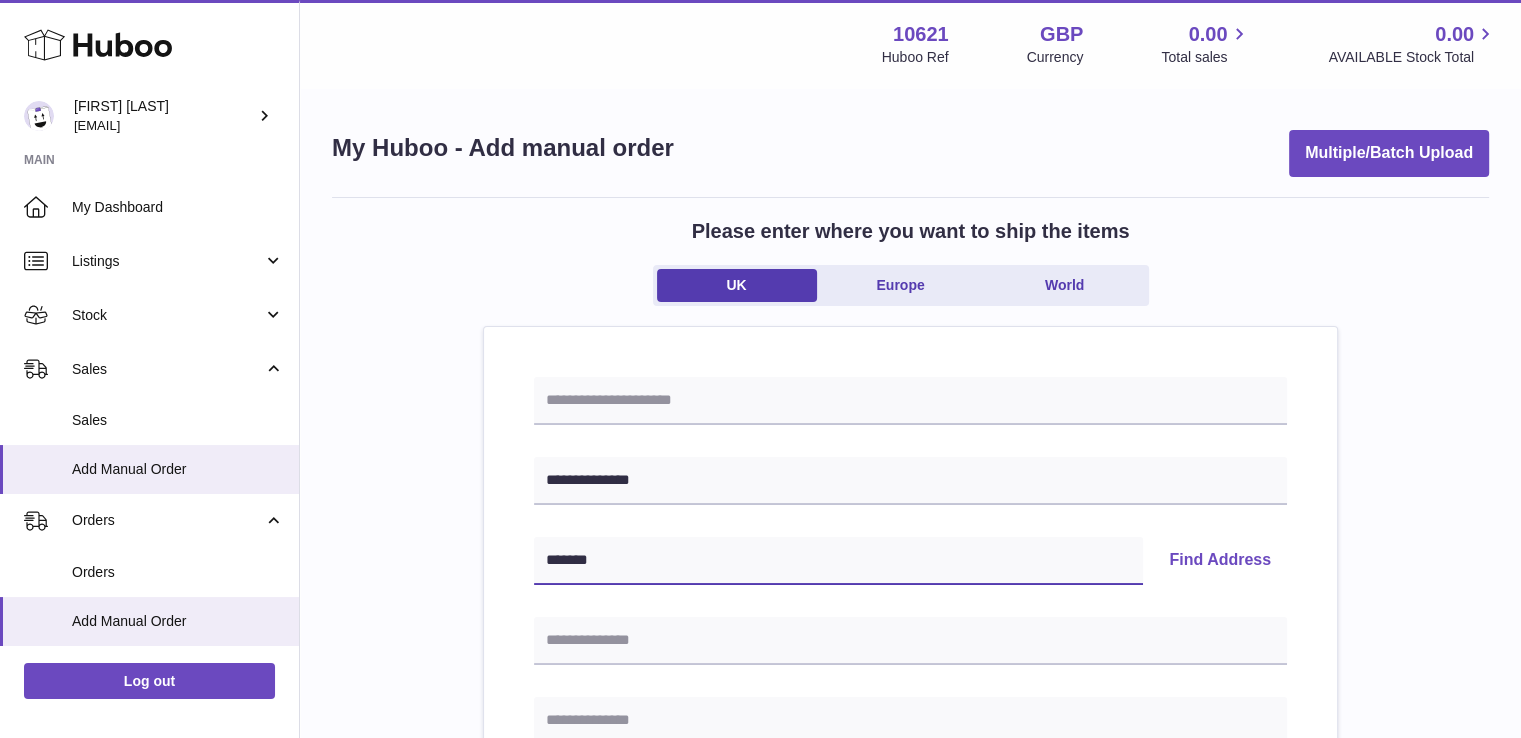 type on "*******" 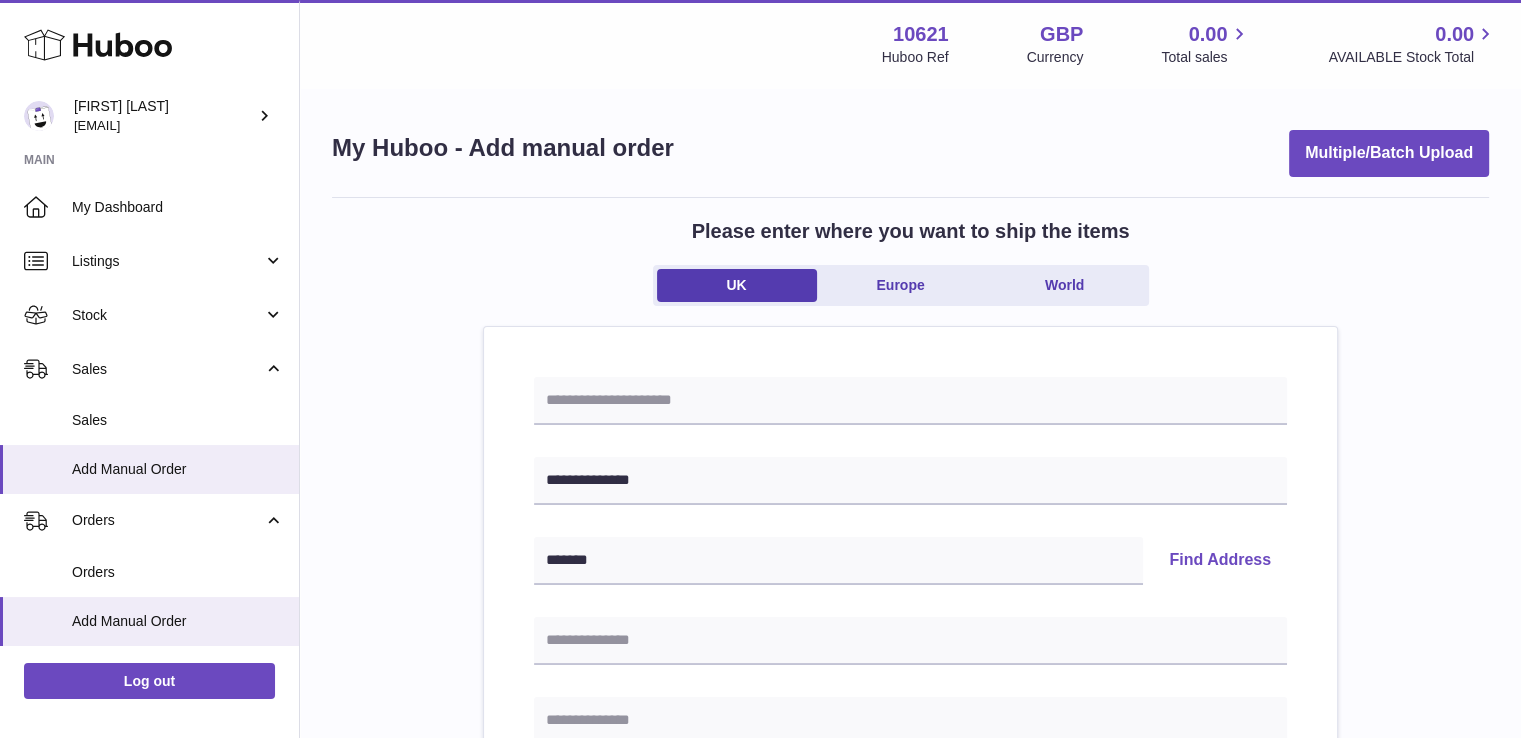 type 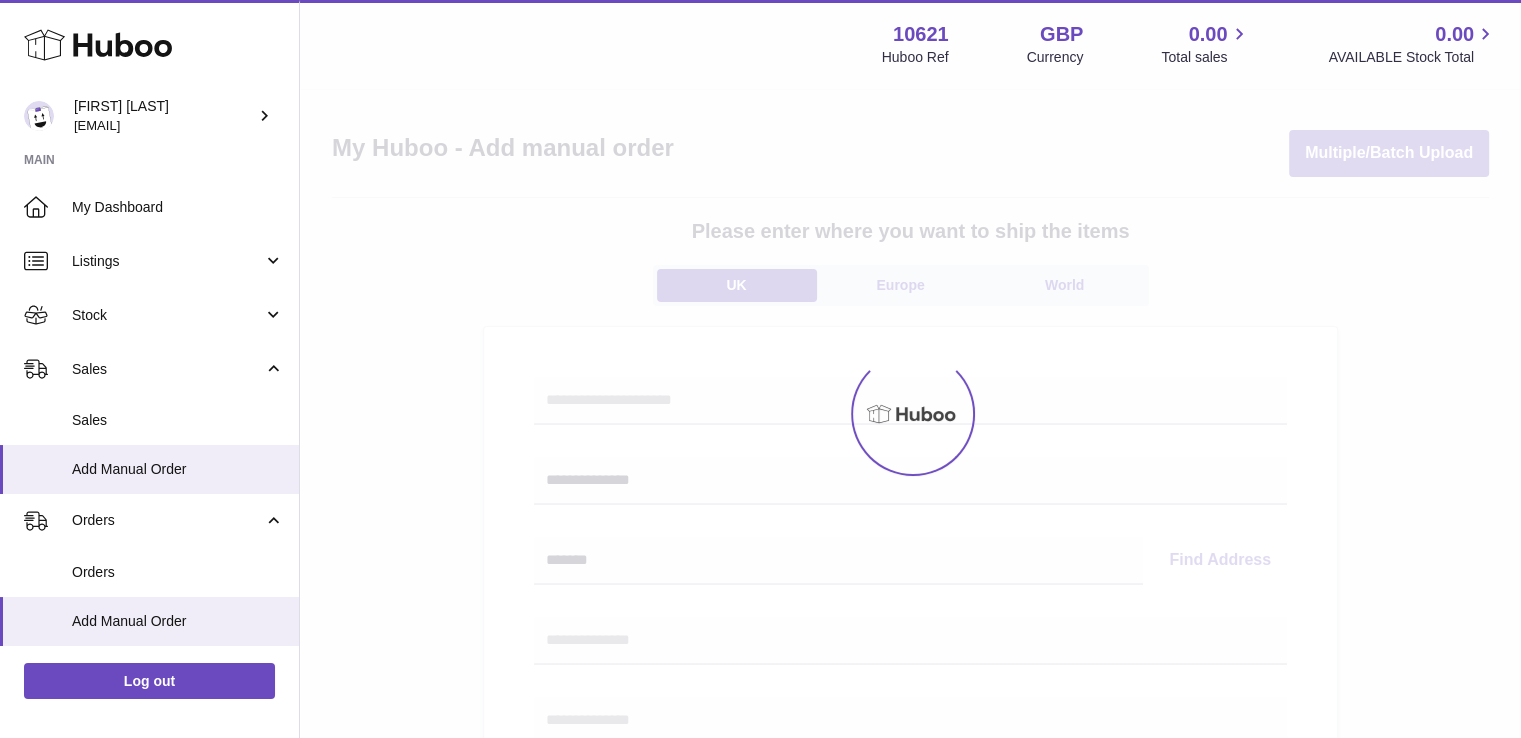 select 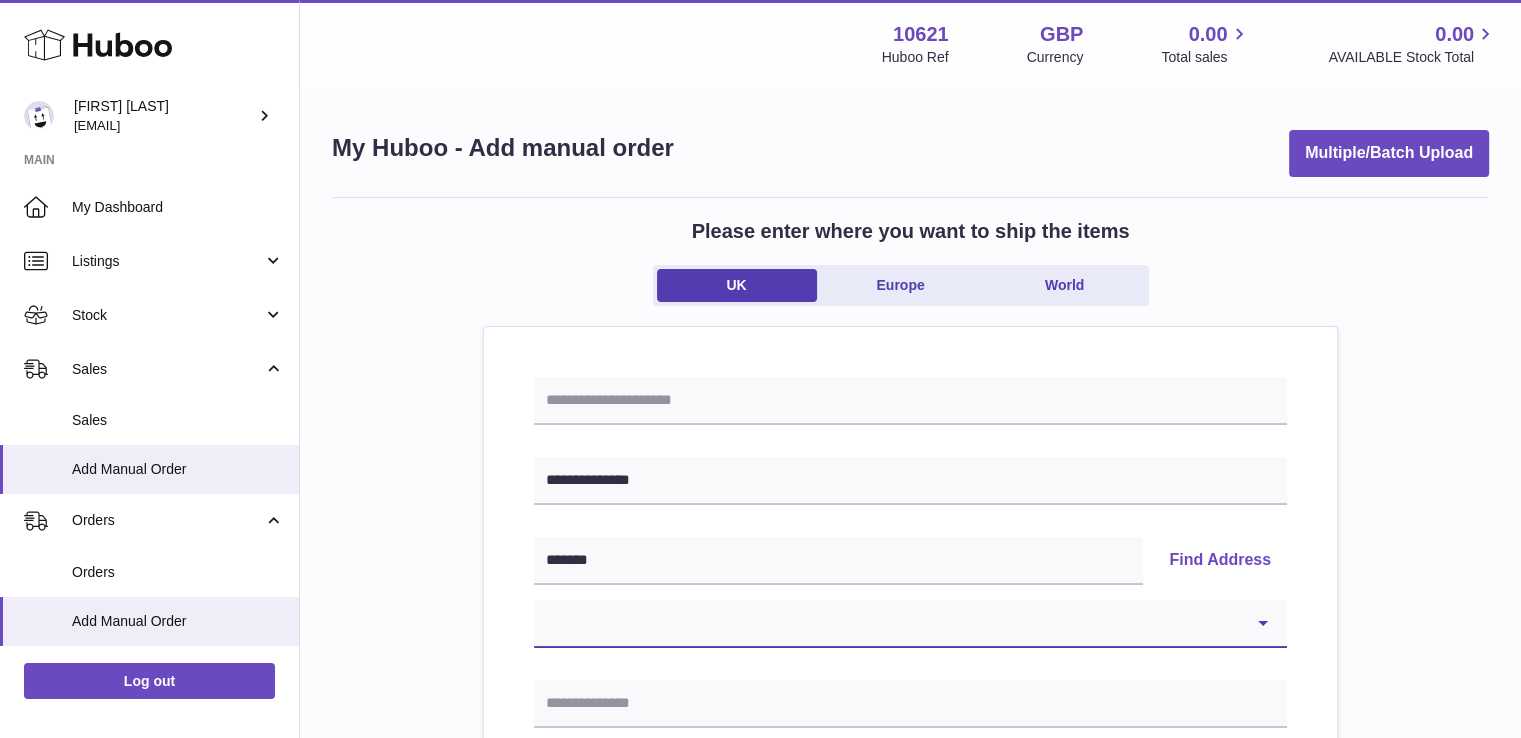 click on "**********" at bounding box center (910, 624) 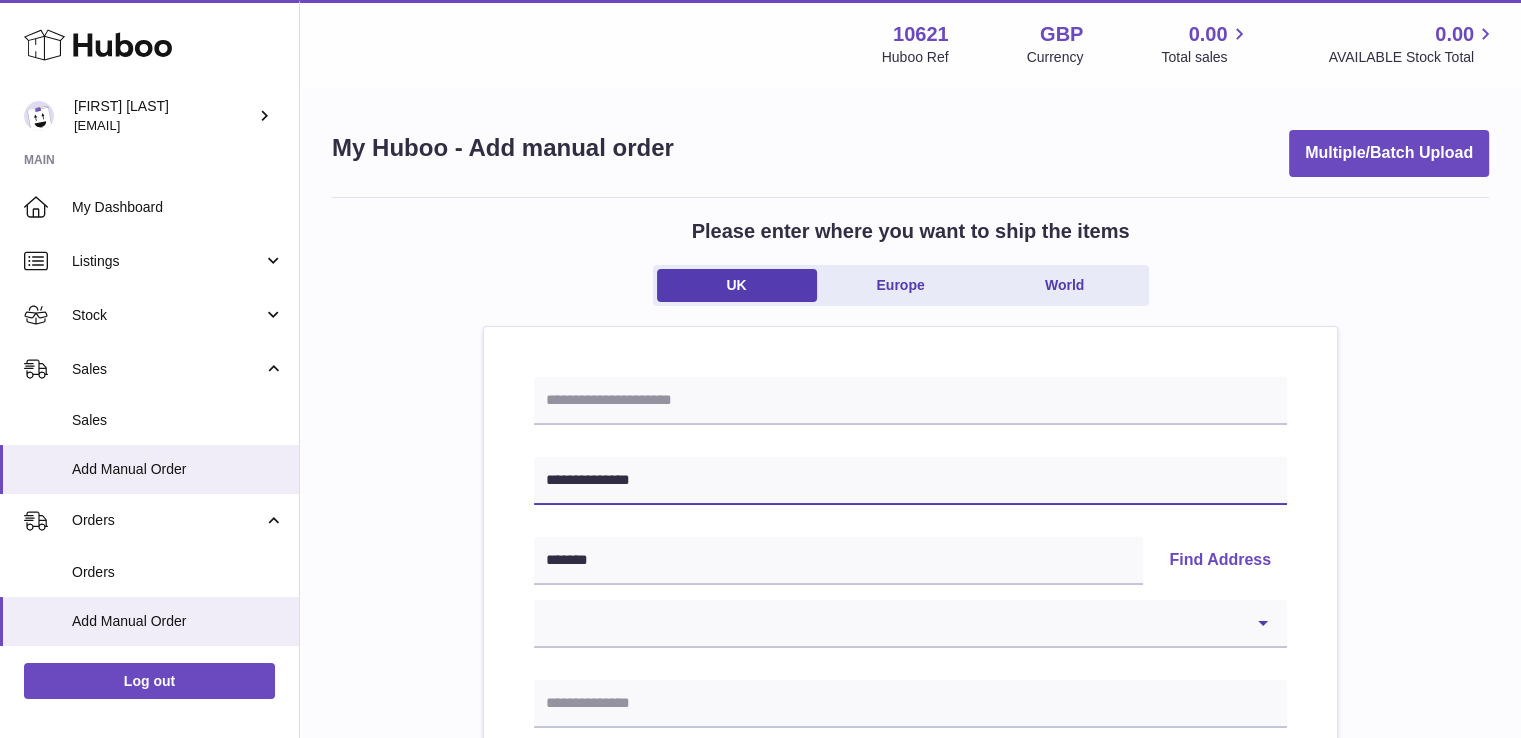 click on "**********" at bounding box center (910, 481) 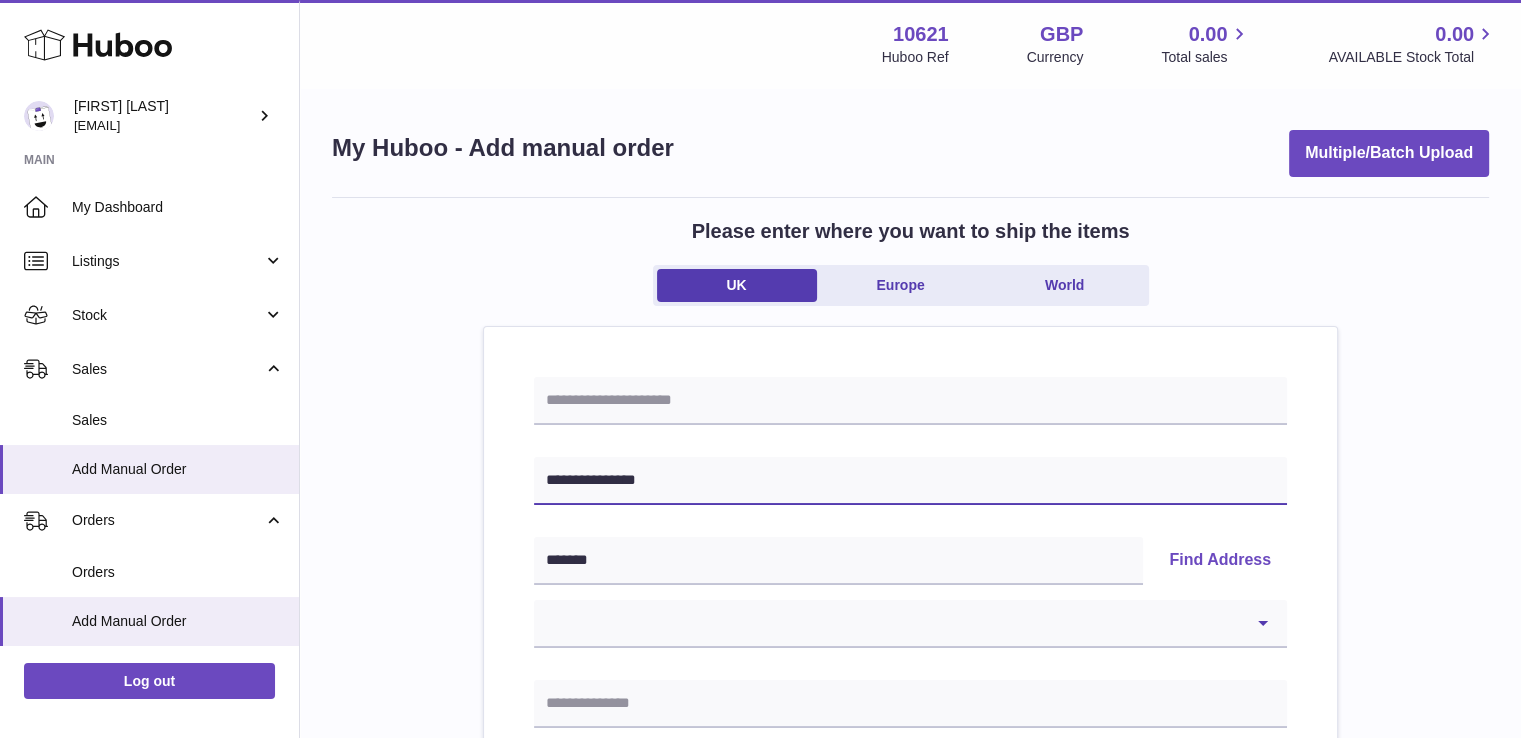 type on "**********" 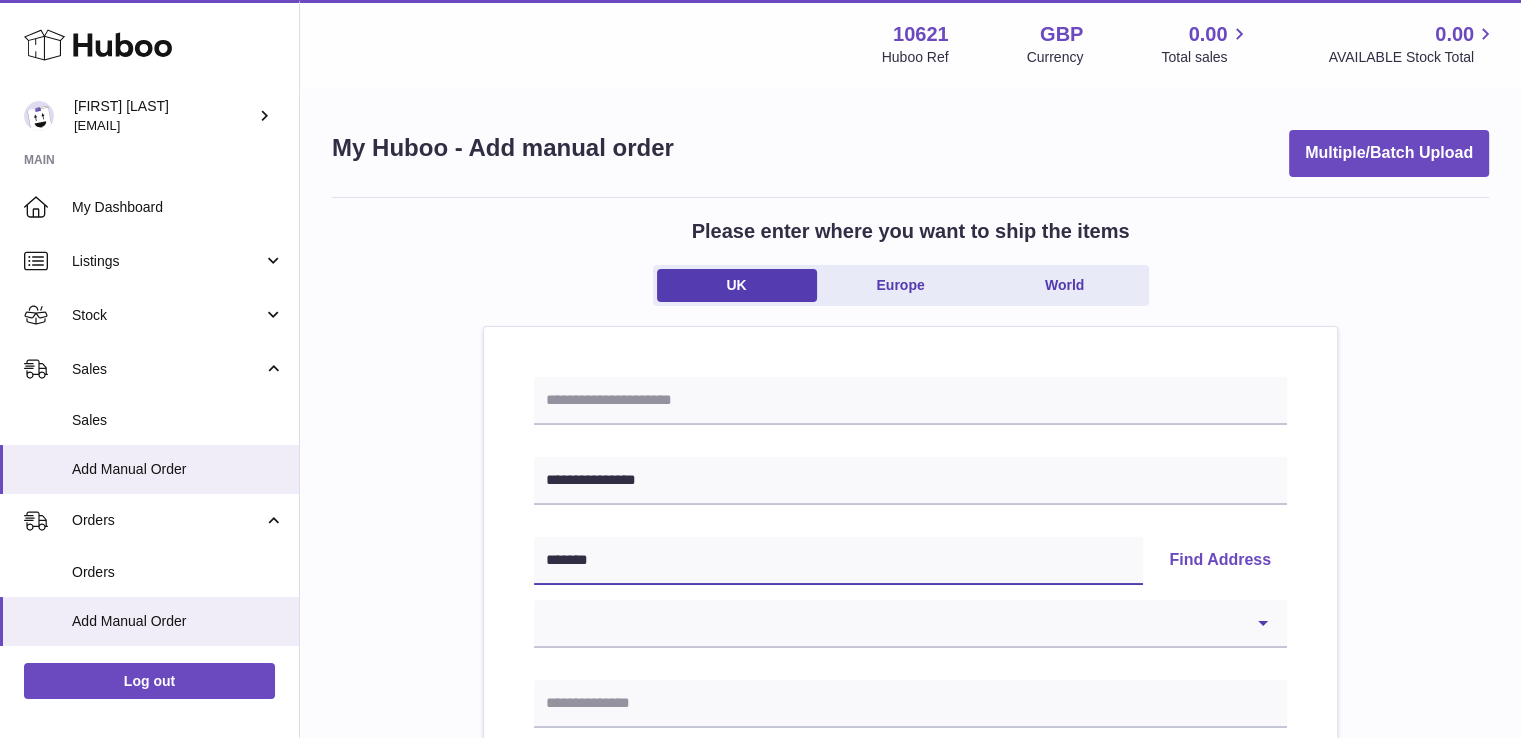 paste 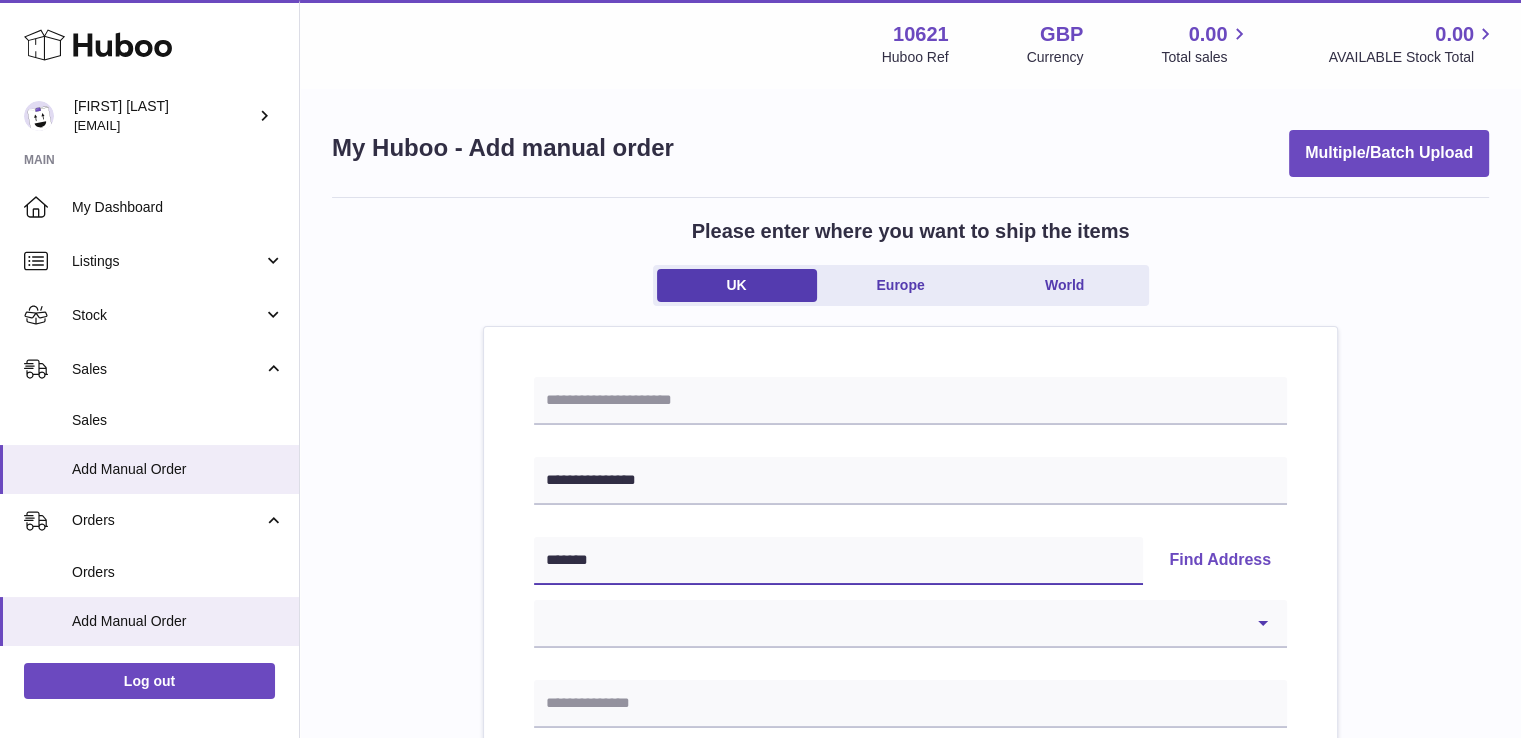type on "******" 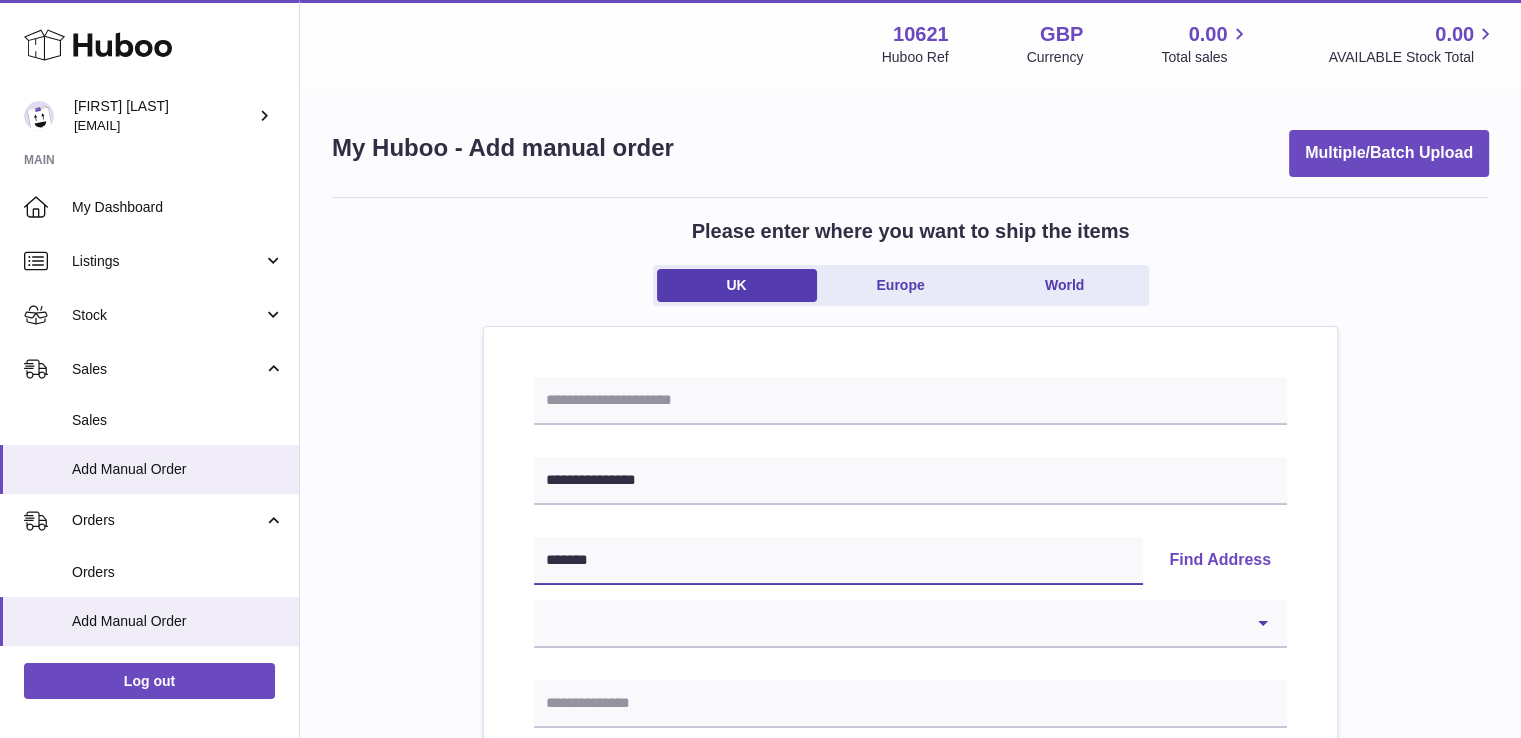 select 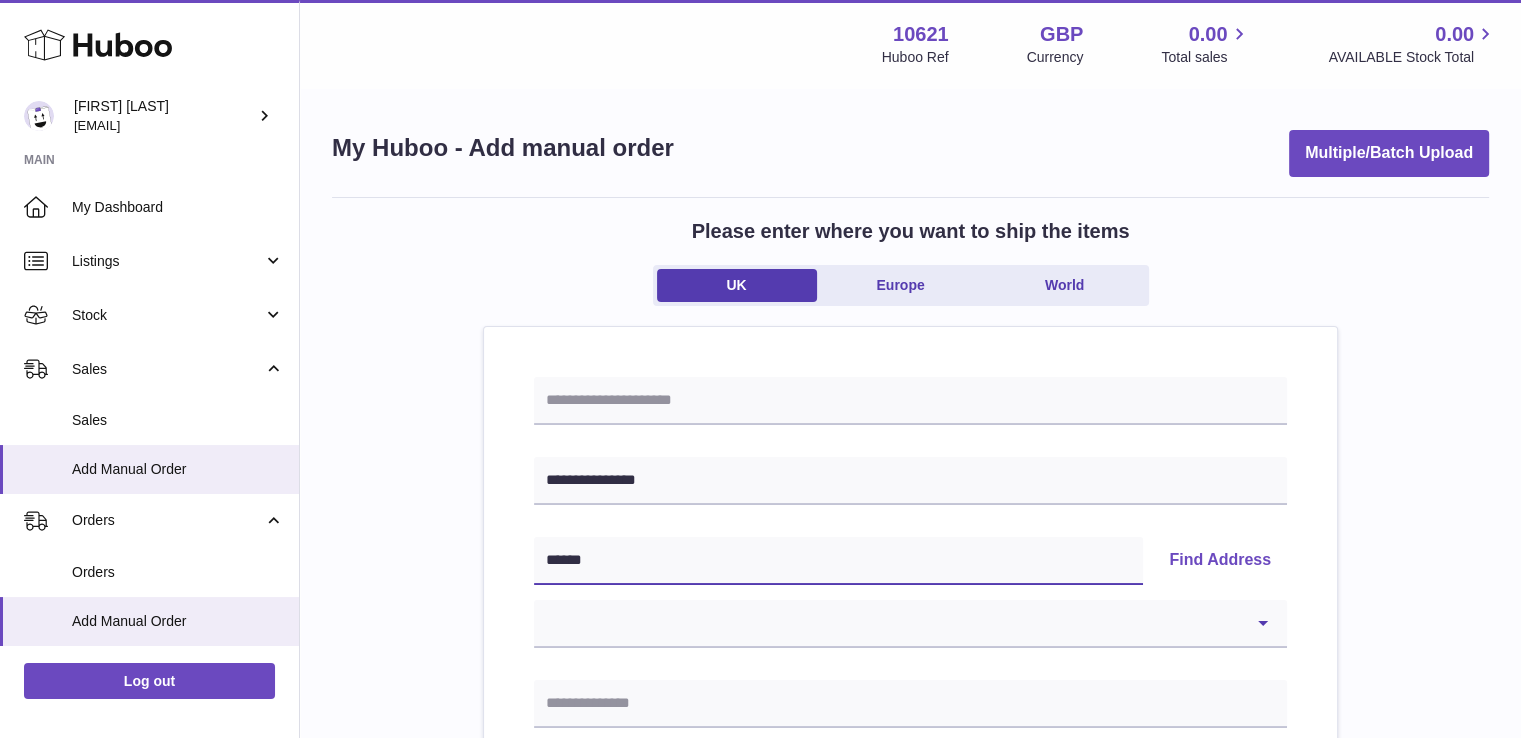 type on "*******" 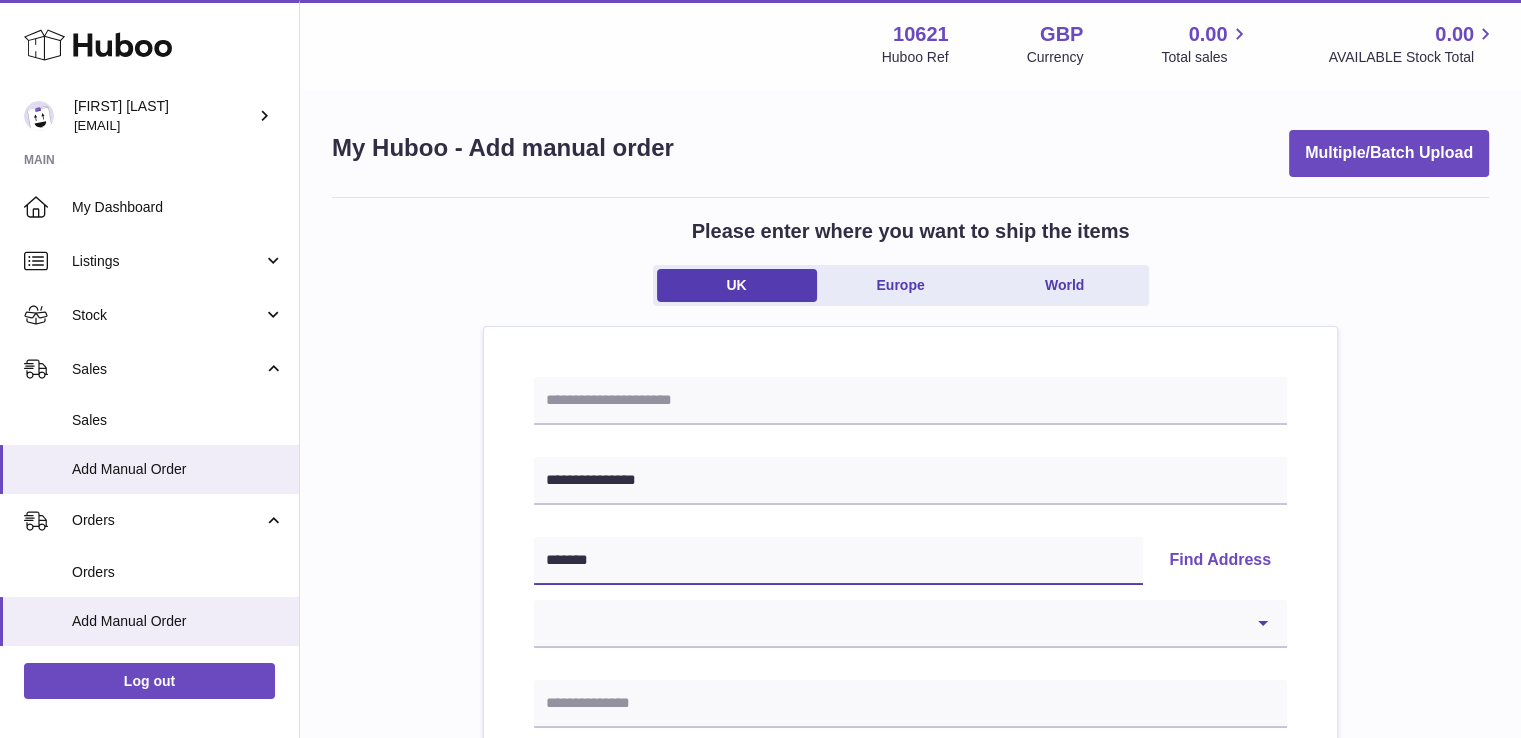 type on "******" 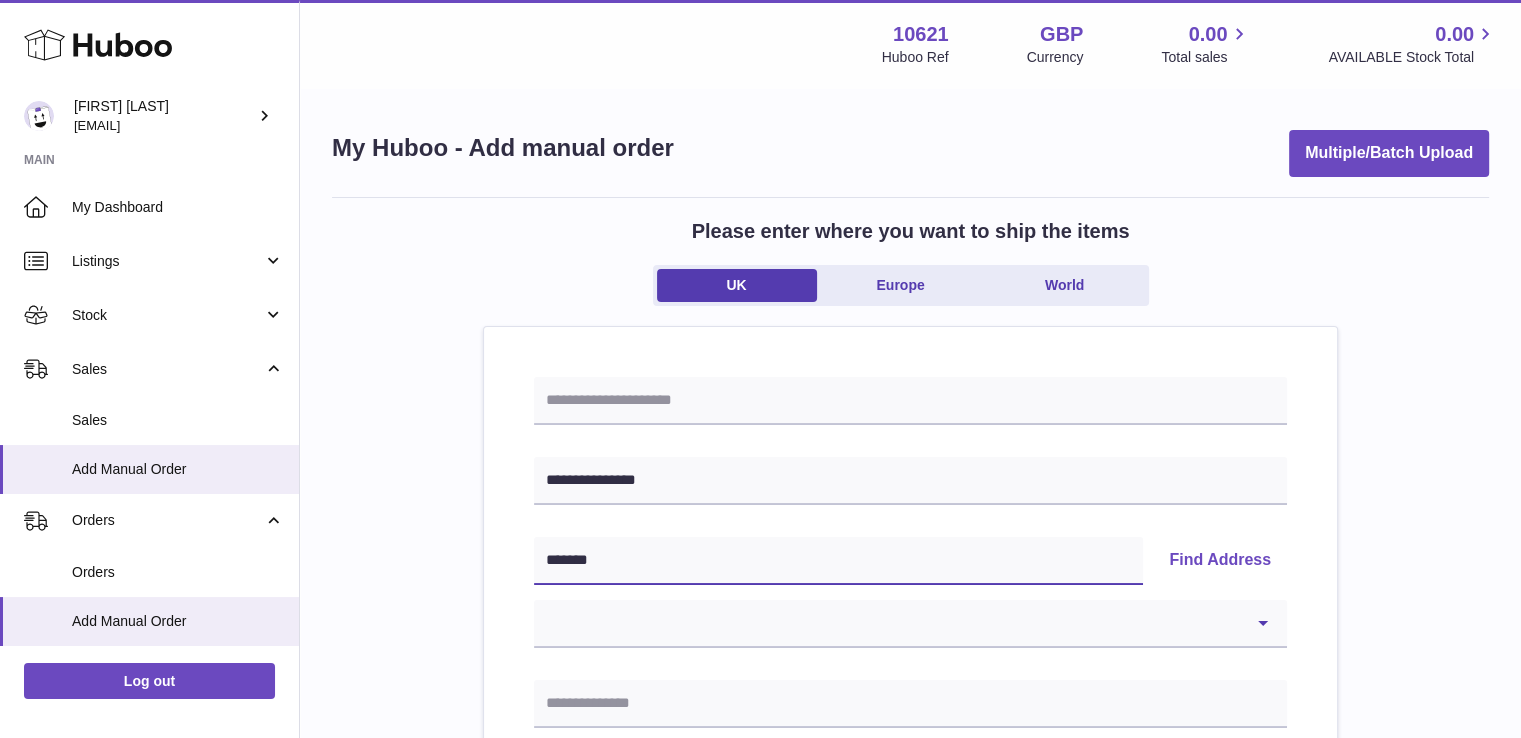 select 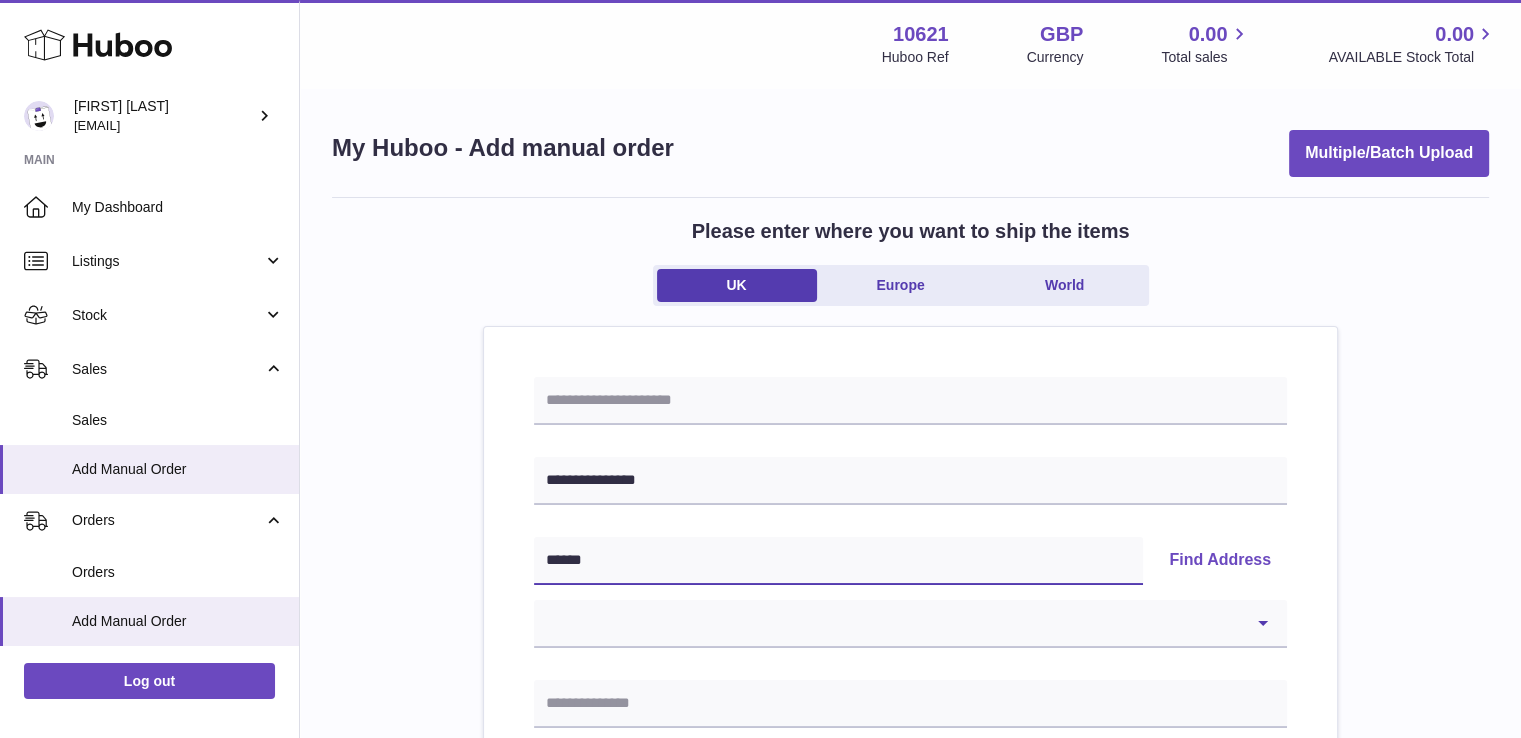 type on "*****" 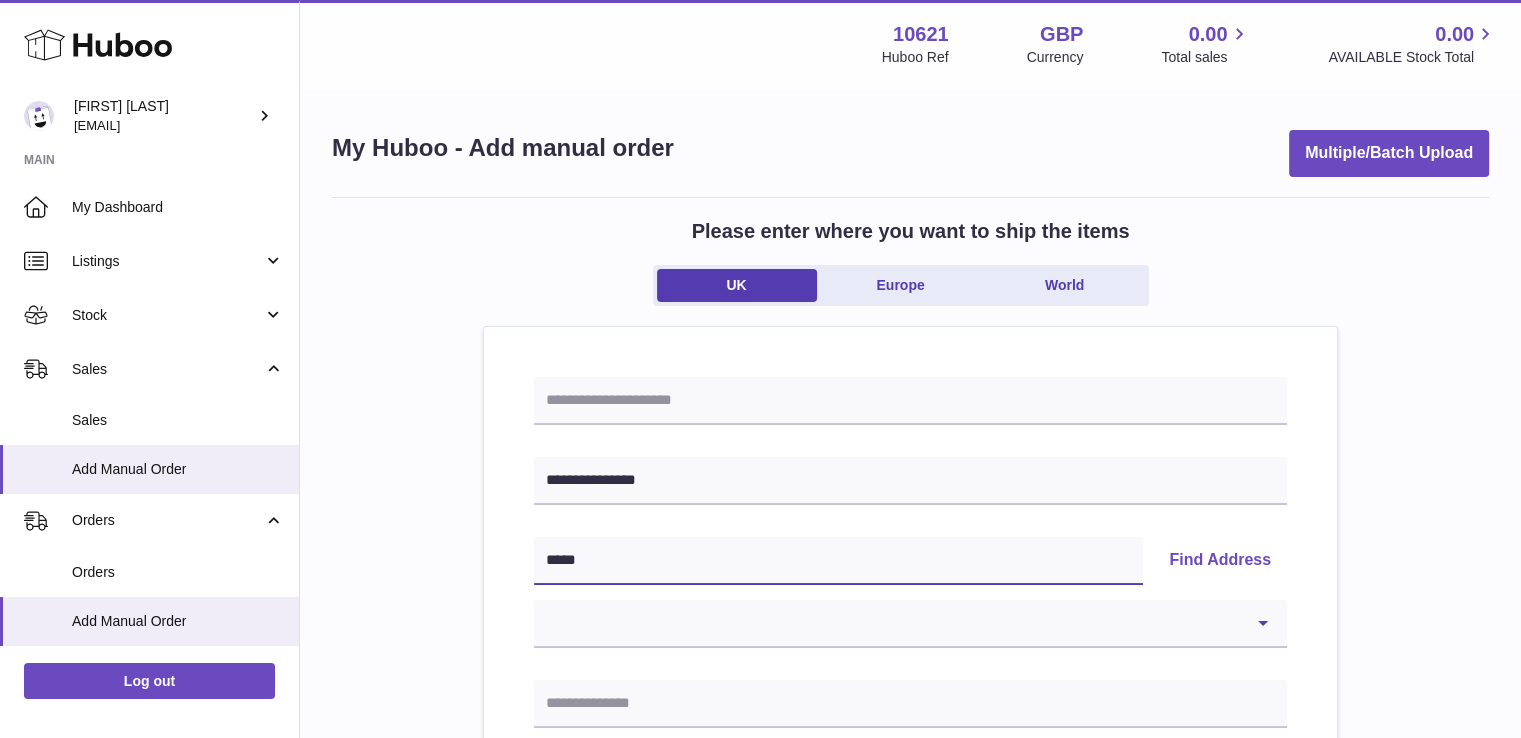 type on "******" 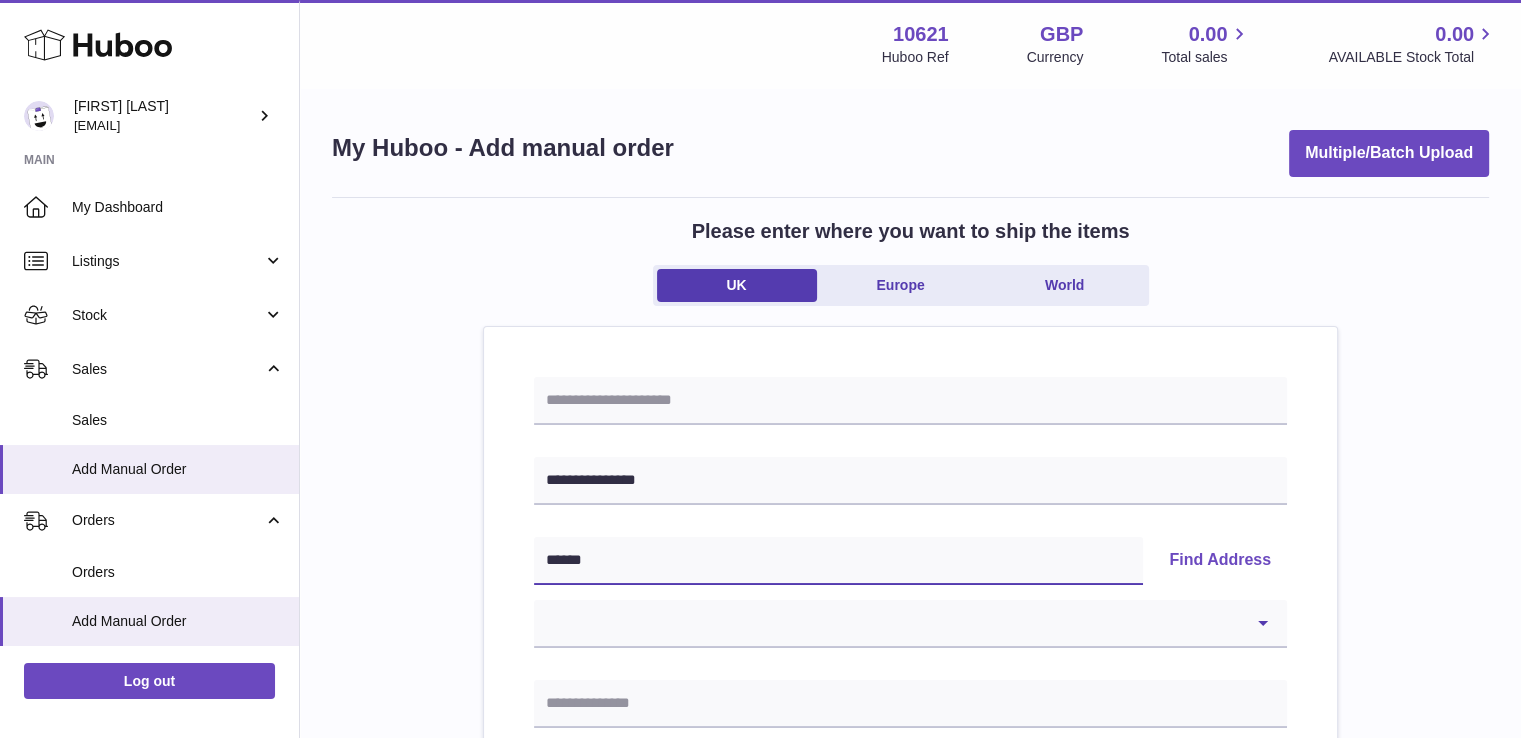 type on "*******" 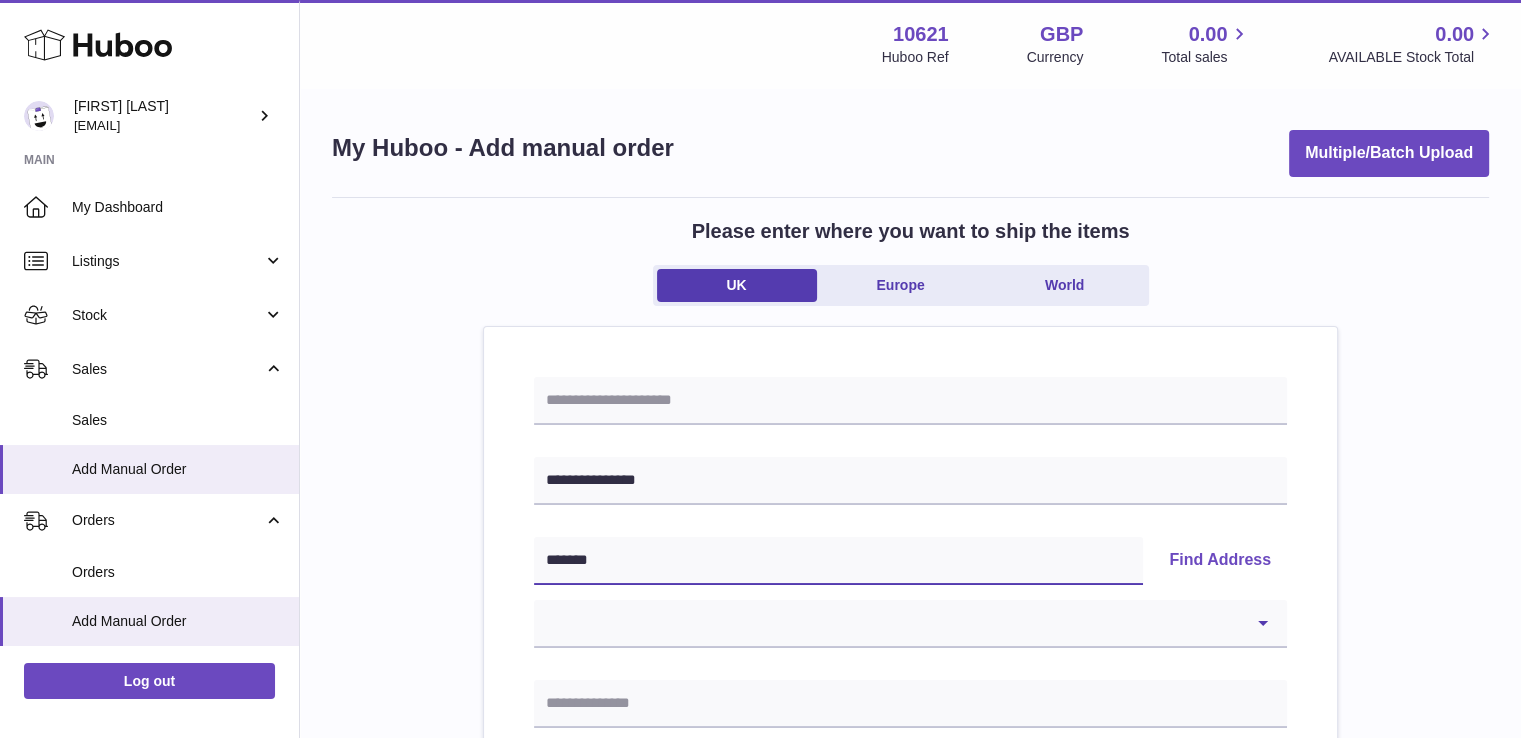 type on "*******" 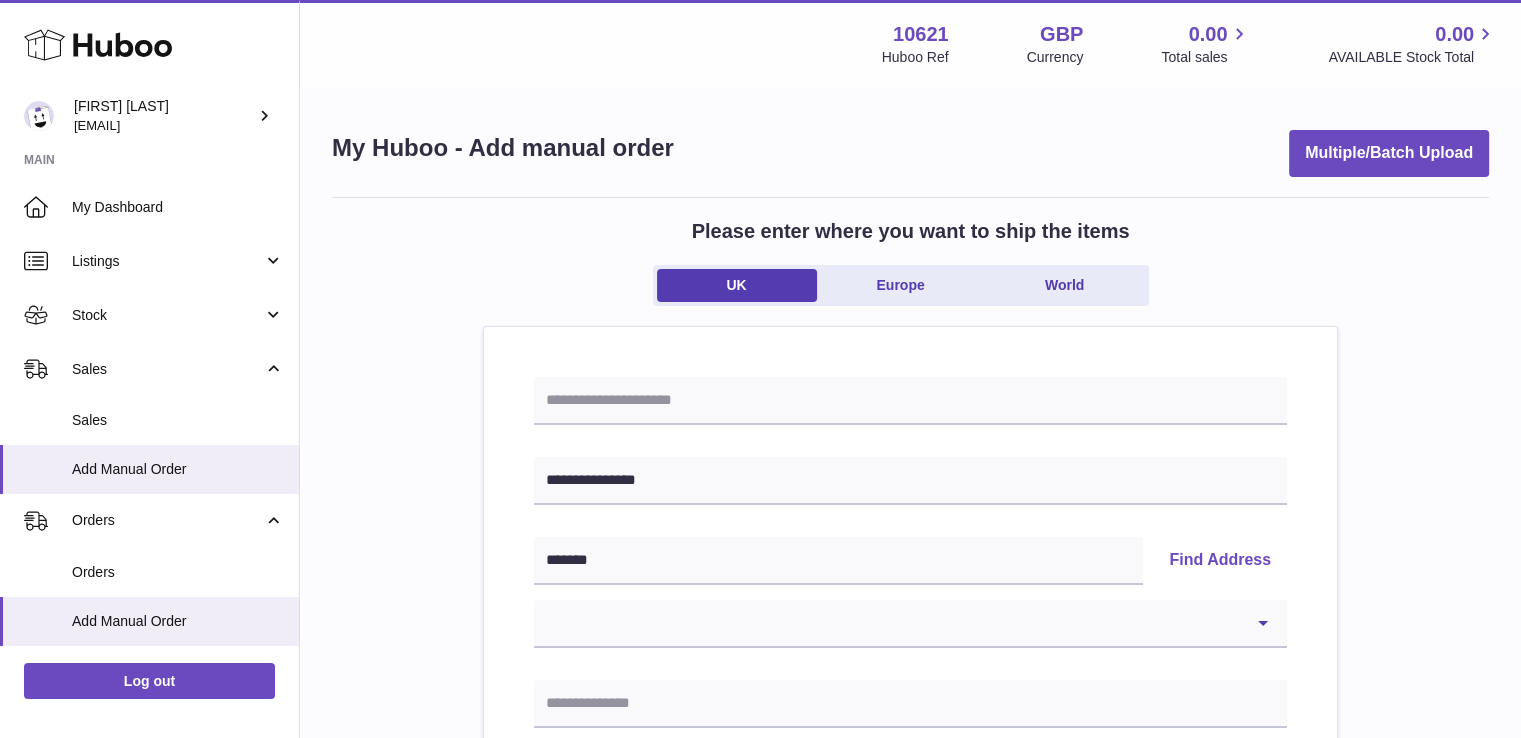 click on "Find Address" at bounding box center (1220, 561) 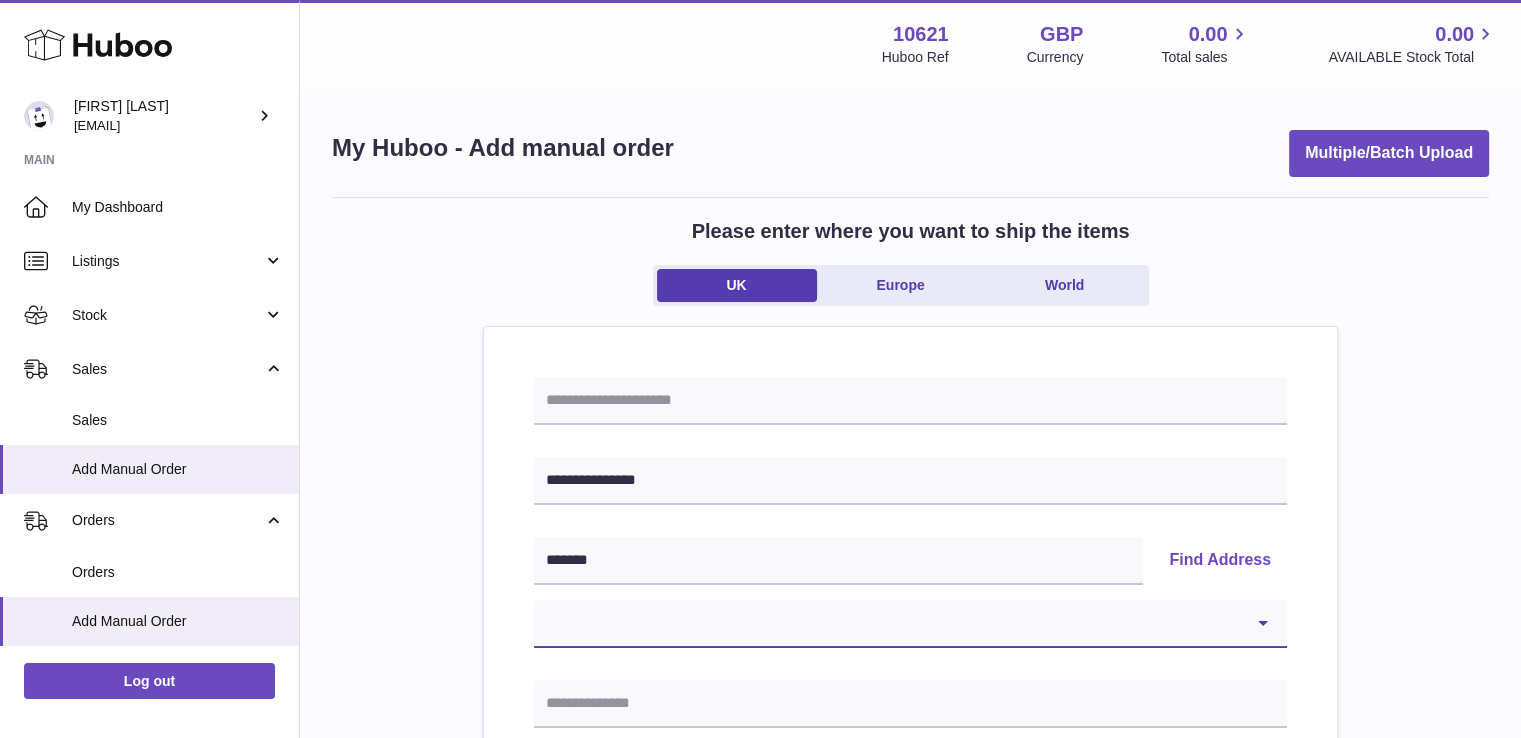 click on "**********" at bounding box center [910, 624] 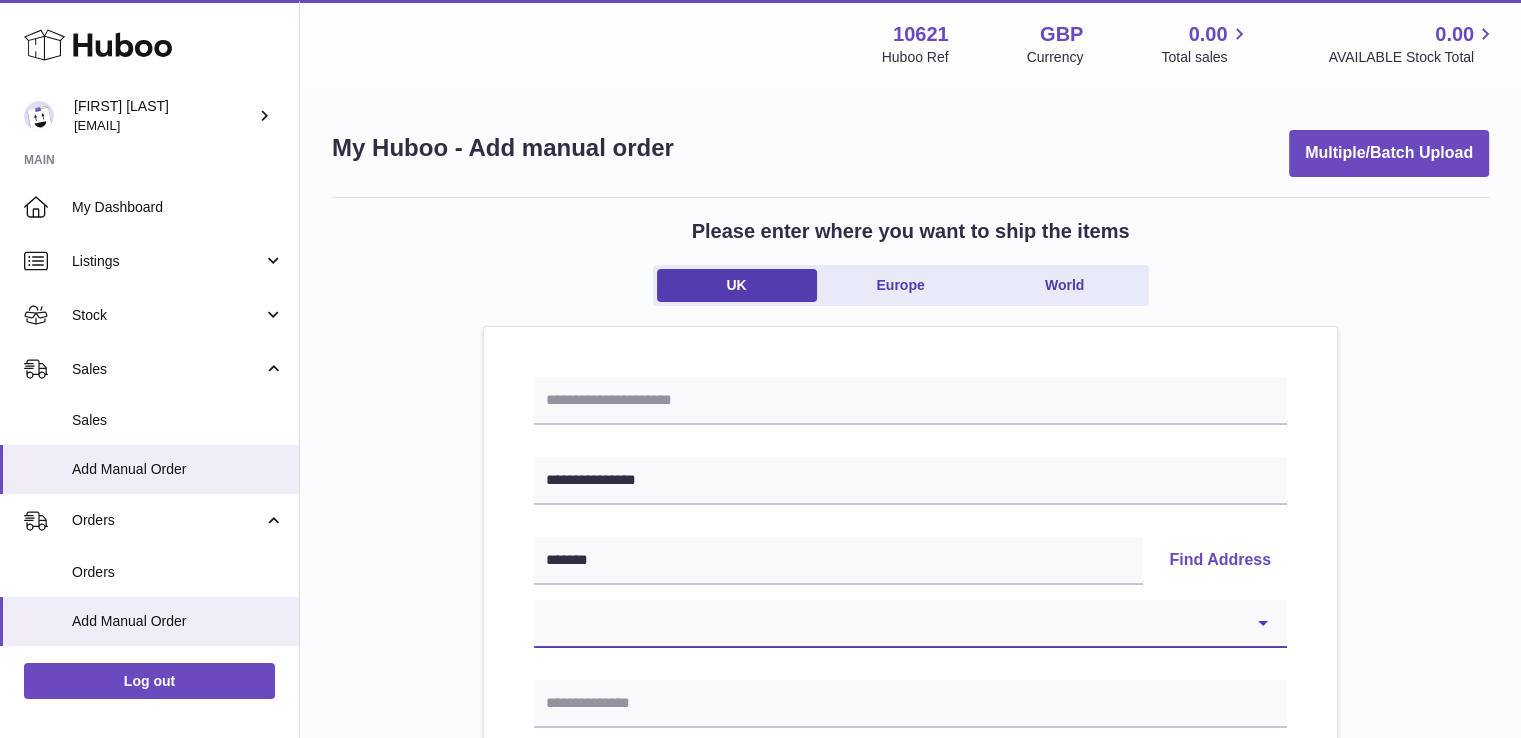 select on "*" 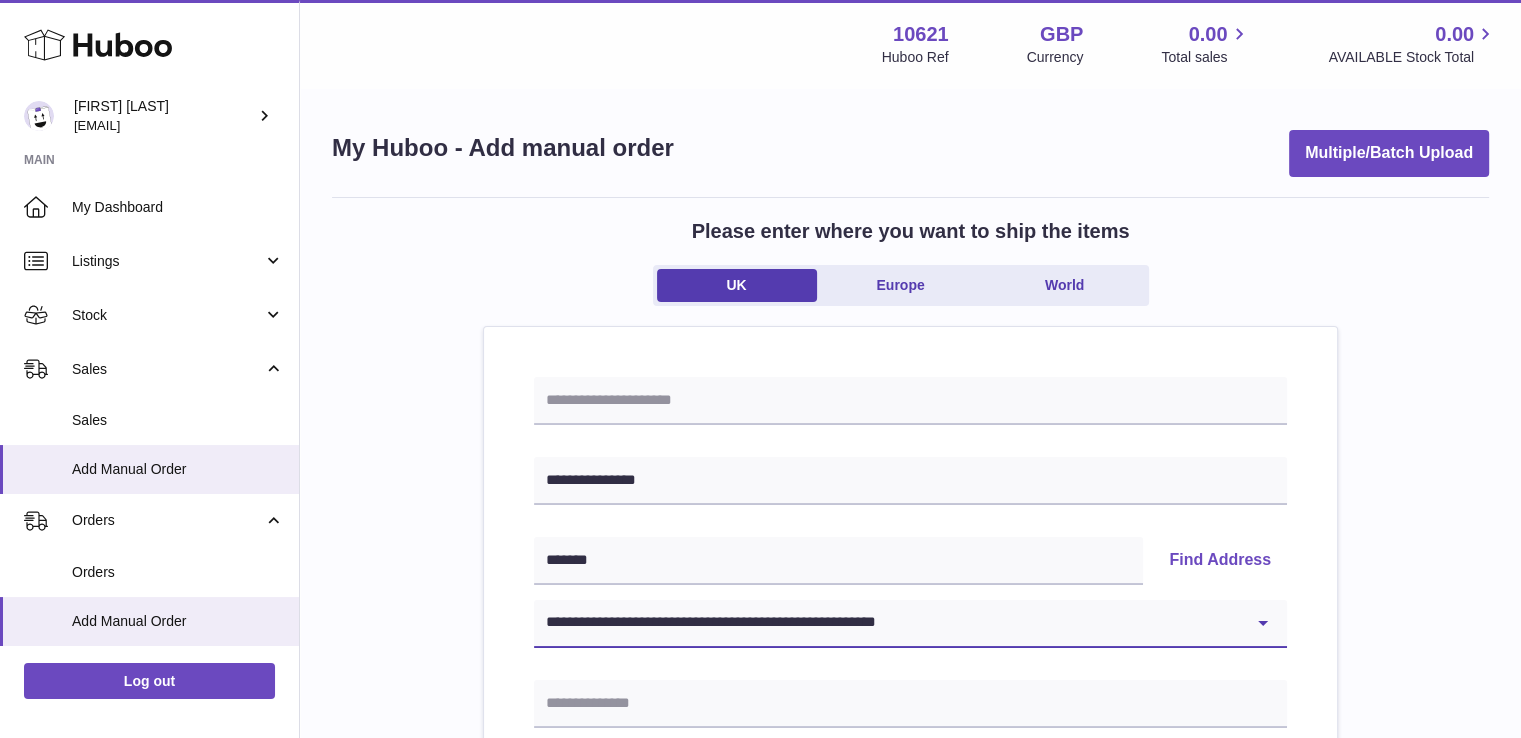 click on "**********" at bounding box center (910, 624) 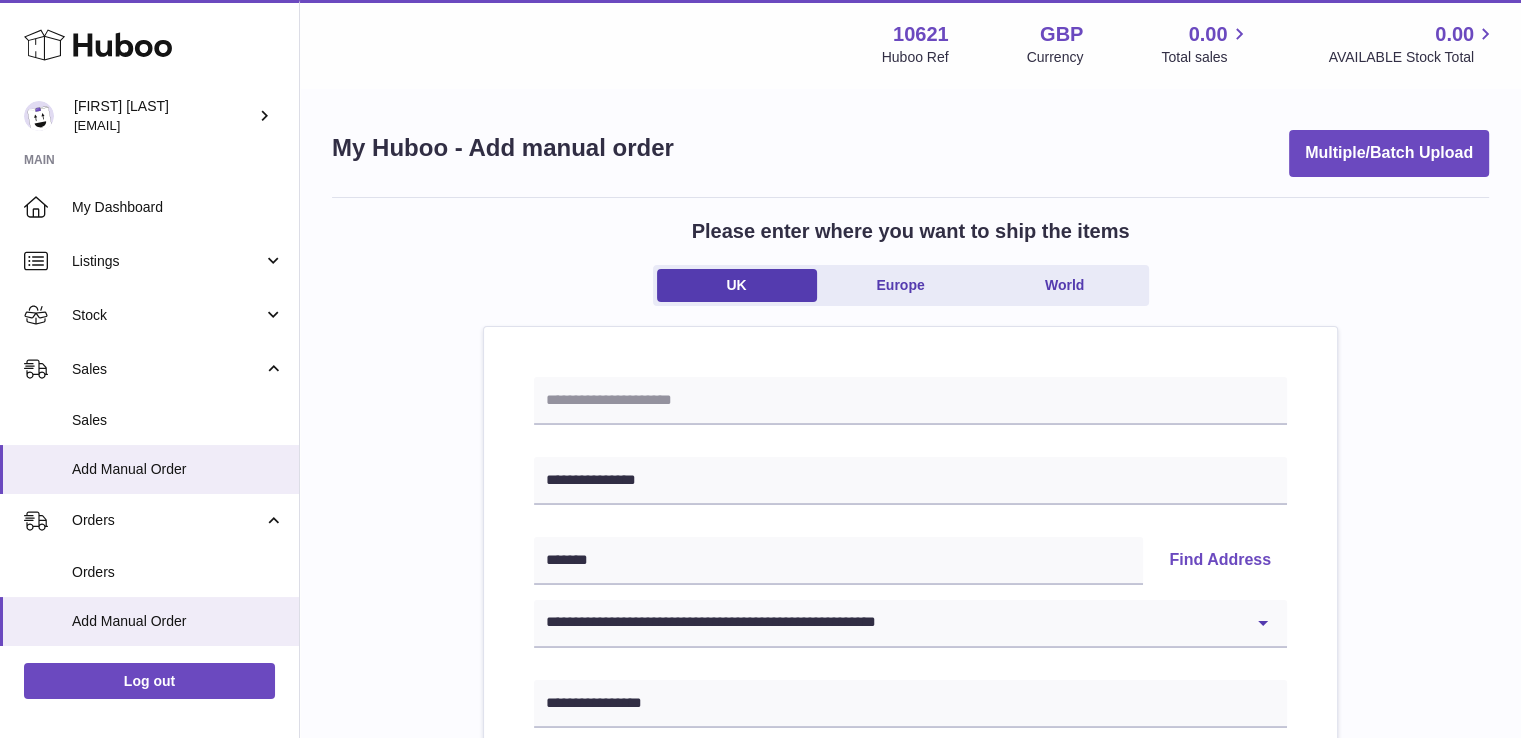 click on "**********" at bounding box center [910, 925] 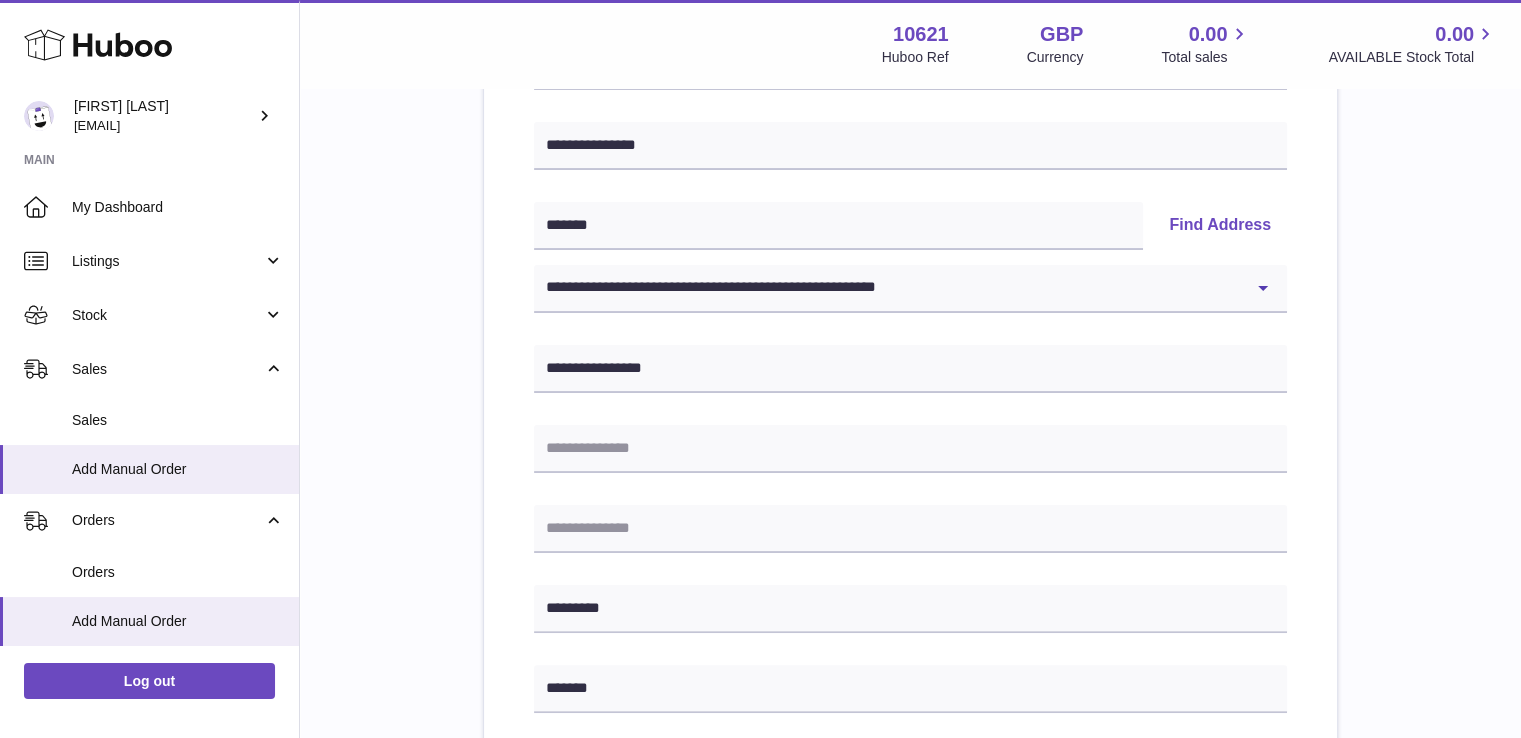 scroll, scrollTop: 1072, scrollLeft: 0, axis: vertical 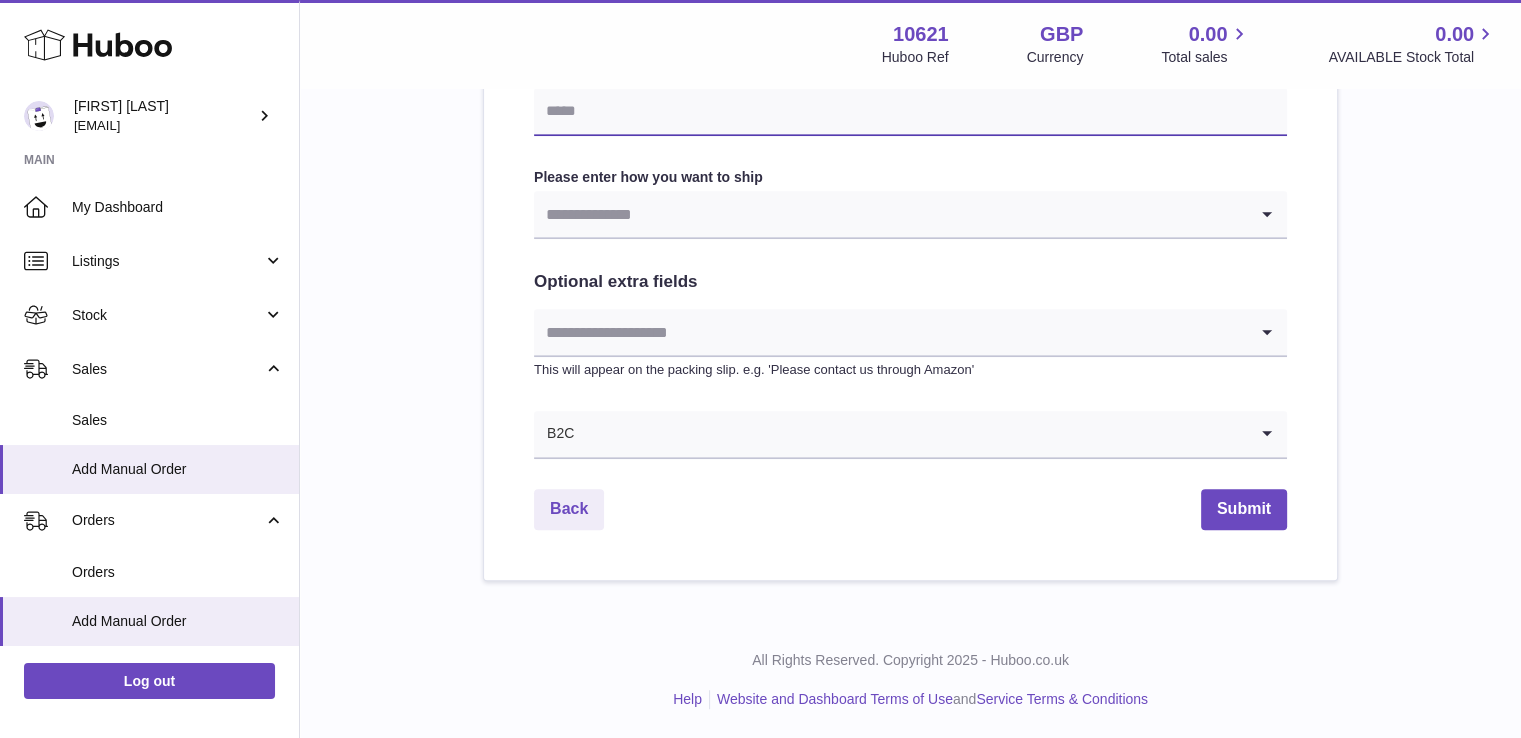 click at bounding box center [910, 112] 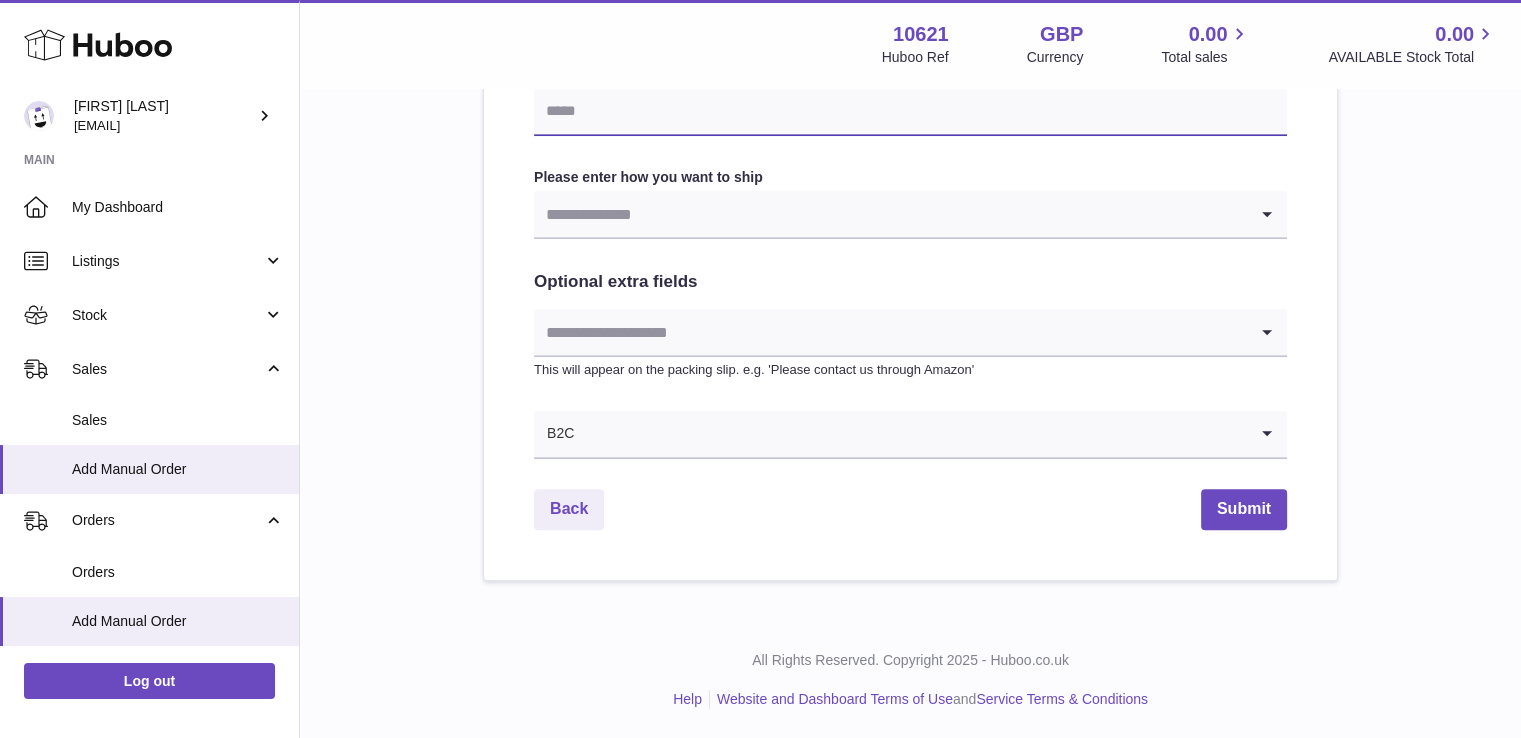 type on "**********" 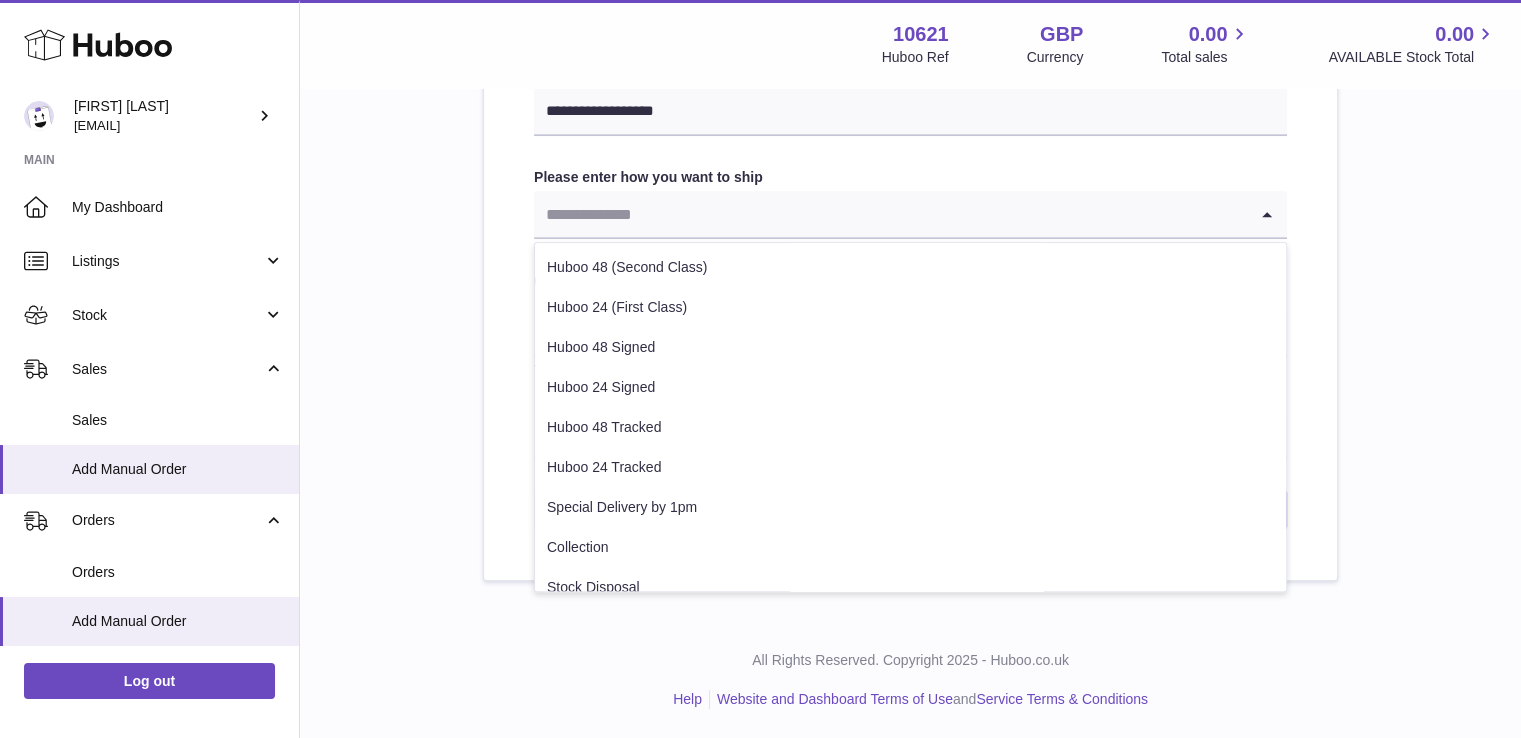 click at bounding box center (890, 214) 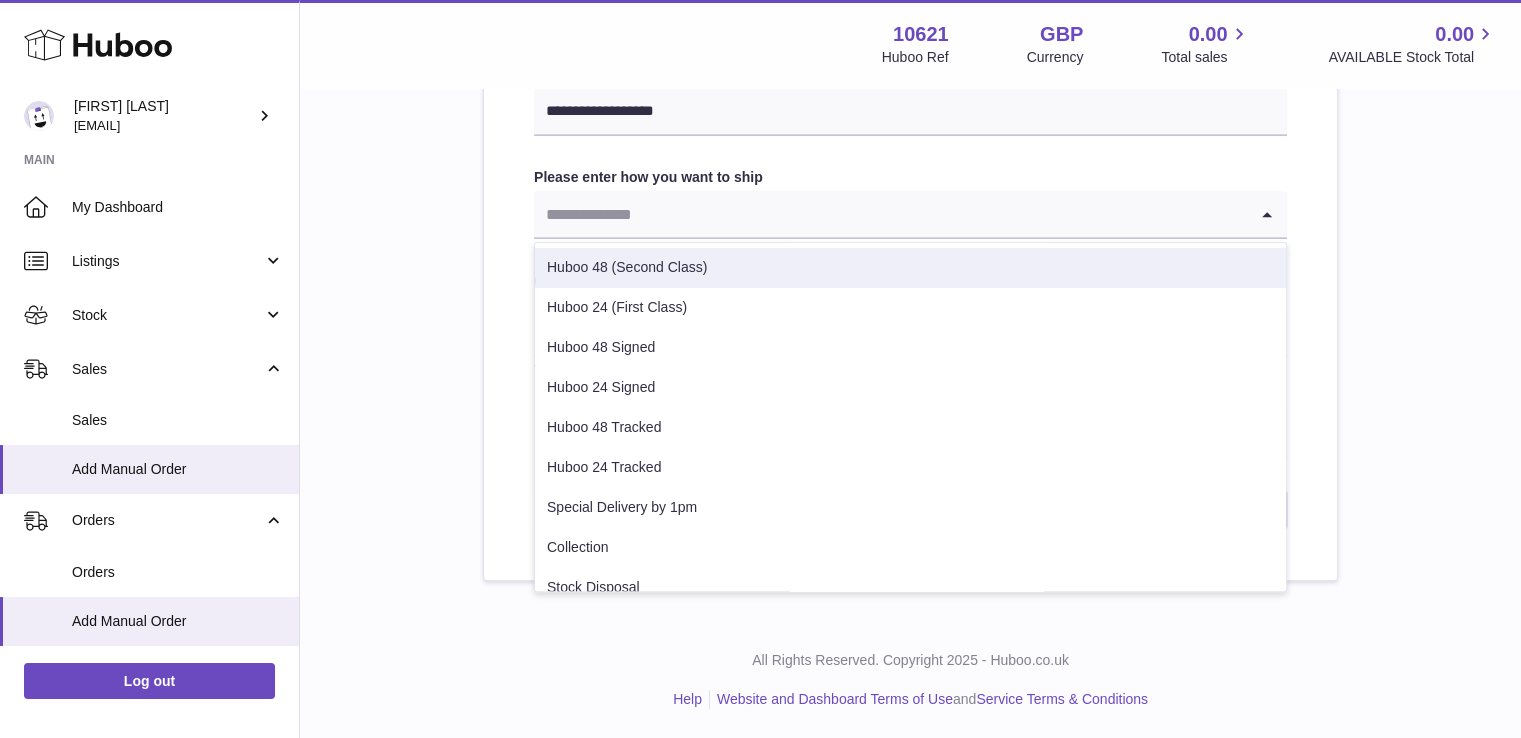 click on "Huboo 48 (Second Class)" at bounding box center (910, 268) 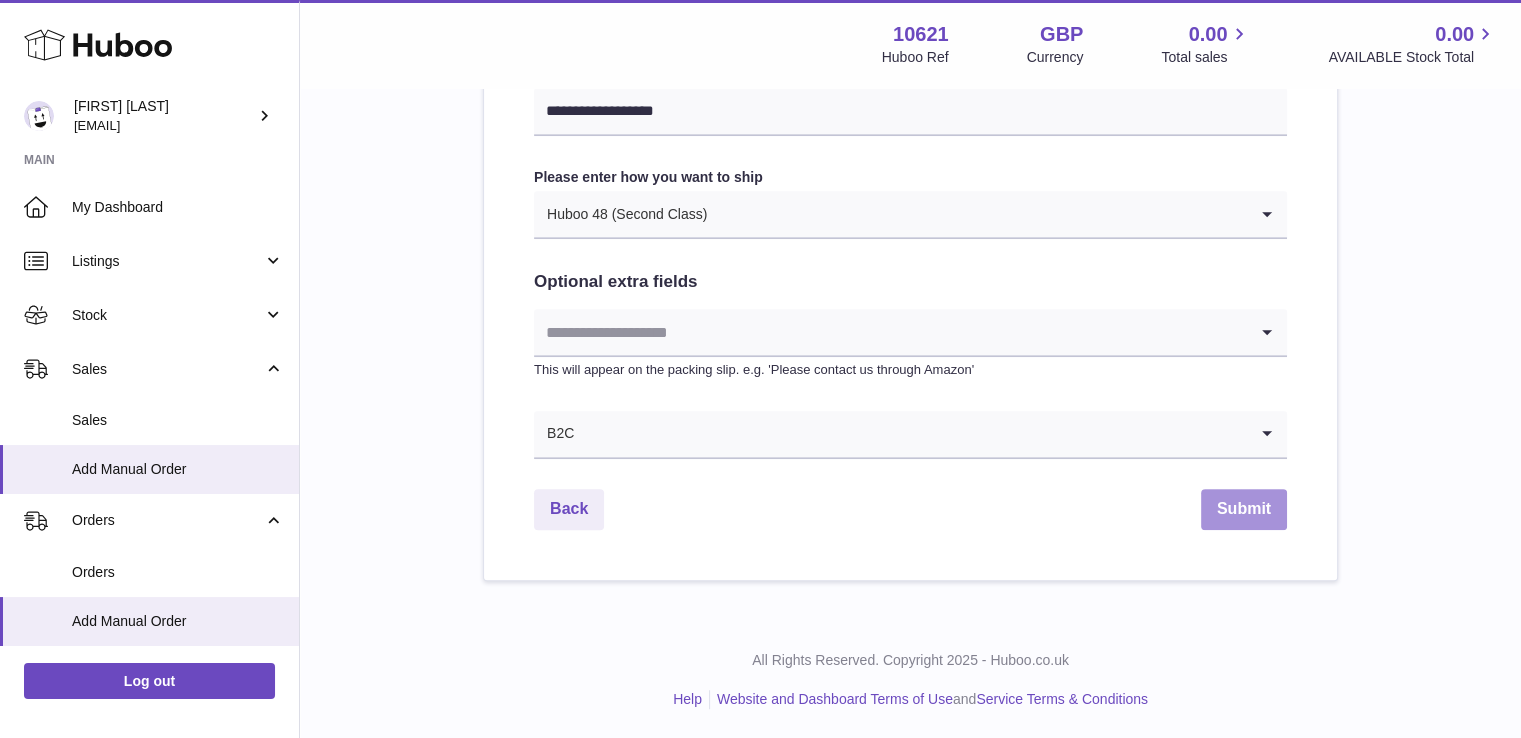 click on "Submit" at bounding box center (1244, 509) 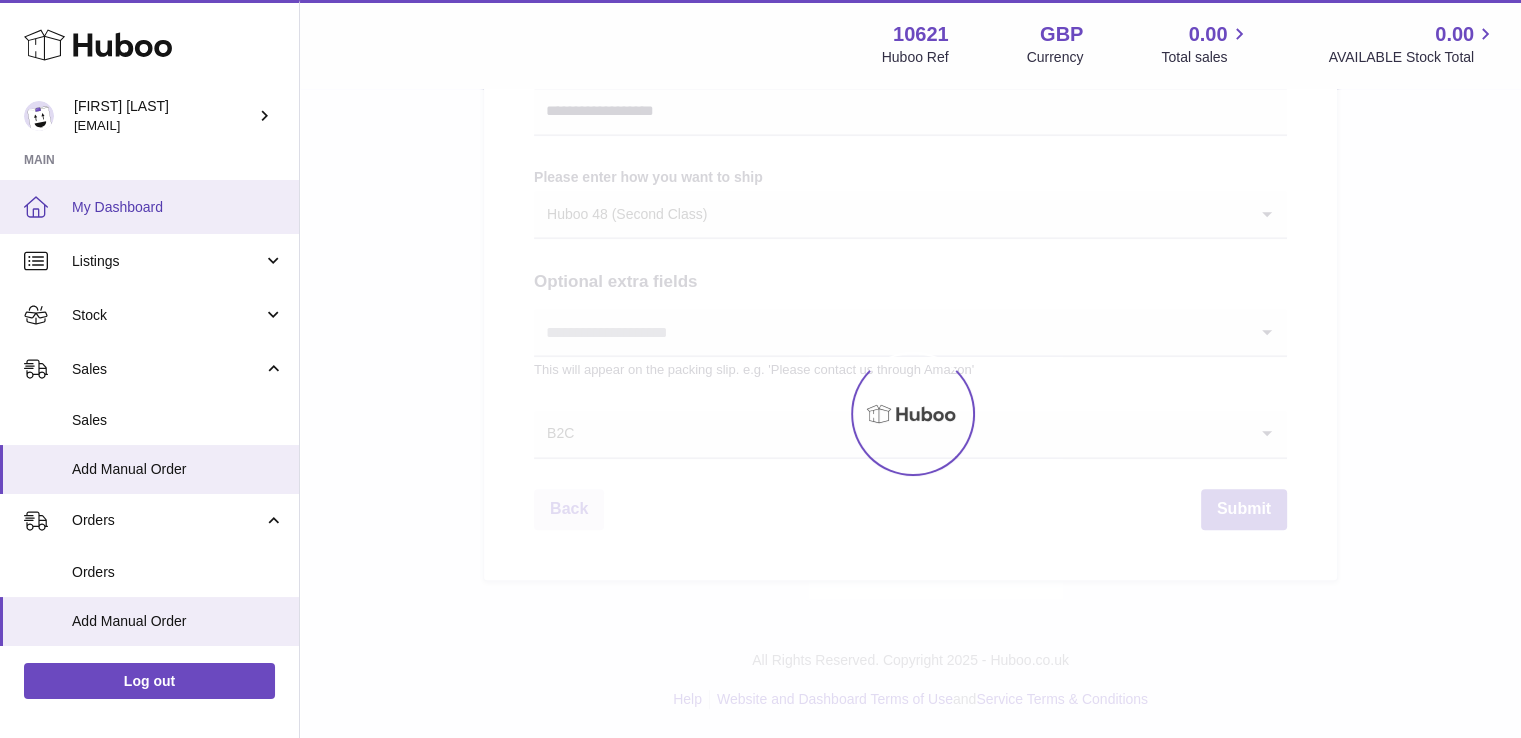 scroll, scrollTop: 0, scrollLeft: 0, axis: both 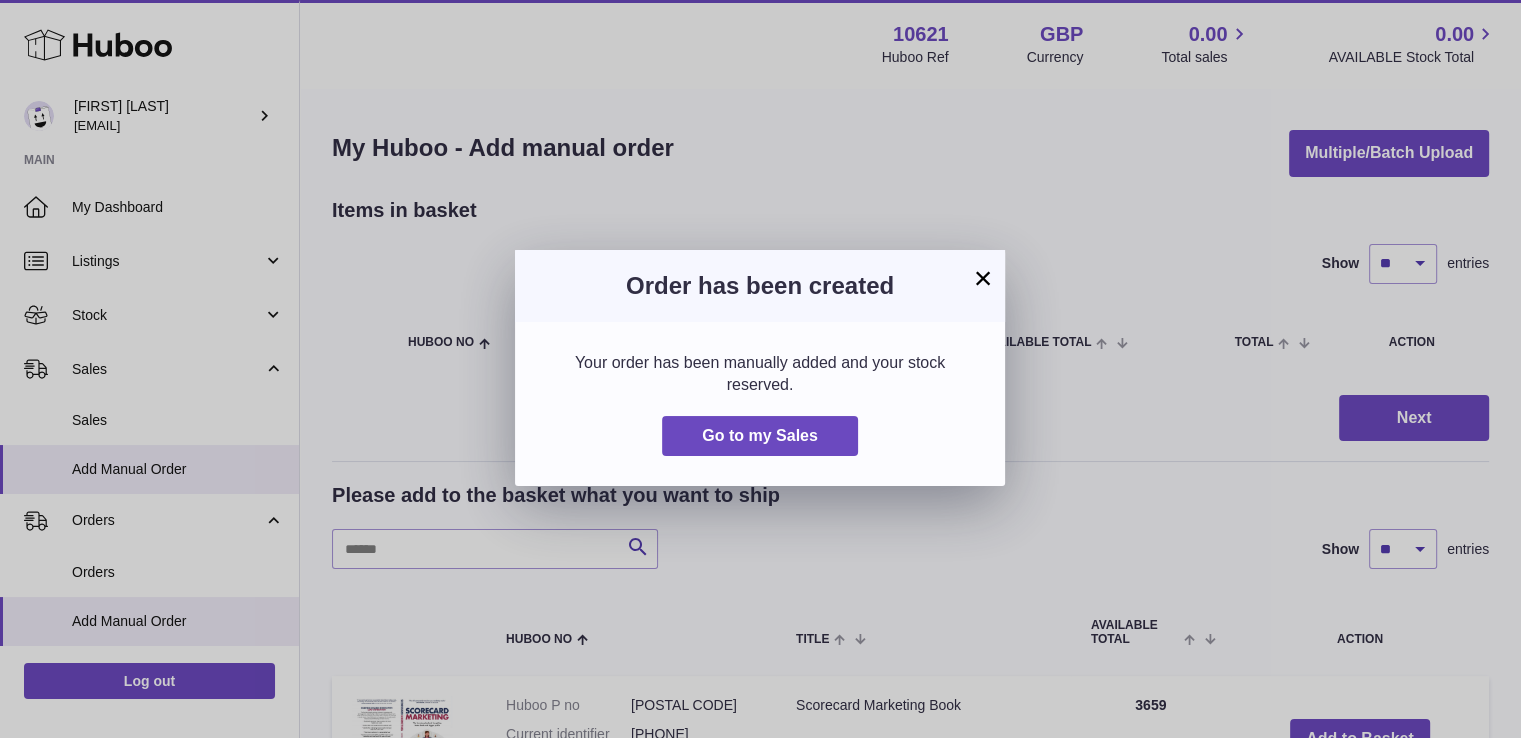 click on "×   Order has been created
Your order has been manually added and your stock reserved.
Go to my Sales" at bounding box center [760, 369] 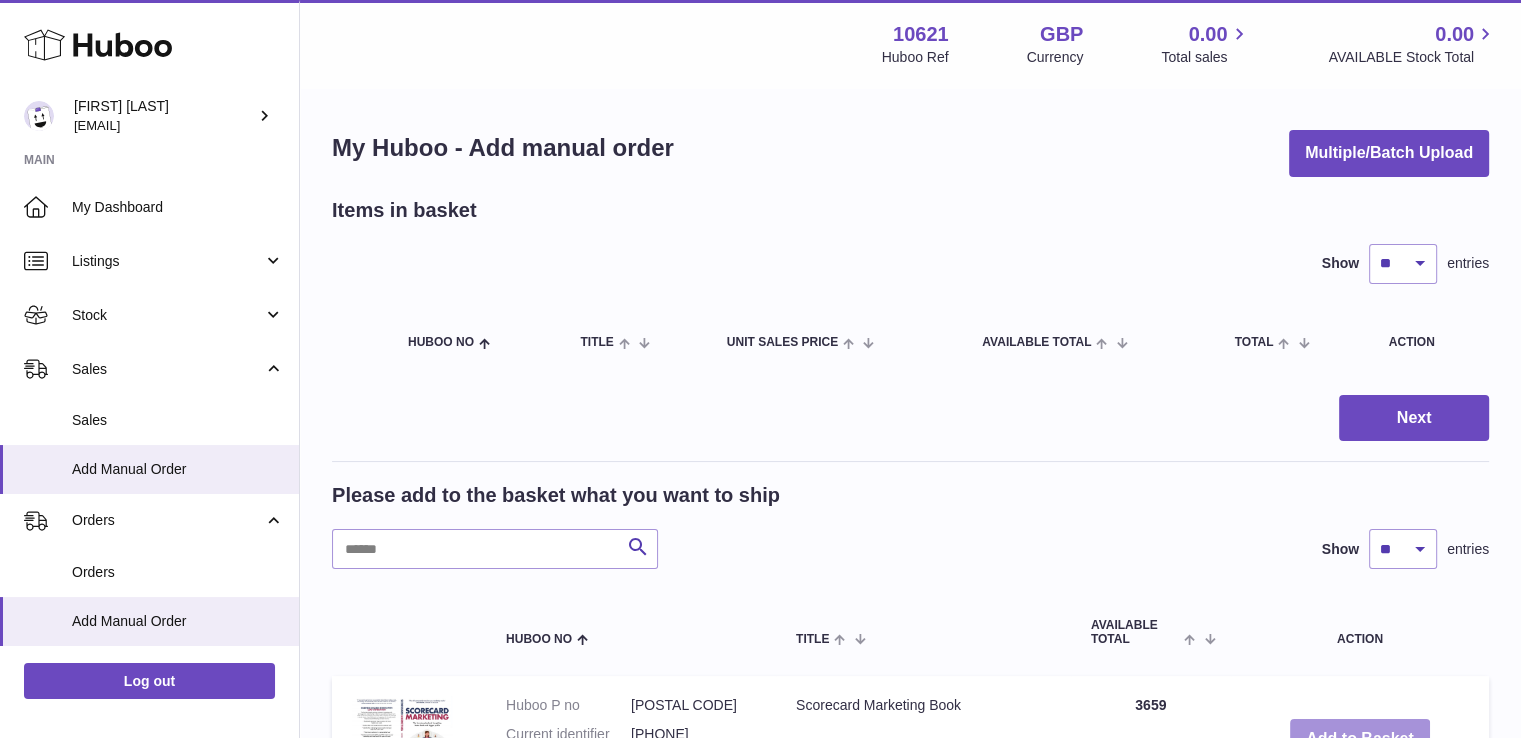 click on "Add to Basket" at bounding box center (1360, 739) 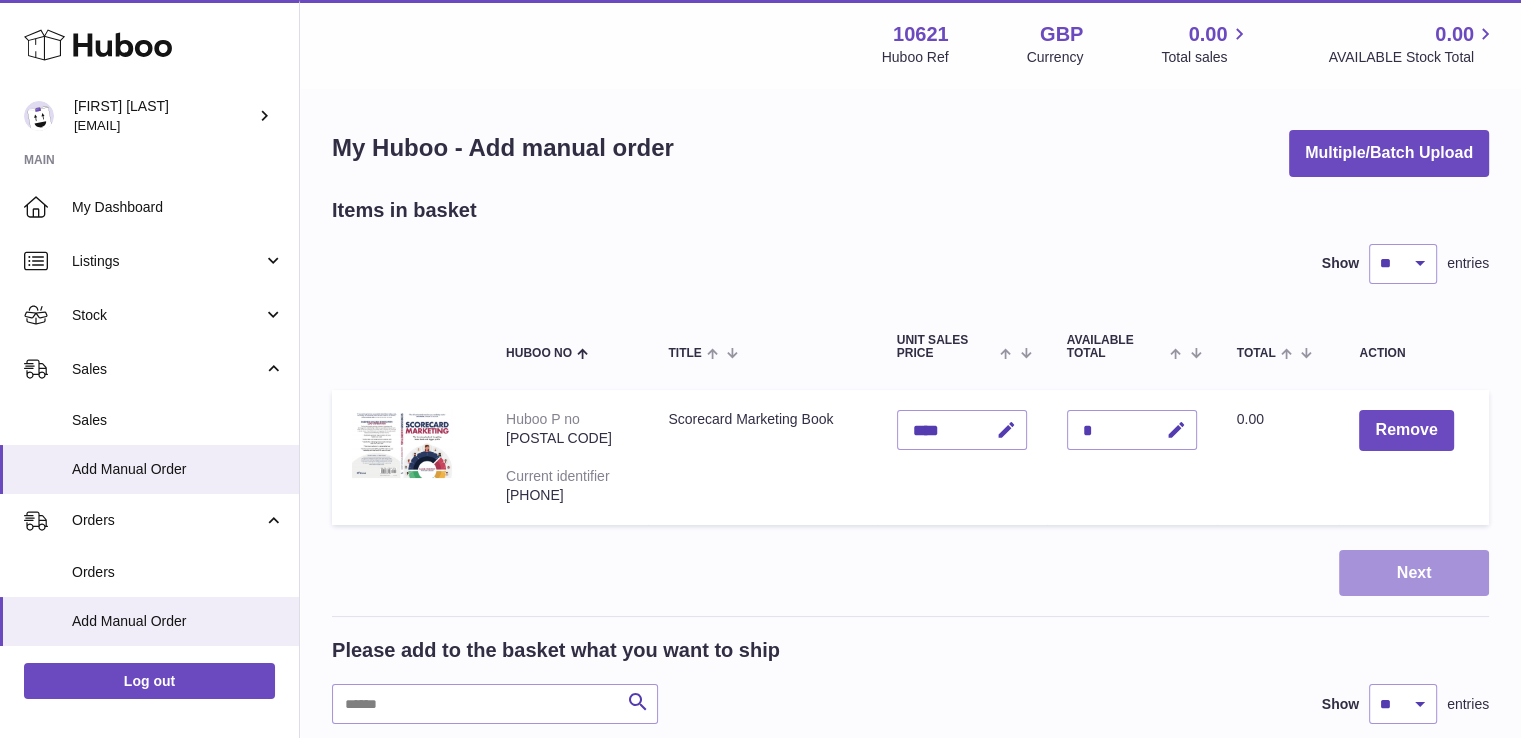 click on "Next" at bounding box center [1414, 573] 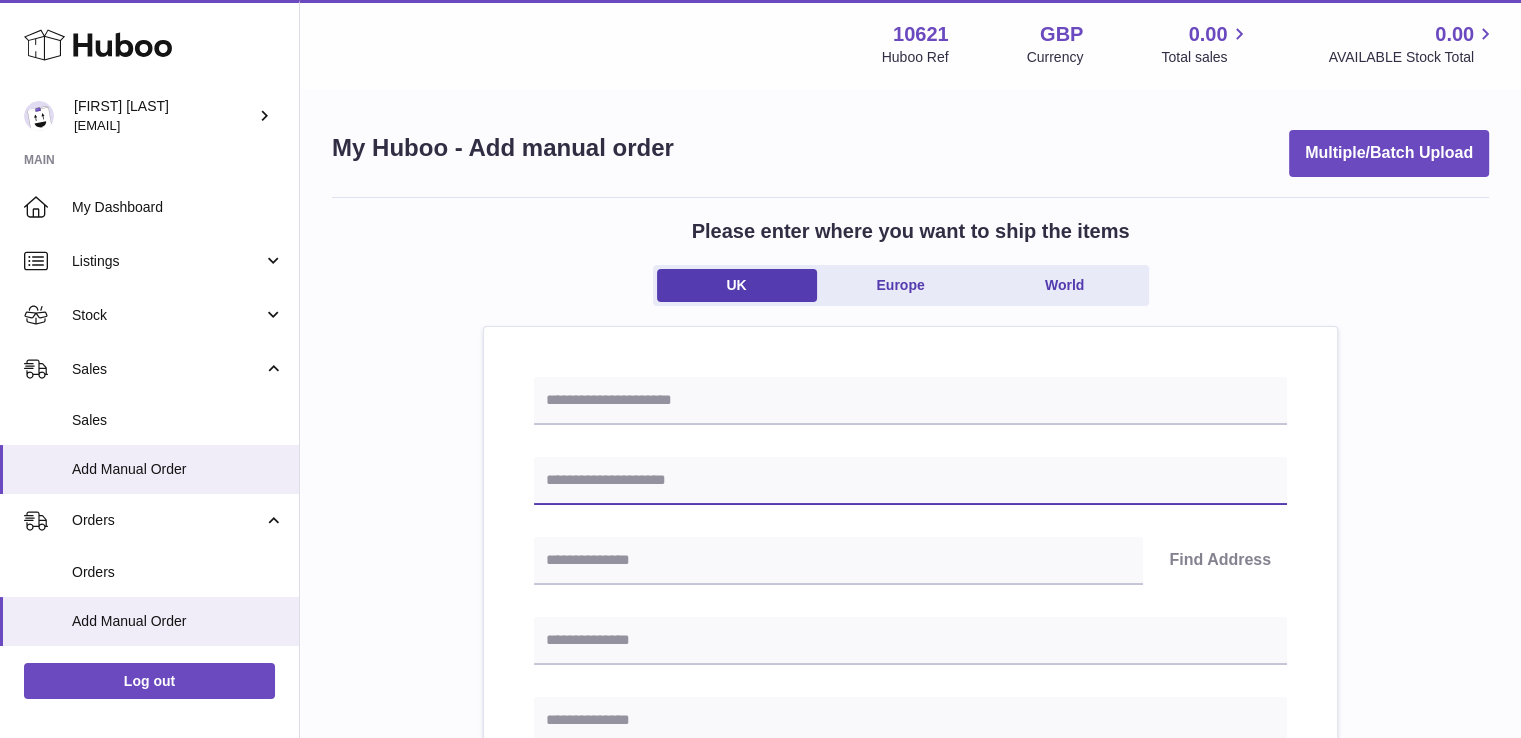 drag, startPoint x: 786, startPoint y: 485, endPoint x: 795, endPoint y: 475, distance: 13.453624 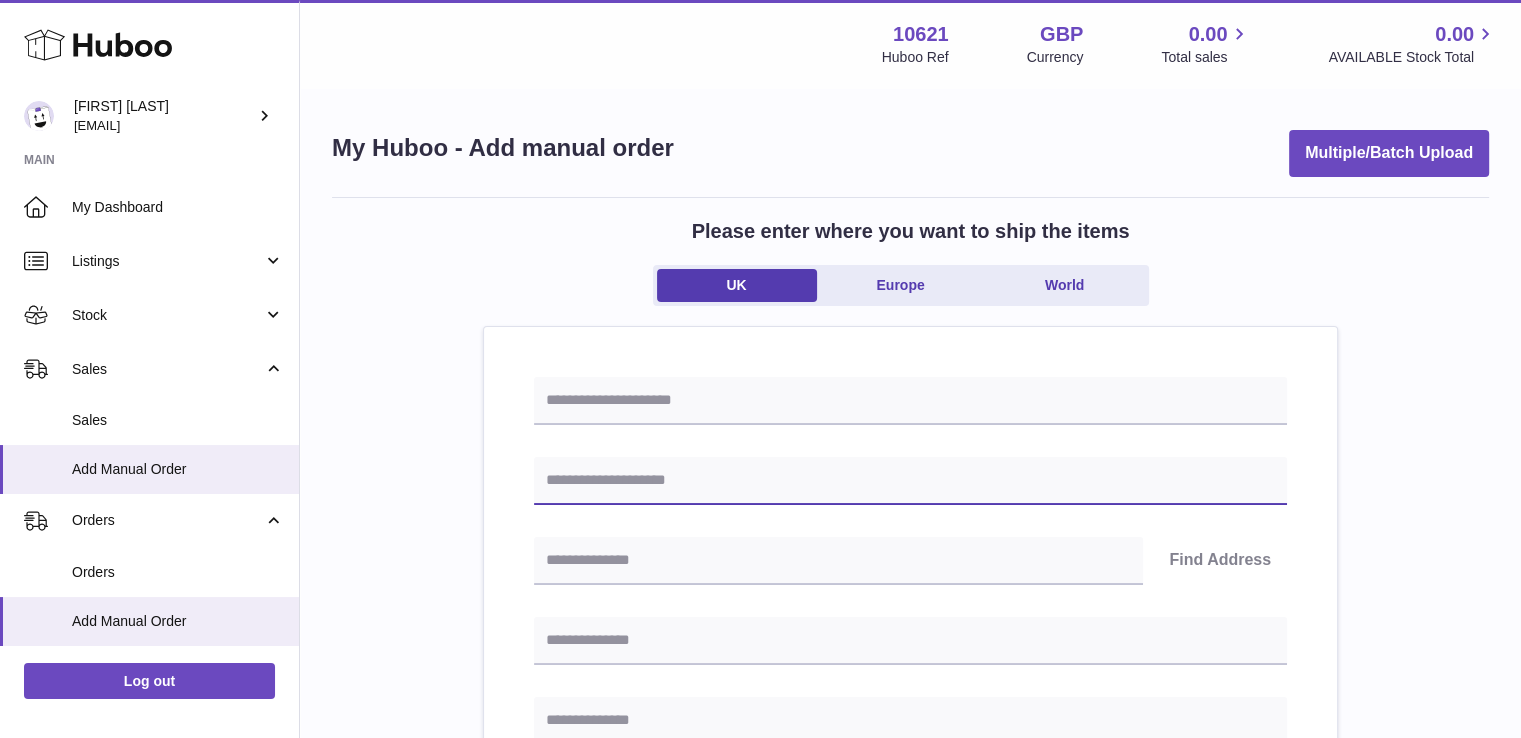 click at bounding box center (910, 481) 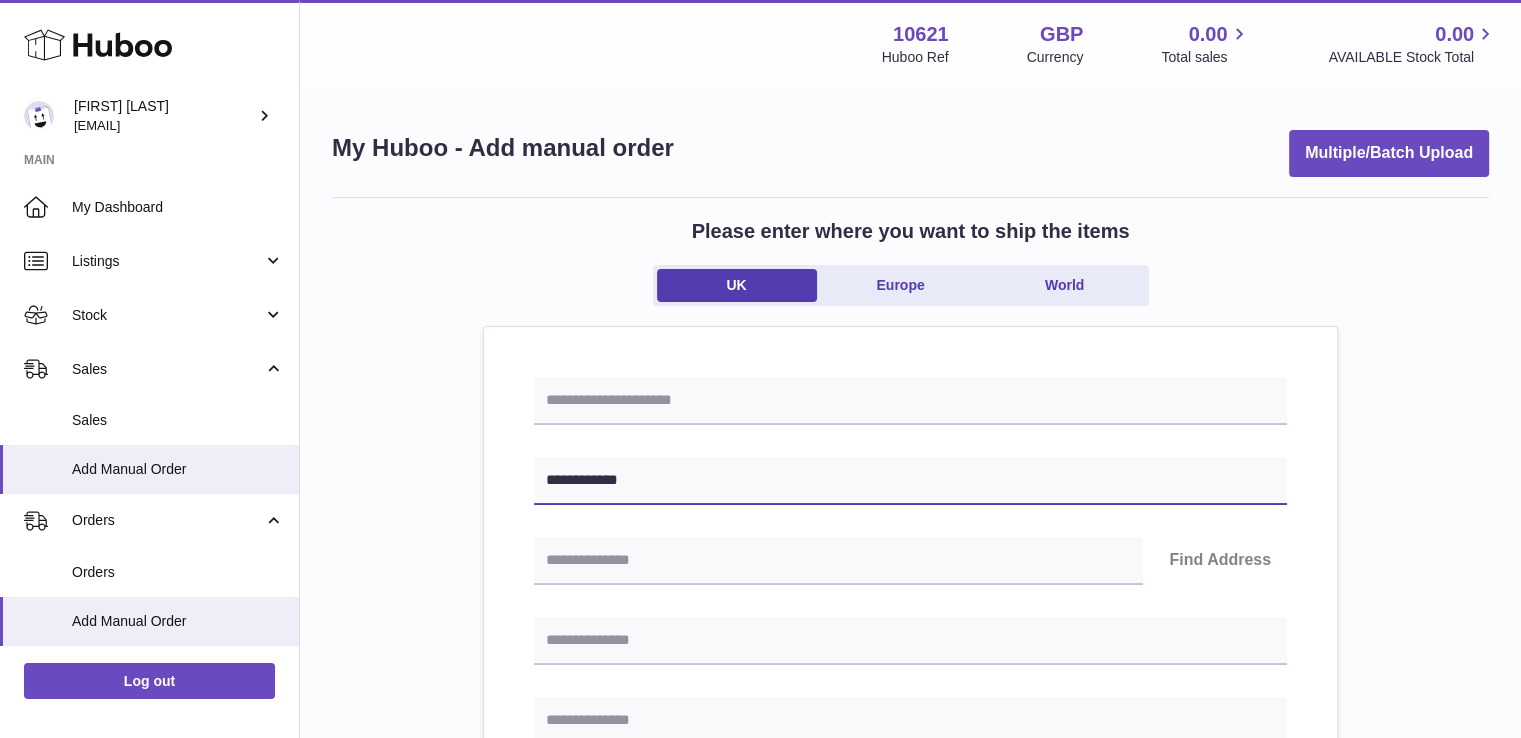 type on "**********" 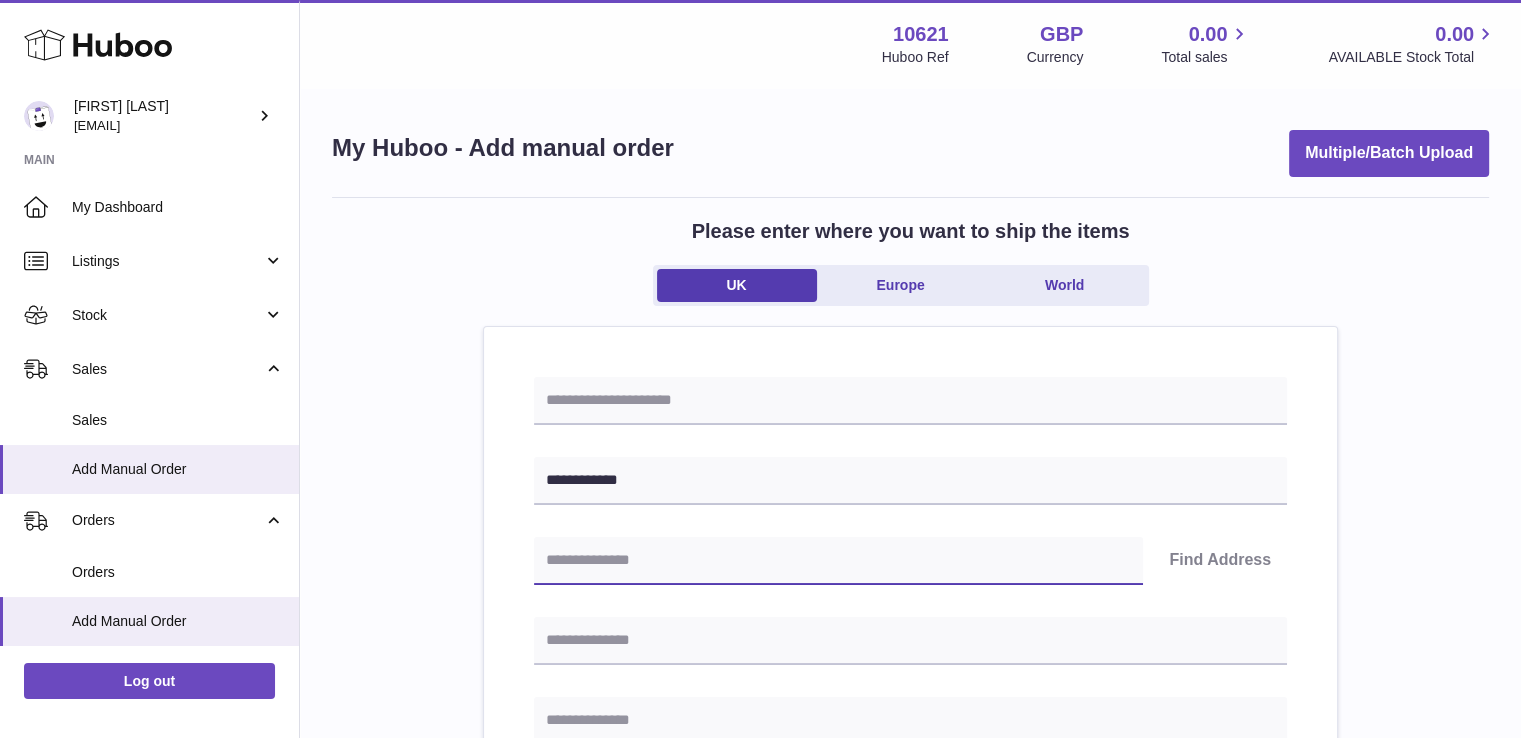 paste on "*******" 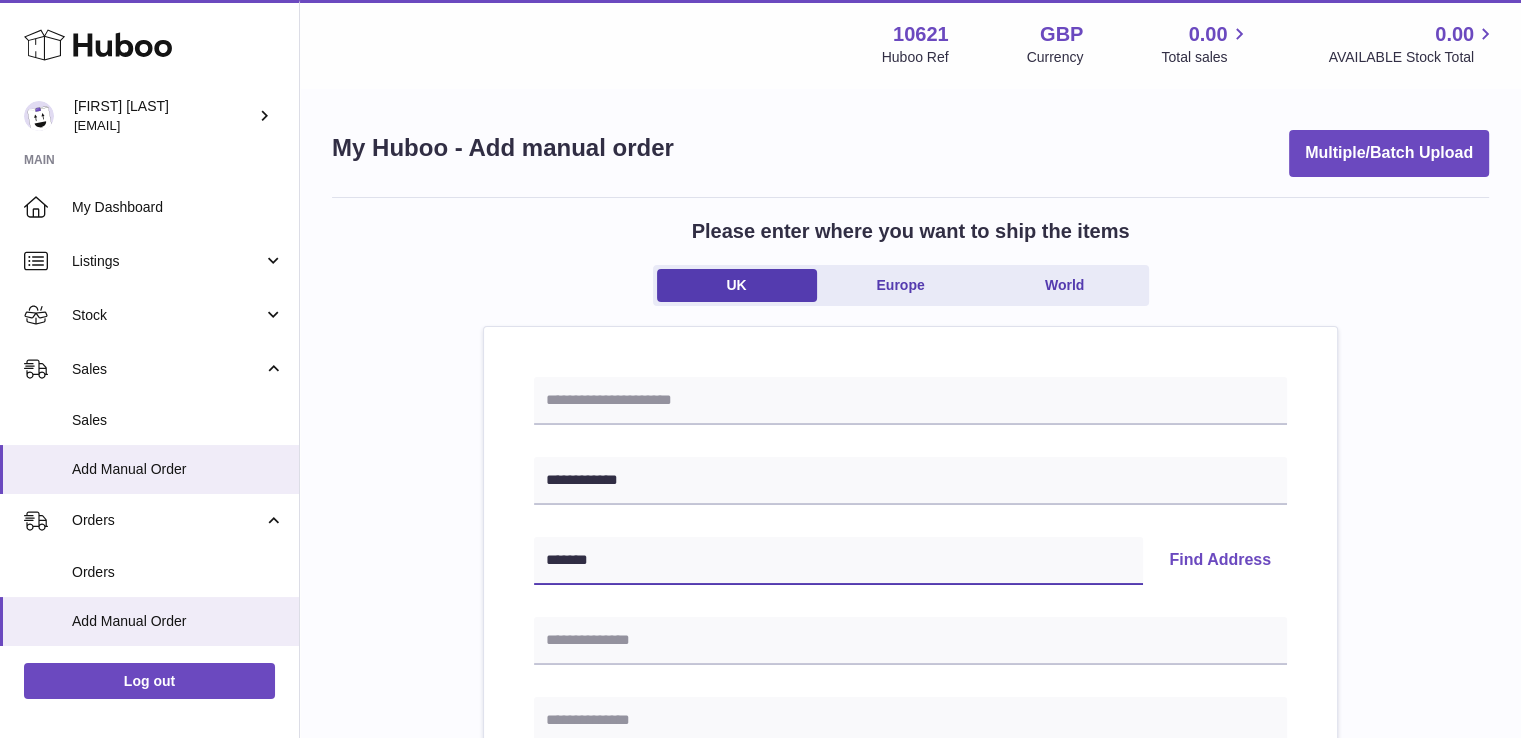 type on "*******" 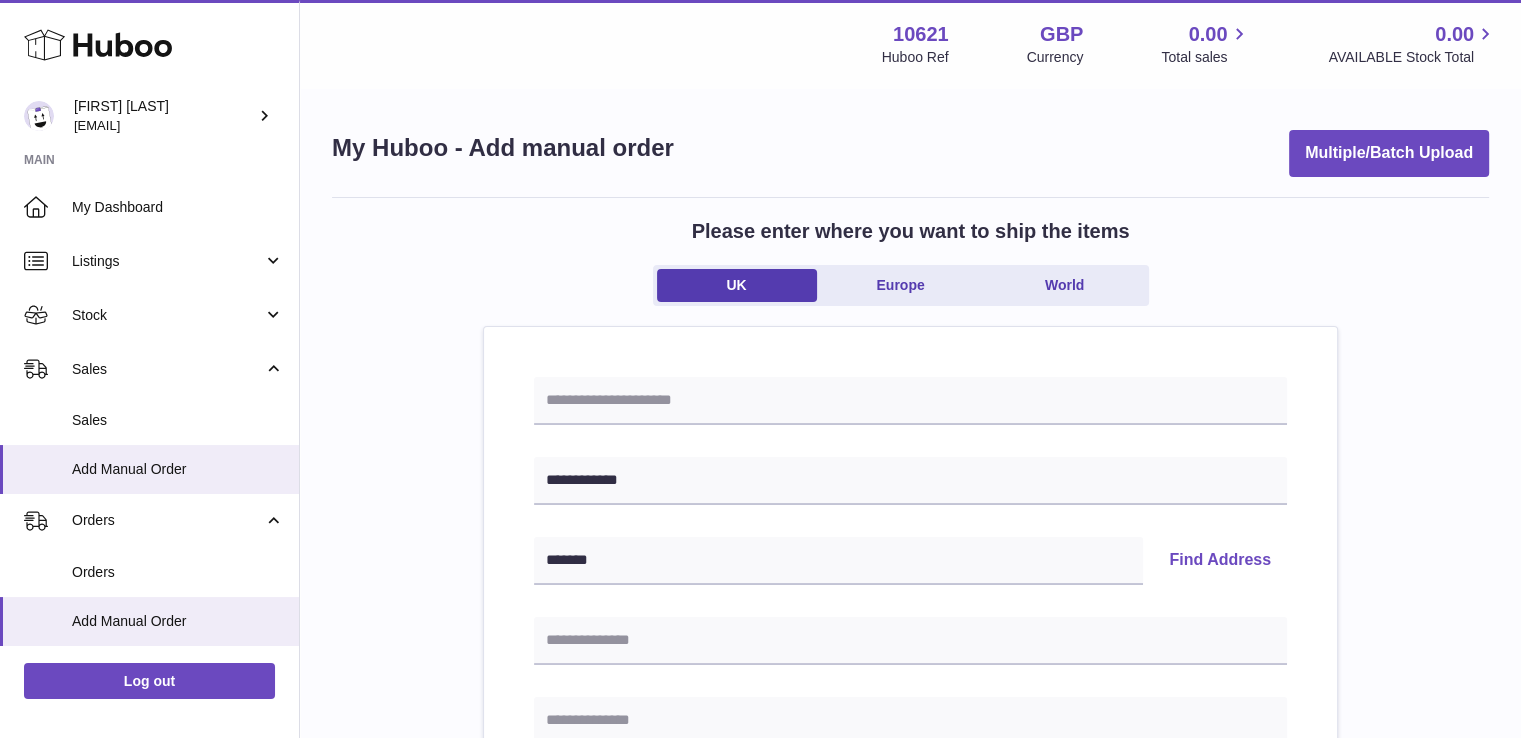 type 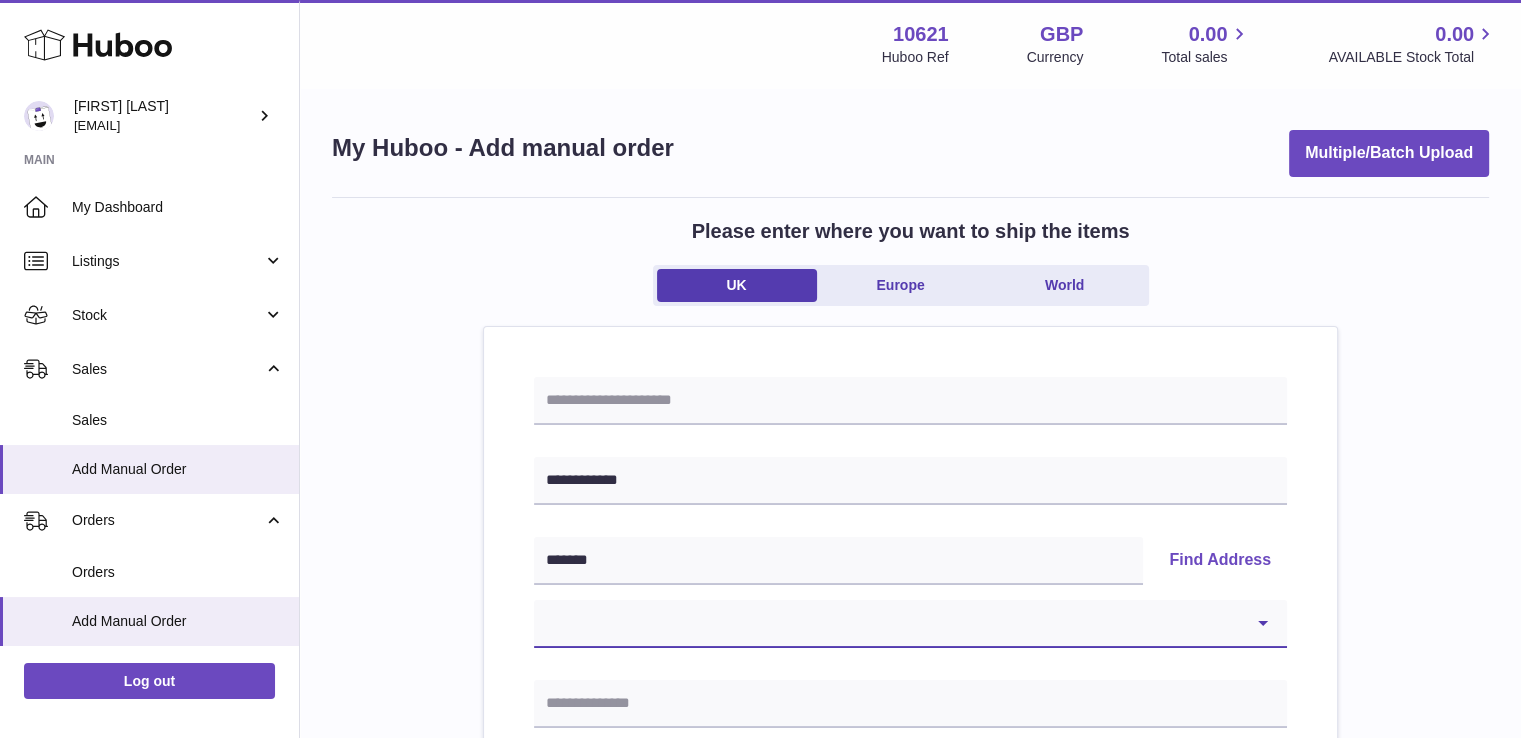 click on "**********" at bounding box center [910, 624] 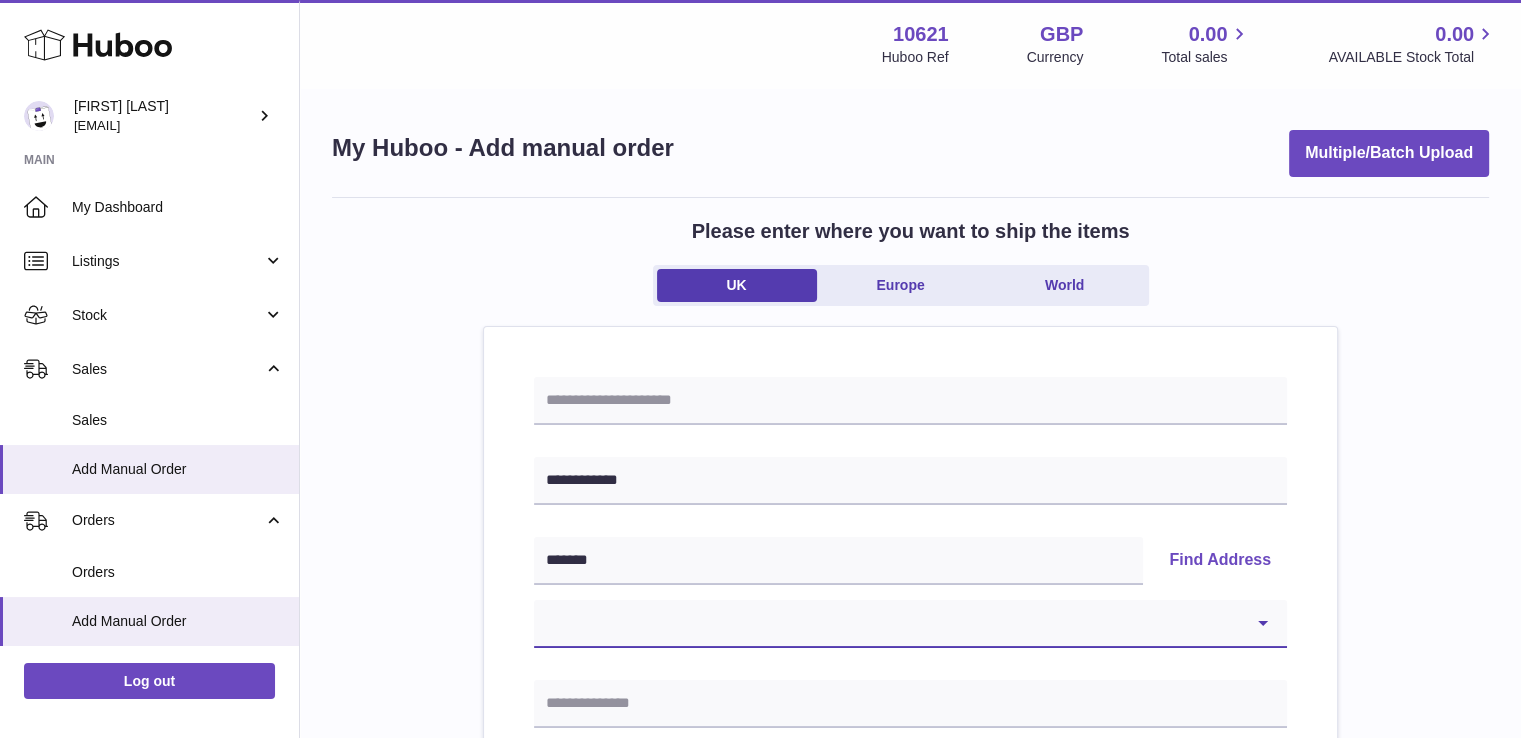 select on "**" 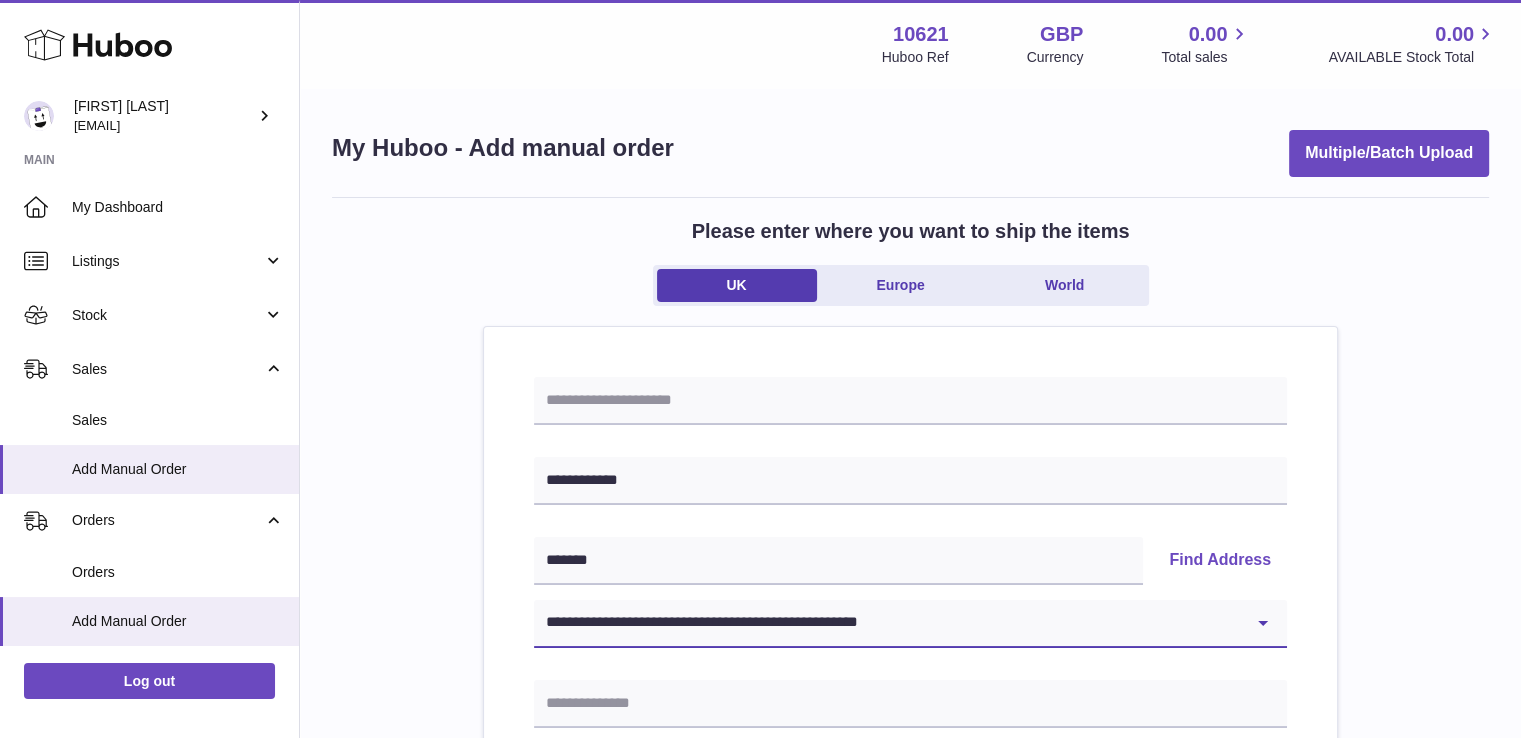 click on "**********" at bounding box center [910, 624] 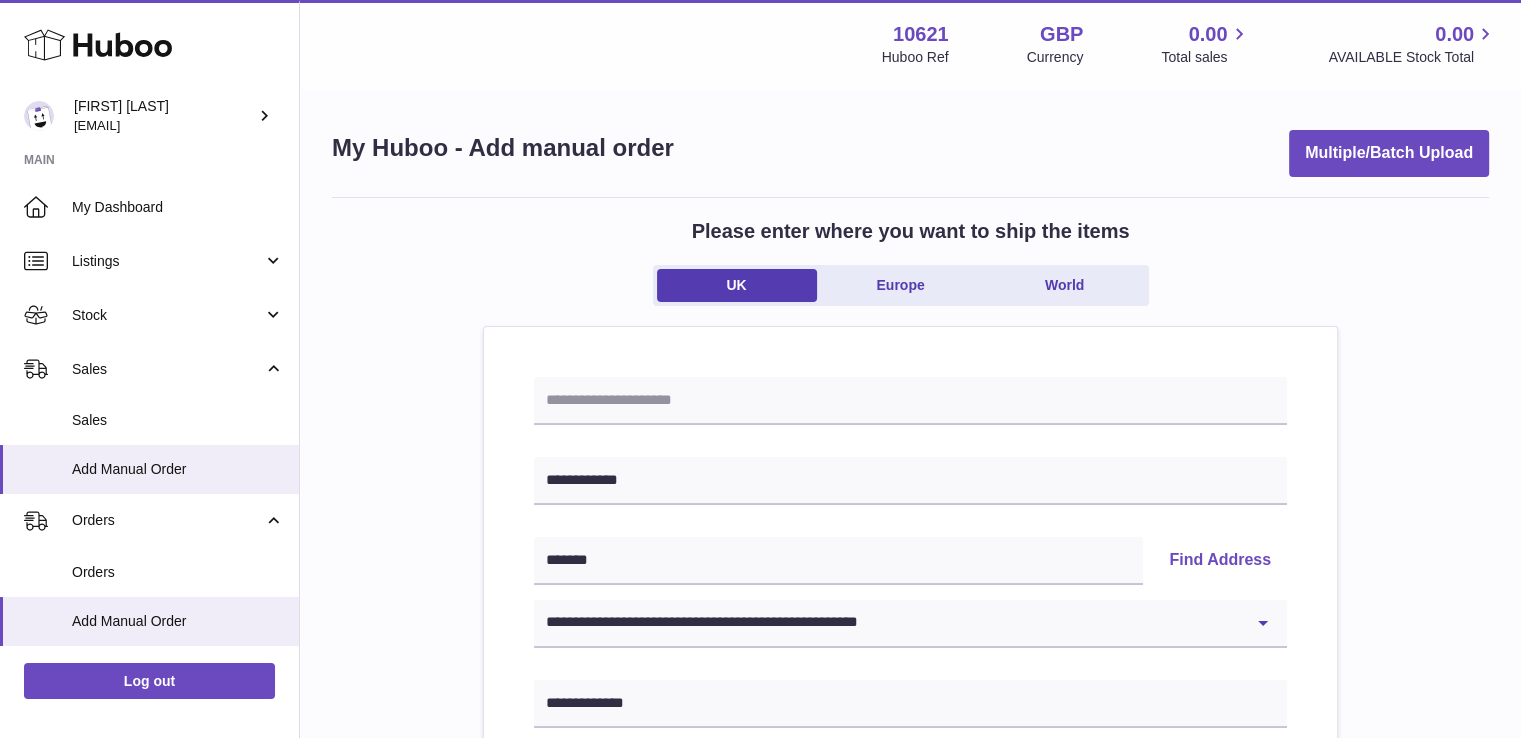 click on "**********" at bounding box center [910, 925] 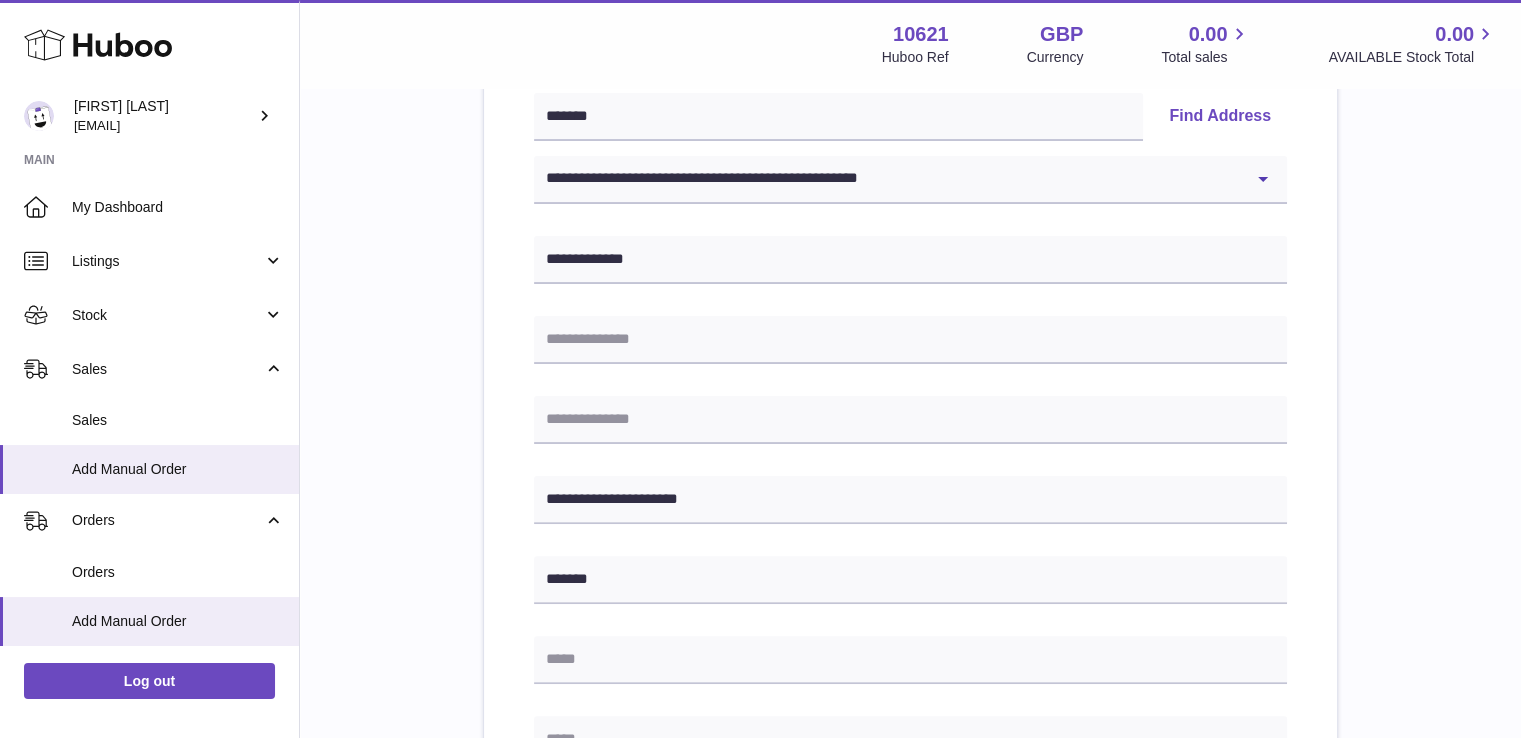 scroll, scrollTop: 1072, scrollLeft: 0, axis: vertical 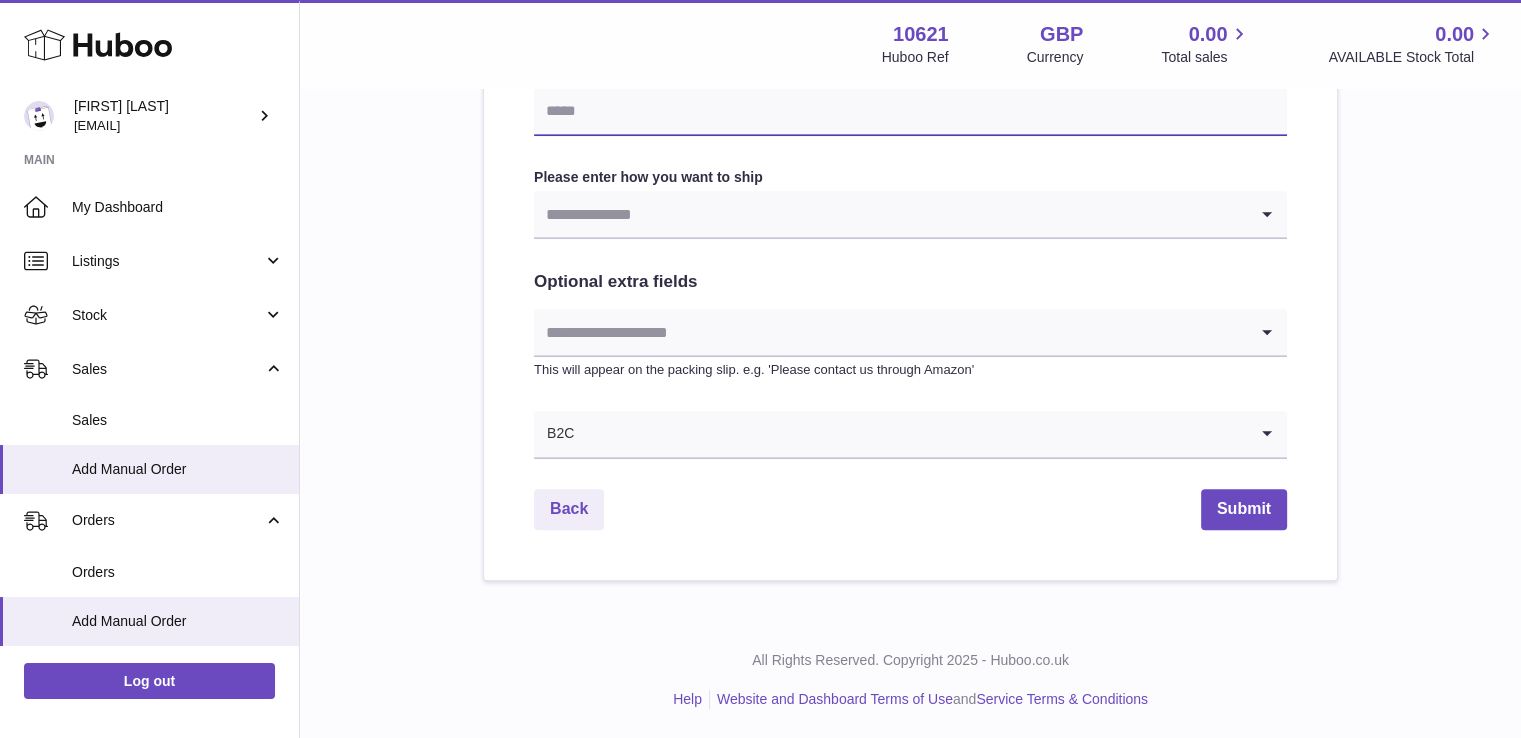 click at bounding box center [910, 112] 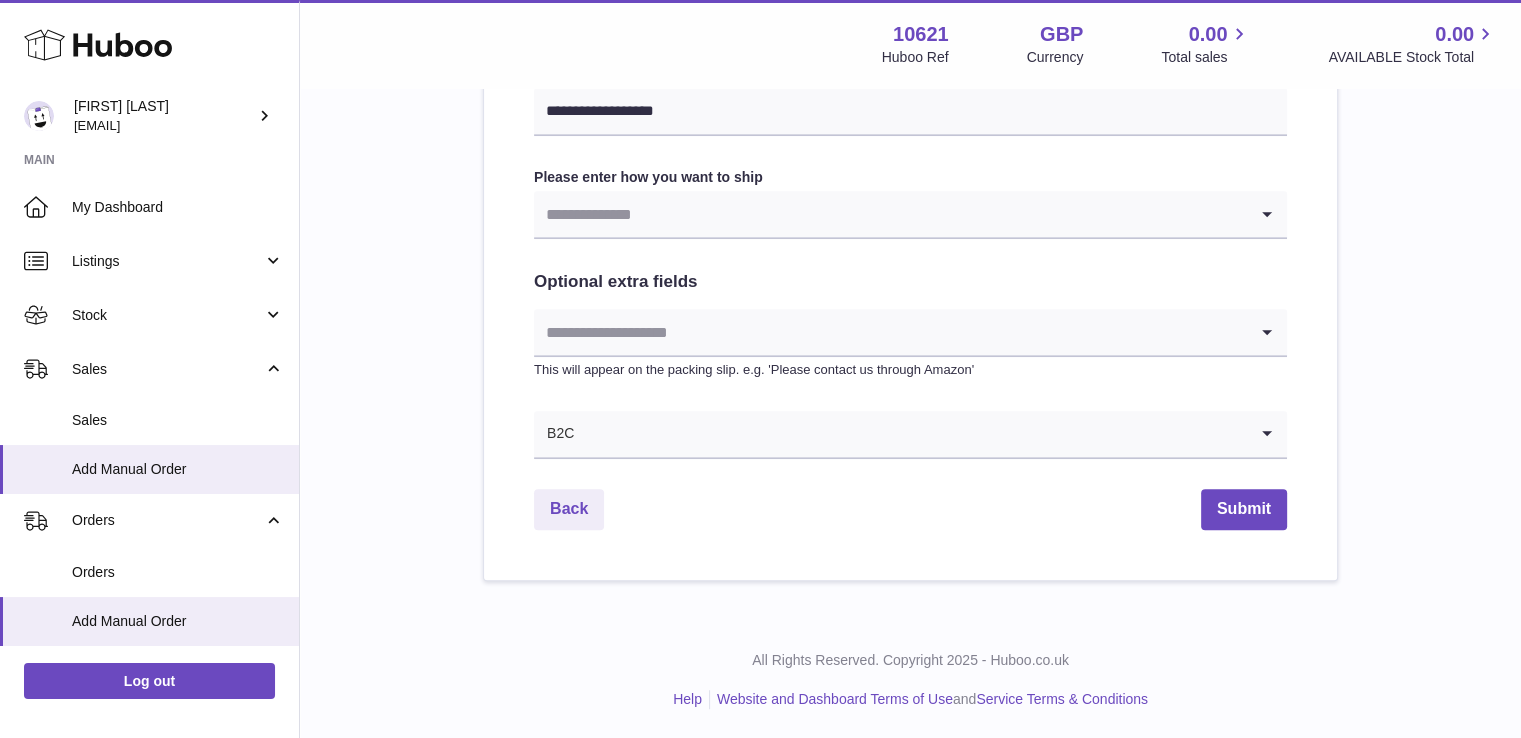 click at bounding box center (890, 214) 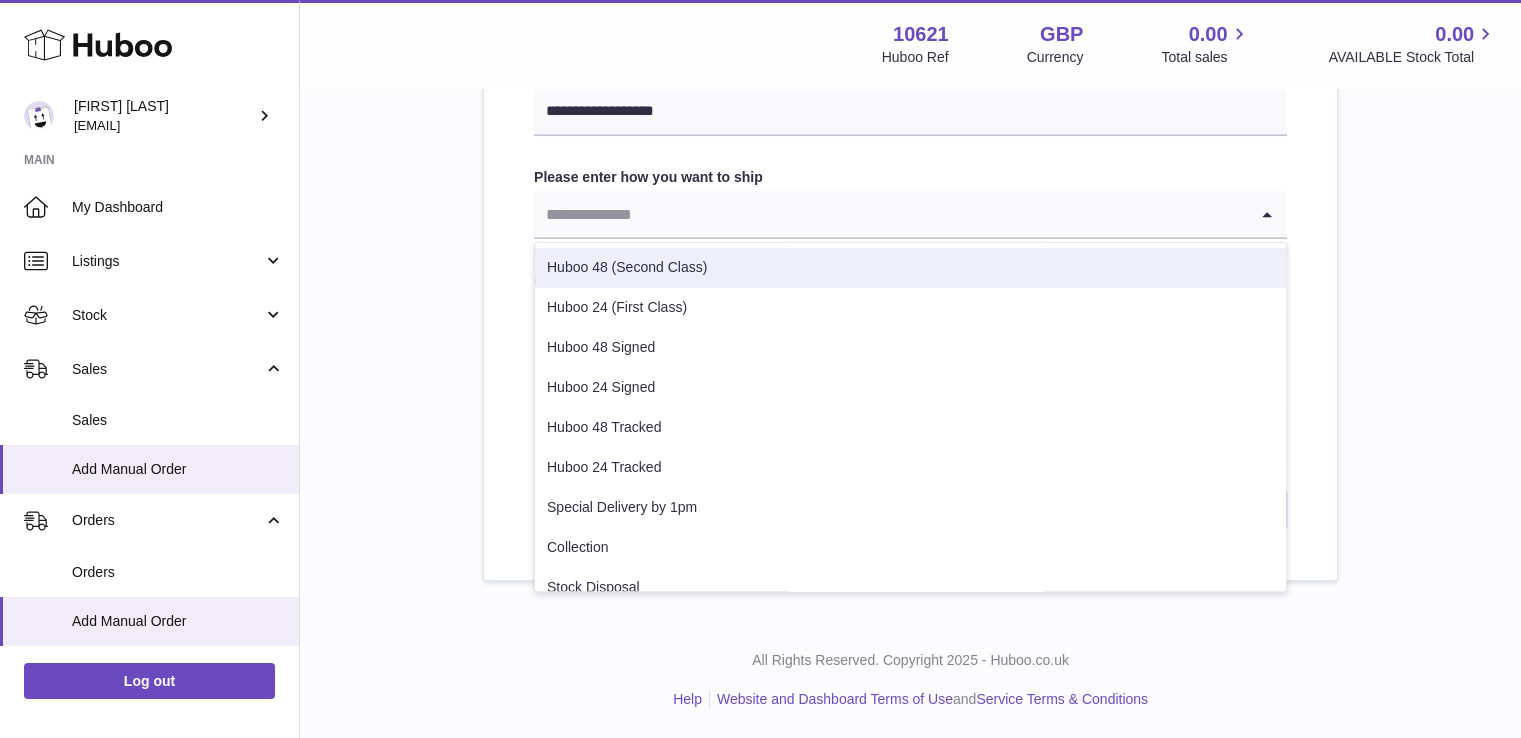 click on "Huboo 48 (Second Class)" at bounding box center (910, 268) 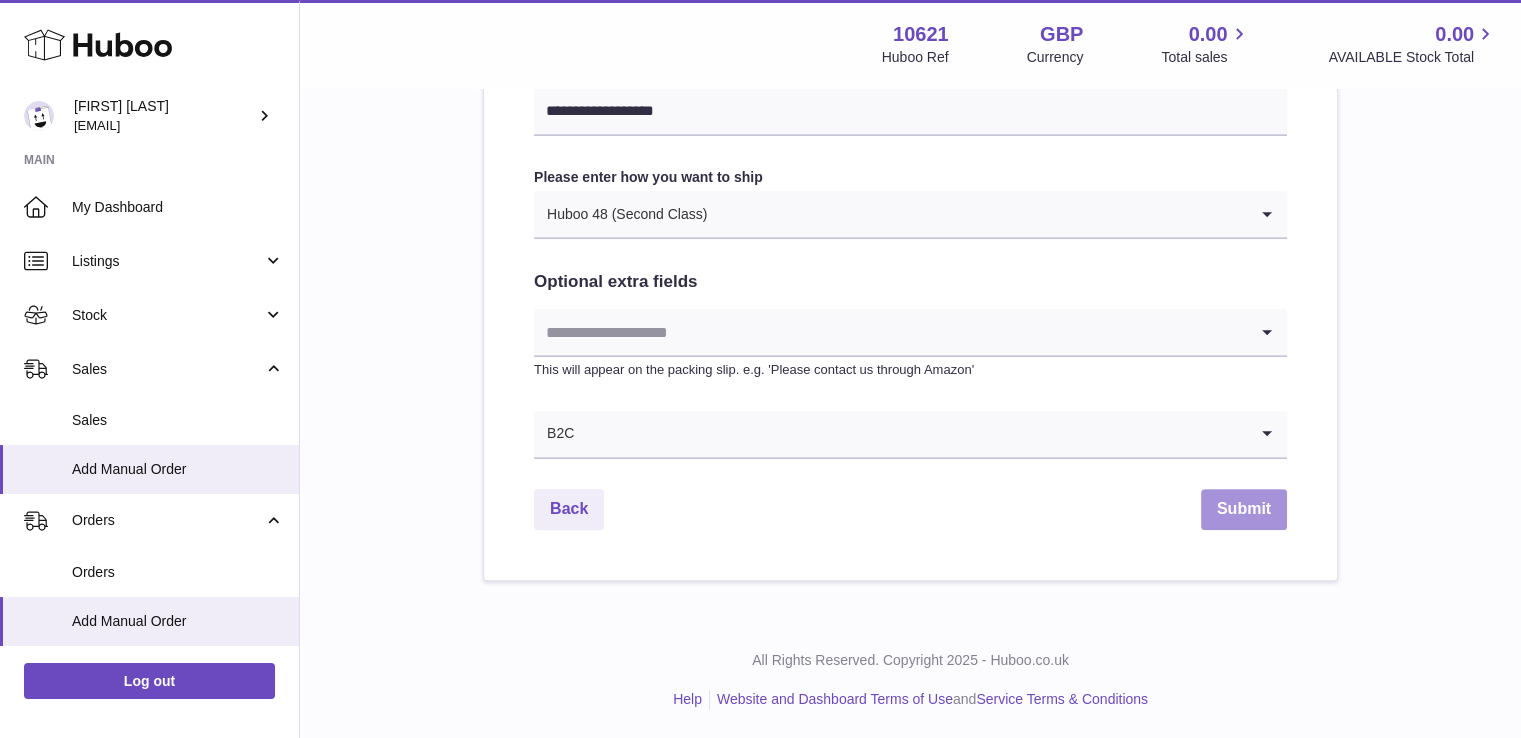 click on "Submit" at bounding box center (1244, 509) 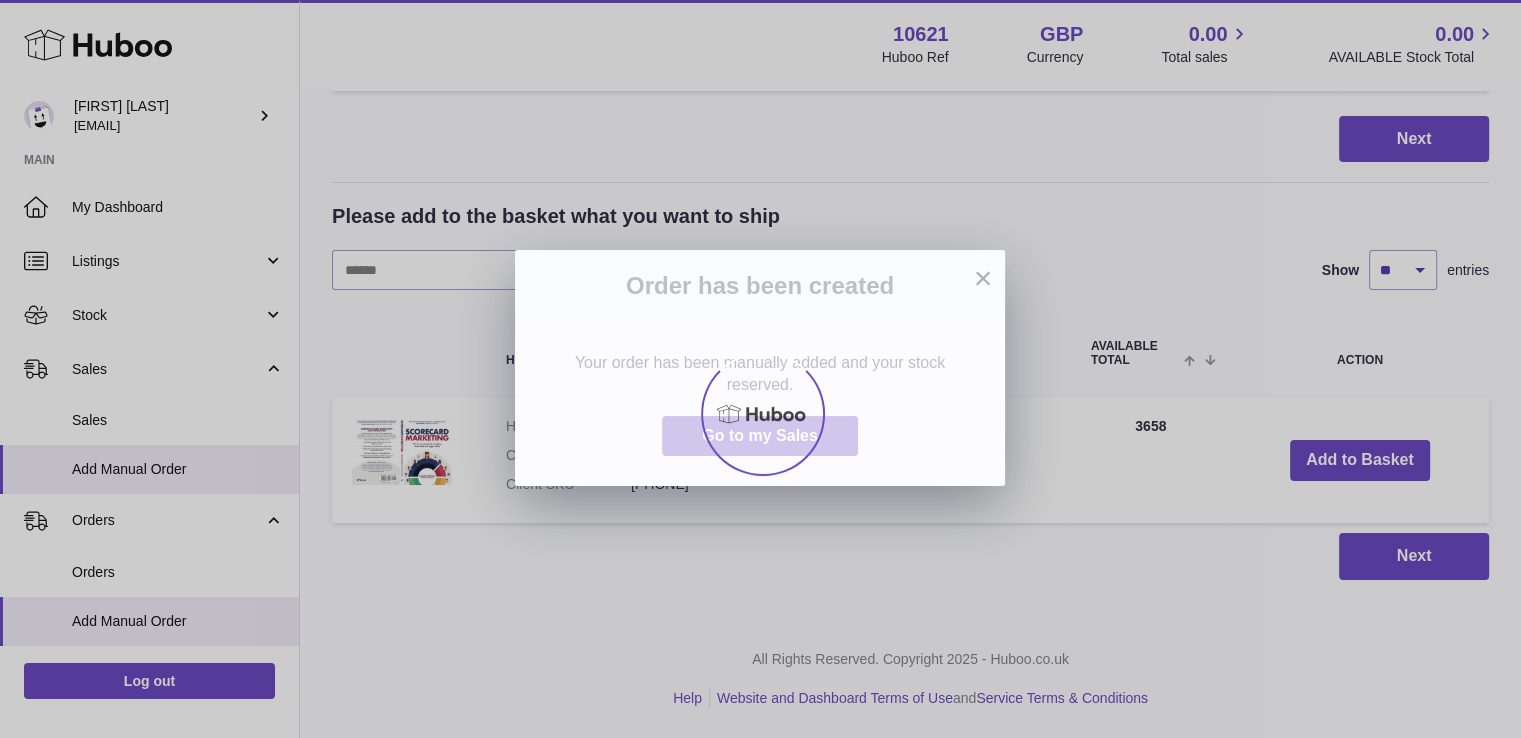 scroll, scrollTop: 0, scrollLeft: 0, axis: both 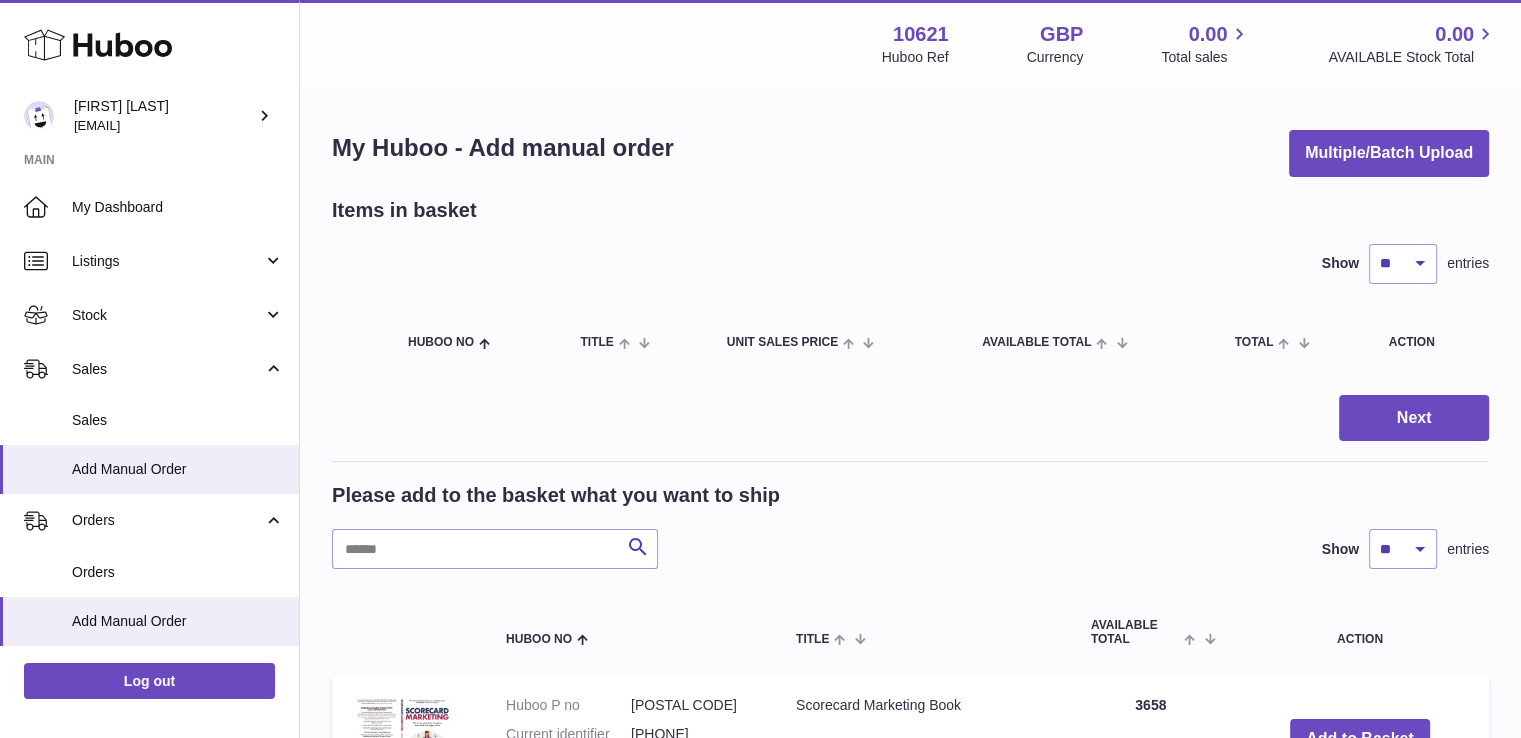 click on "×   Order has been created
Your order has been manually added and your stock reserved.
Go to my Sales" at bounding box center (760, 369) 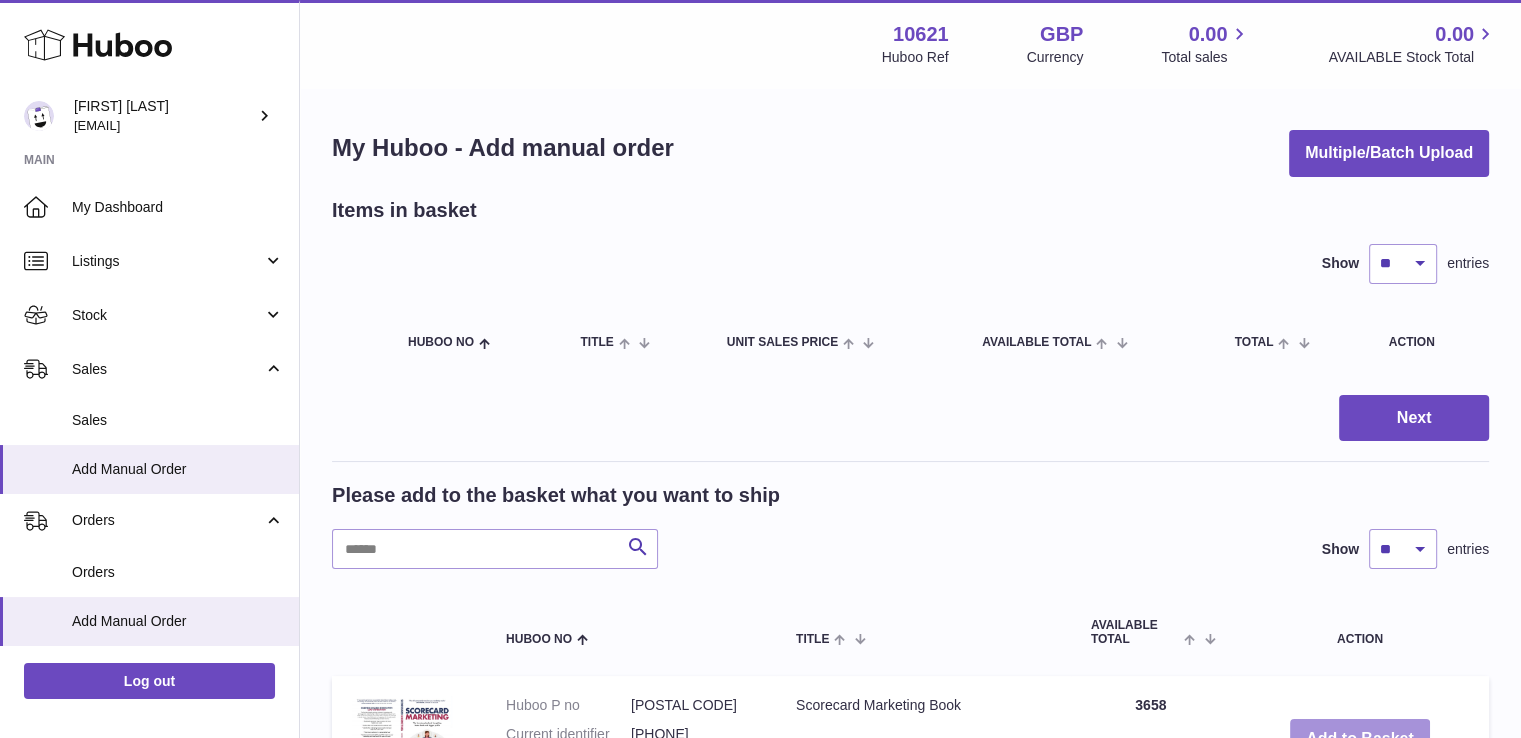 click on "Add to Basket" at bounding box center (1360, 739) 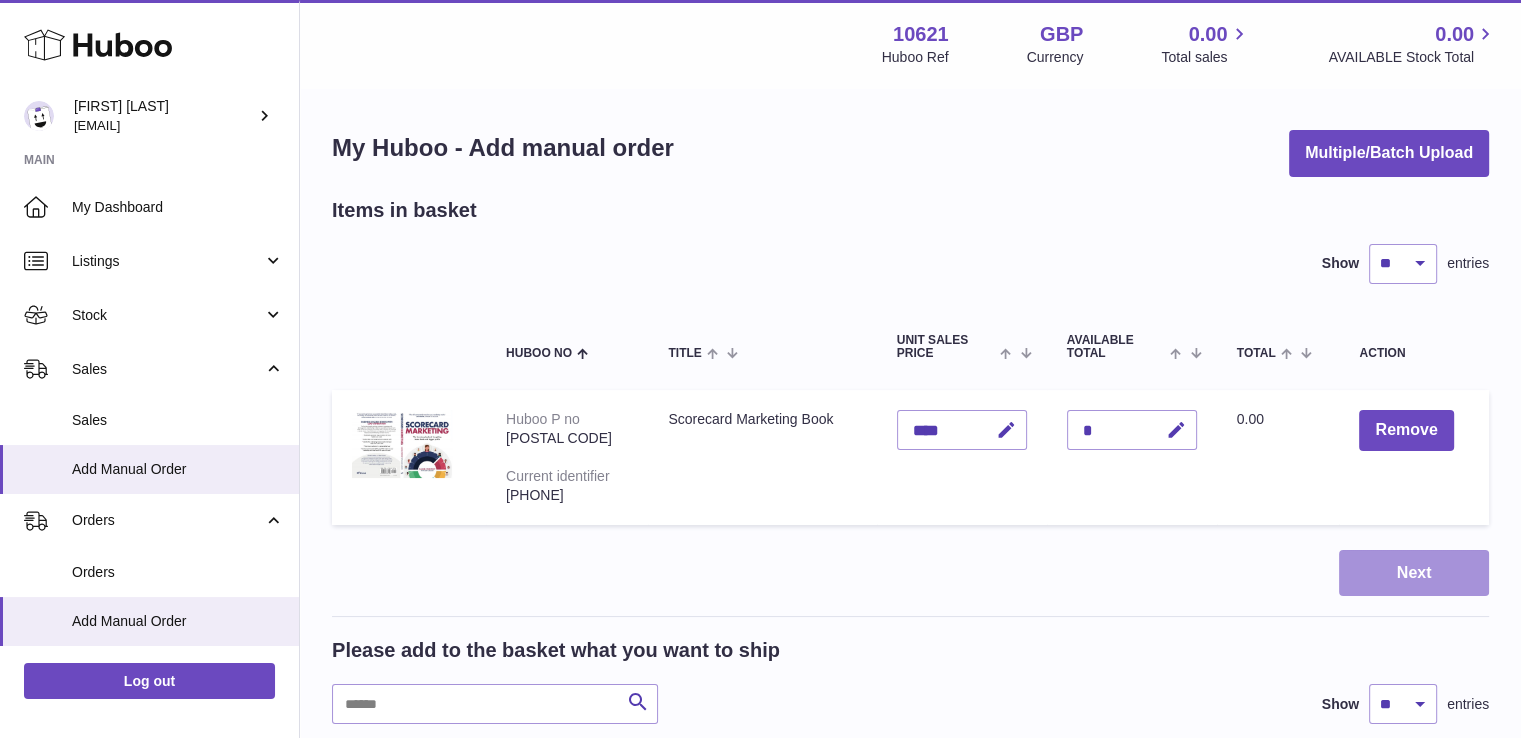 click on "Next" at bounding box center (1414, 573) 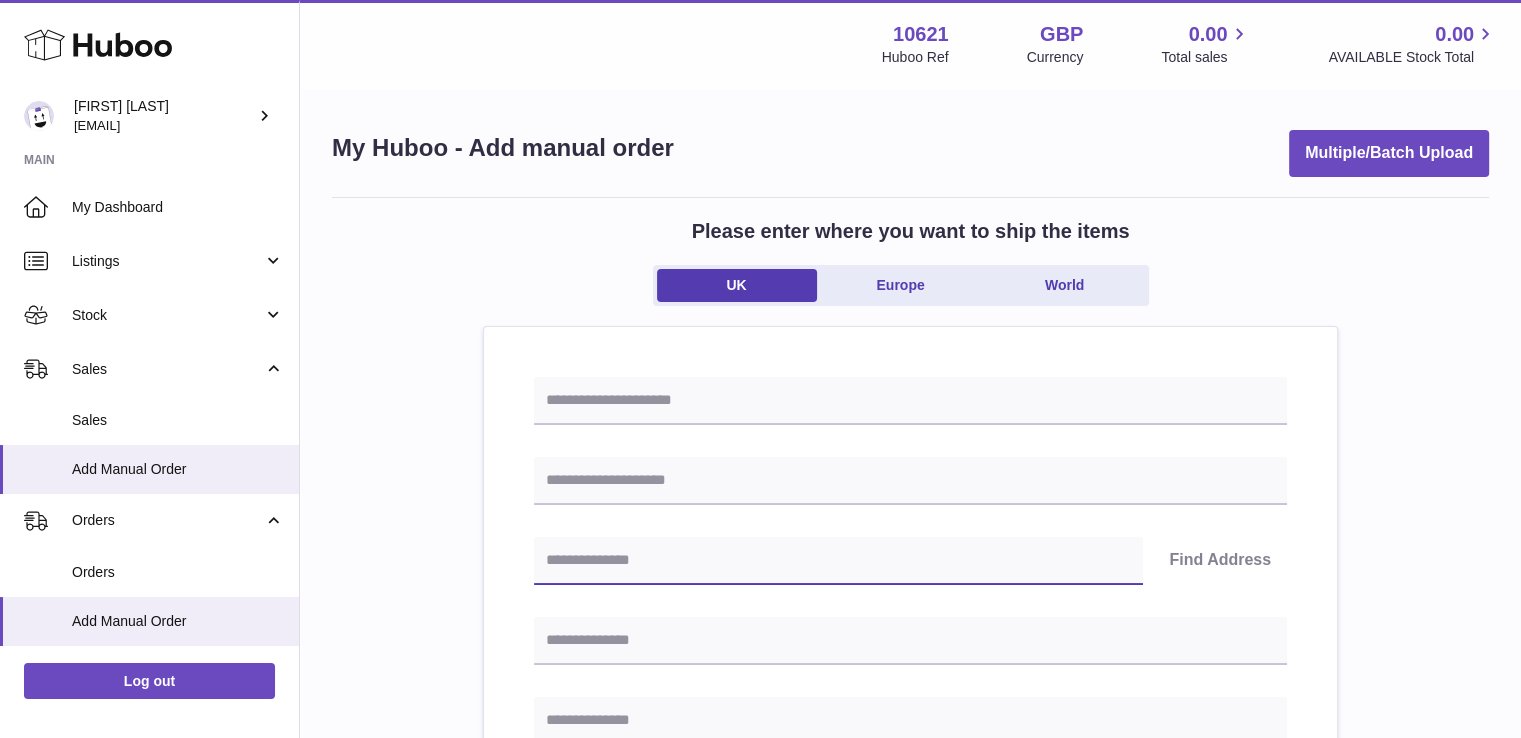 click at bounding box center [838, 561] 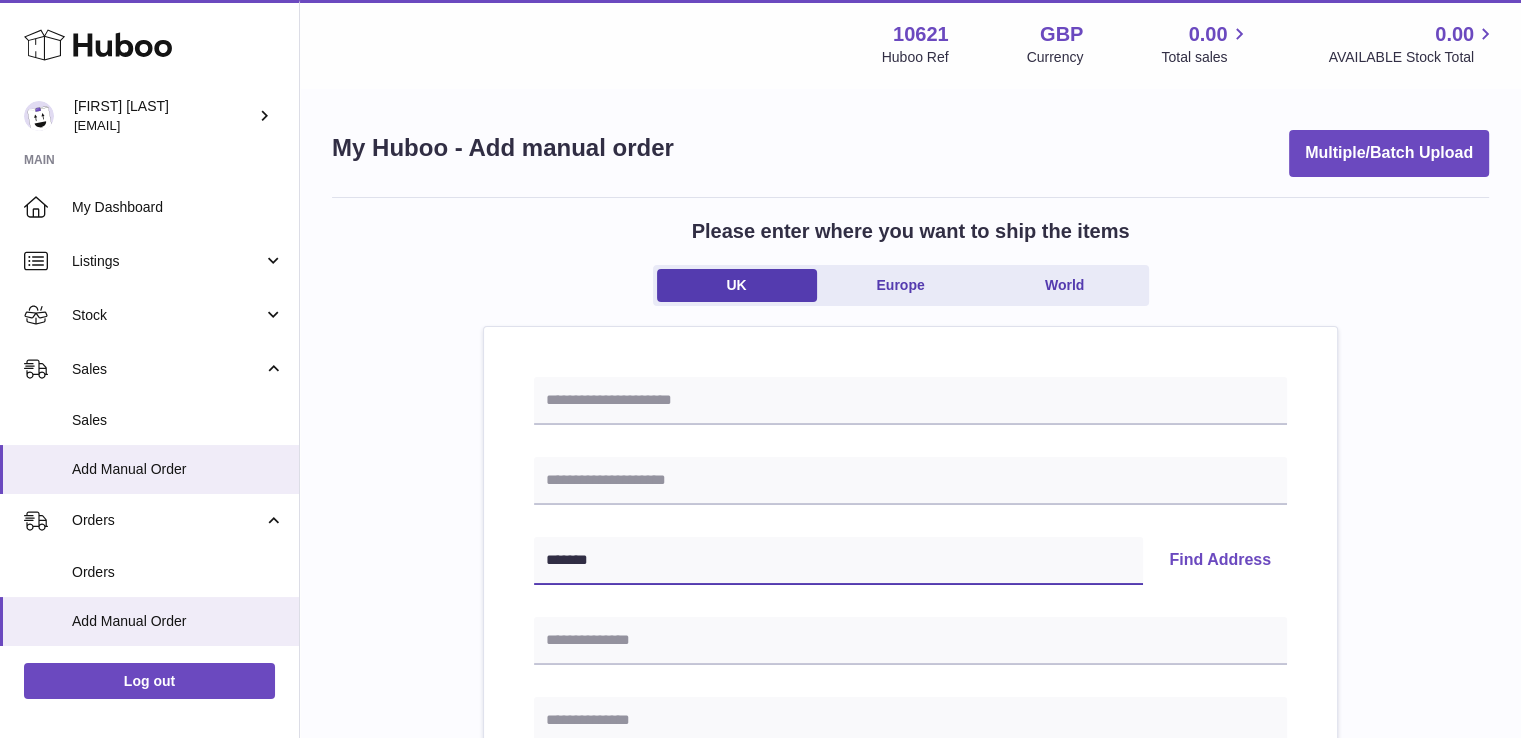 type on "*******" 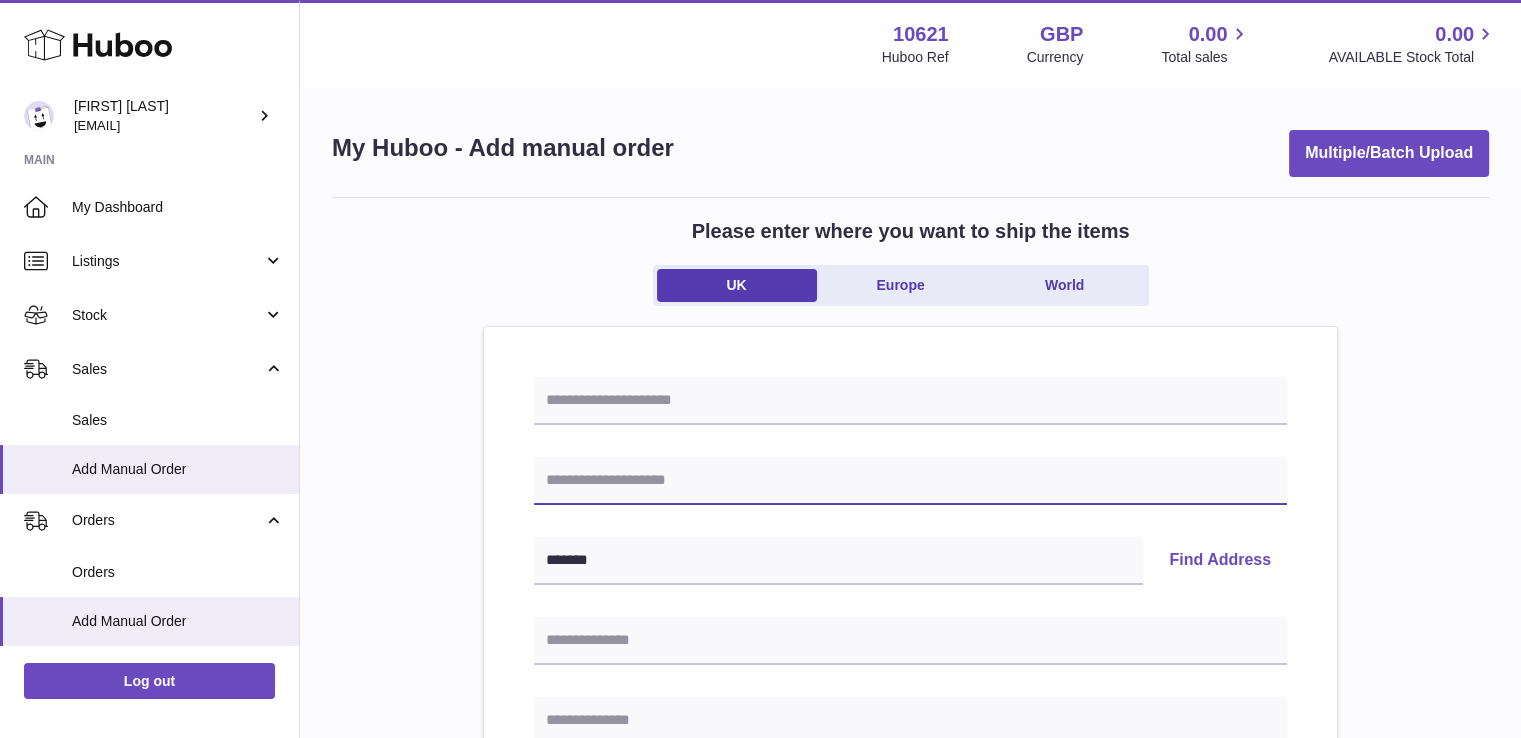 click at bounding box center [910, 481] 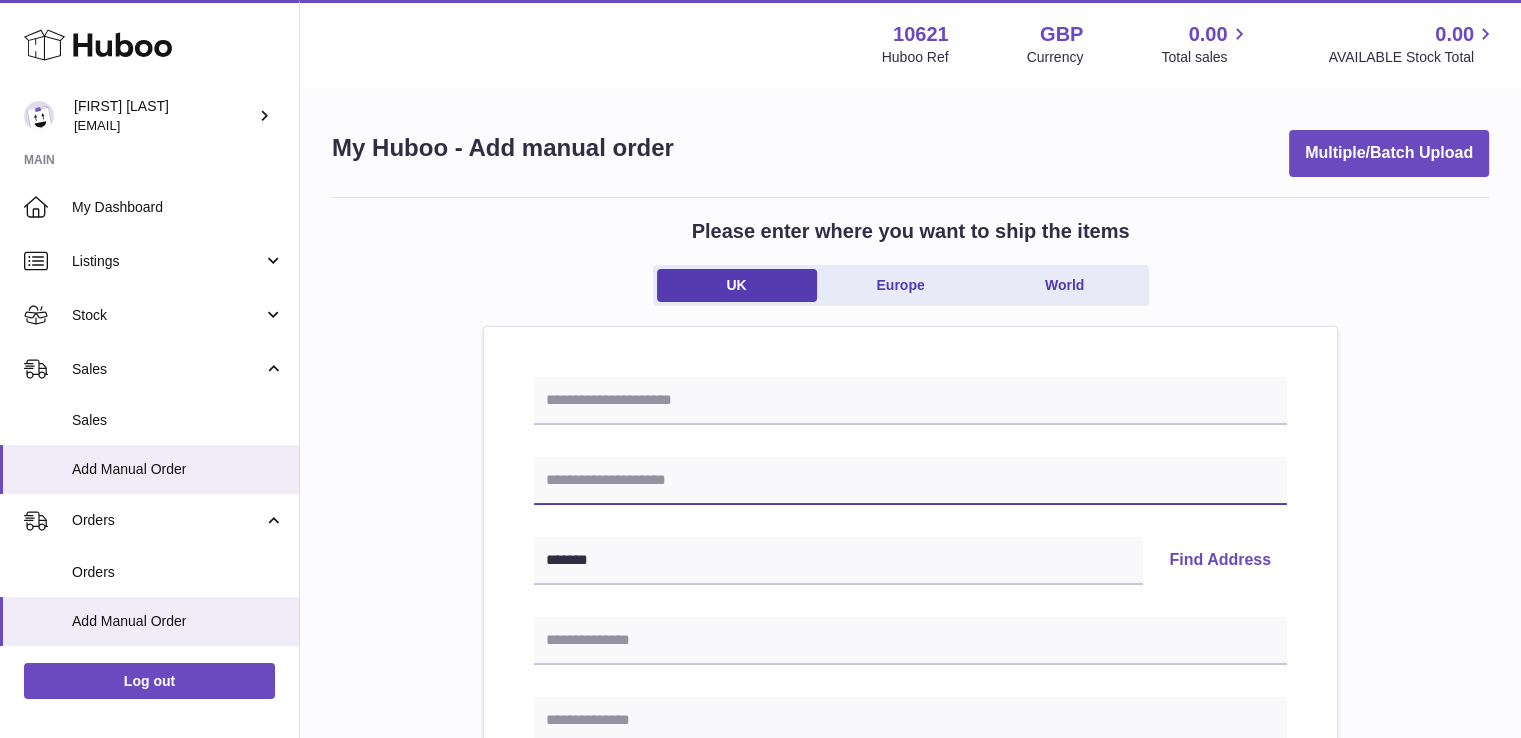 paste on "**********" 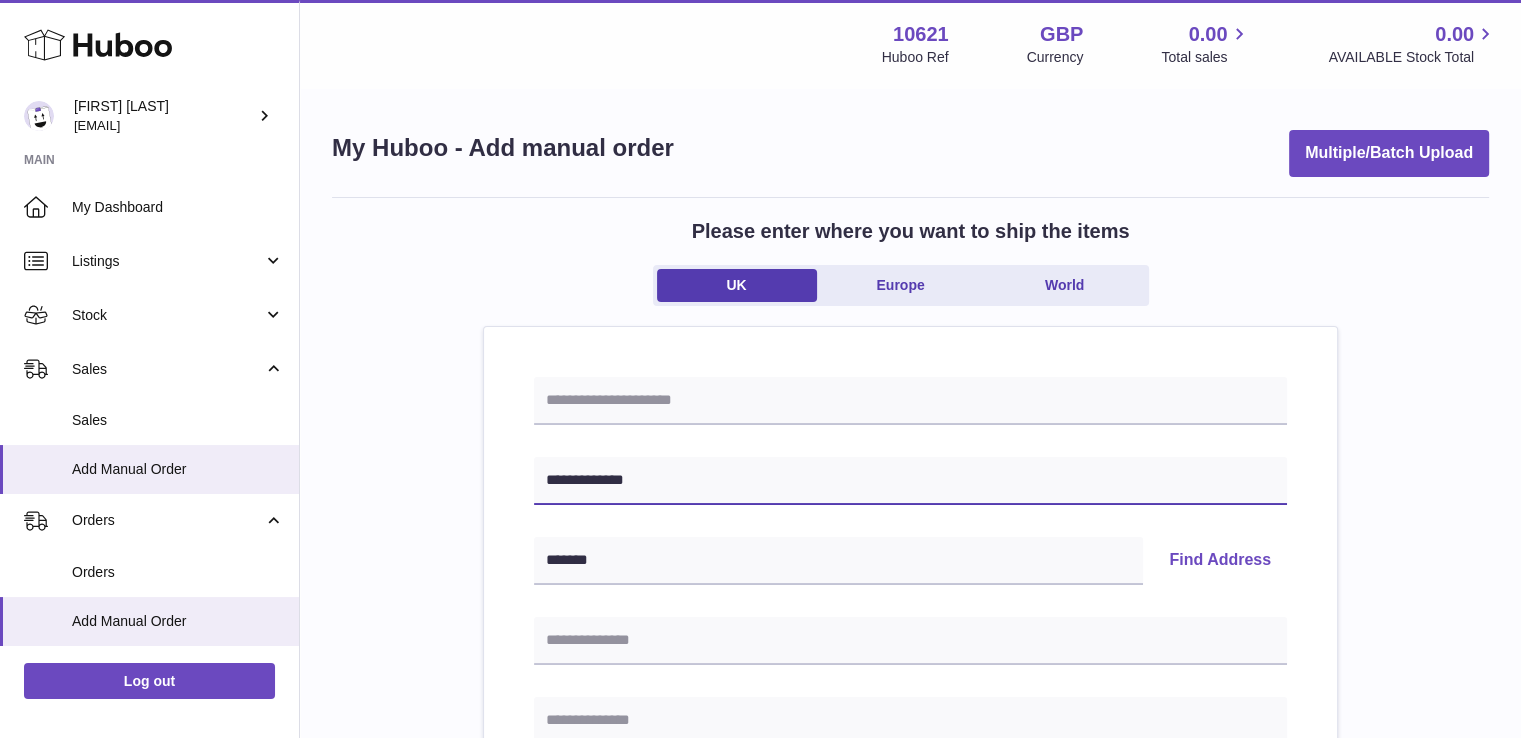 click on "**********" at bounding box center [910, 481] 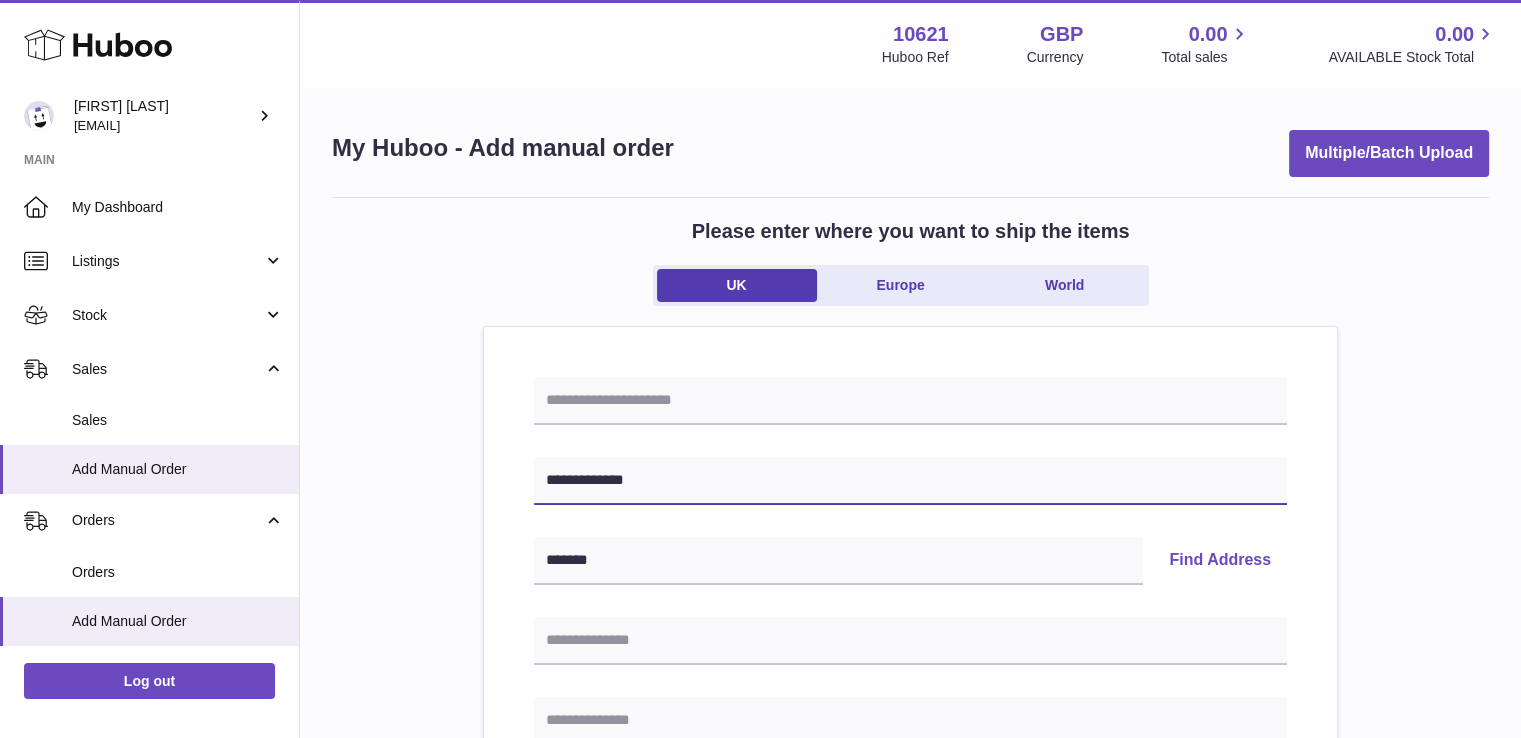 type on "**********" 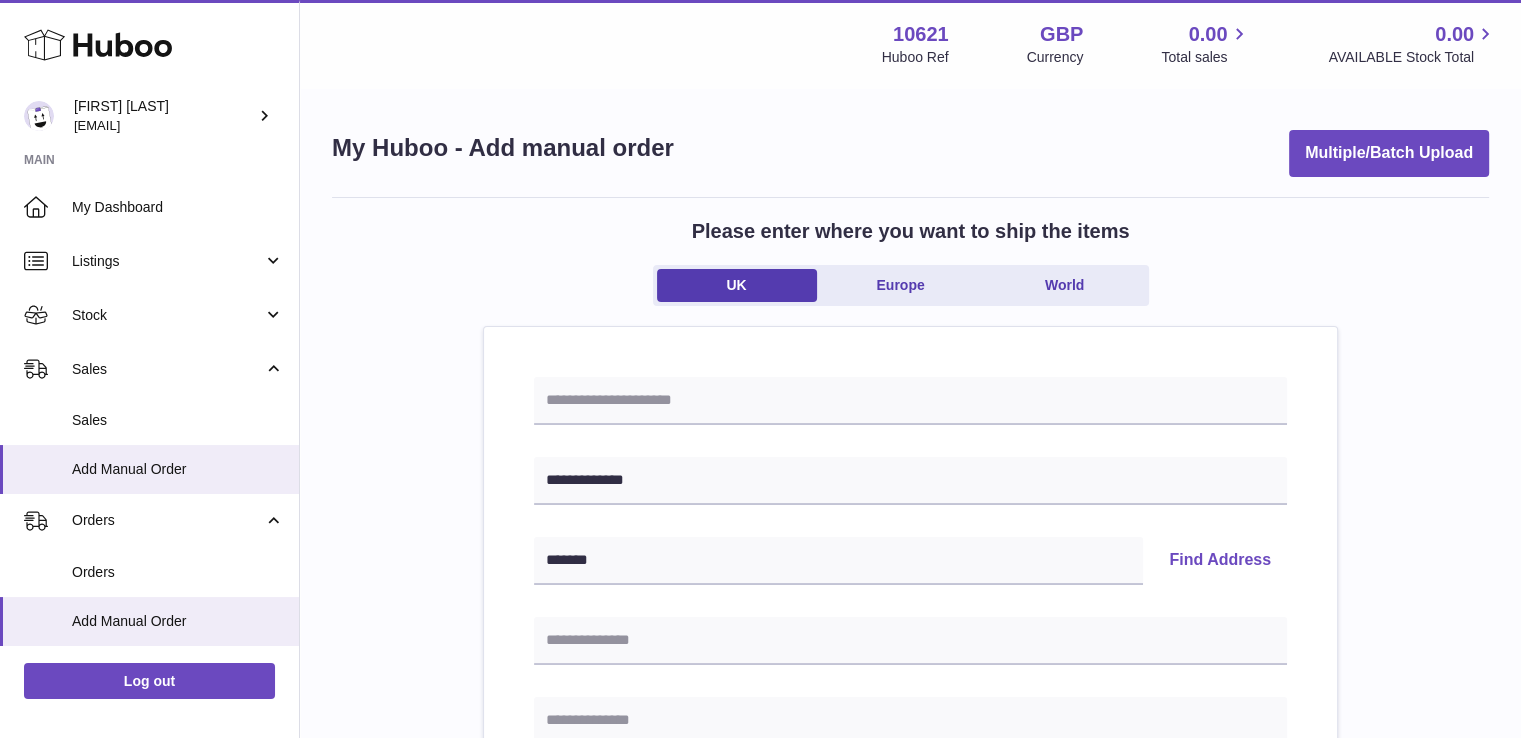 type 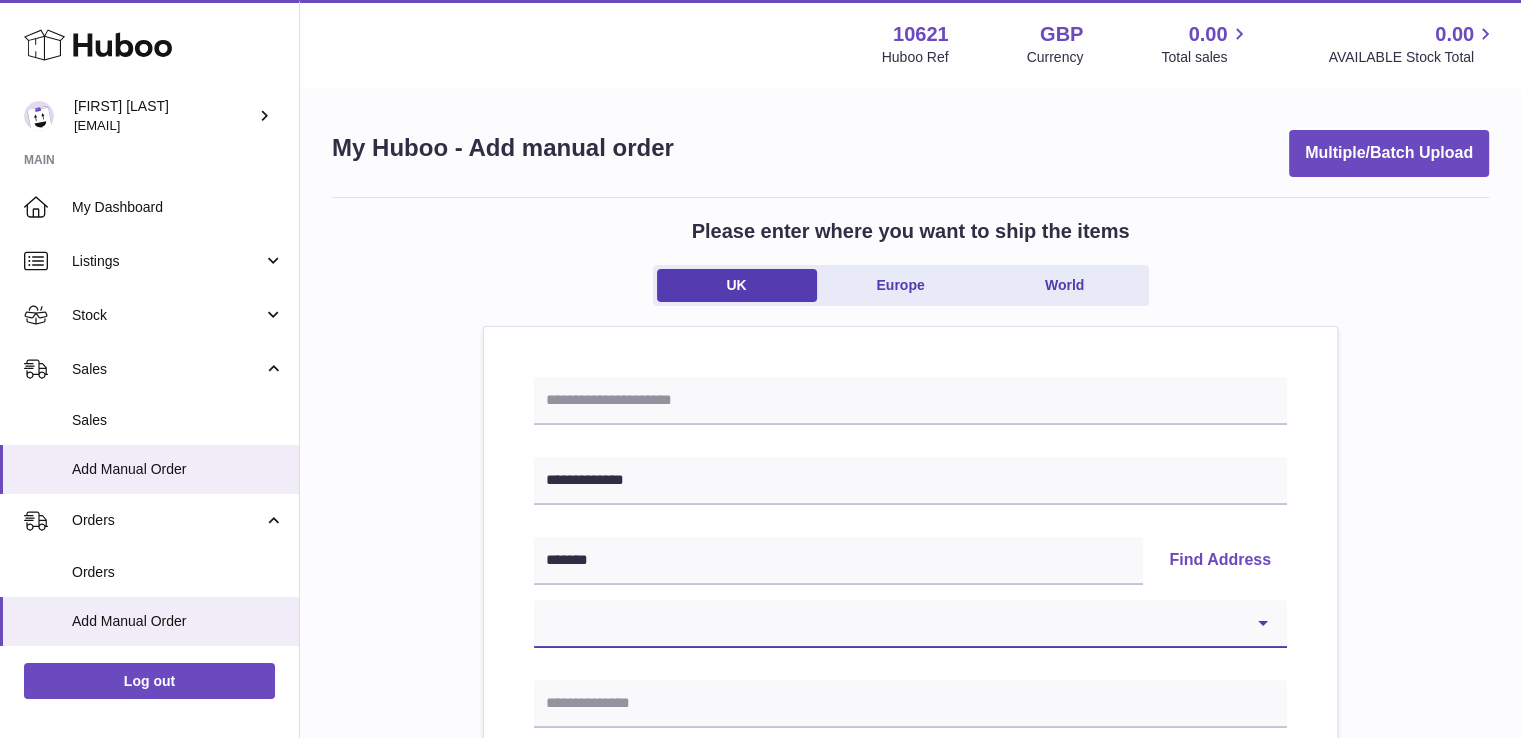 click on "**********" at bounding box center (910, 624) 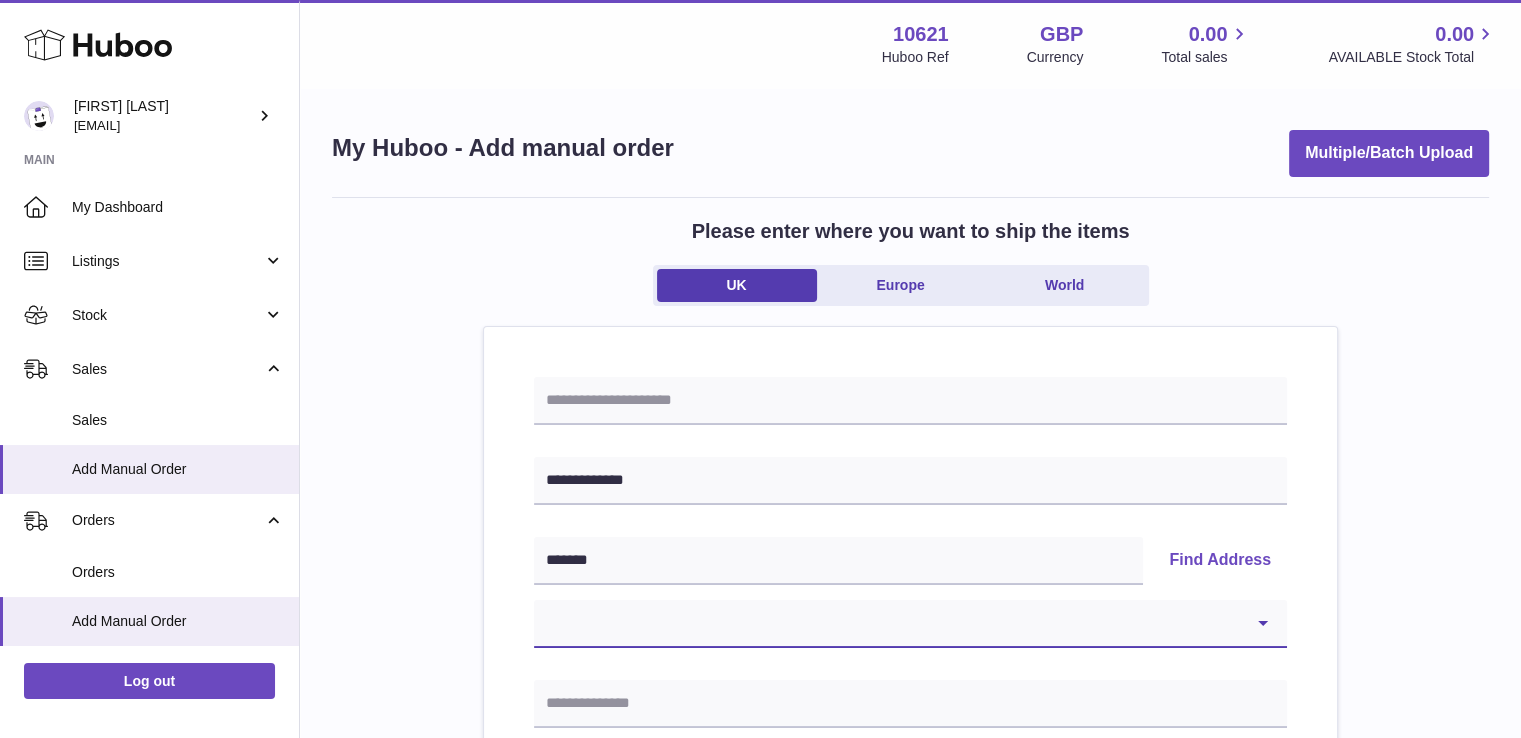 select on "**" 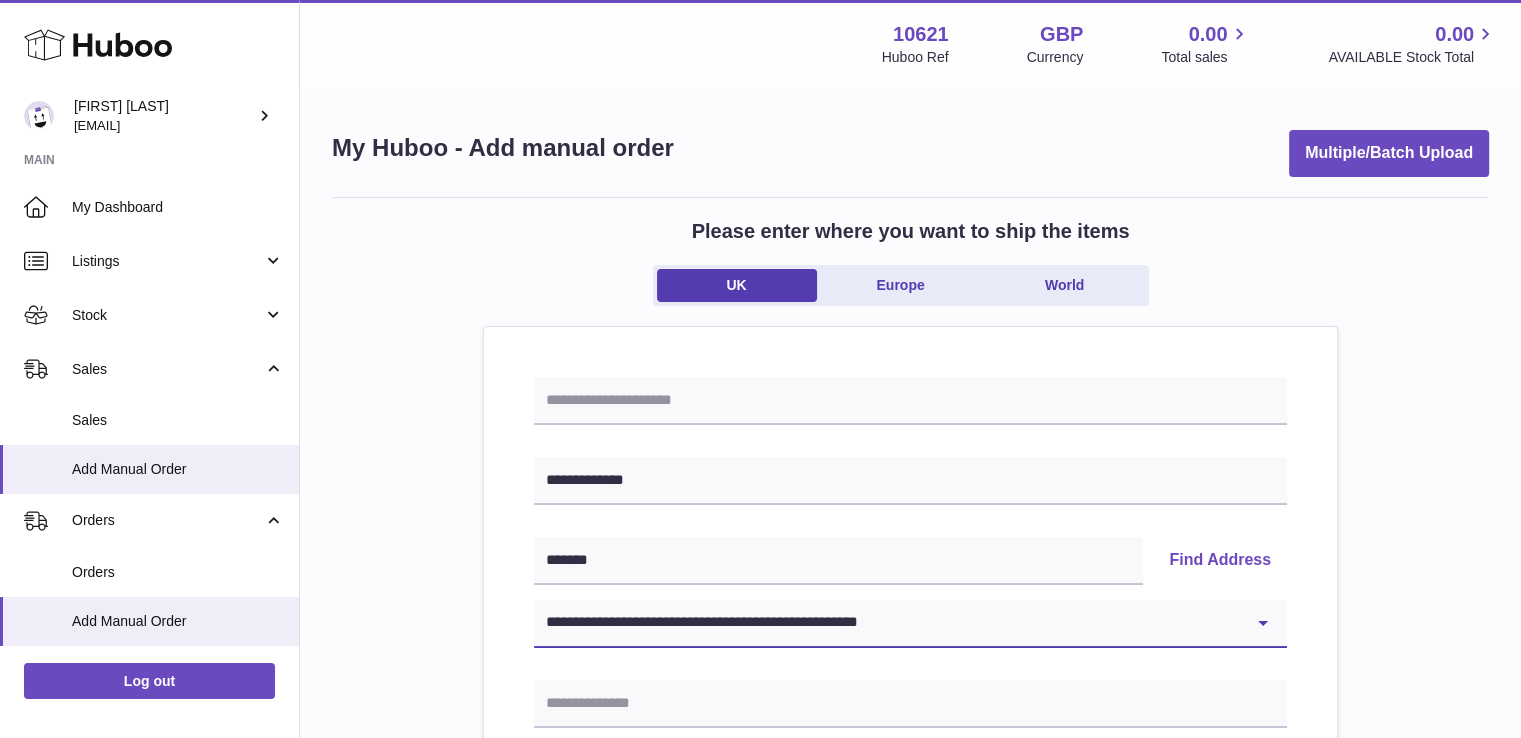 click on "**********" at bounding box center [910, 624] 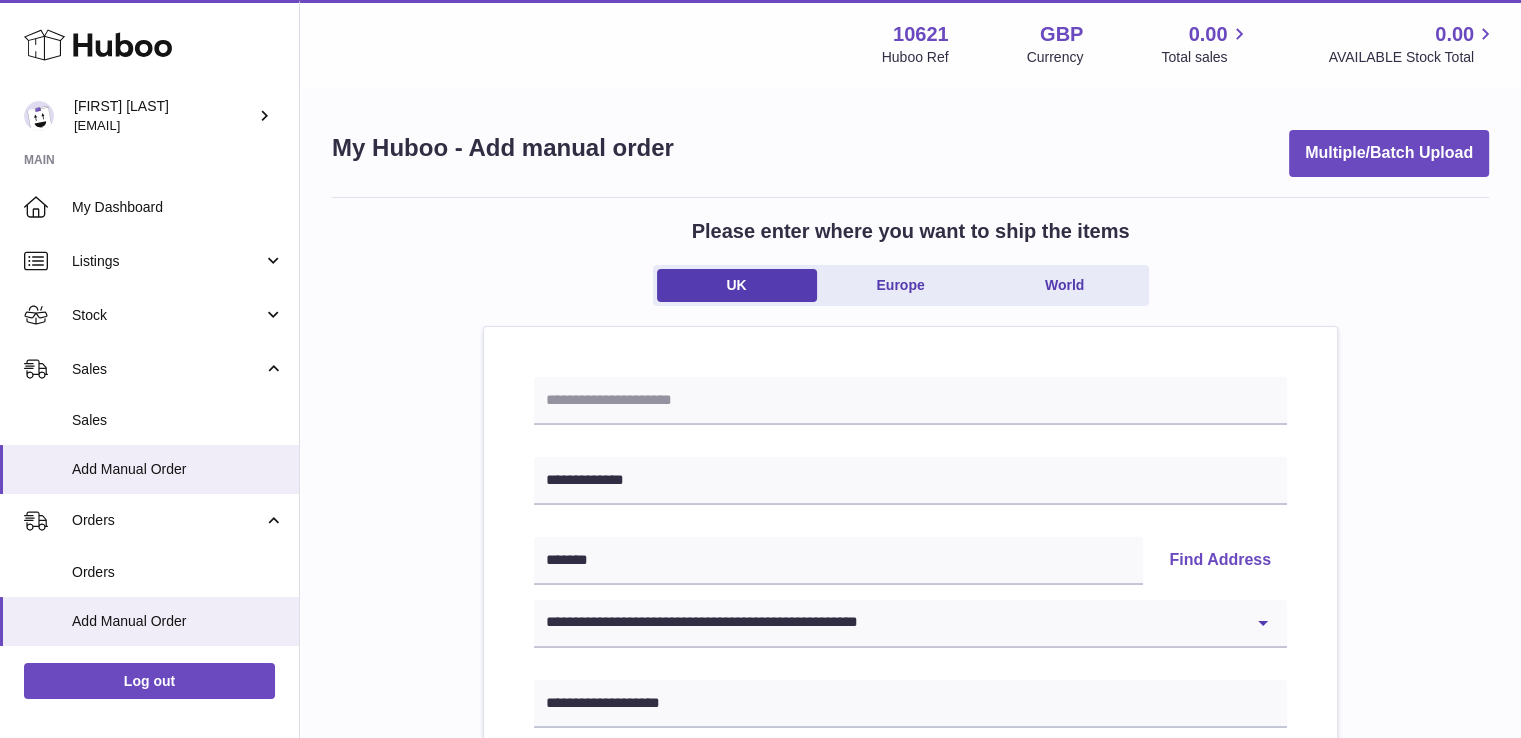 click on "**********" at bounding box center (910, 891) 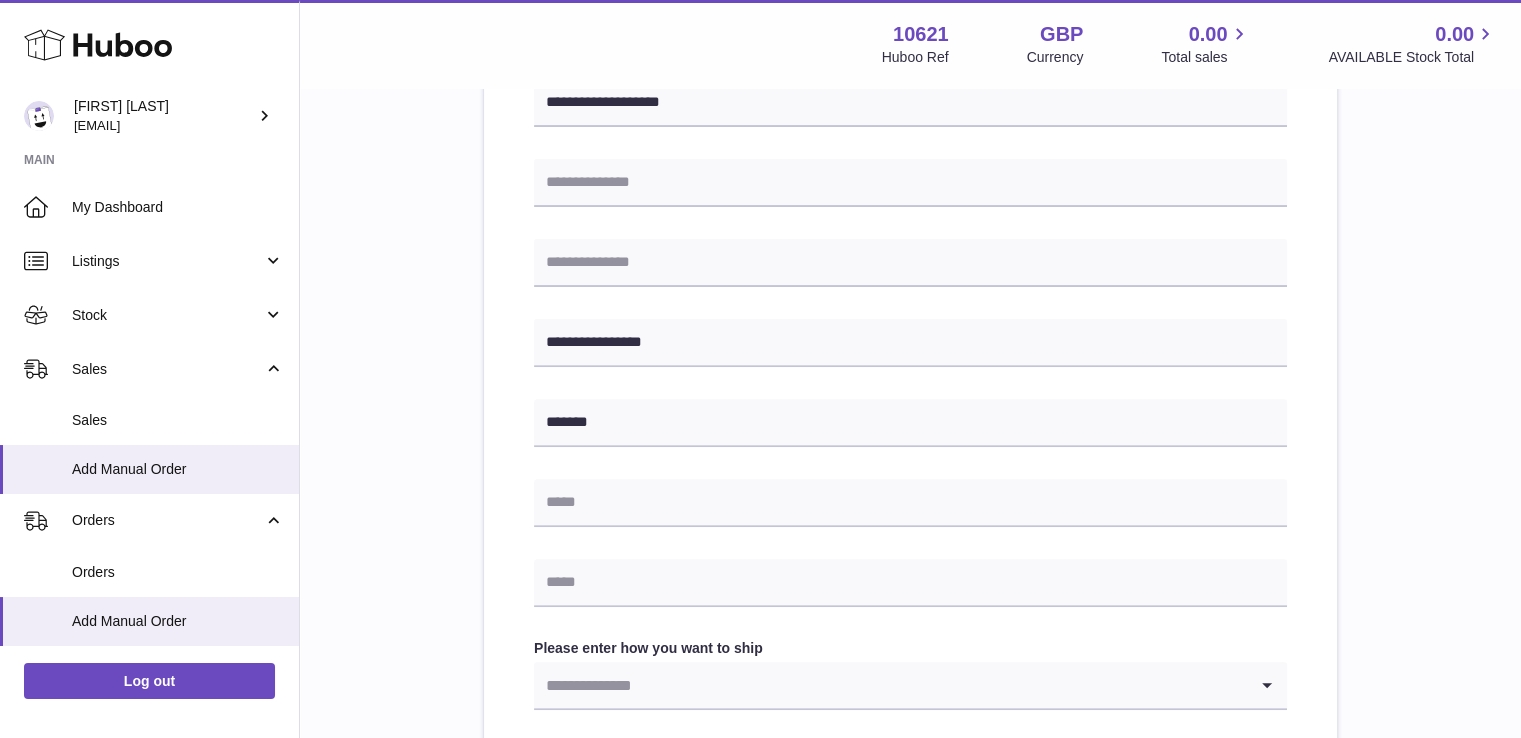 scroll, scrollTop: 1072, scrollLeft: 0, axis: vertical 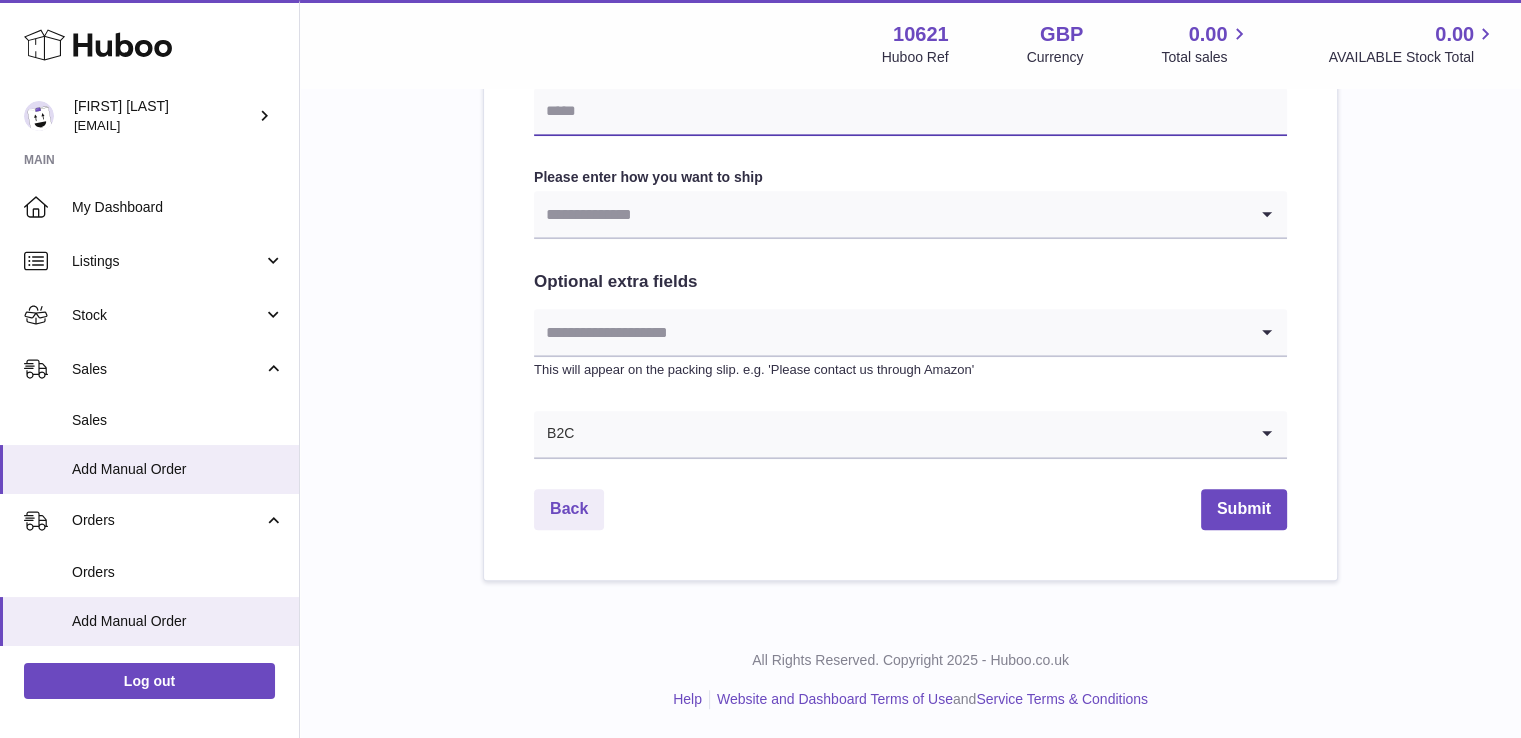click at bounding box center [910, 112] 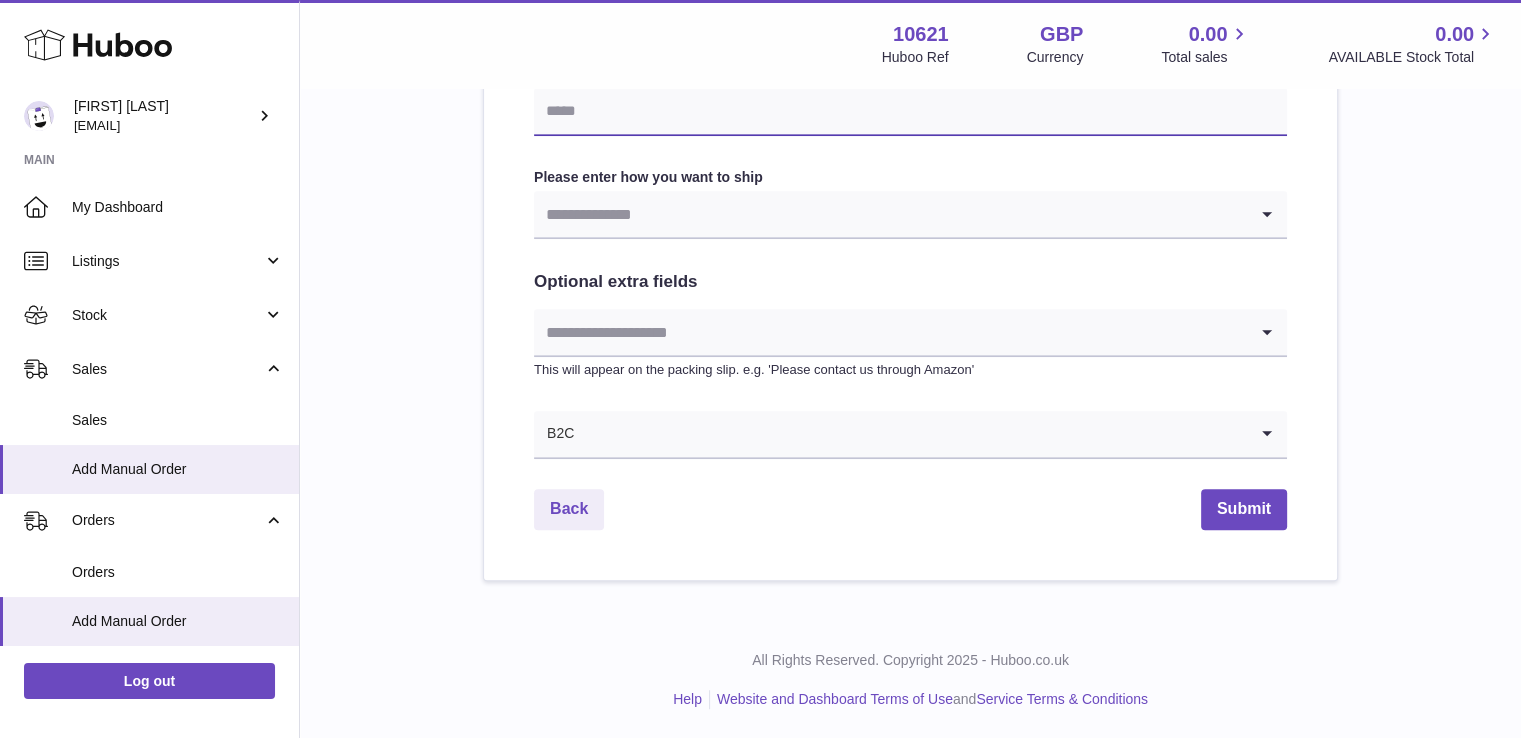 type on "**********" 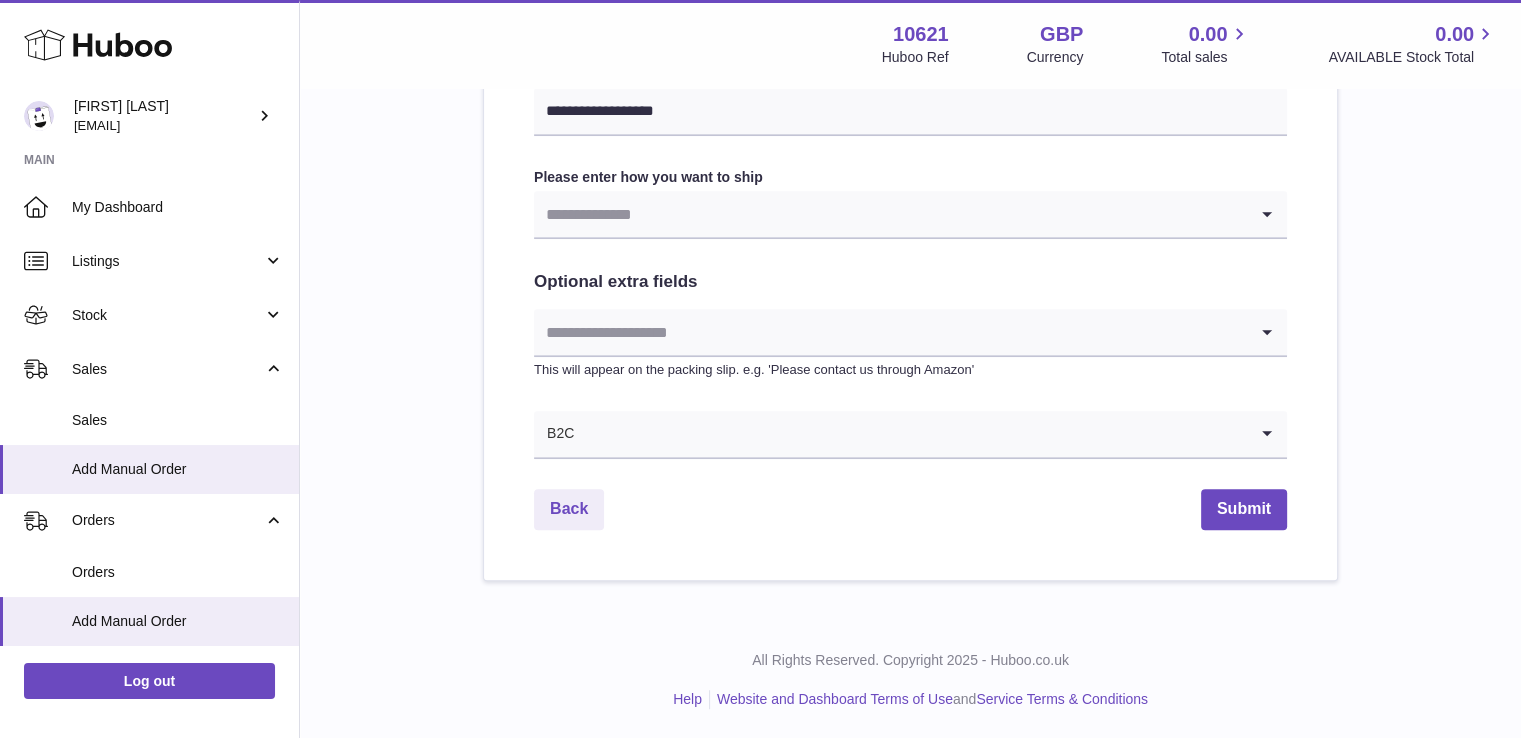 click at bounding box center [890, 214] 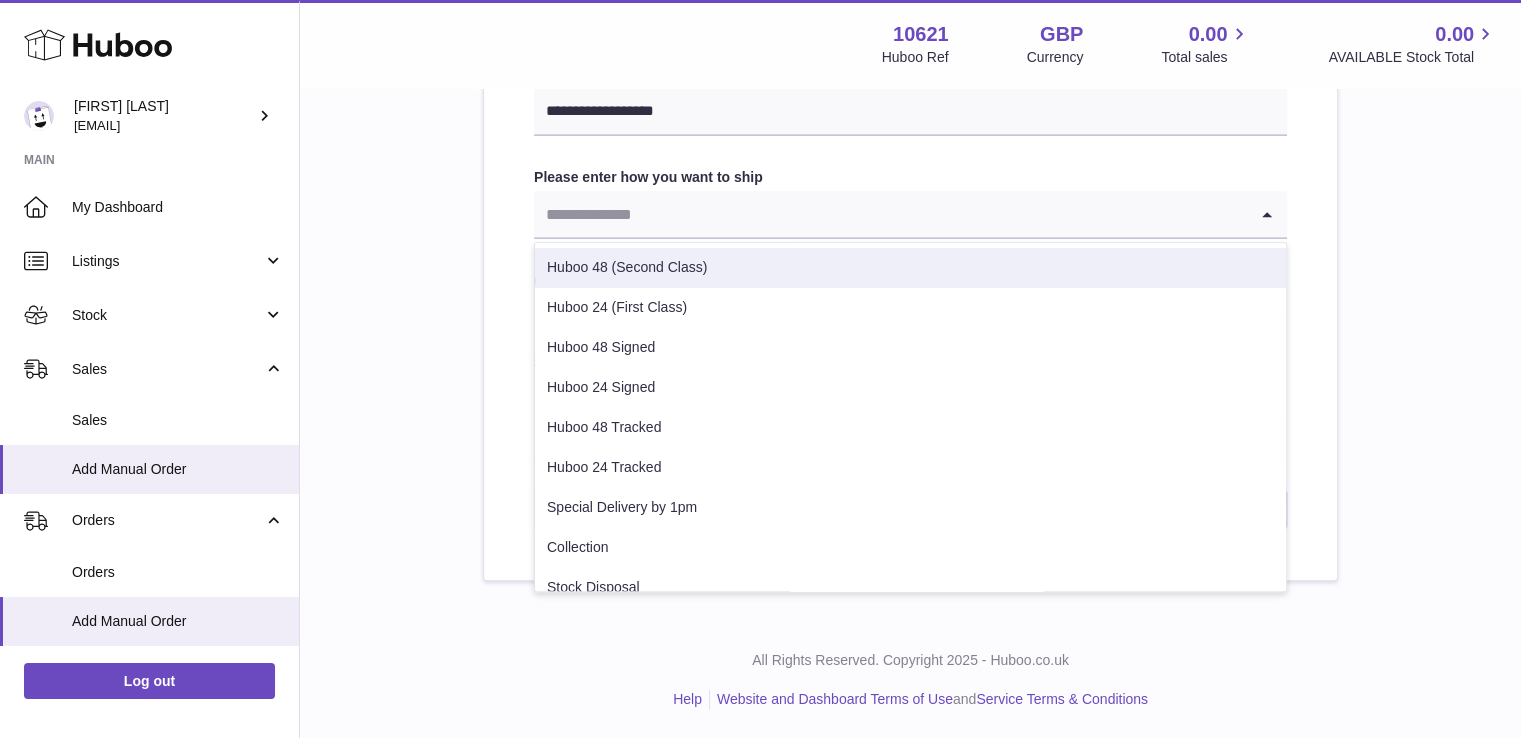 click on "Huboo 48 (Second Class)" at bounding box center [910, 268] 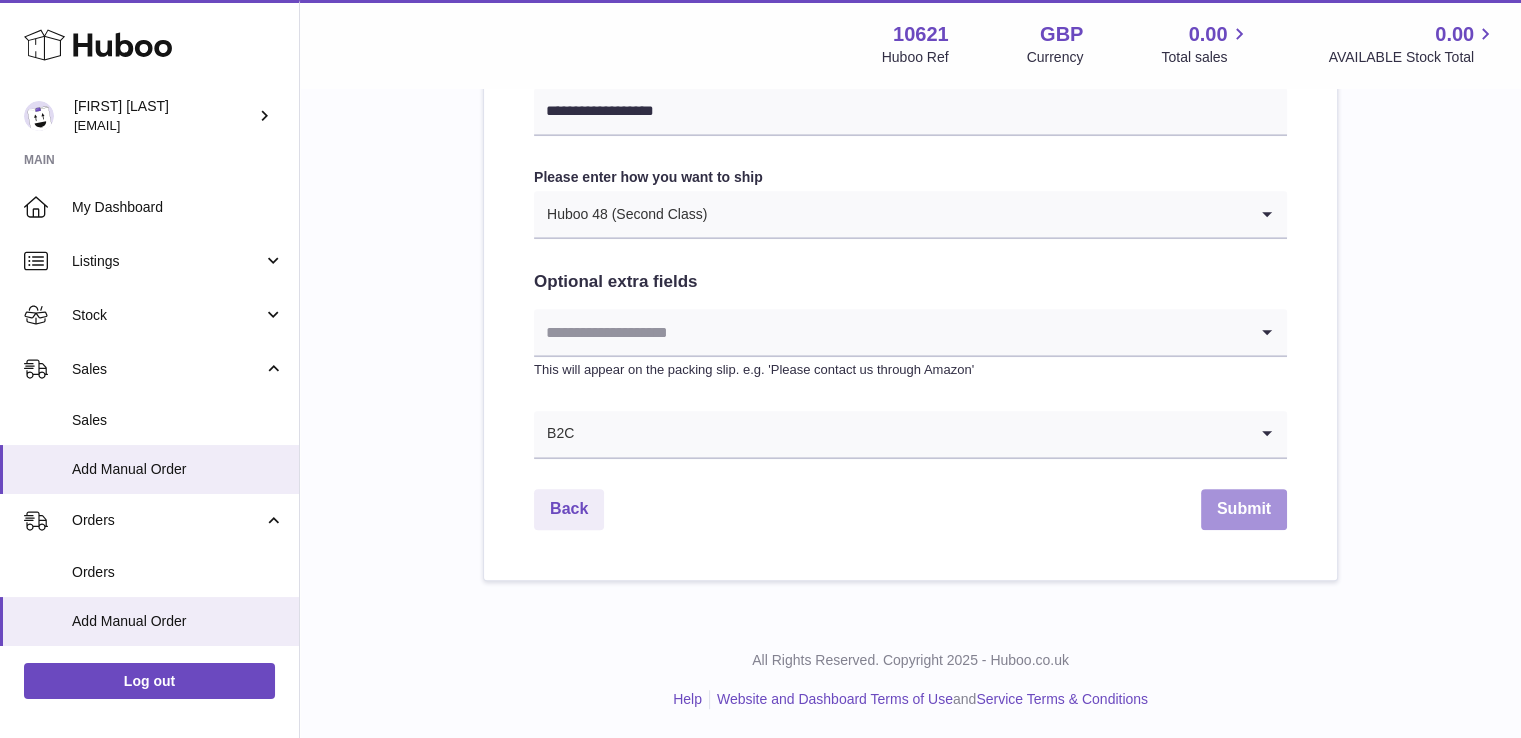 click on "Submit" at bounding box center (1244, 509) 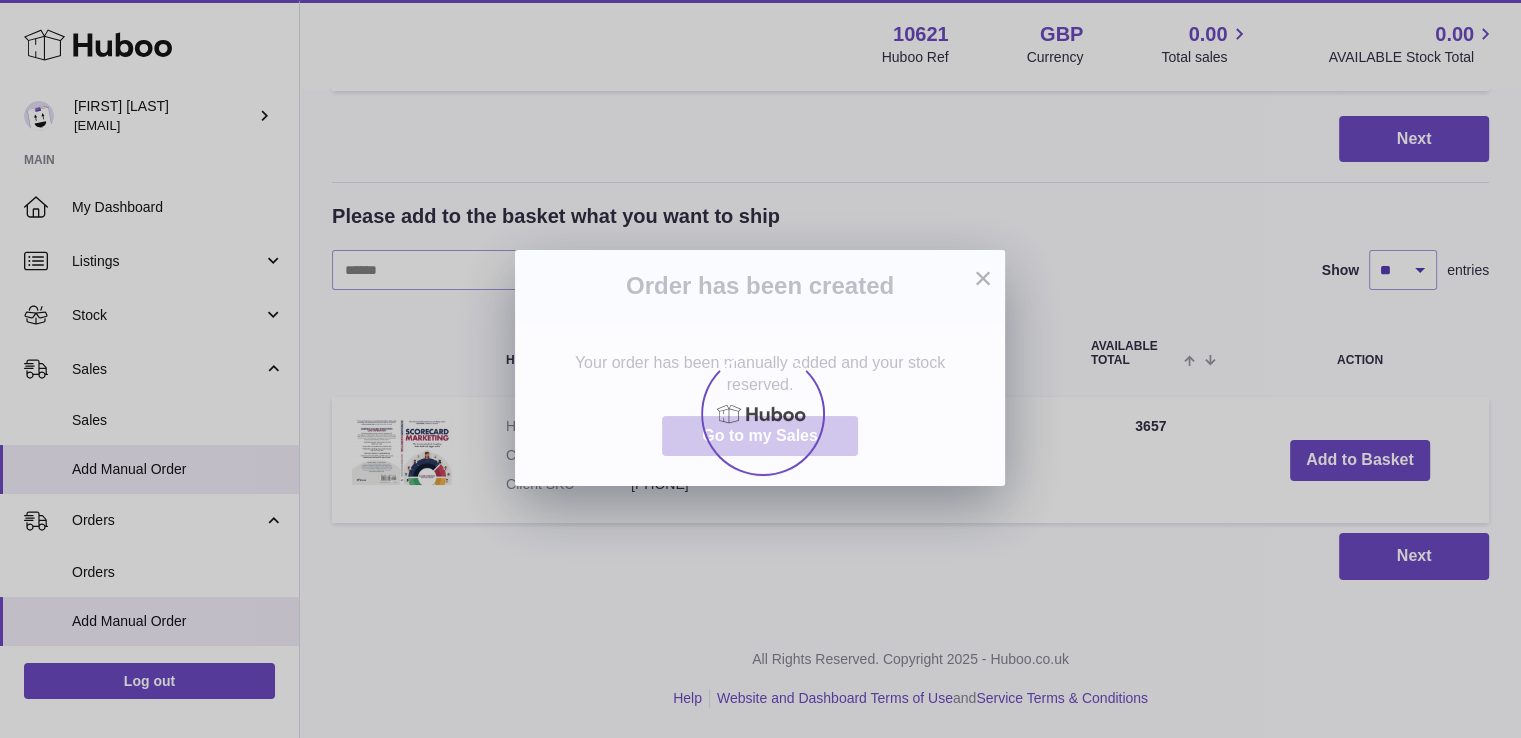 scroll, scrollTop: 0, scrollLeft: 0, axis: both 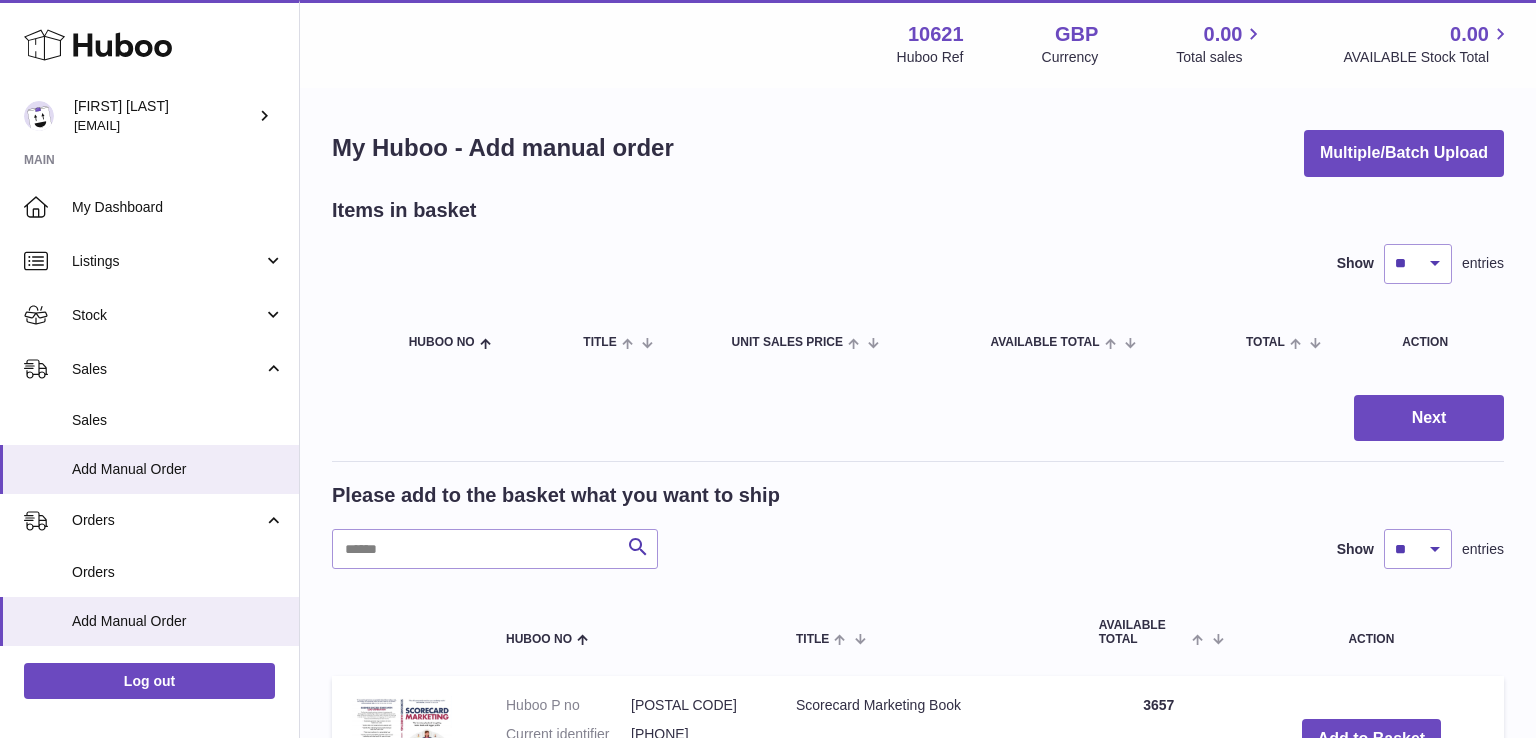 click at bounding box center (768, 369) 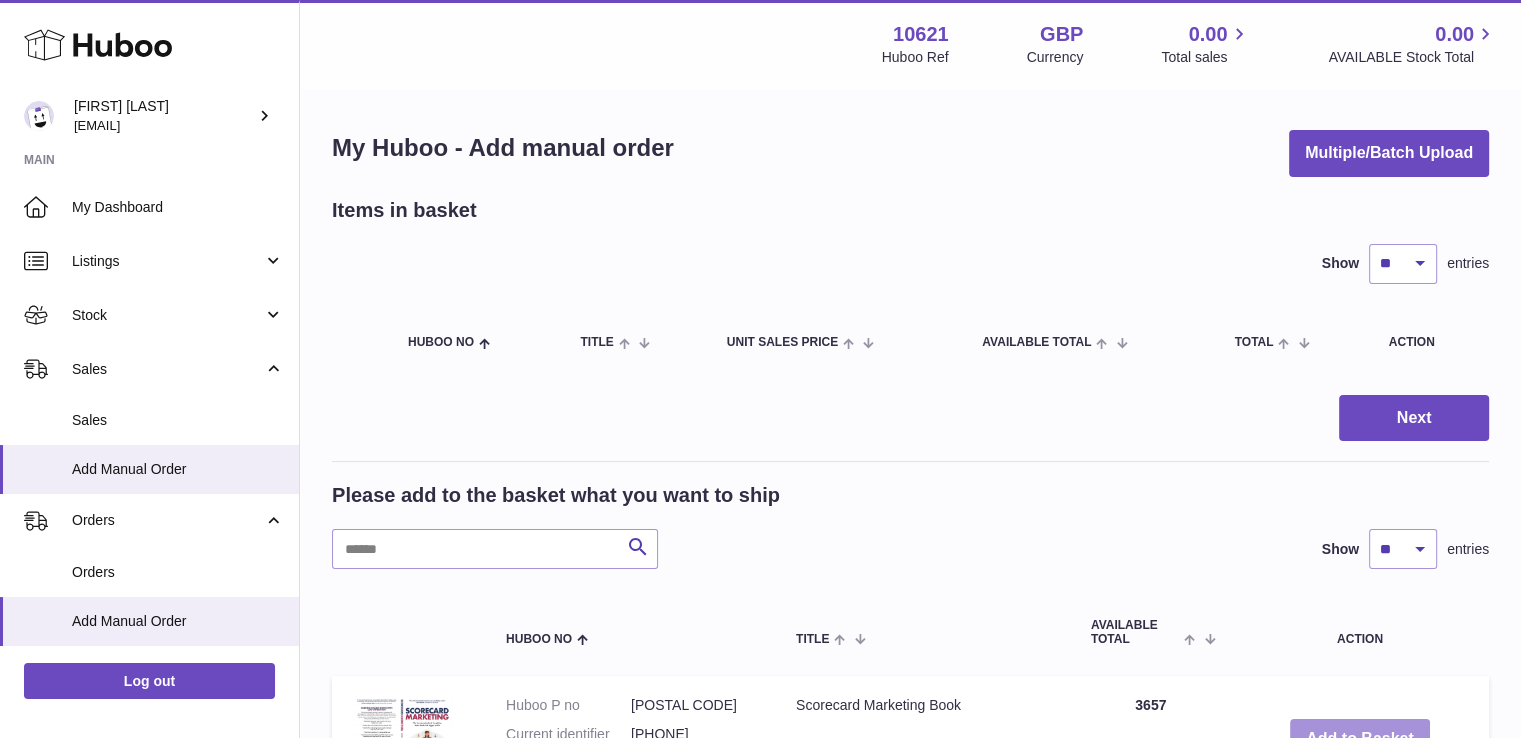 click on "Add to Basket" at bounding box center [1360, 739] 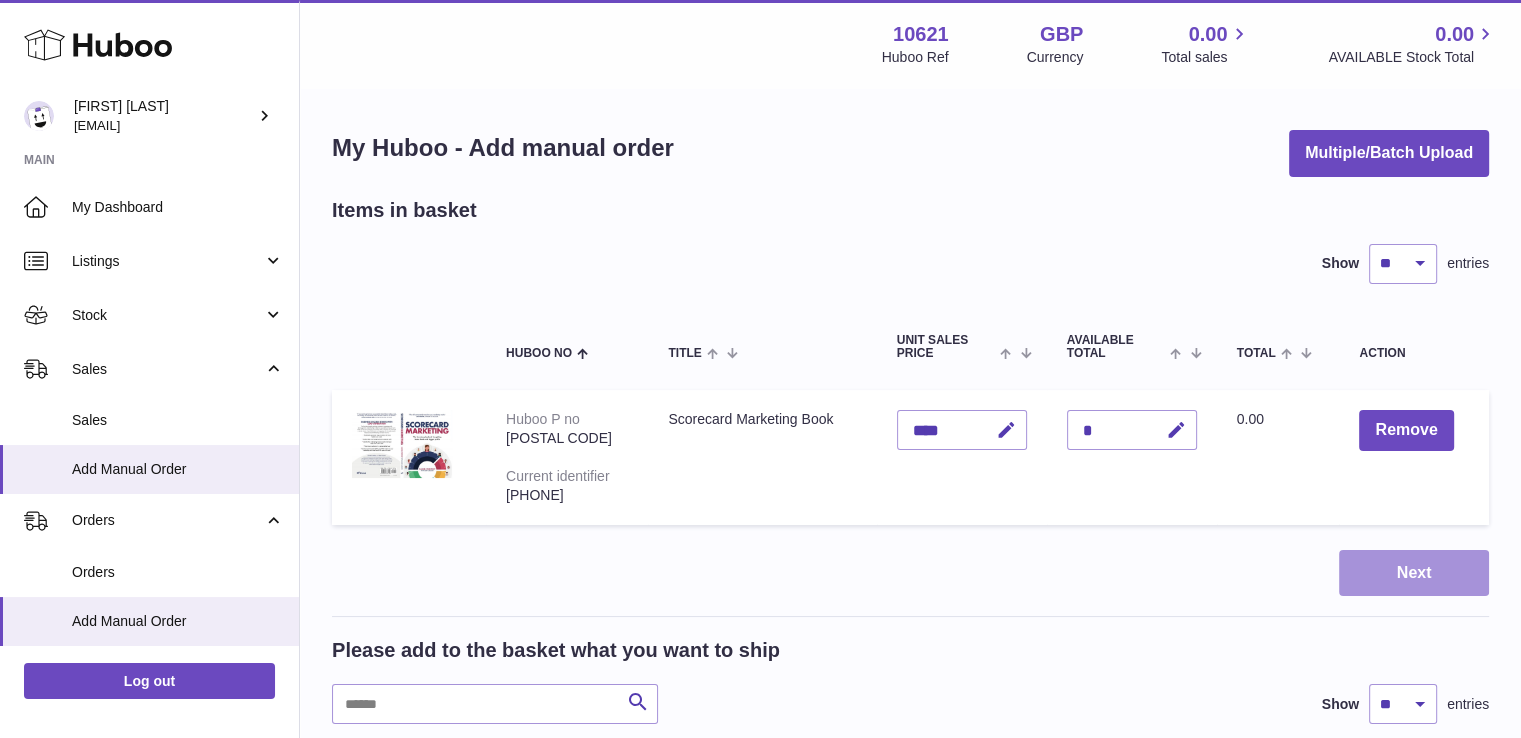 click on "Next" at bounding box center (1414, 573) 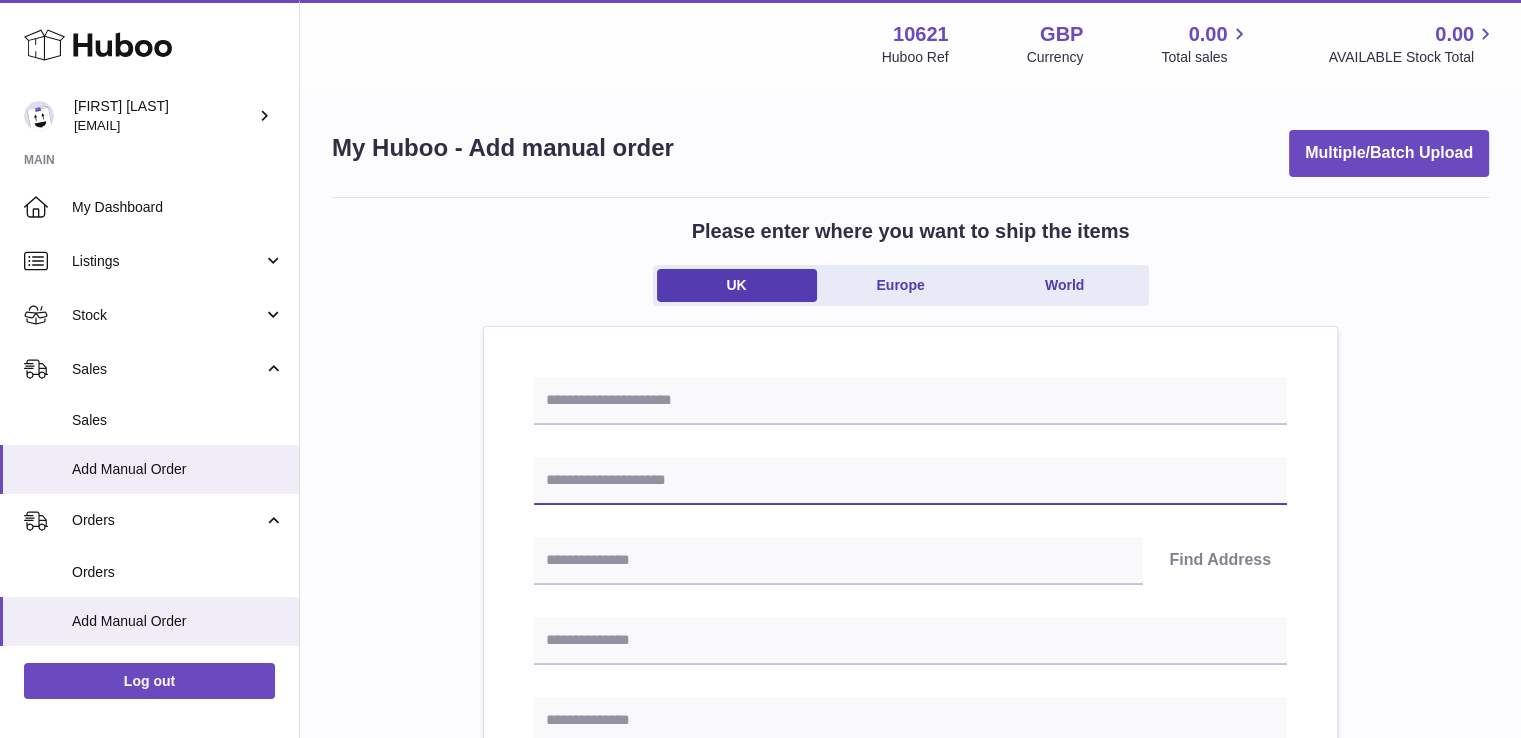 drag, startPoint x: 629, startPoint y: 483, endPoint x: 618, endPoint y: 496, distance: 17.029387 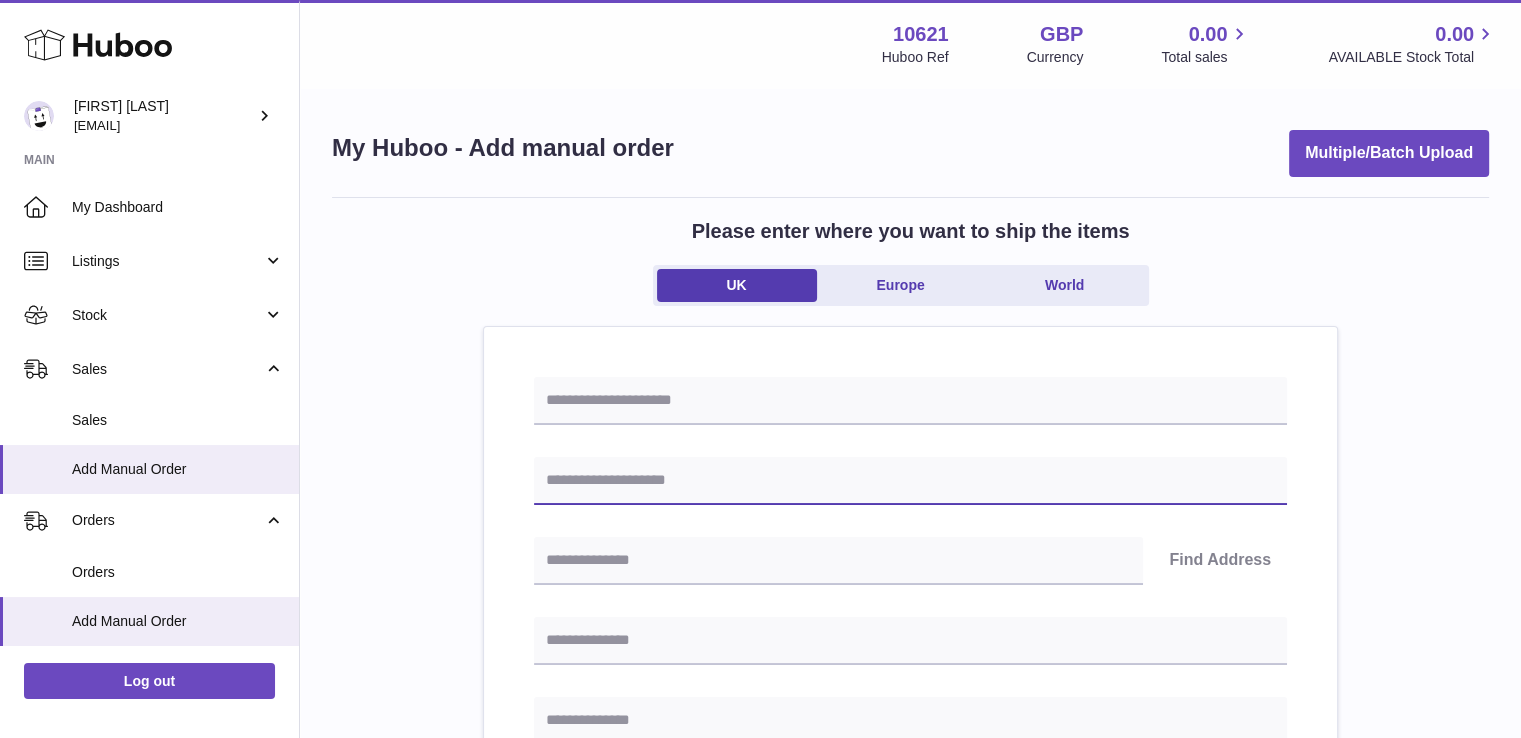click at bounding box center [910, 481] 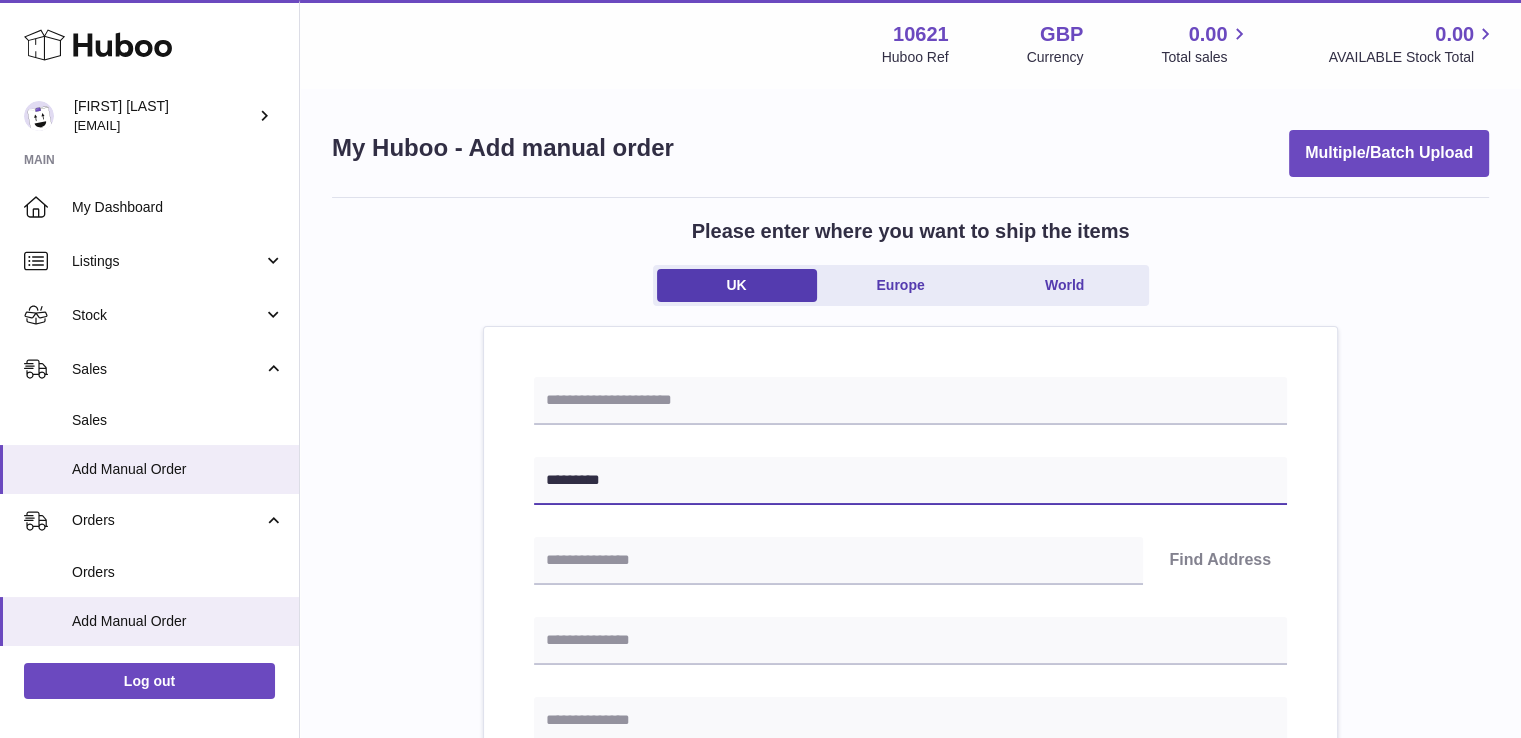 type on "*********" 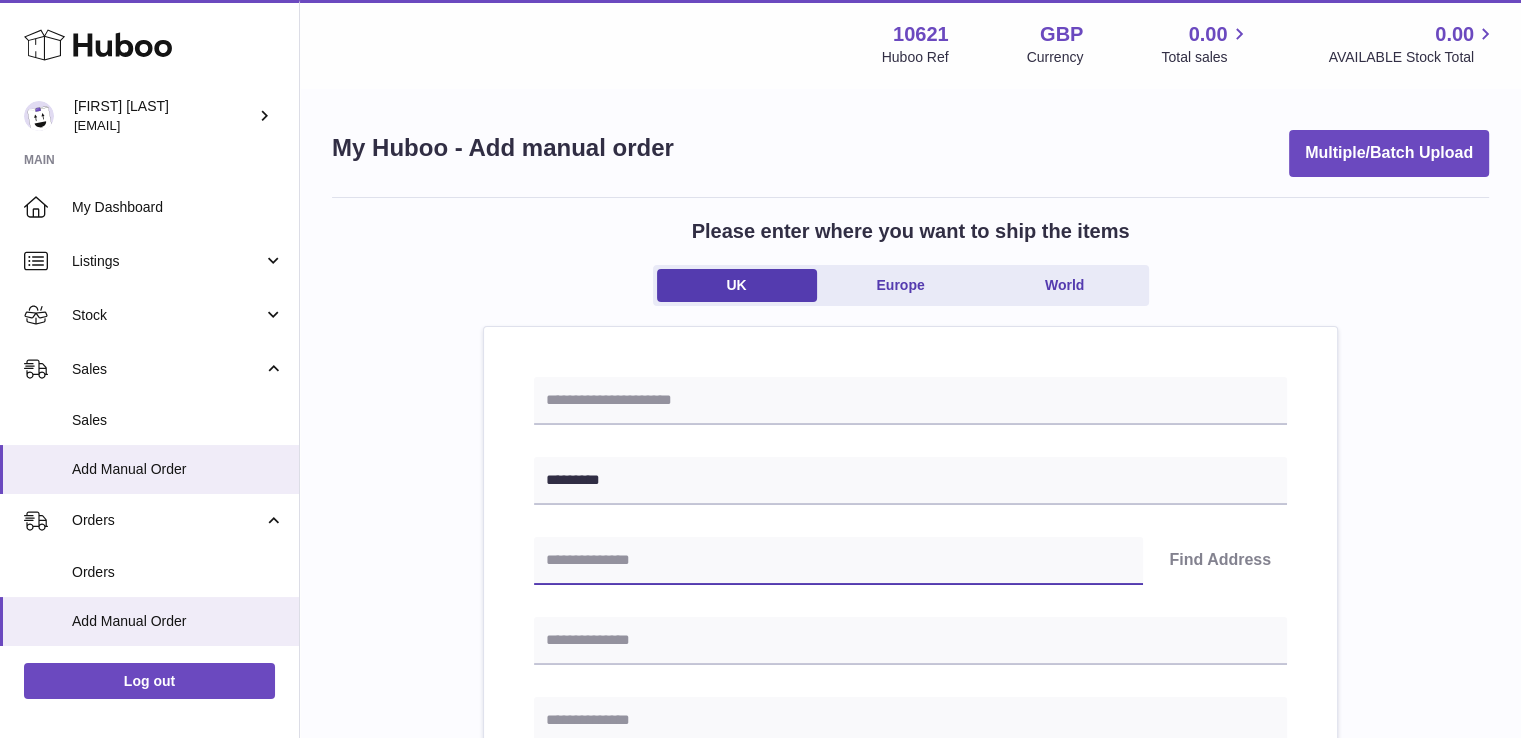 paste on "*******" 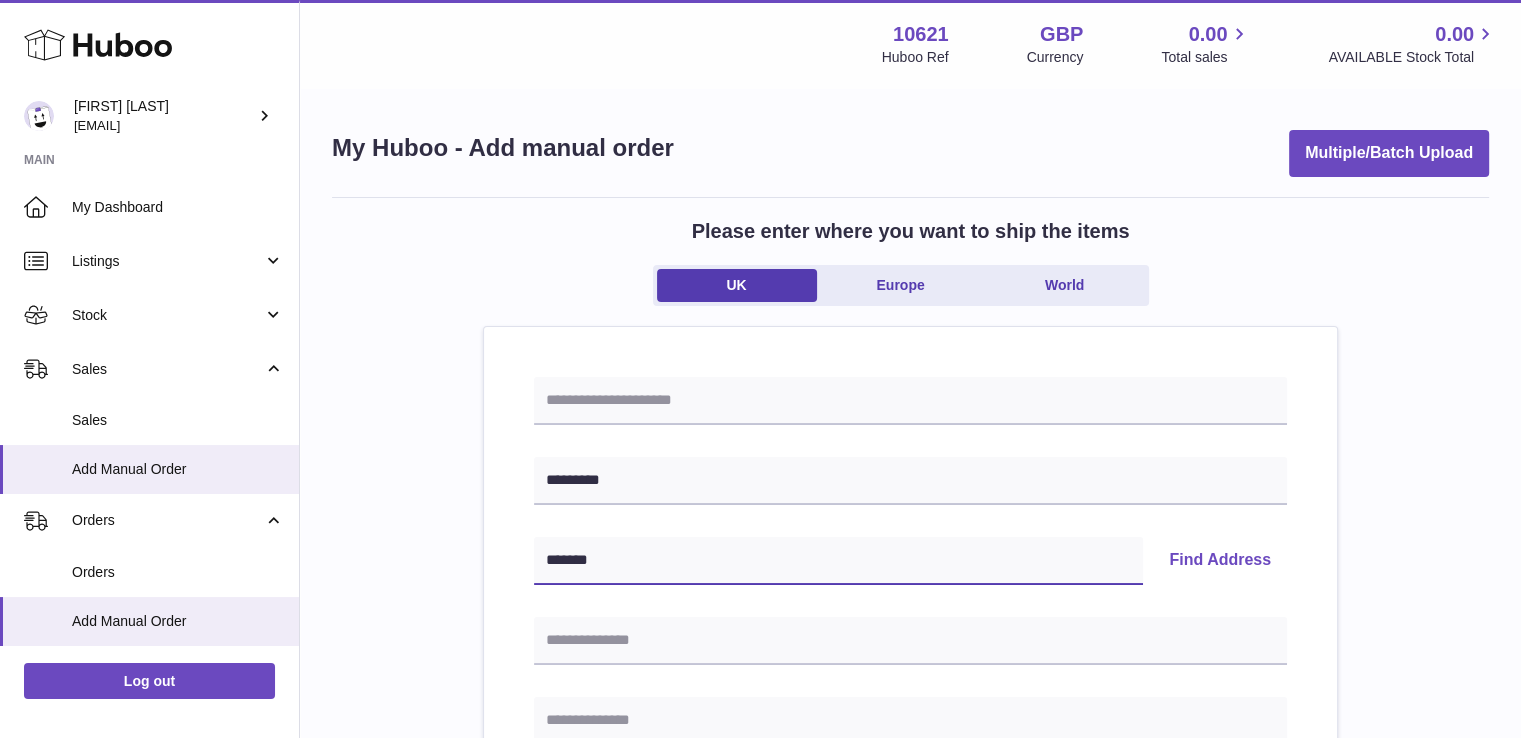 type on "*******" 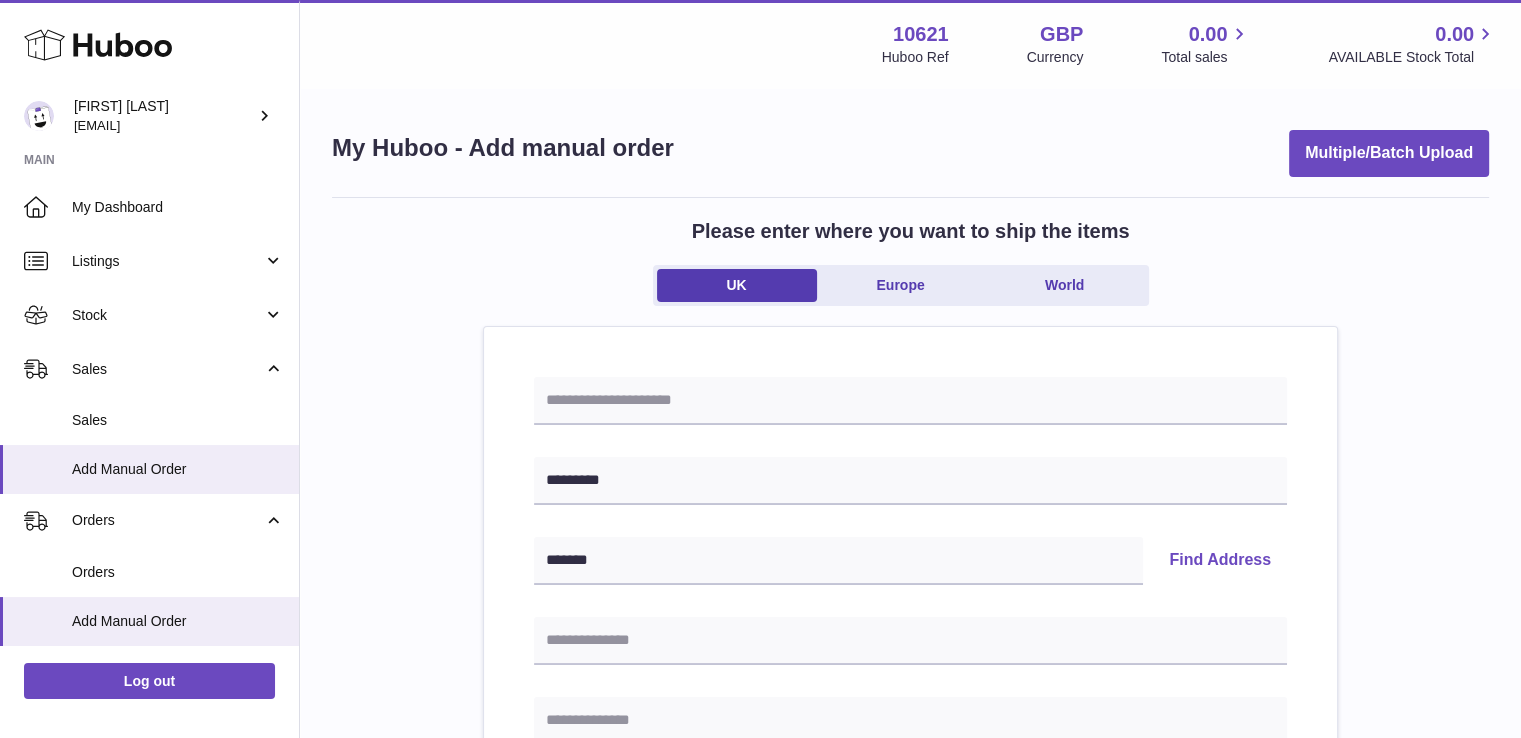 type 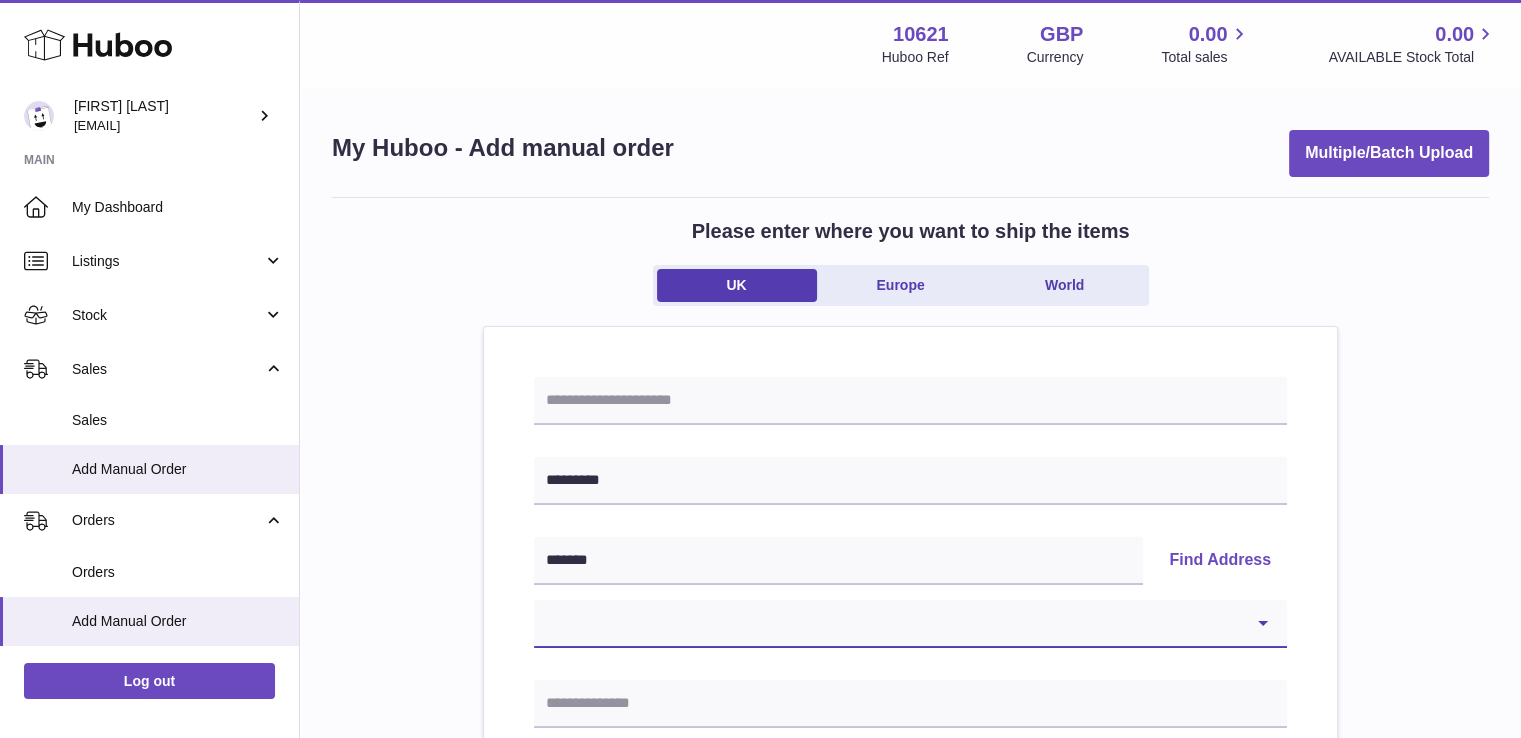 click on "**********" at bounding box center [910, 624] 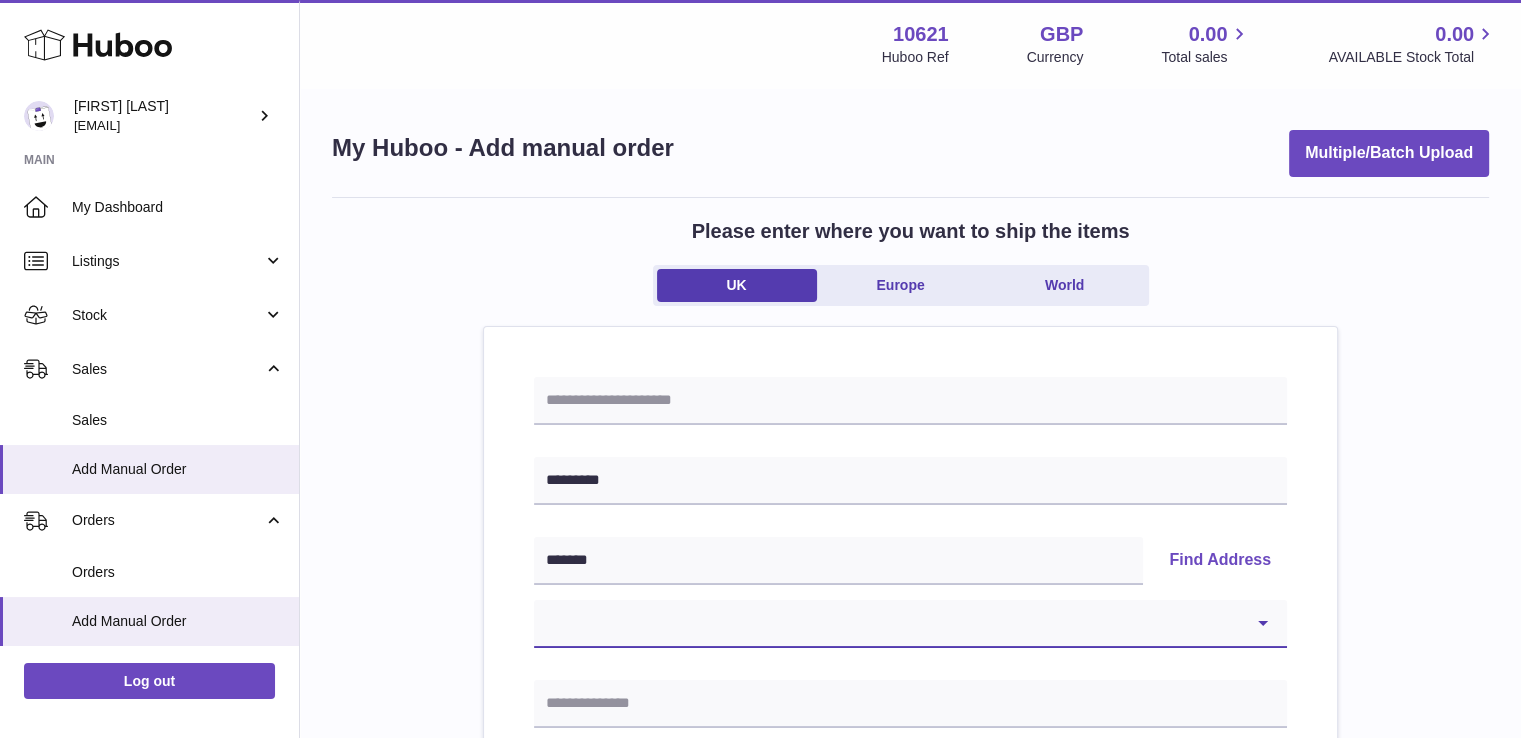 select on "**" 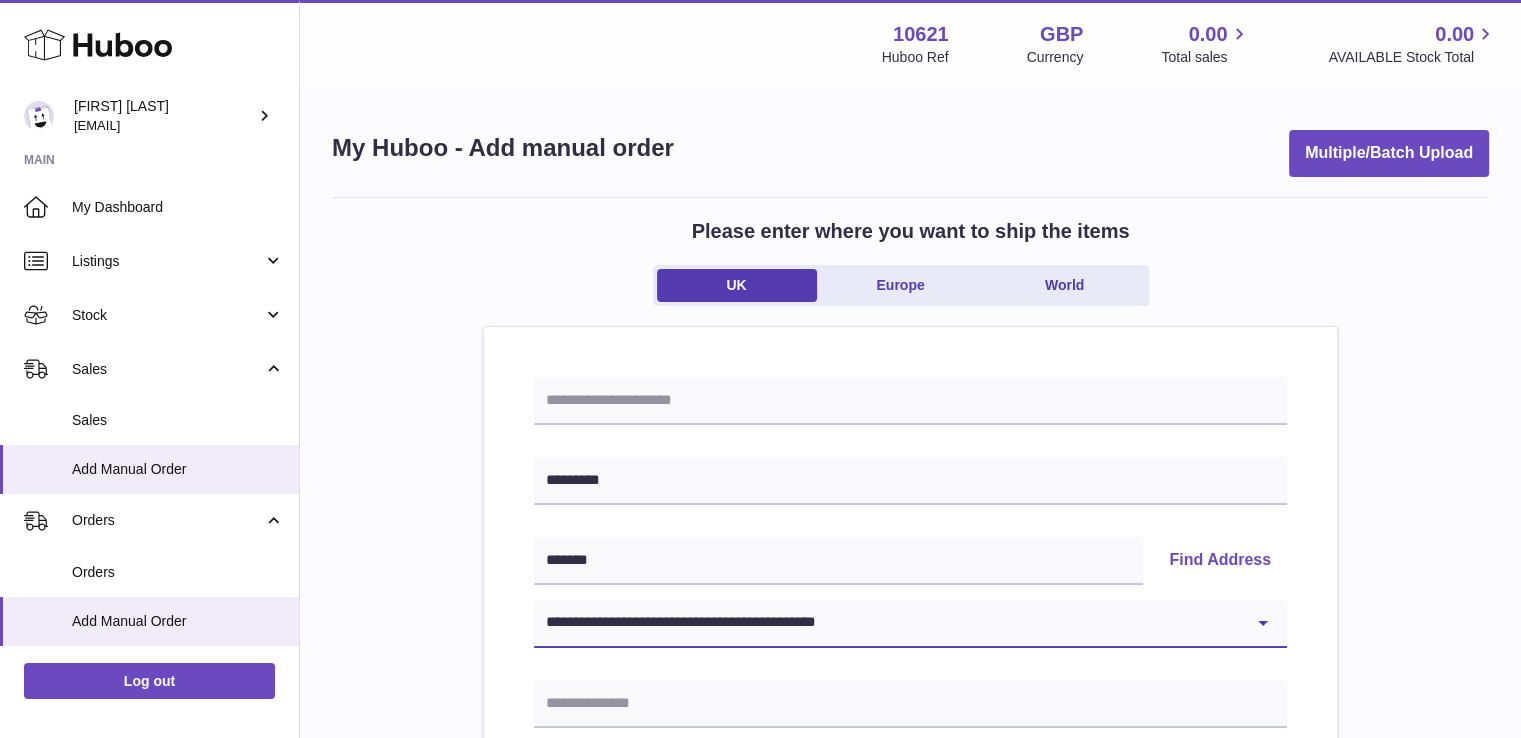 click on "**********" at bounding box center (910, 624) 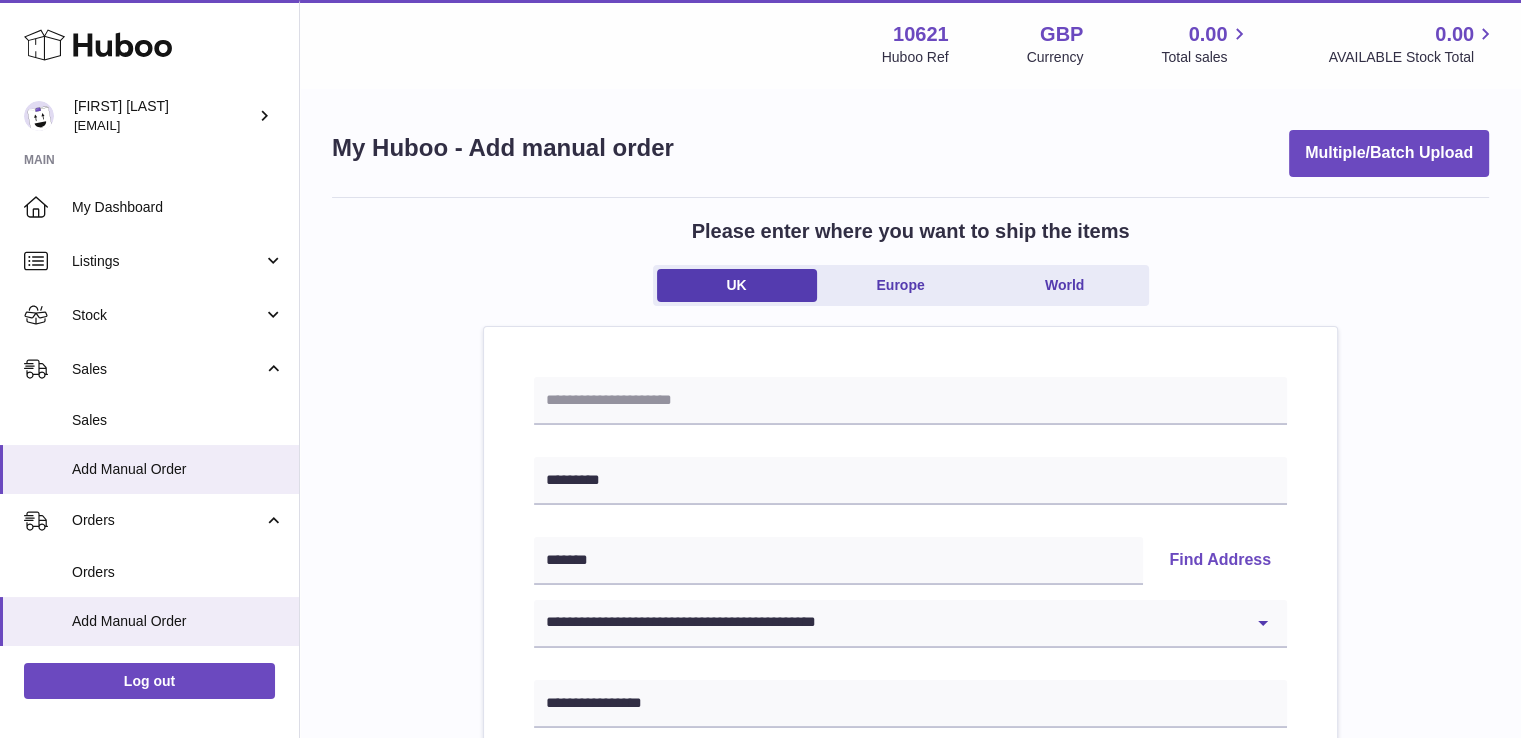 click on "**********" at bounding box center [910, 925] 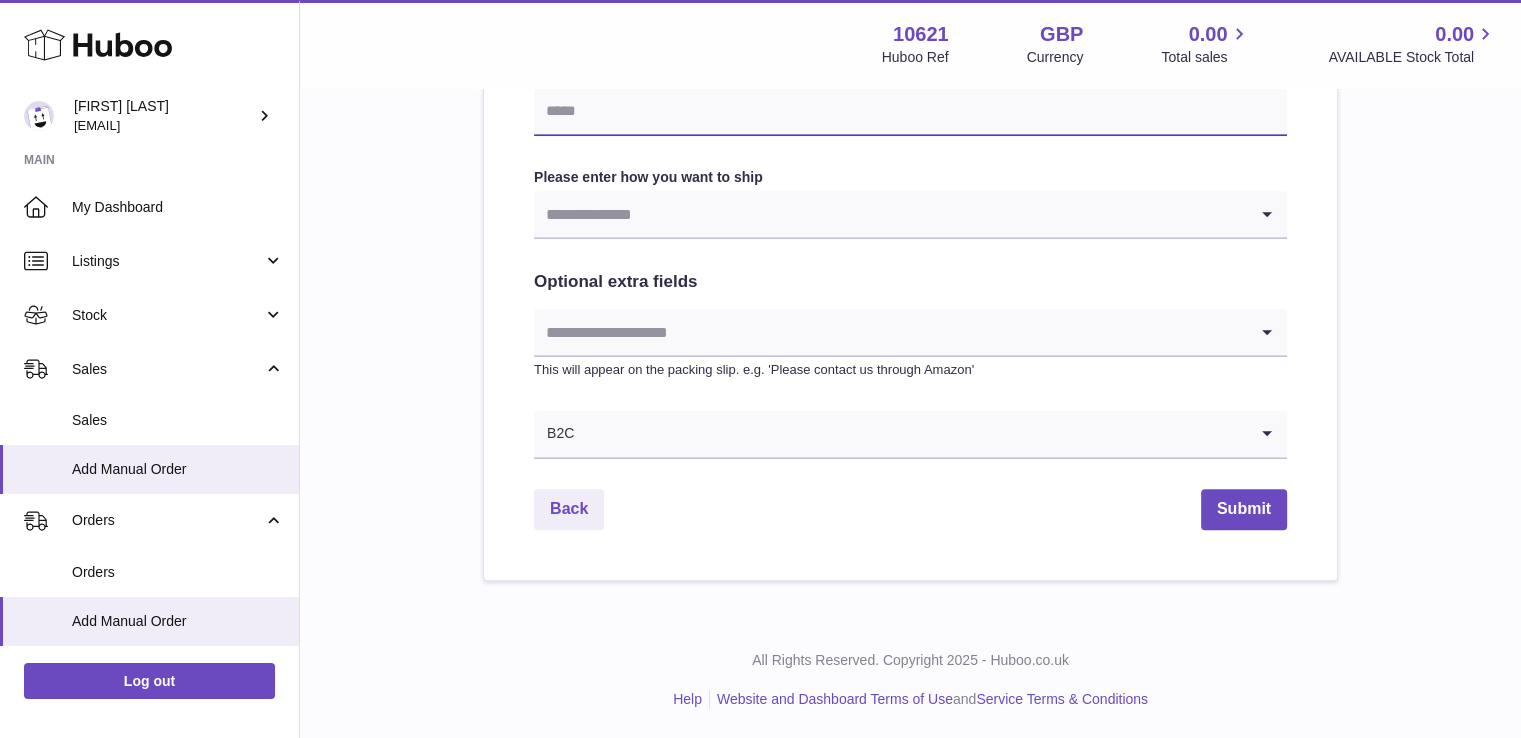 click at bounding box center (910, 112) 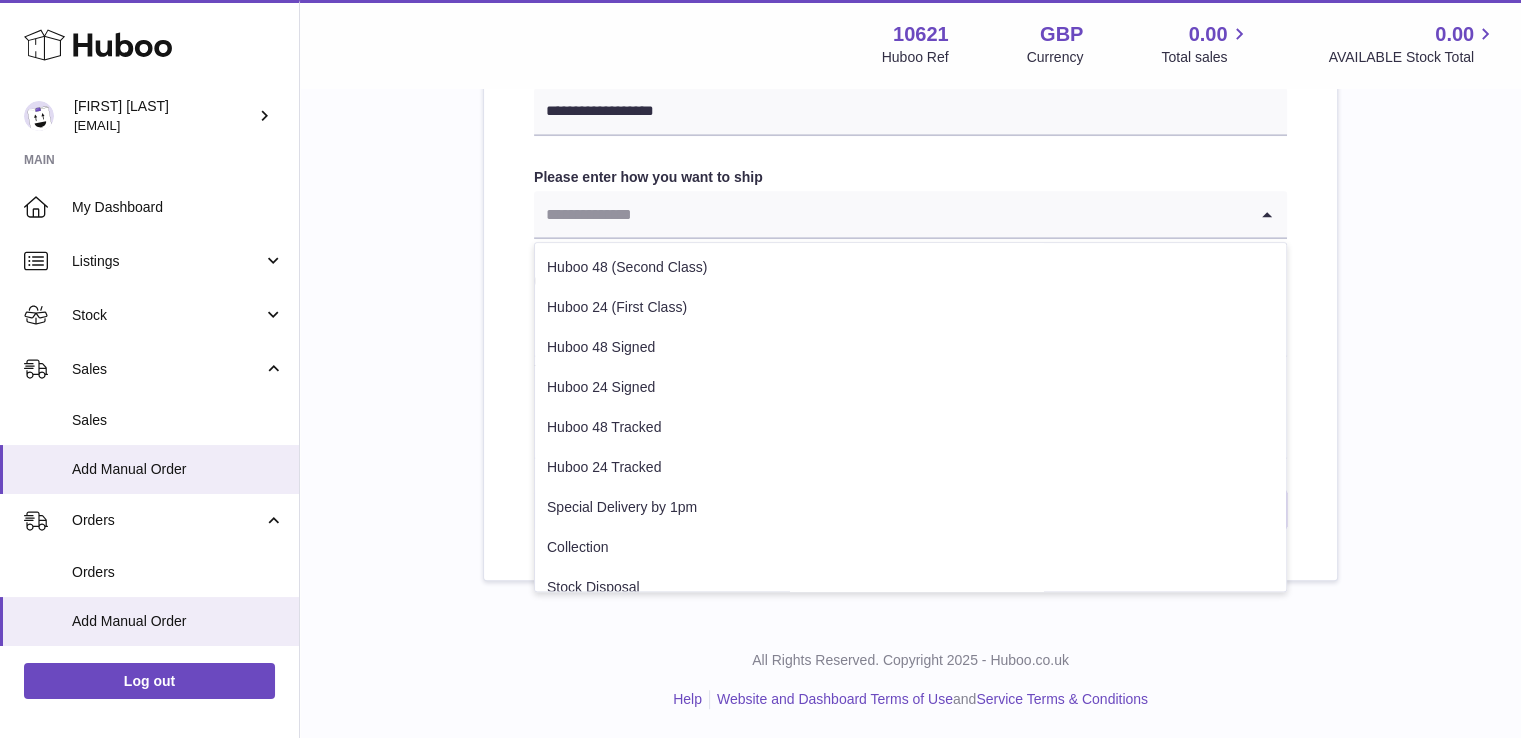 click at bounding box center [890, 214] 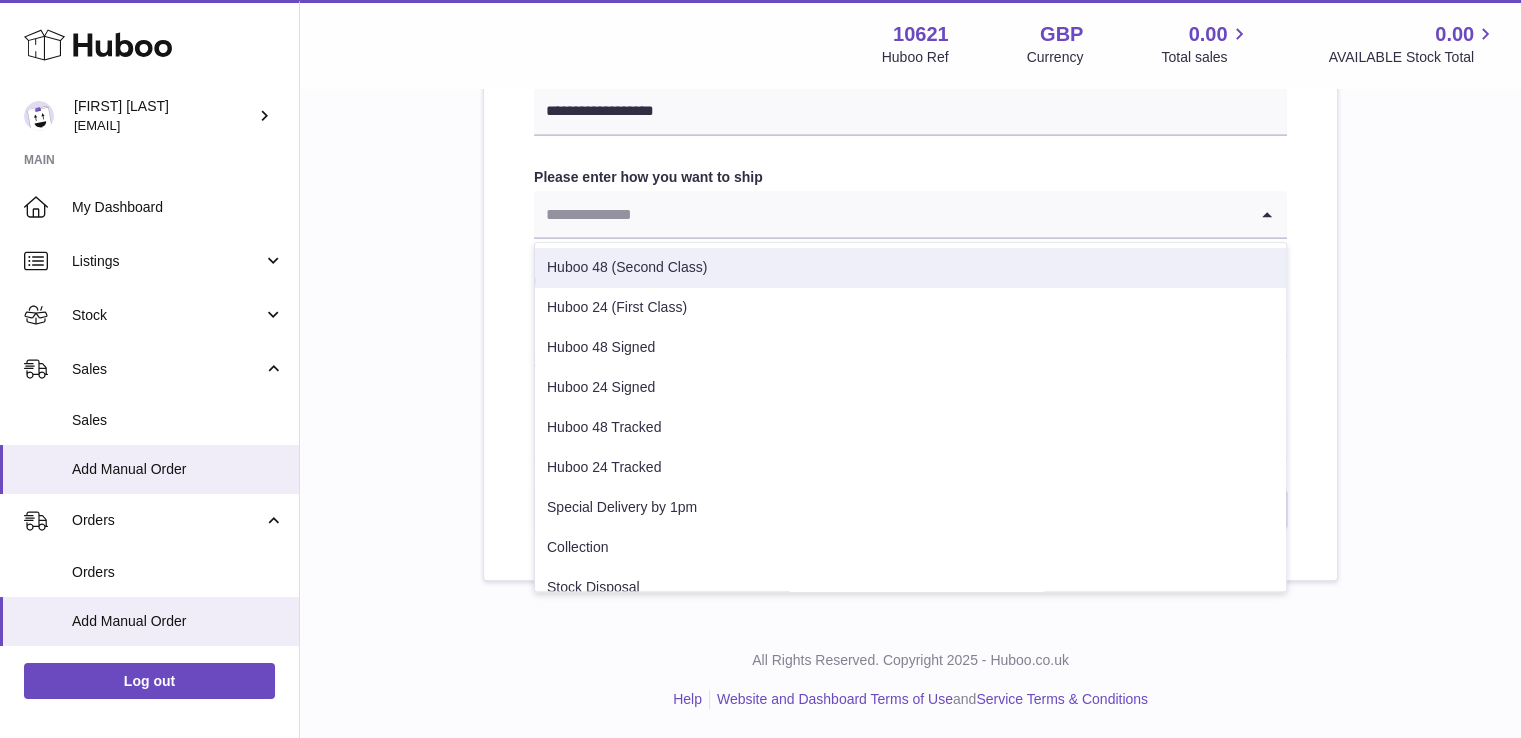 click on "Huboo 48 (Second Class)" at bounding box center (910, 268) 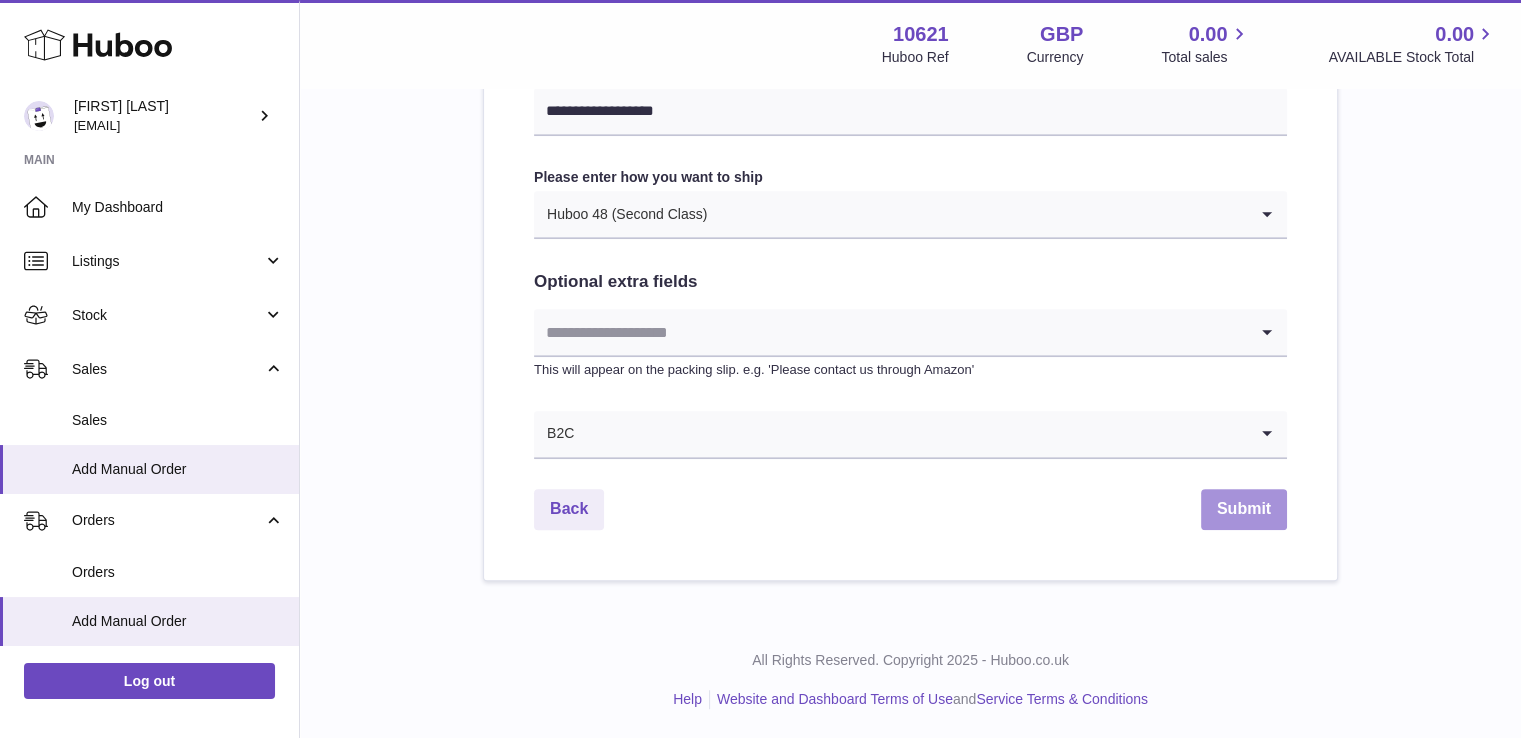 click on "Submit" at bounding box center [1244, 509] 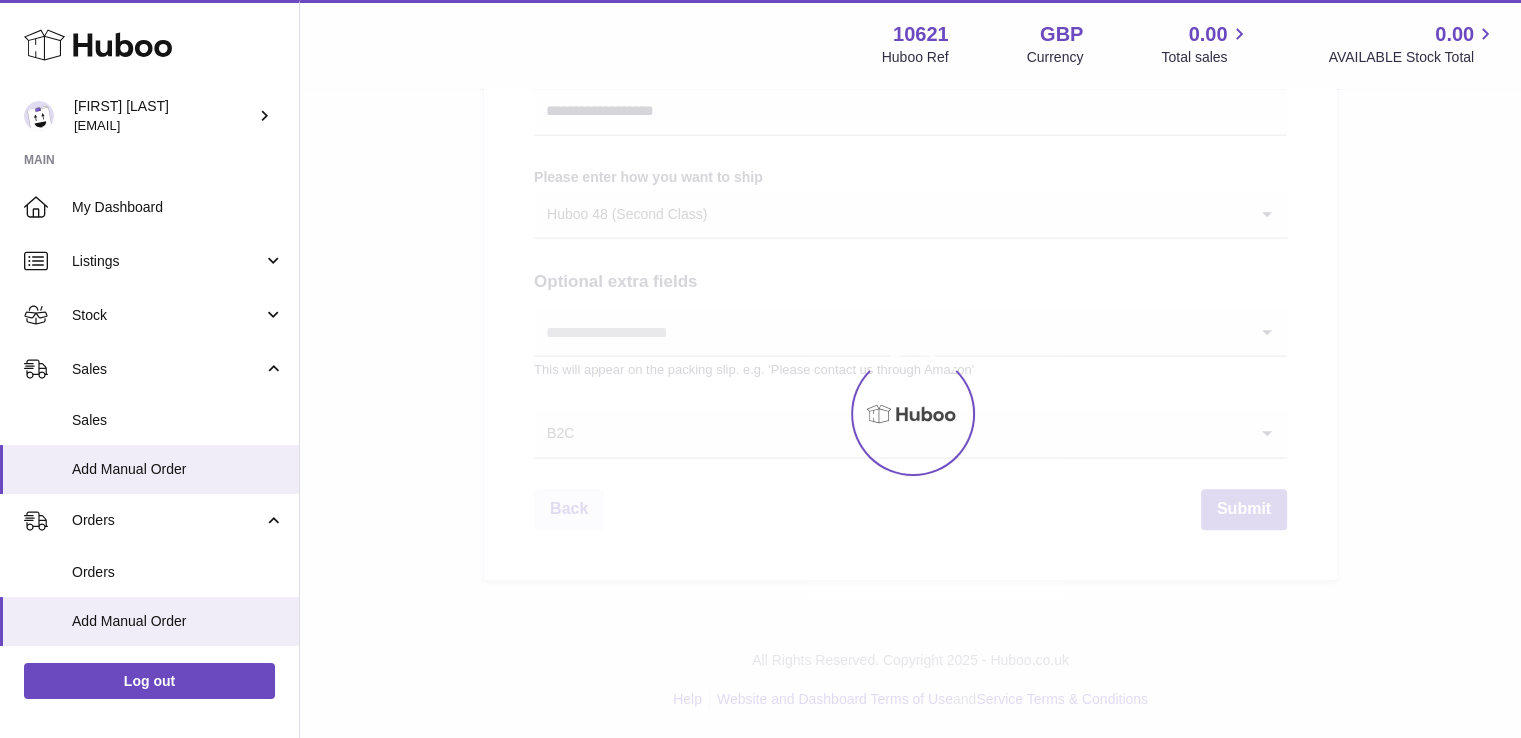 scroll, scrollTop: 0, scrollLeft: 0, axis: both 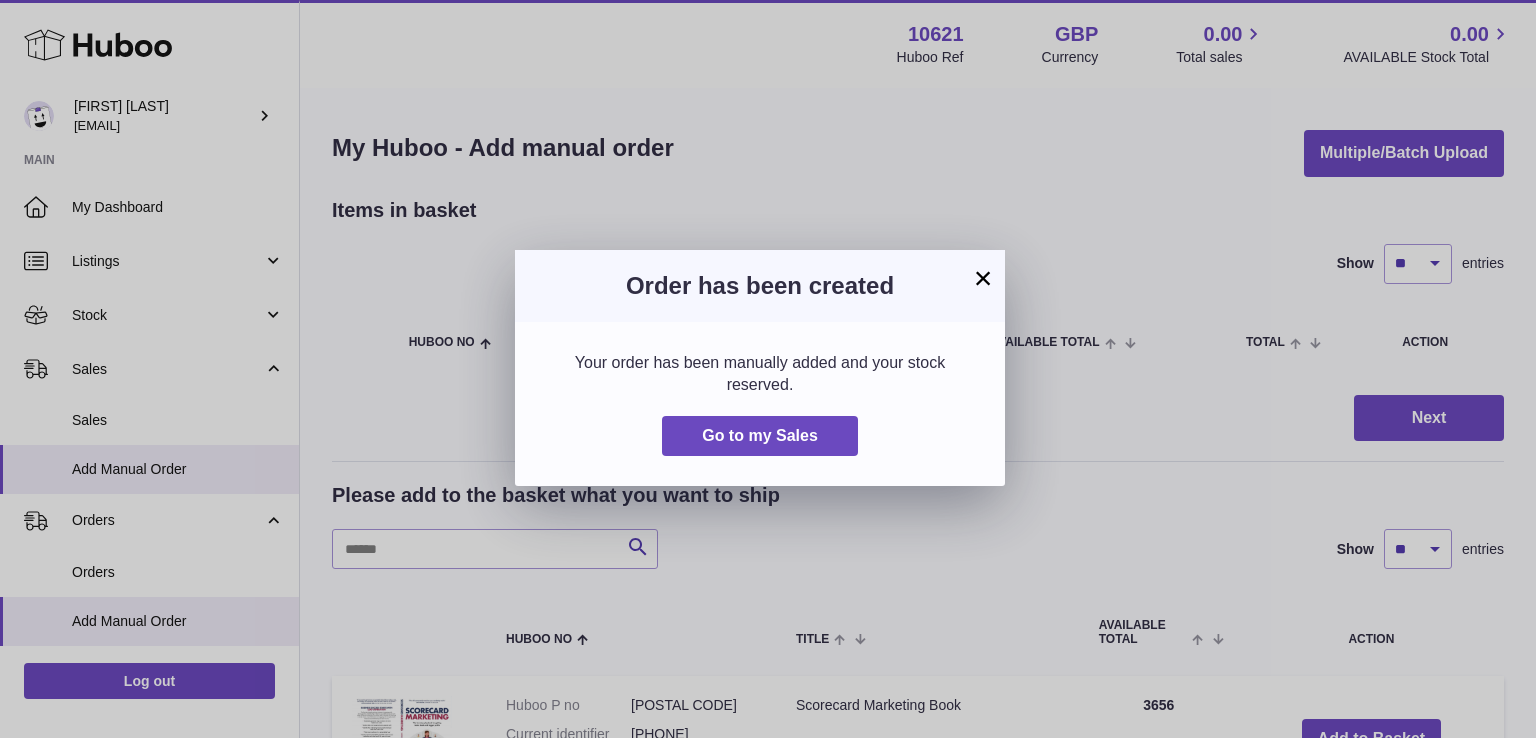 click on "×" at bounding box center (983, 278) 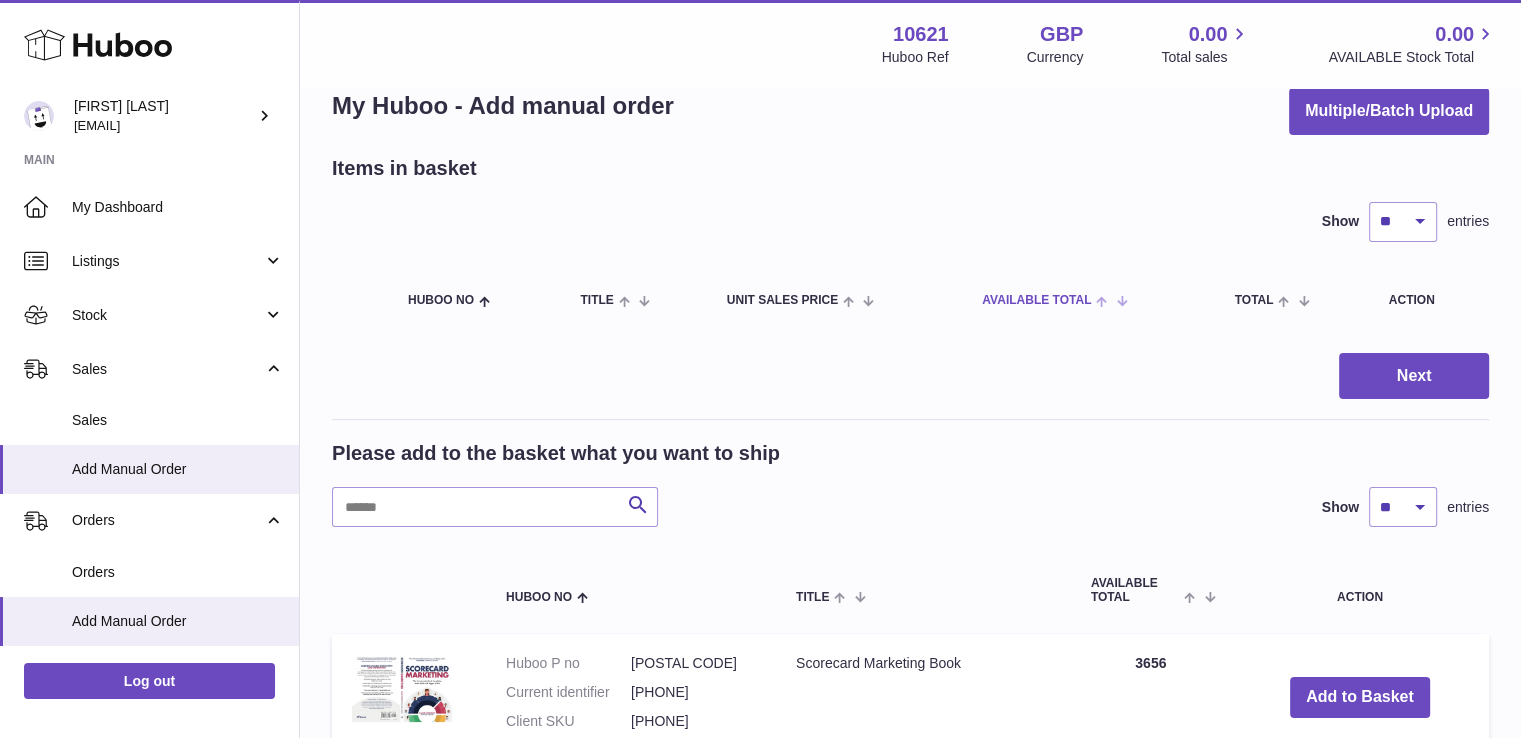 scroll, scrollTop: 83, scrollLeft: 0, axis: vertical 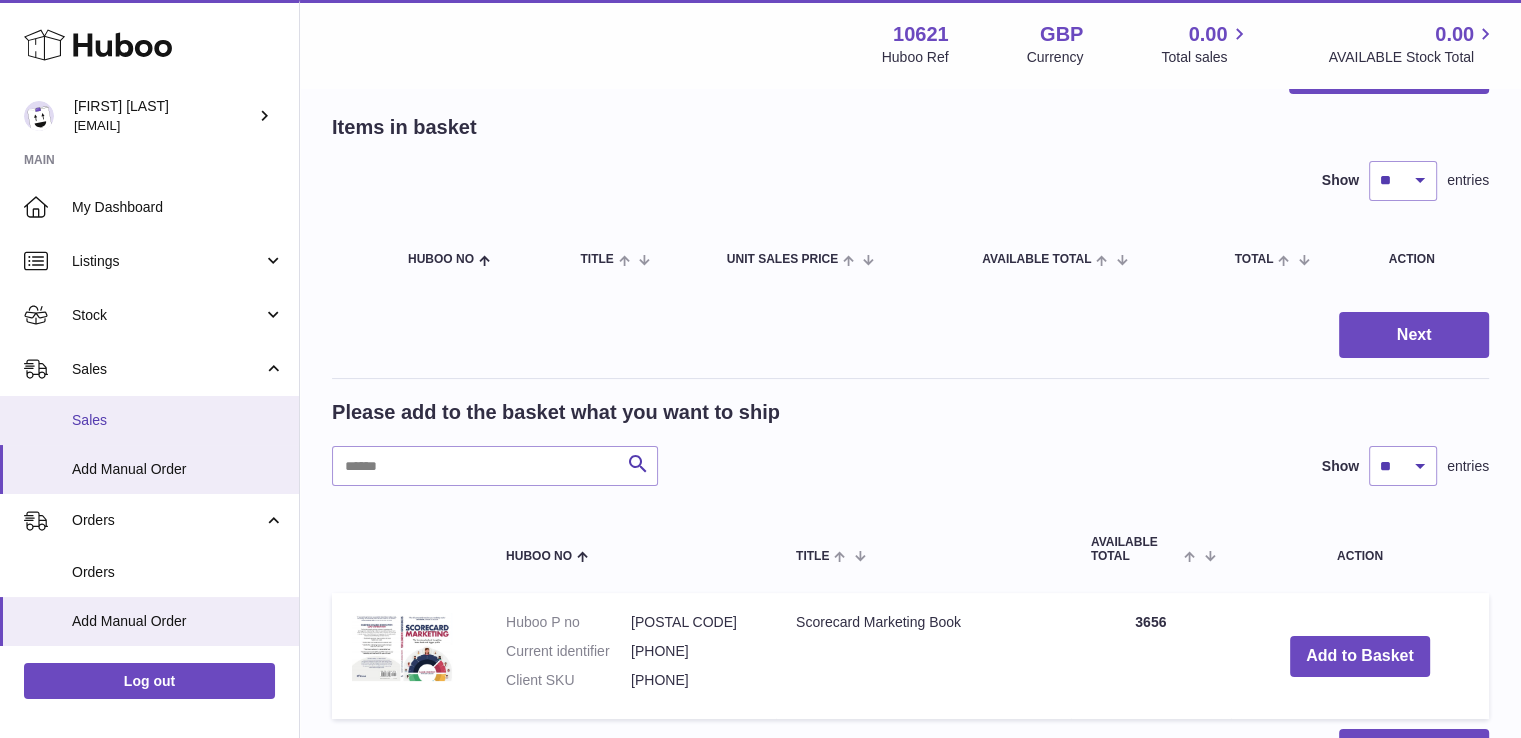 click on "Sales" at bounding box center (178, 420) 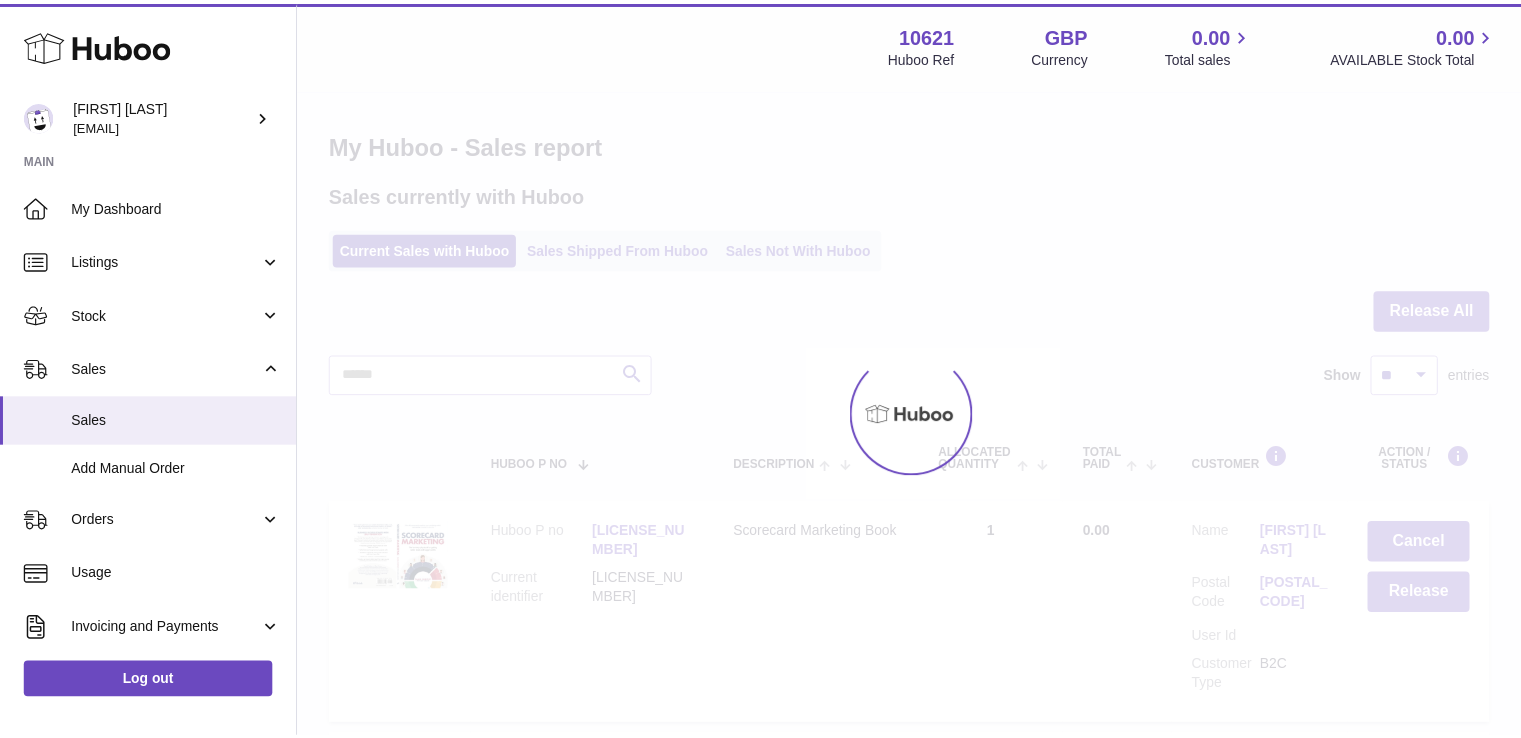 scroll, scrollTop: 0, scrollLeft: 0, axis: both 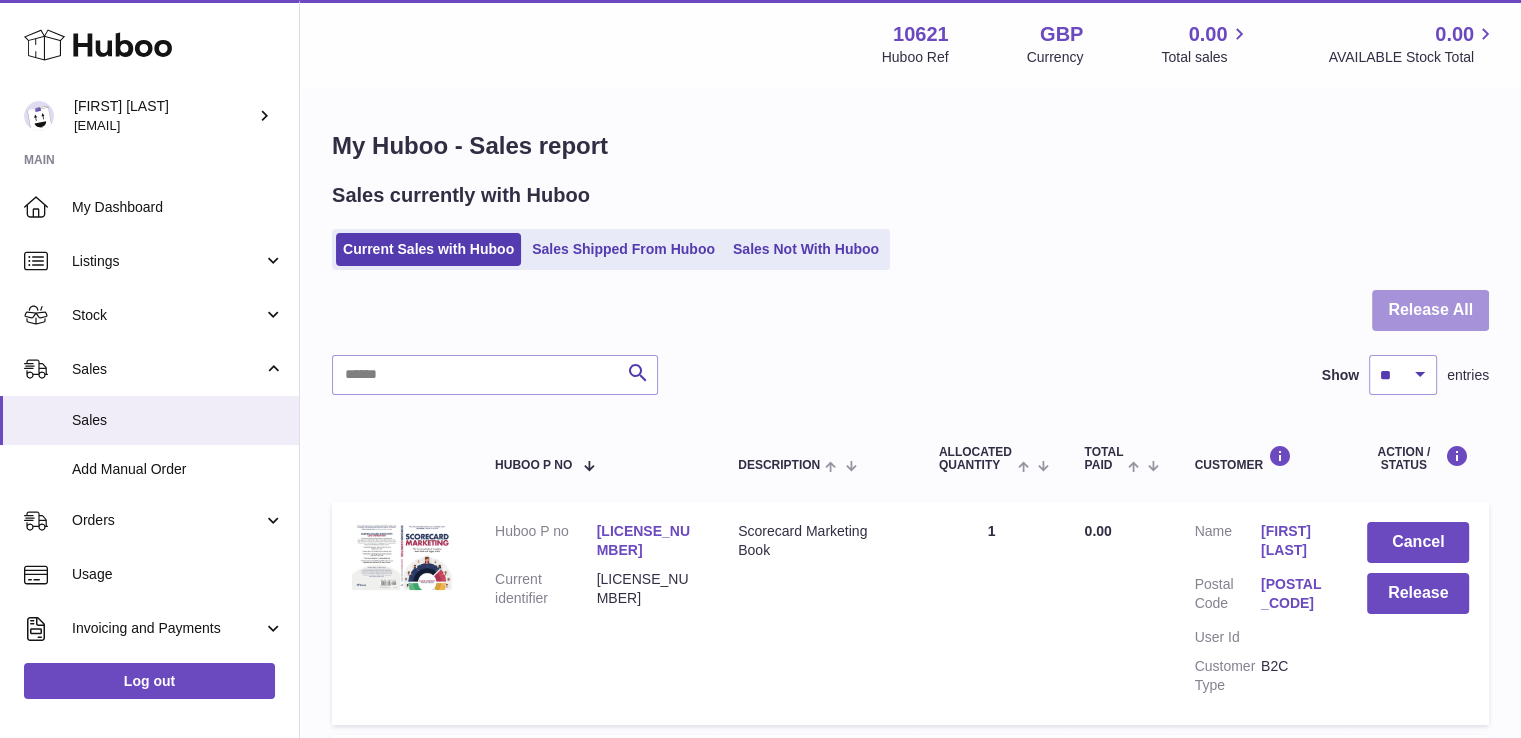 click on "Release All" at bounding box center [1430, 310] 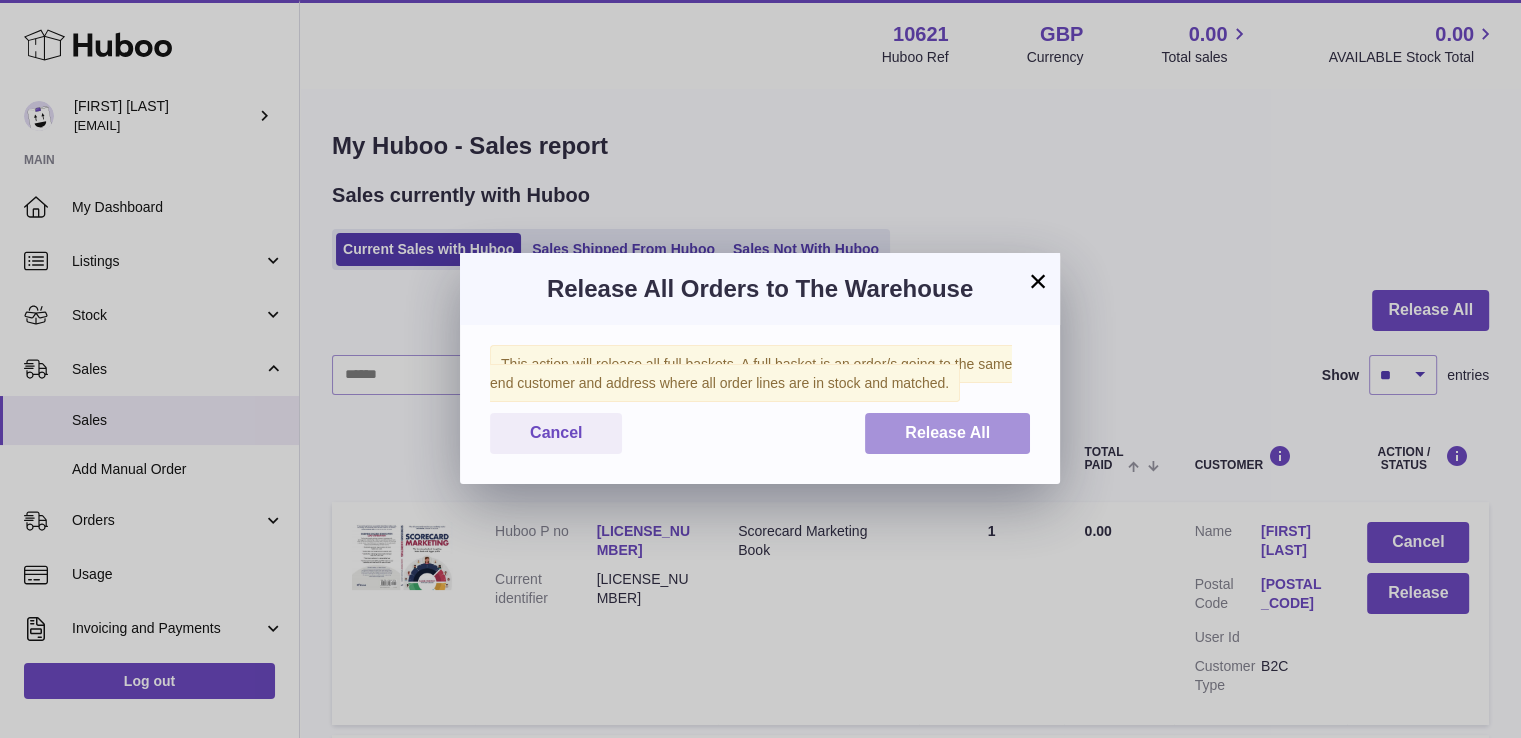 click on "Release All" at bounding box center (947, 432) 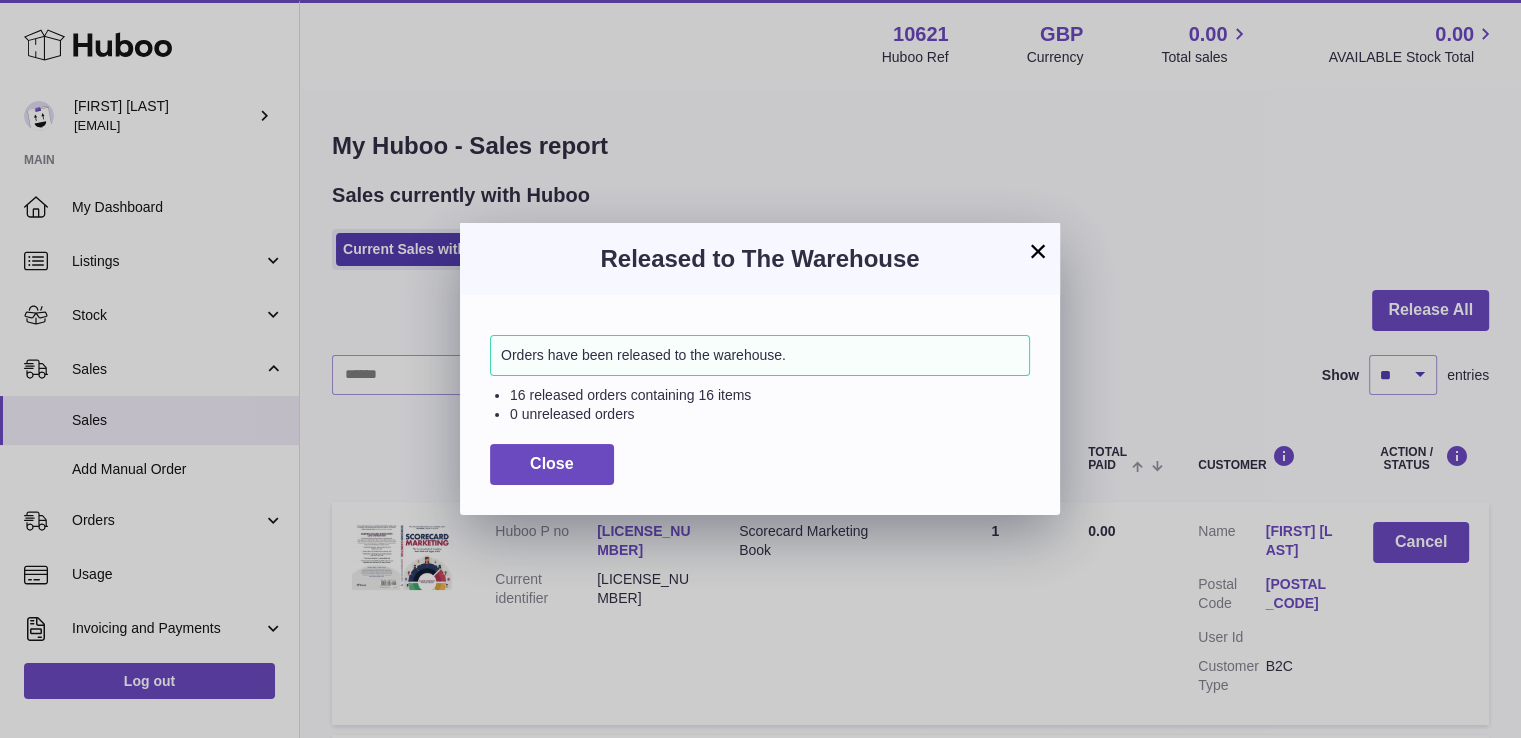 click on "×" at bounding box center (1038, 251) 